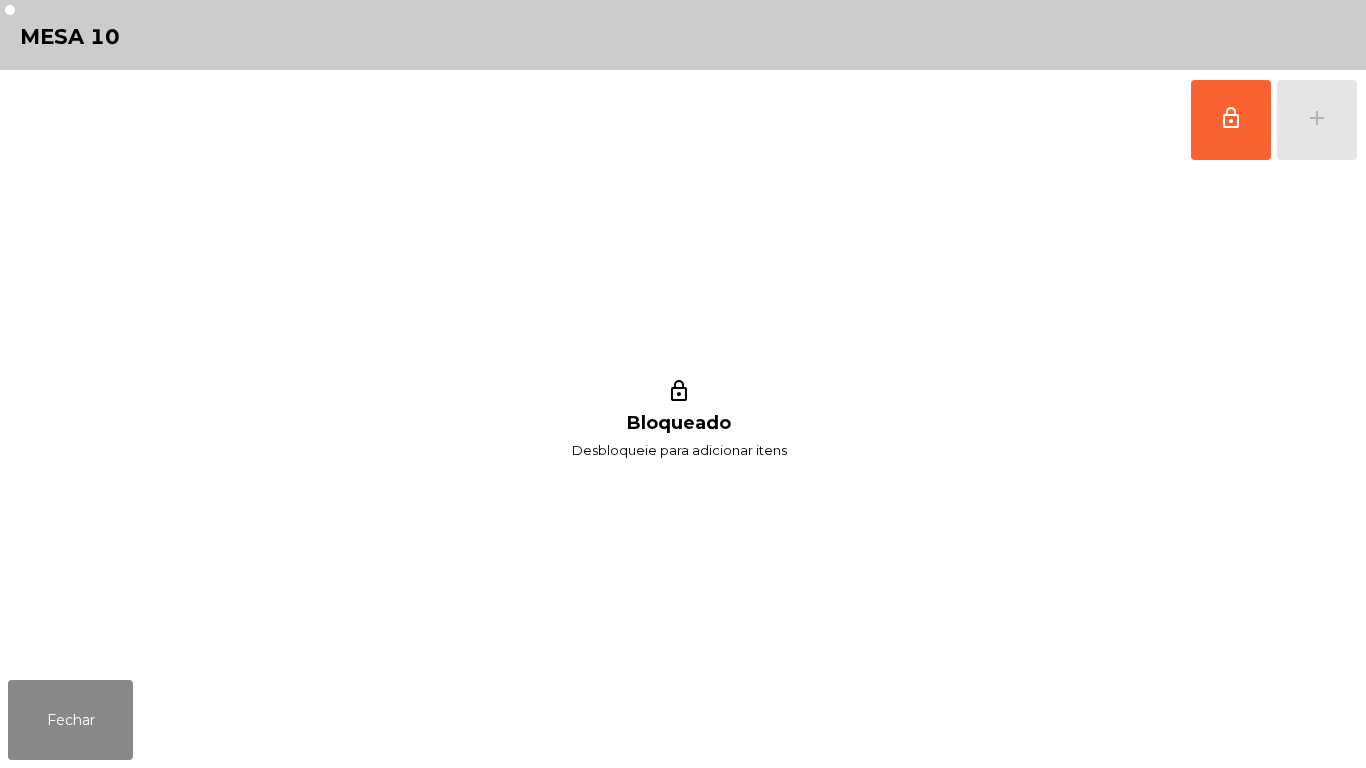 scroll, scrollTop: 0, scrollLeft: 0, axis: both 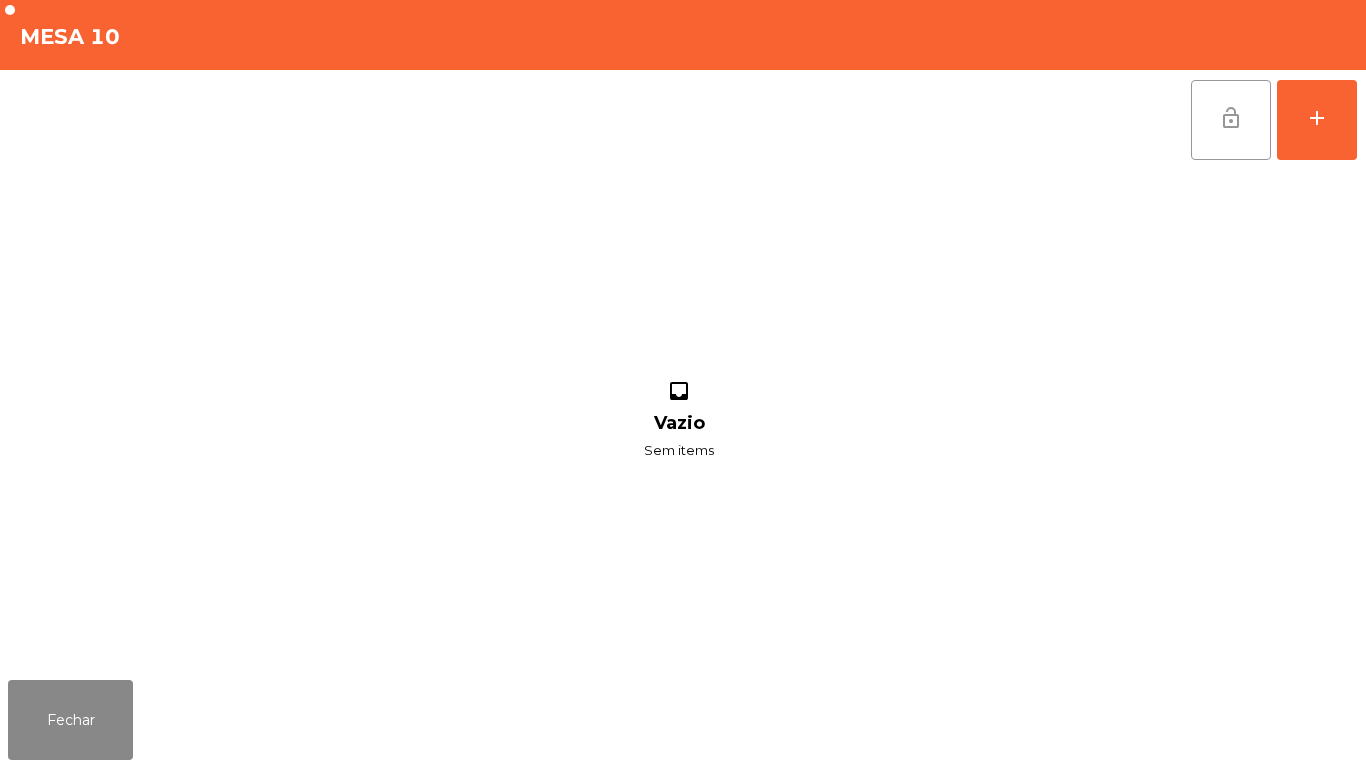click on "lock_open" 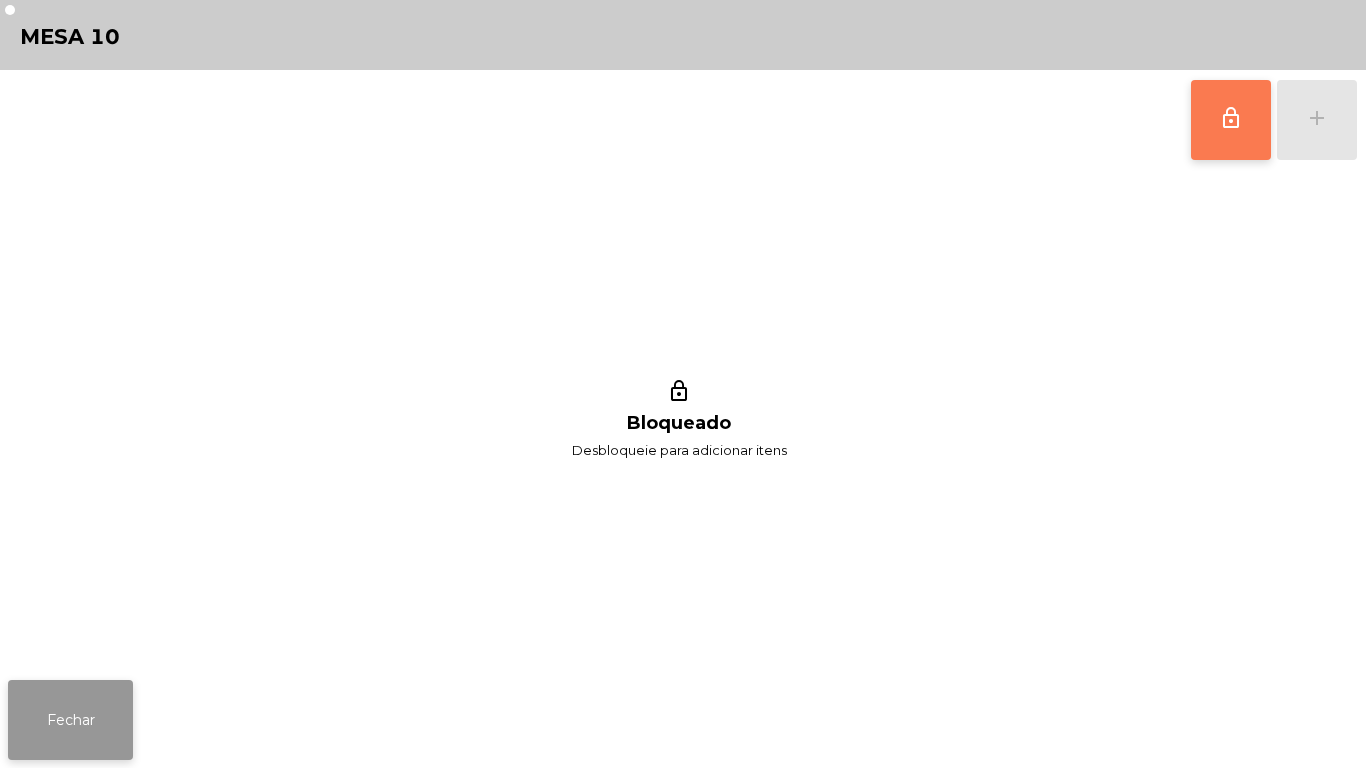 click on "Fechar" 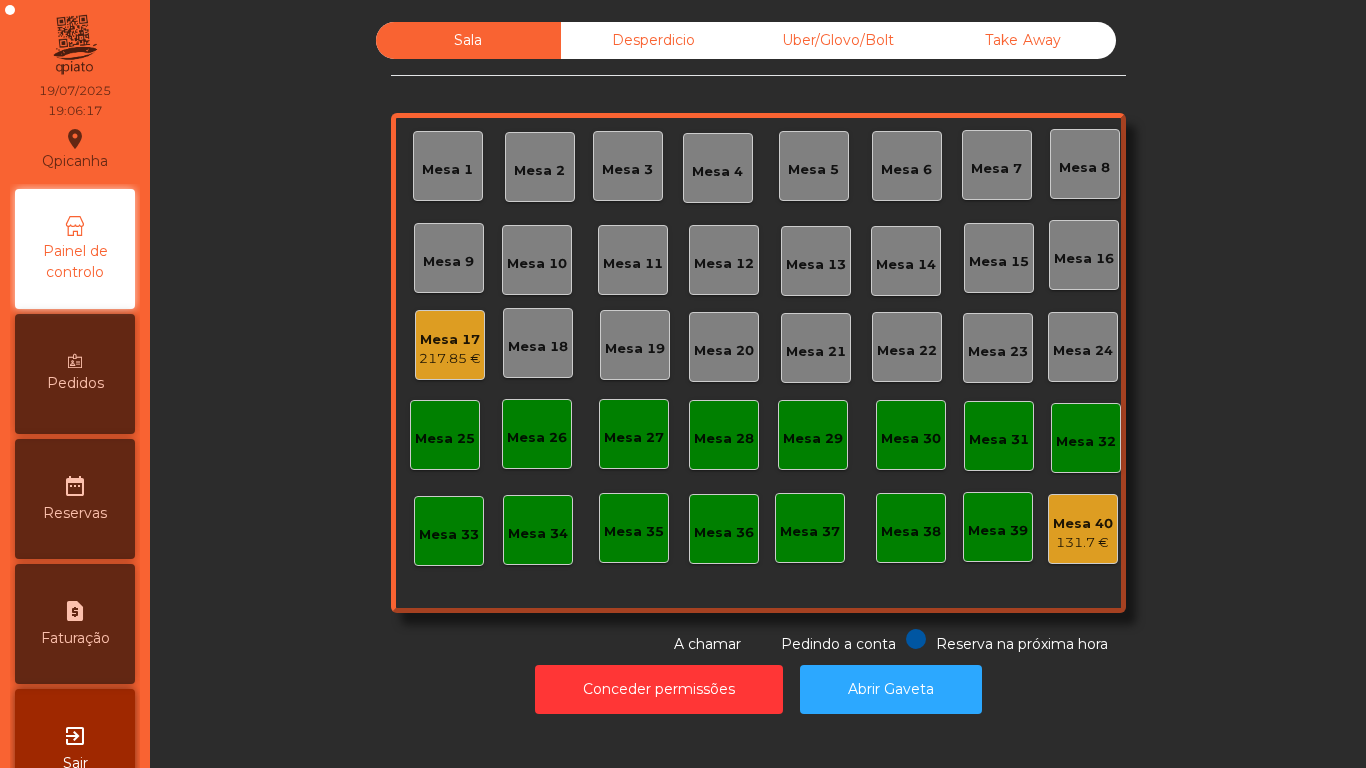 click on "Mesa 2" 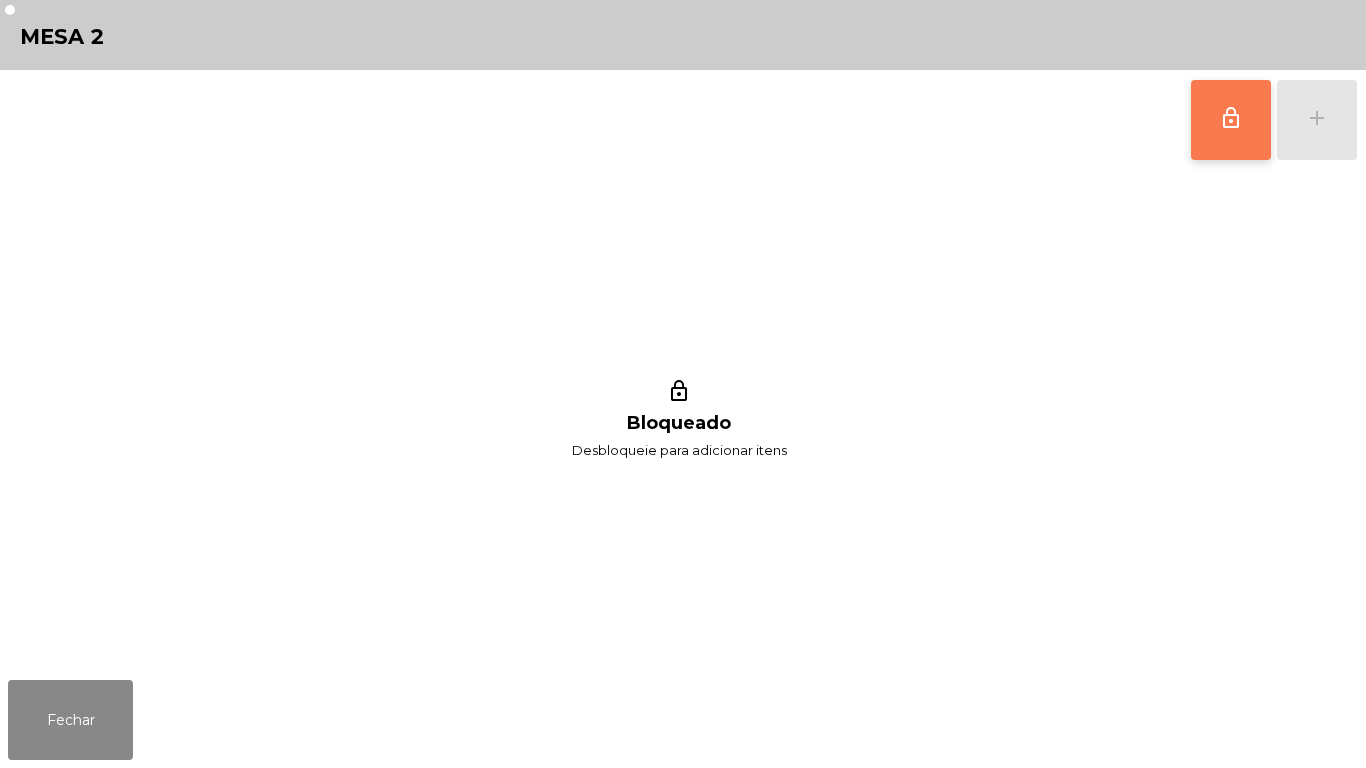 click on "lock_outline" 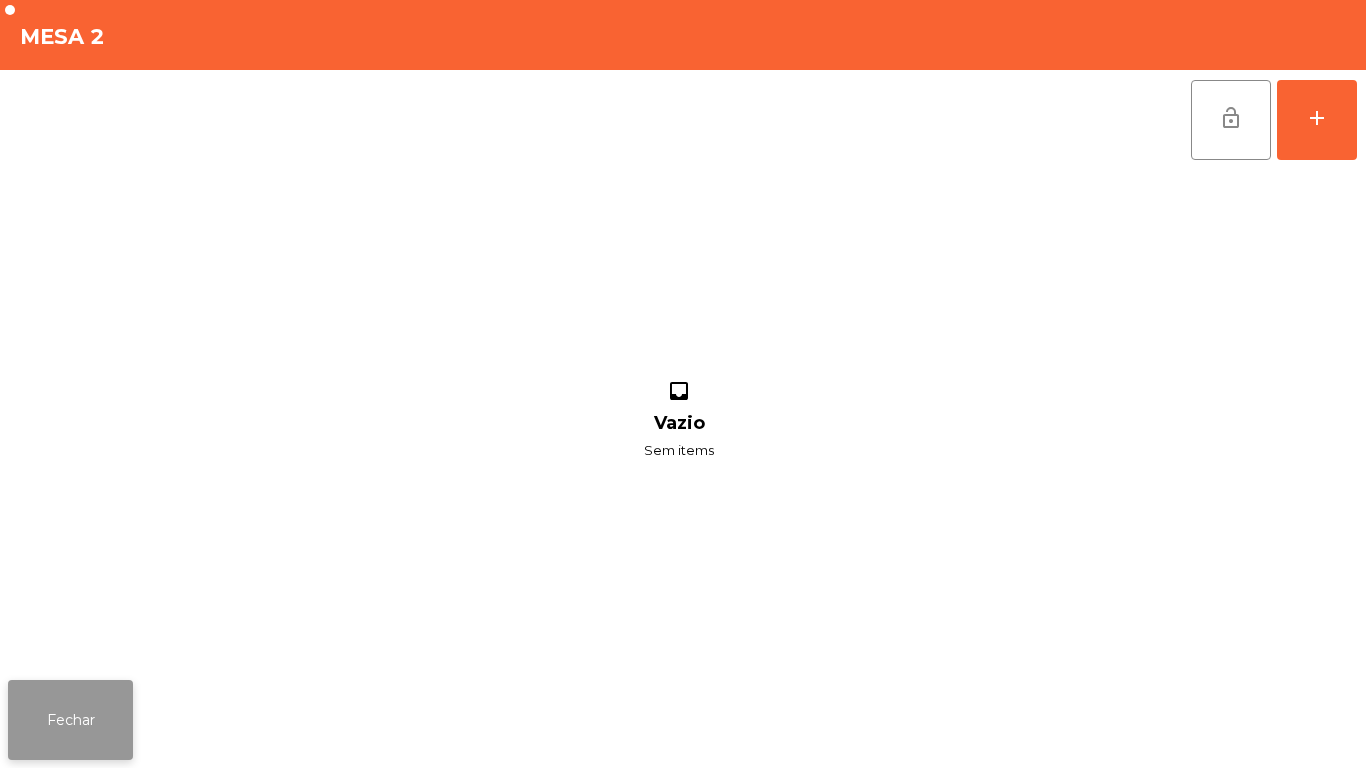 click on "Fechar" 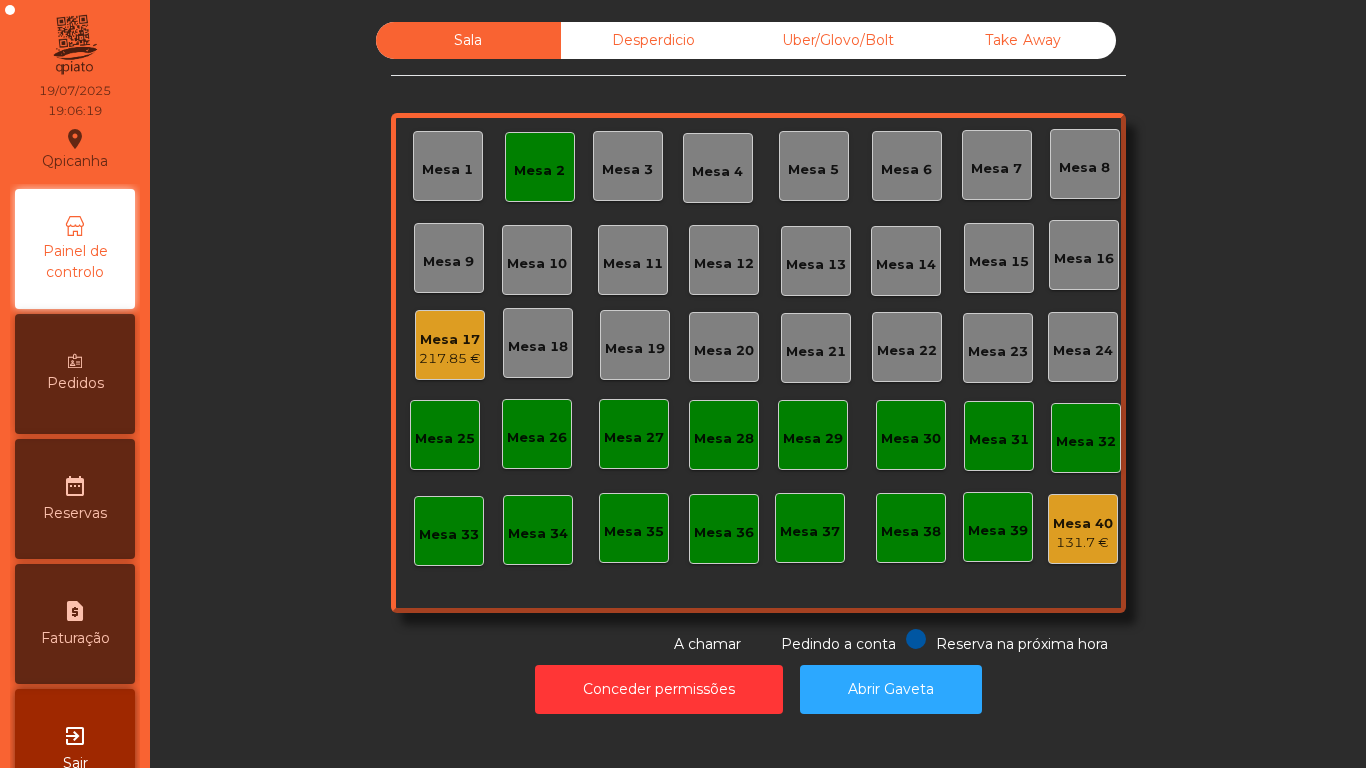 click on "217.85 €" 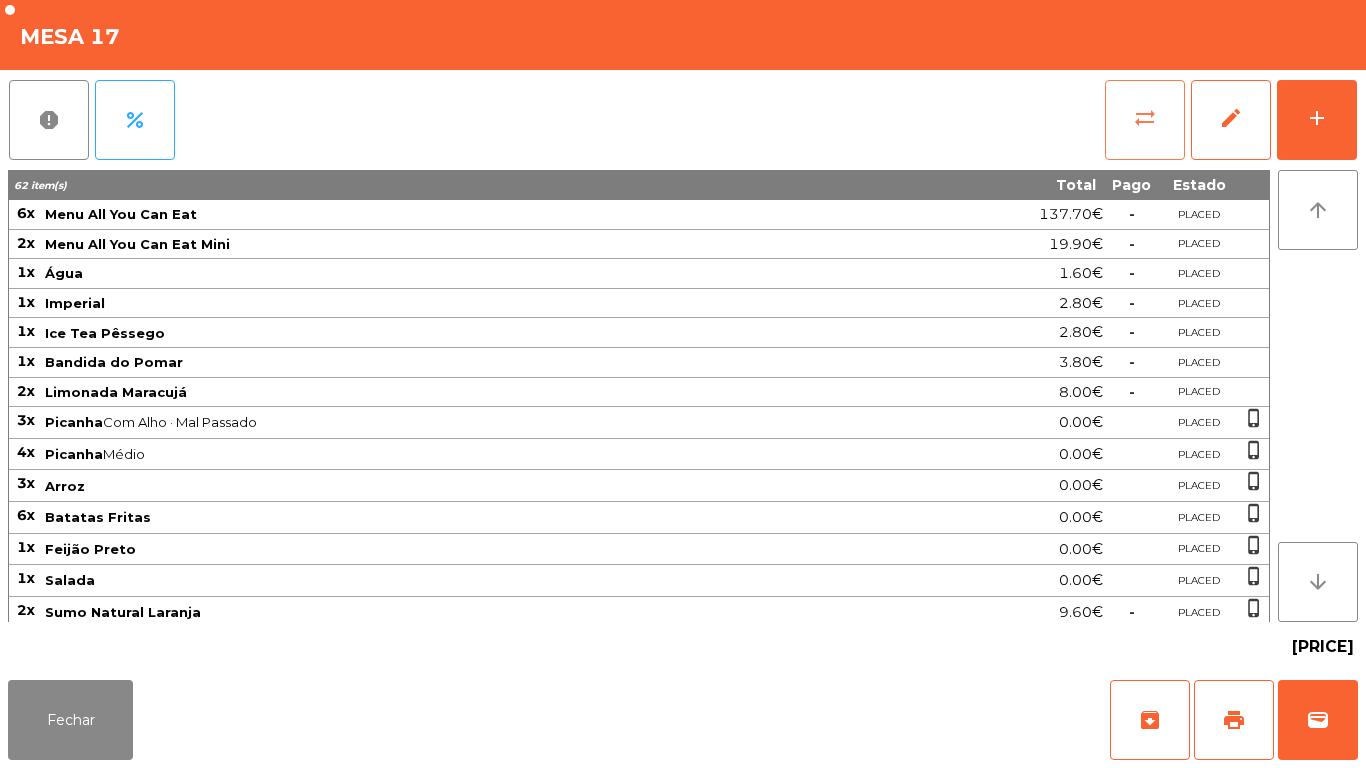 click on "sync_alt" 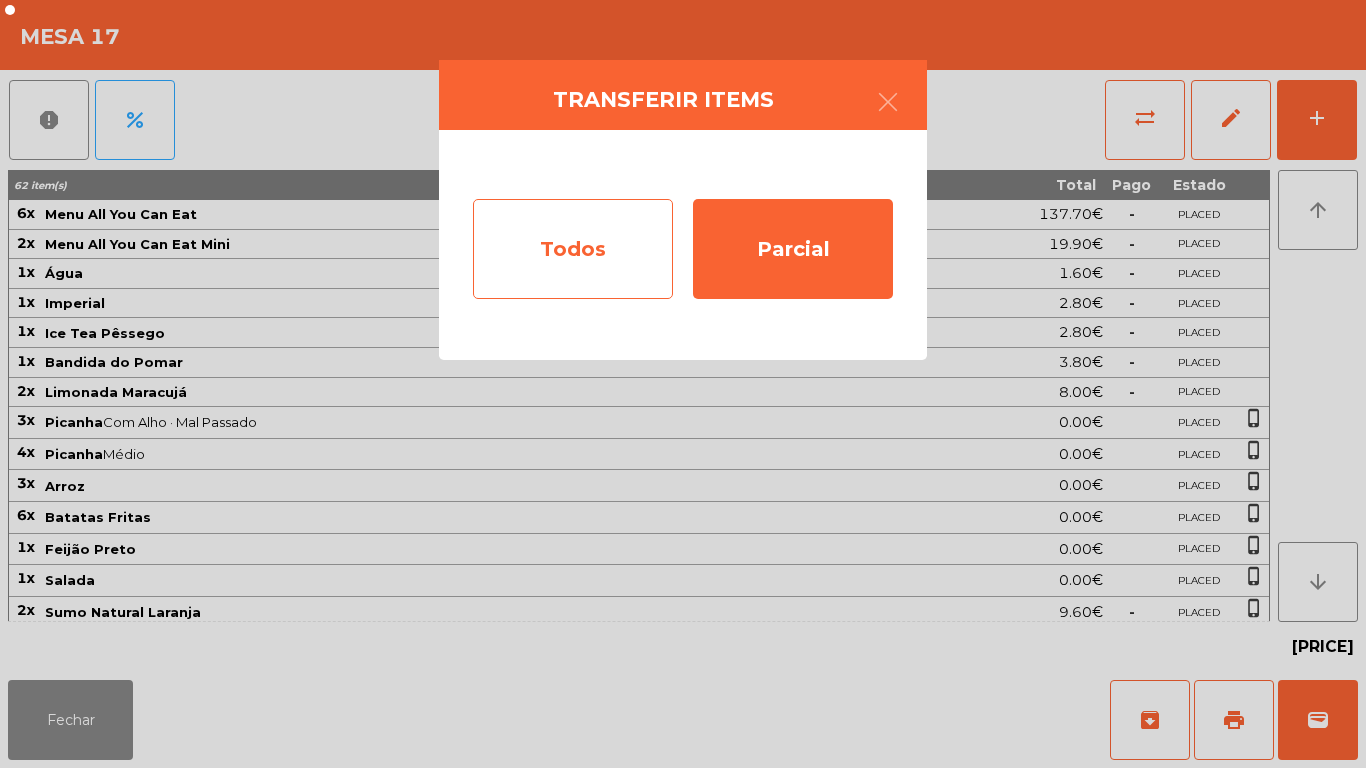 click on "Todos" 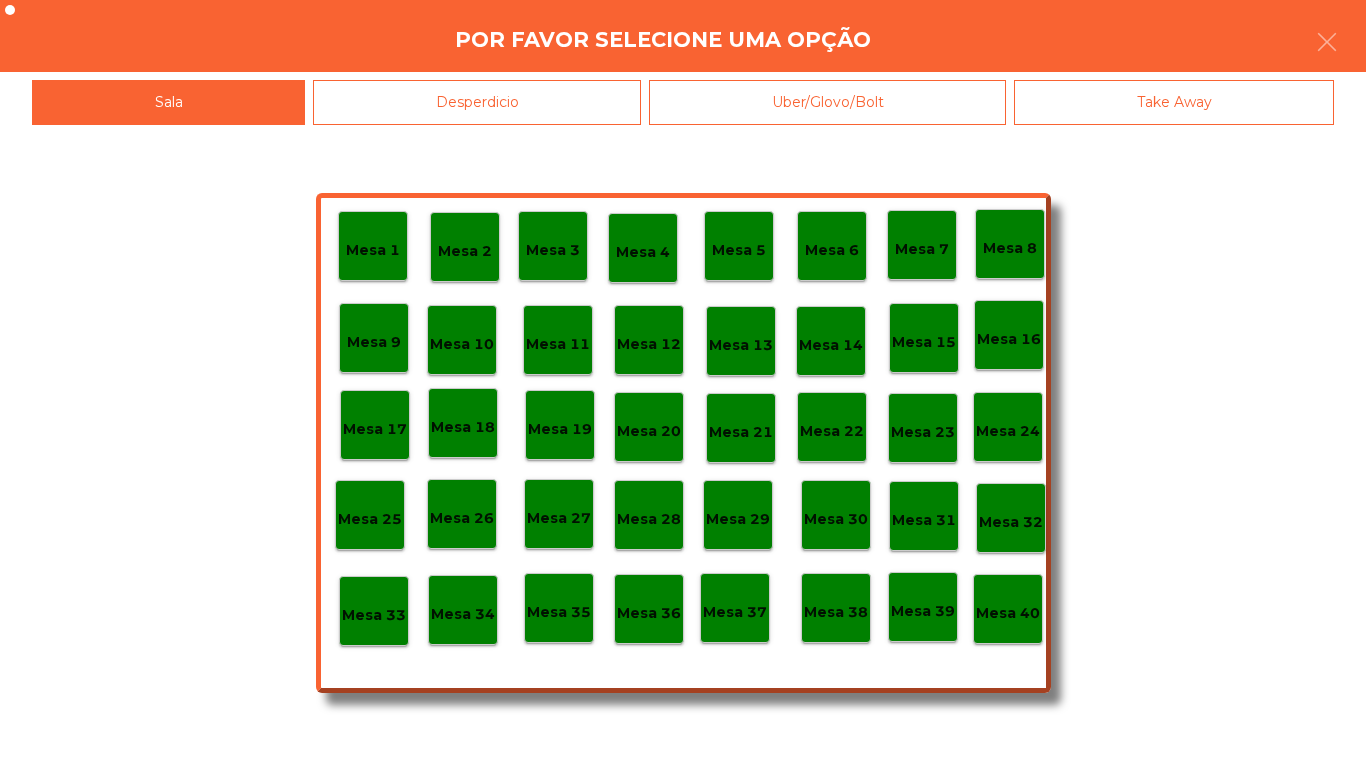 click on "Mesa 40" 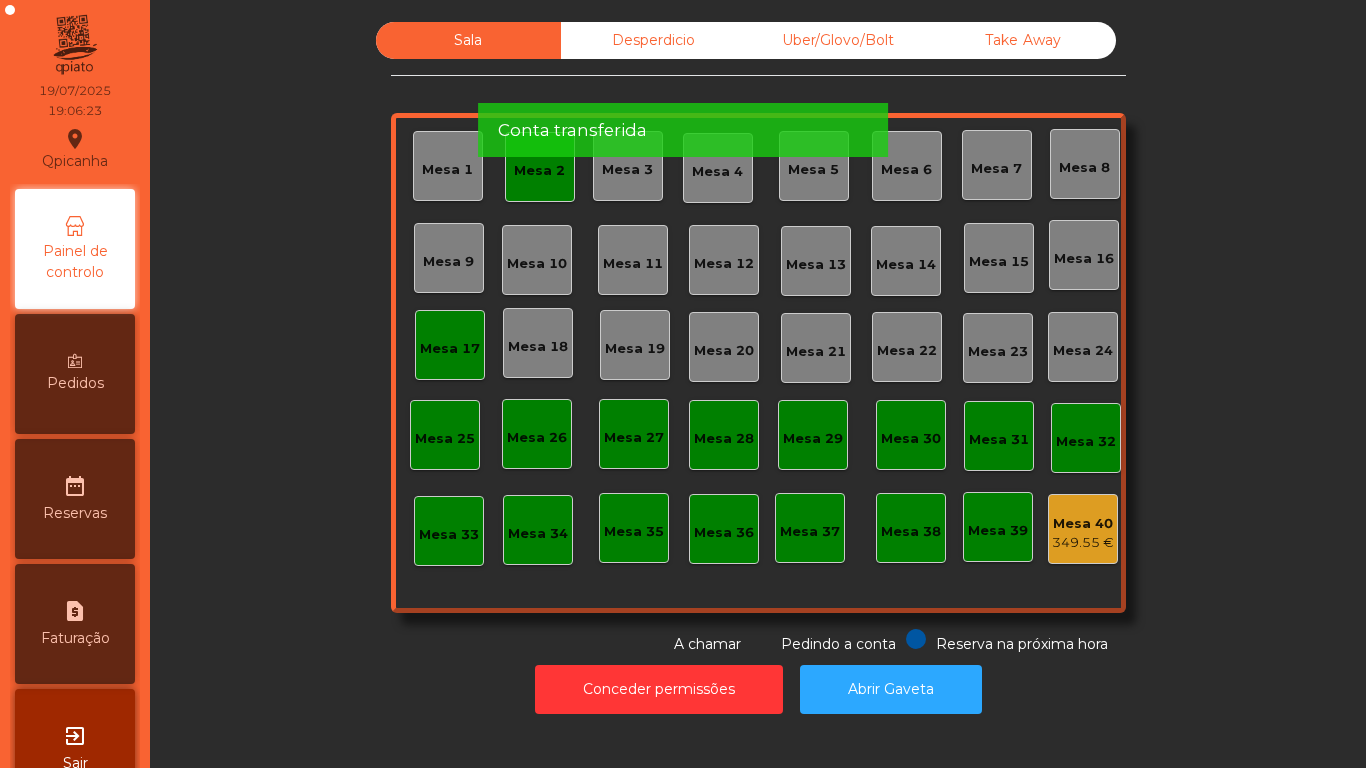 click on "Mesa 17" 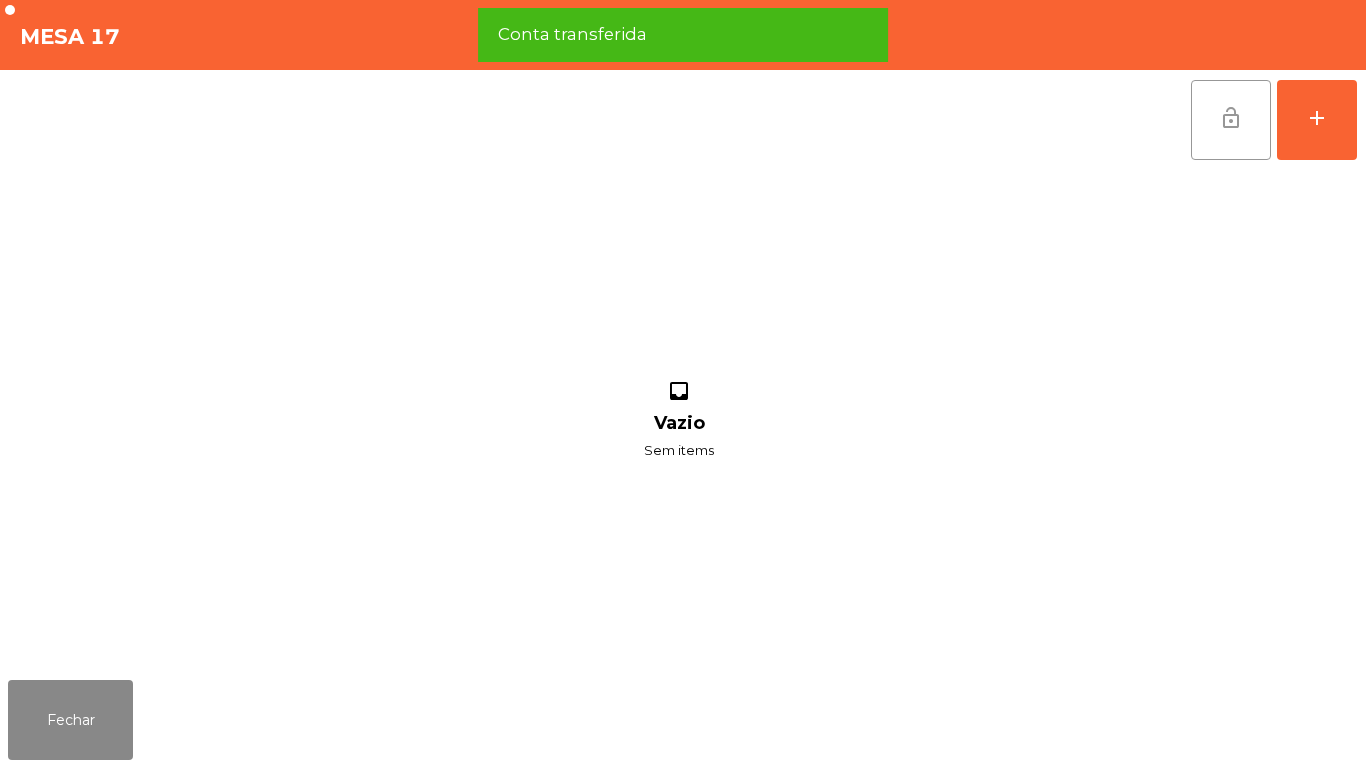 click on "lock_open" 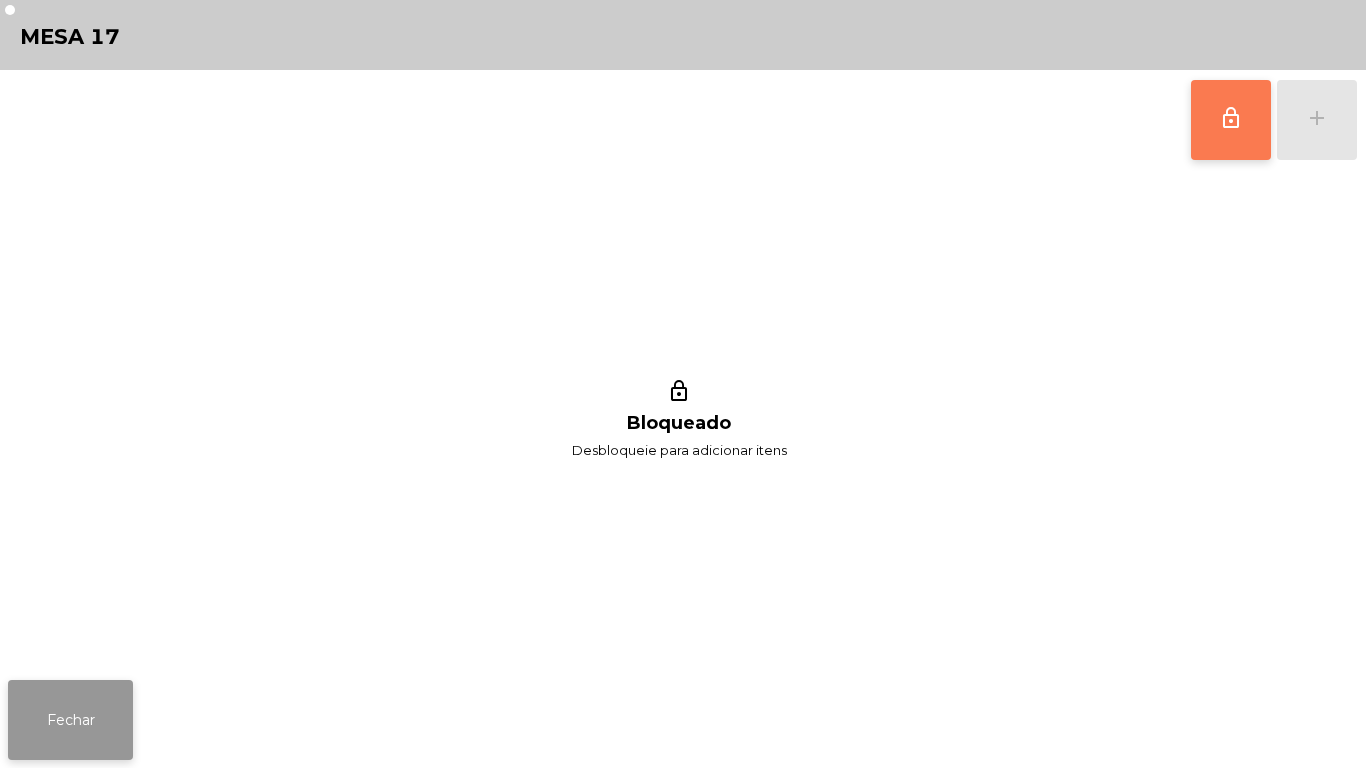 click on "Fechar" 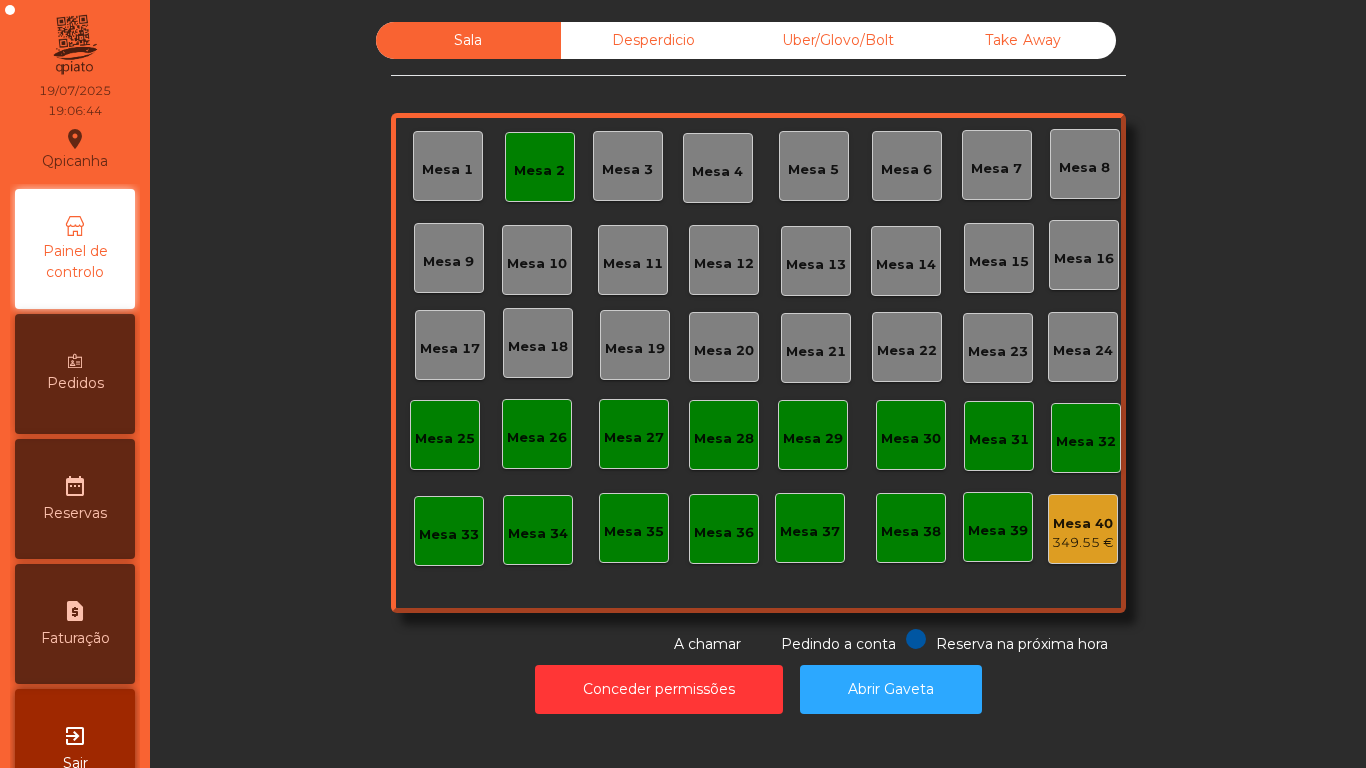 click on "Mesa 2" 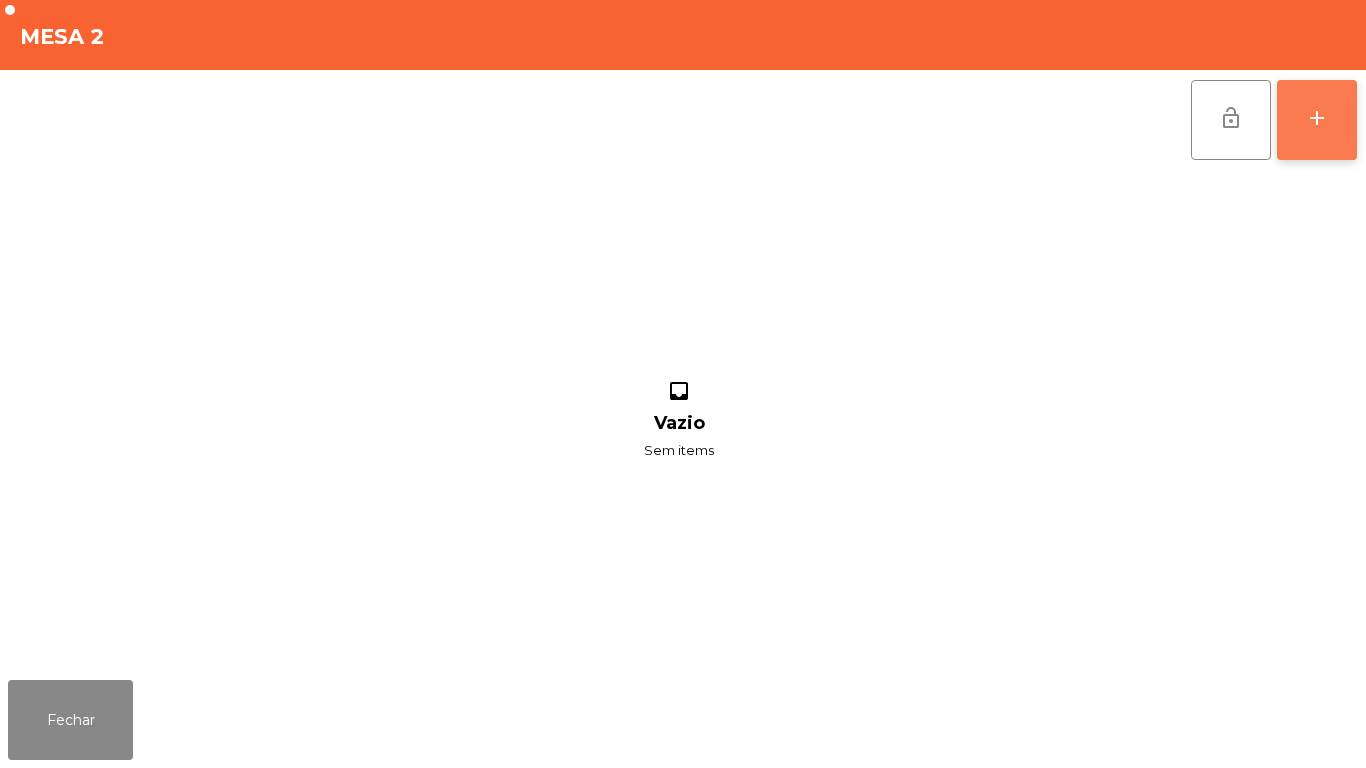 click on "add" 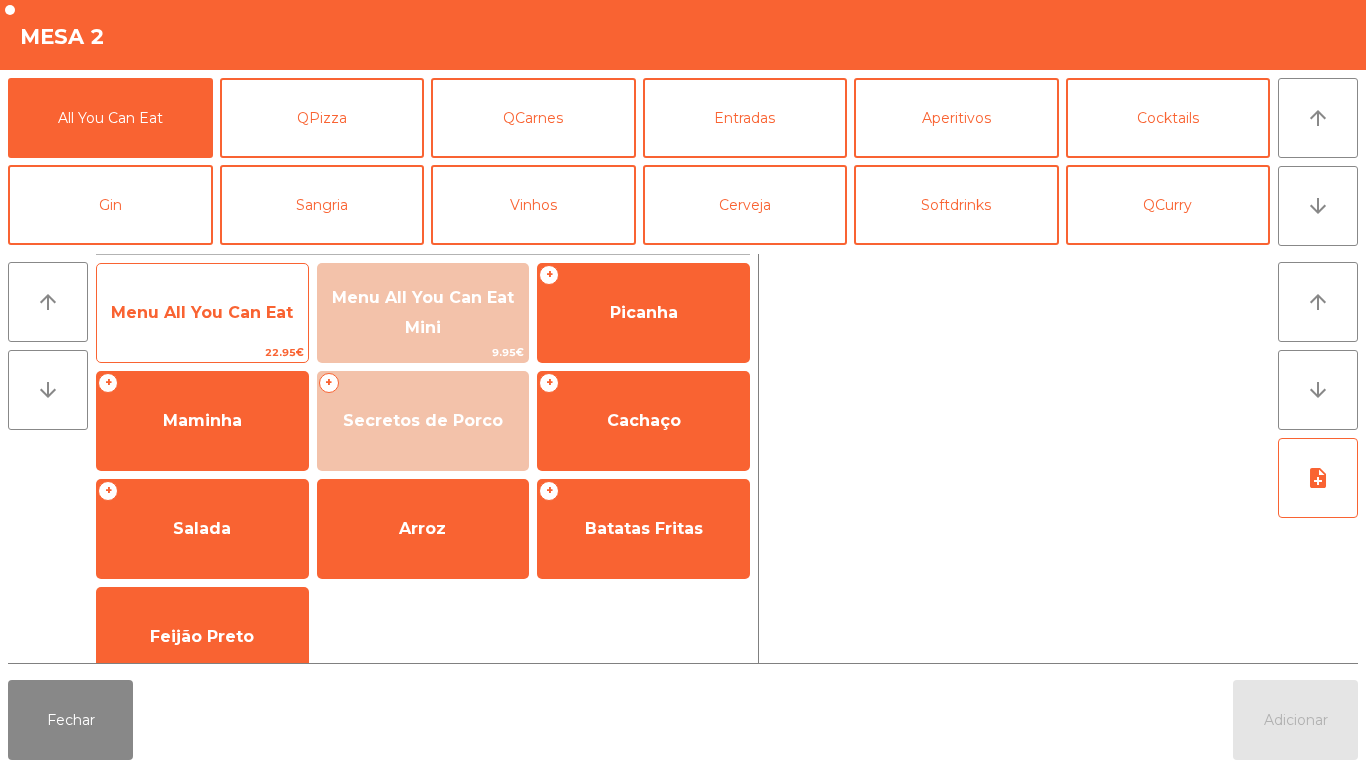 click on "Menu All You Can Eat" 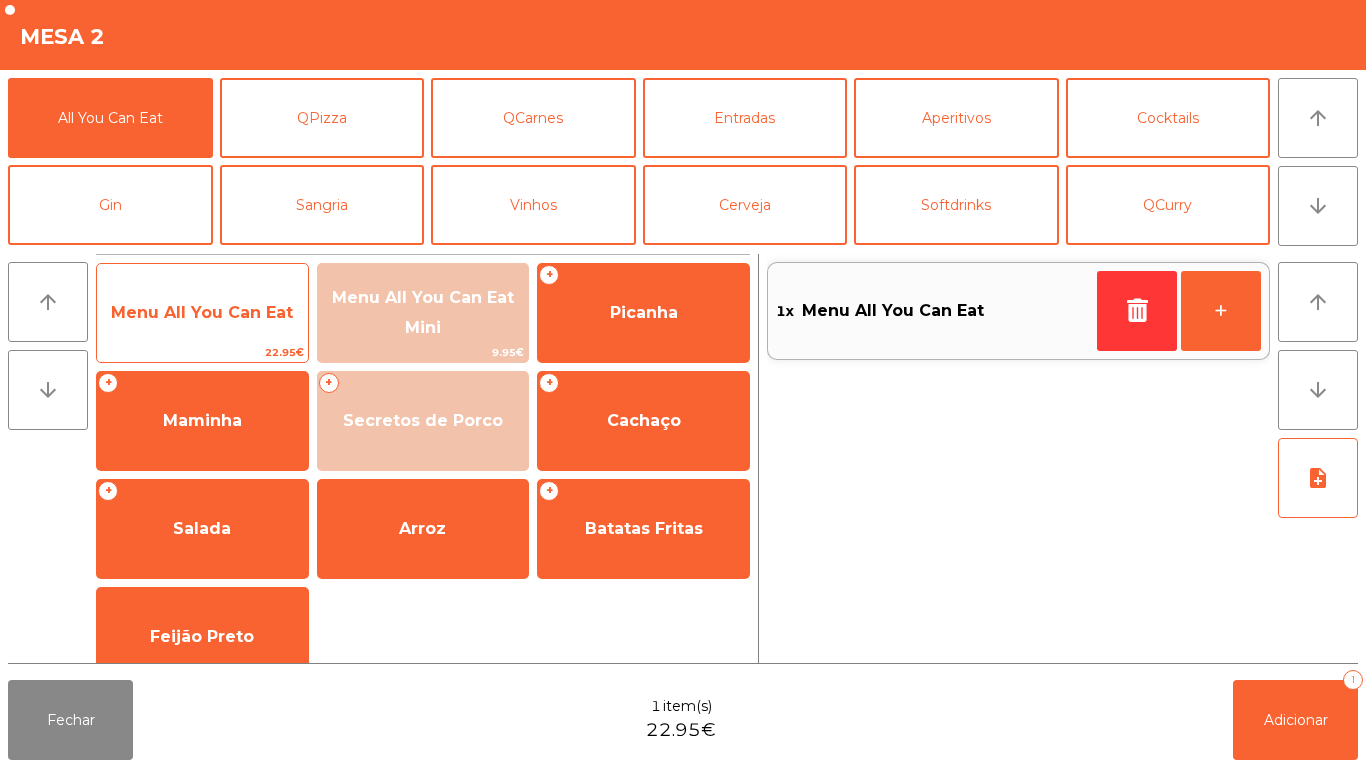 click on "Menu All You Can Eat" 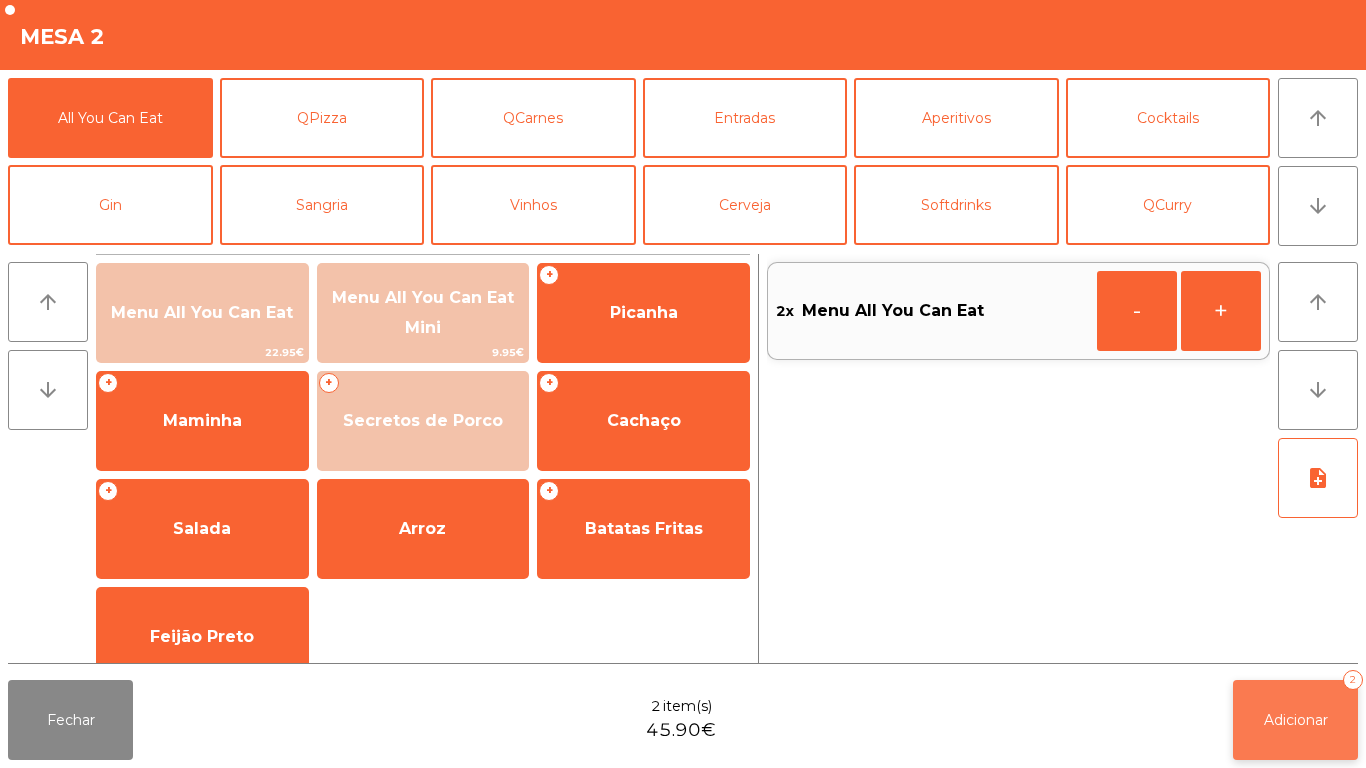 click on "Adicionar" 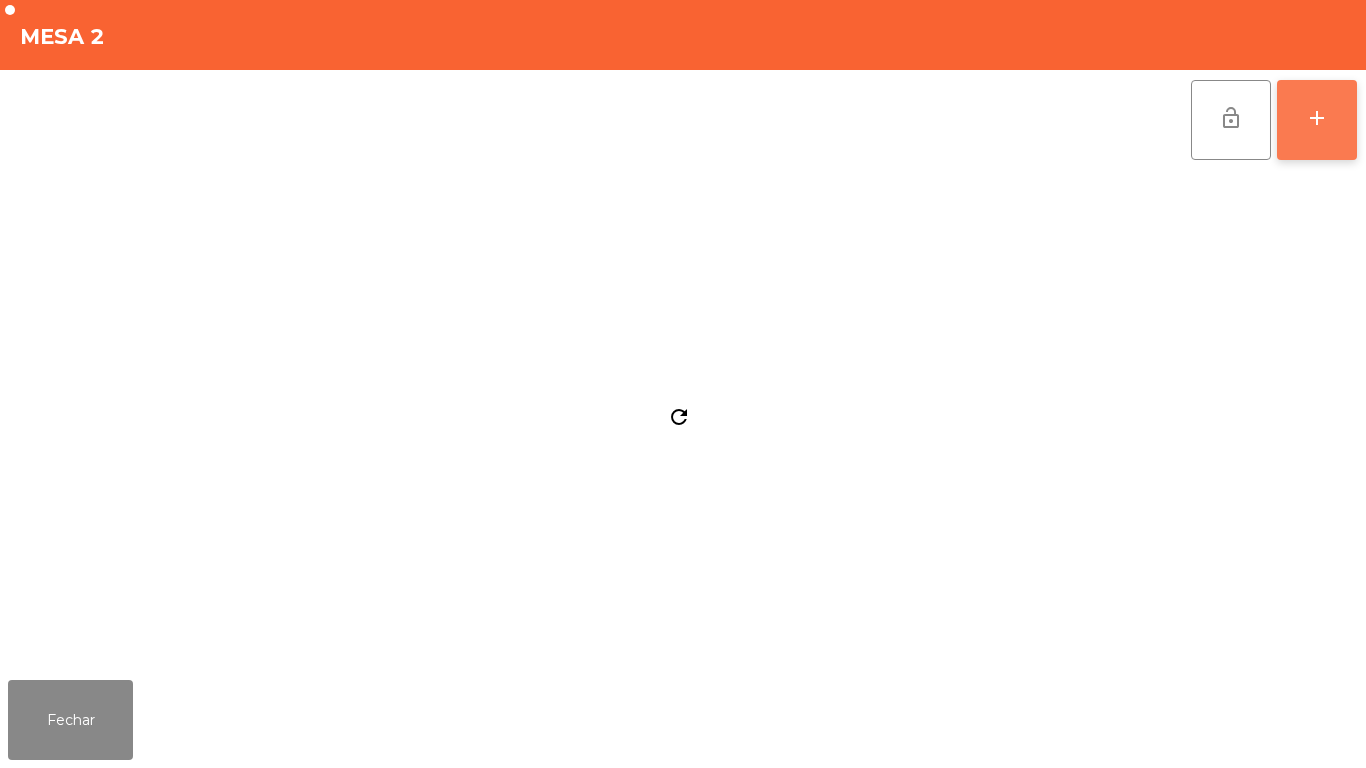 click on "add" 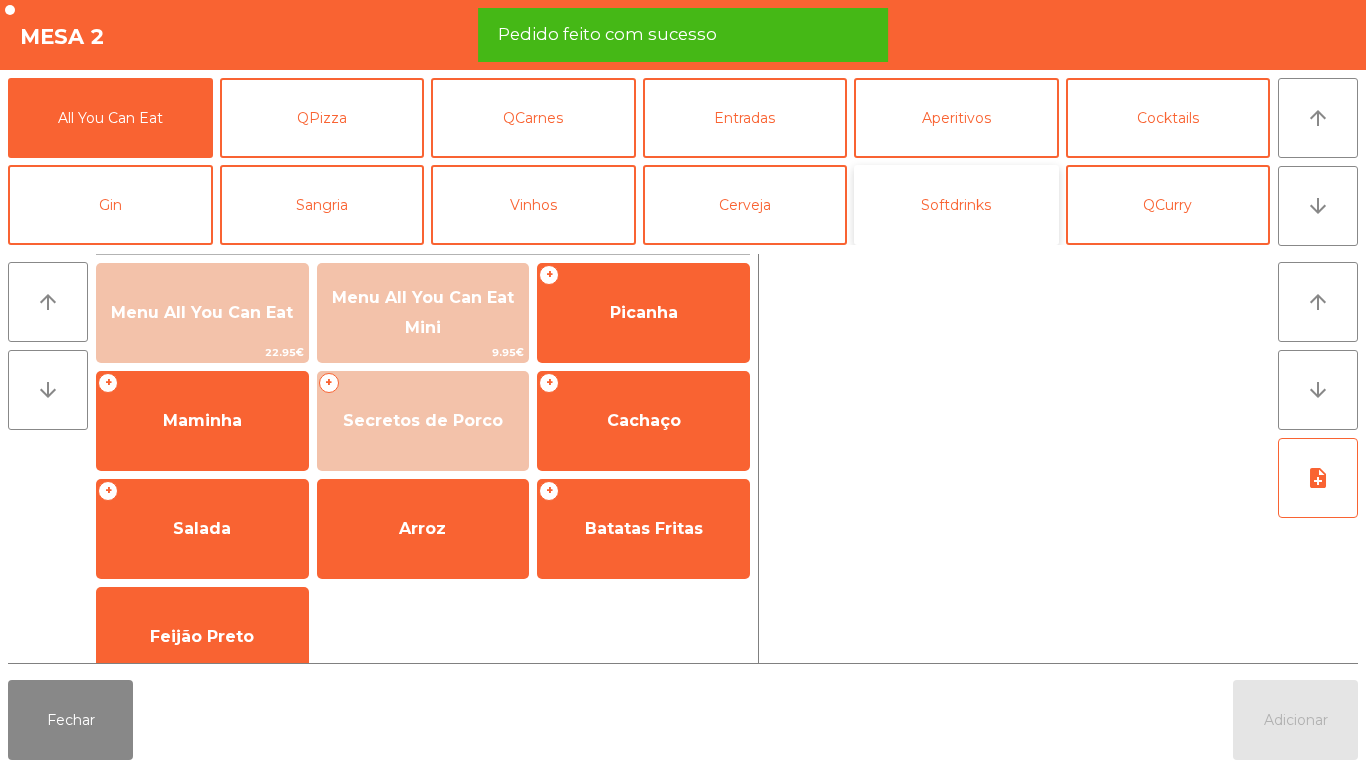 click on "Softdrinks" 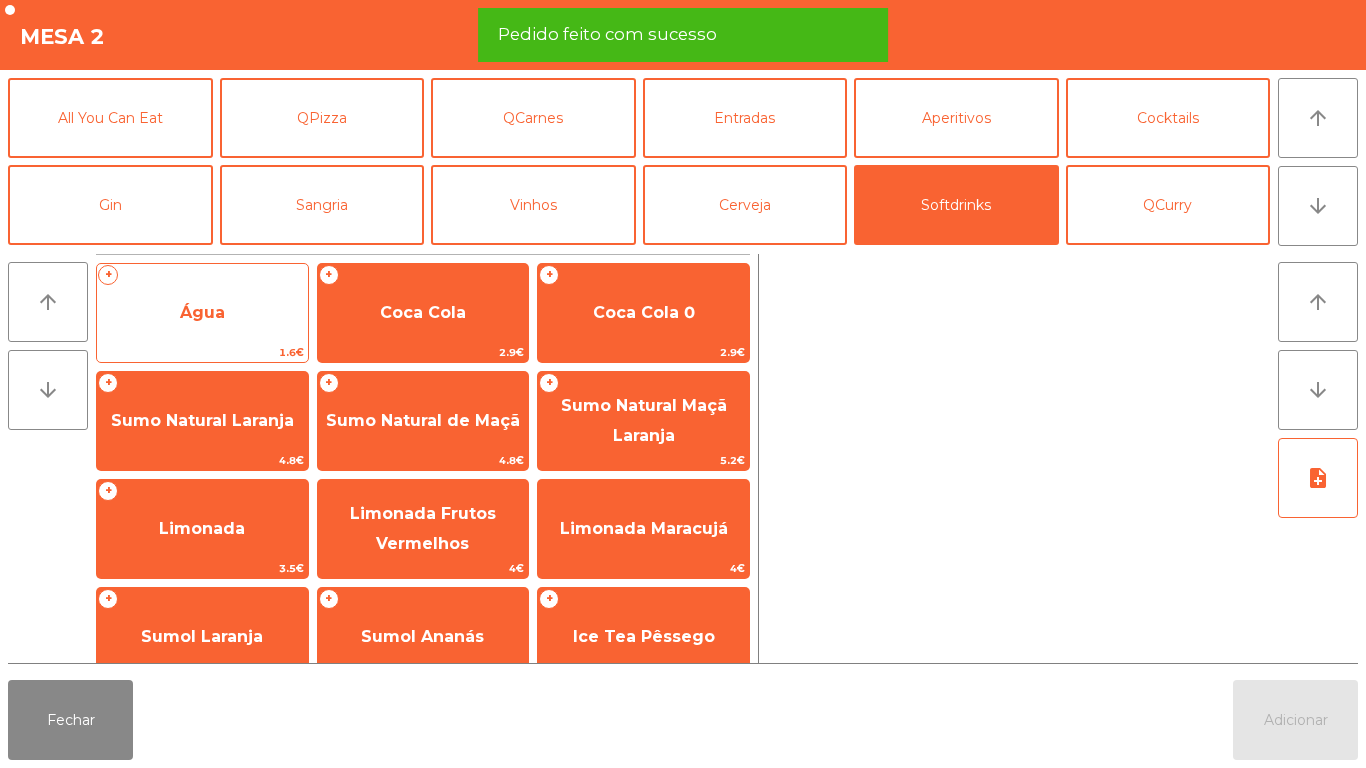 click on "Água" 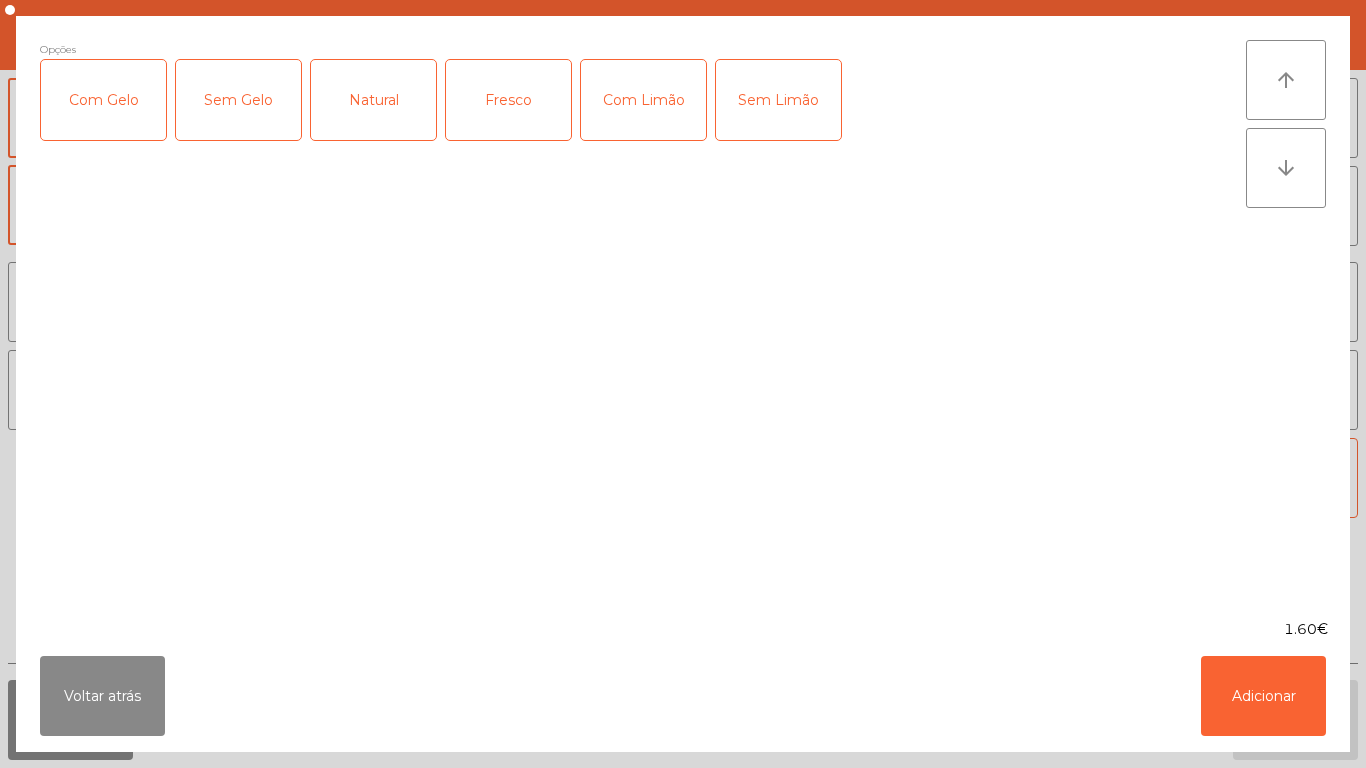 click on "Fresco" 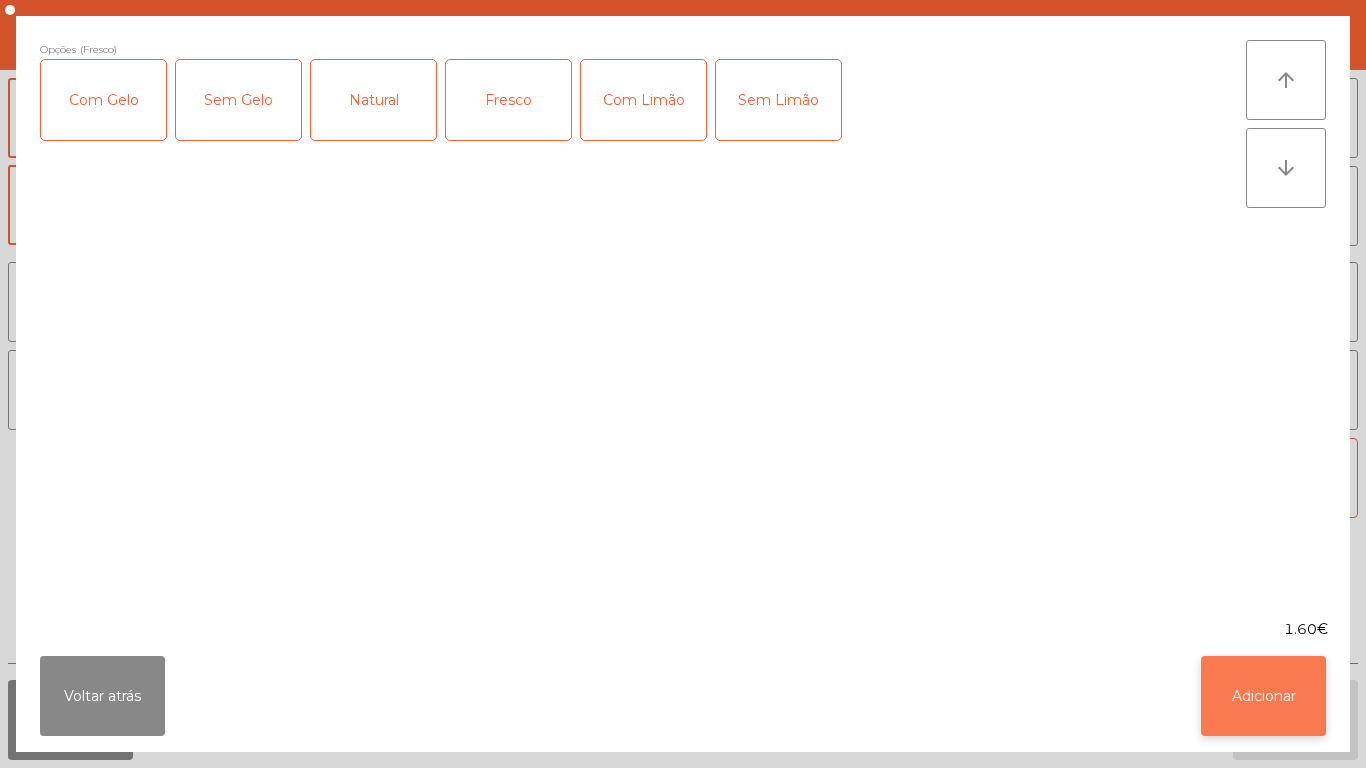 click on "Adicionar" 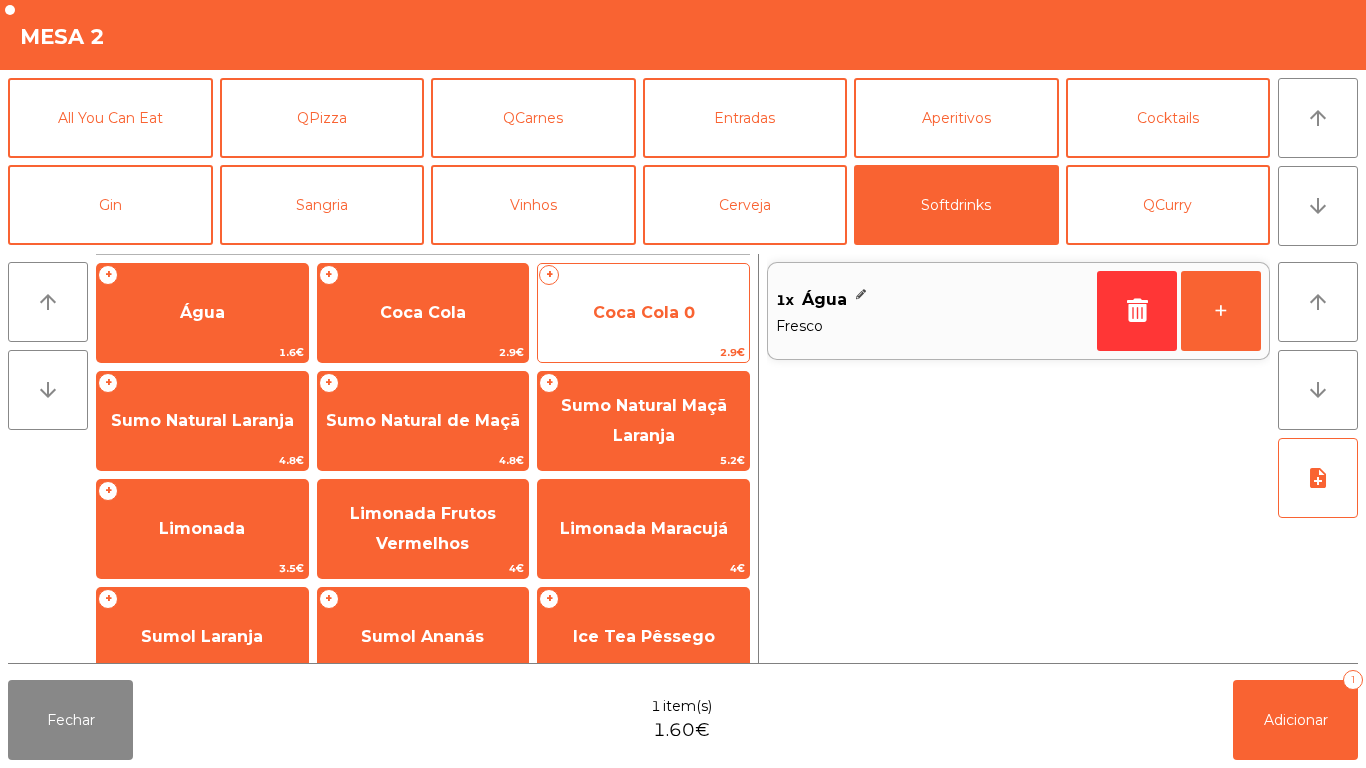 click on "Coca Cola 0" 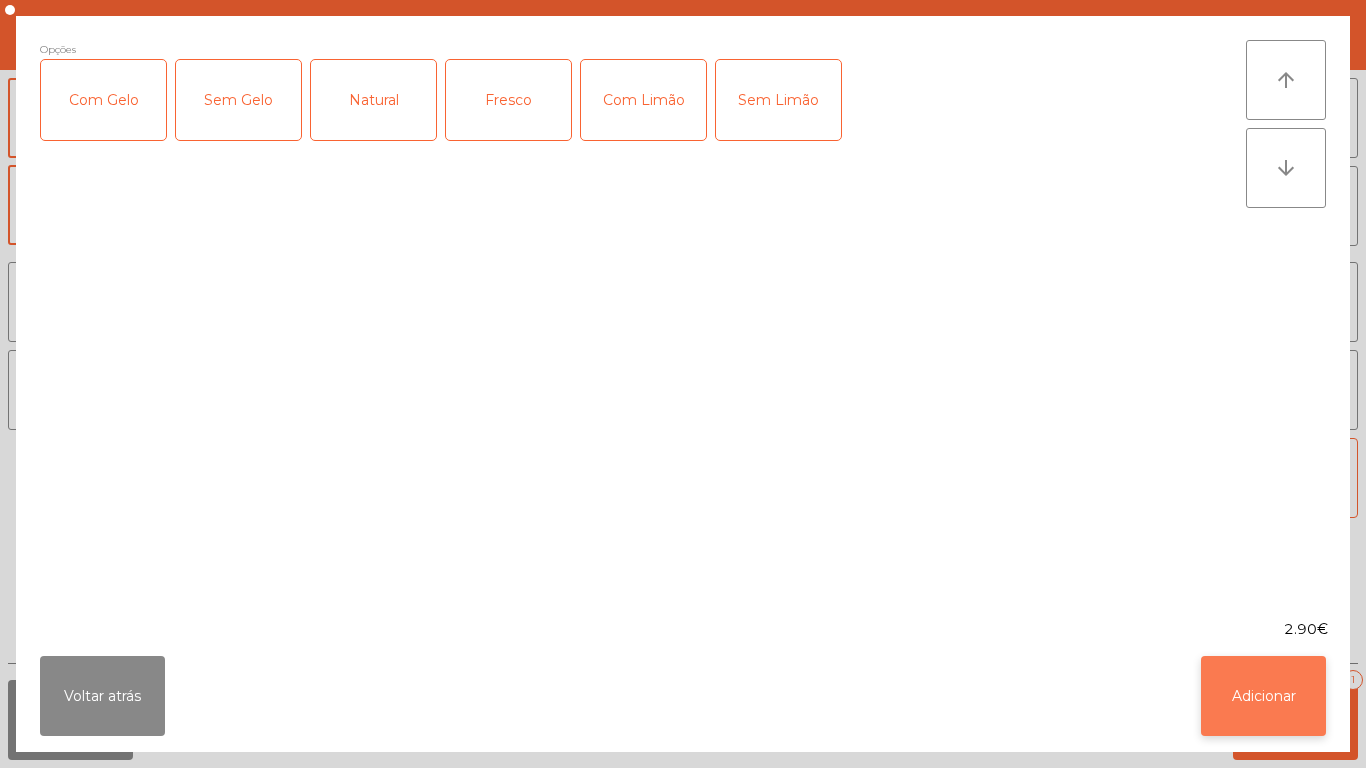 click on "Adicionar" 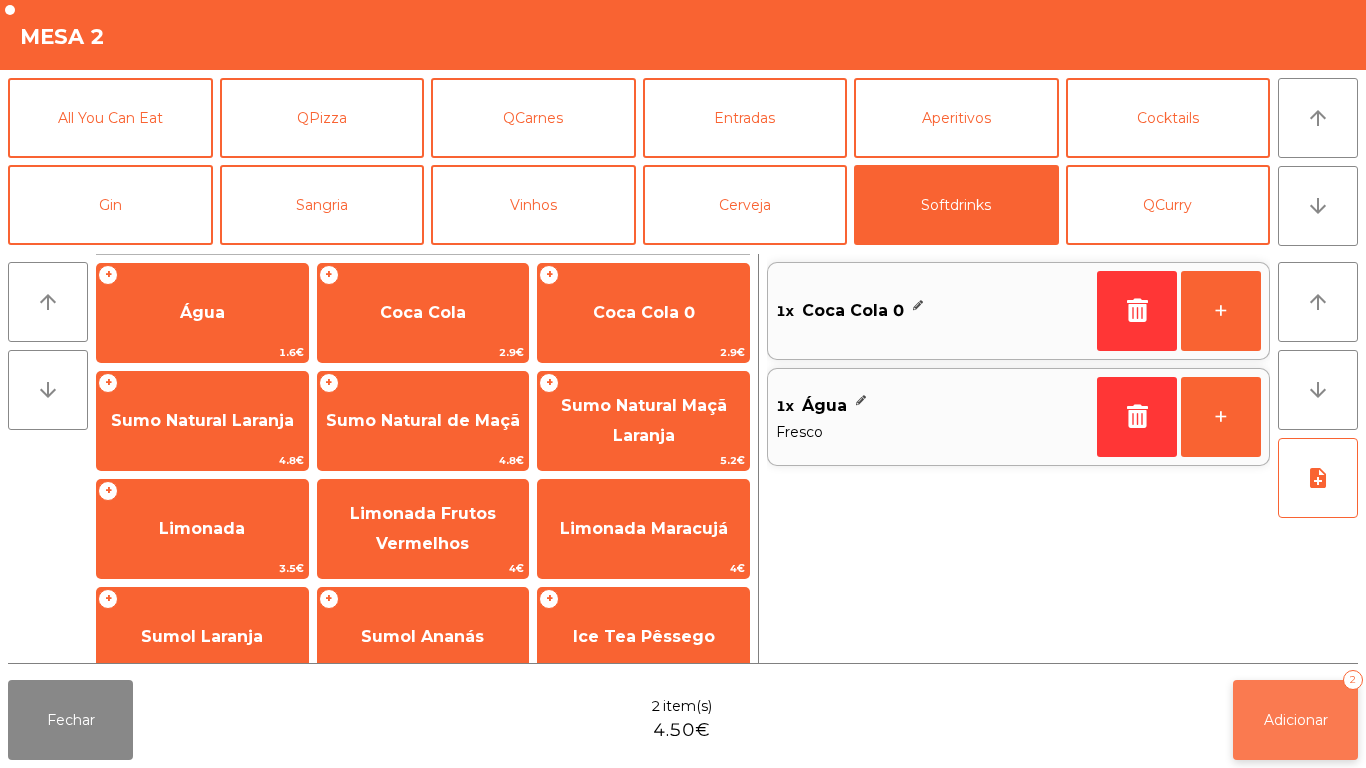 click on "Adicionar   2" 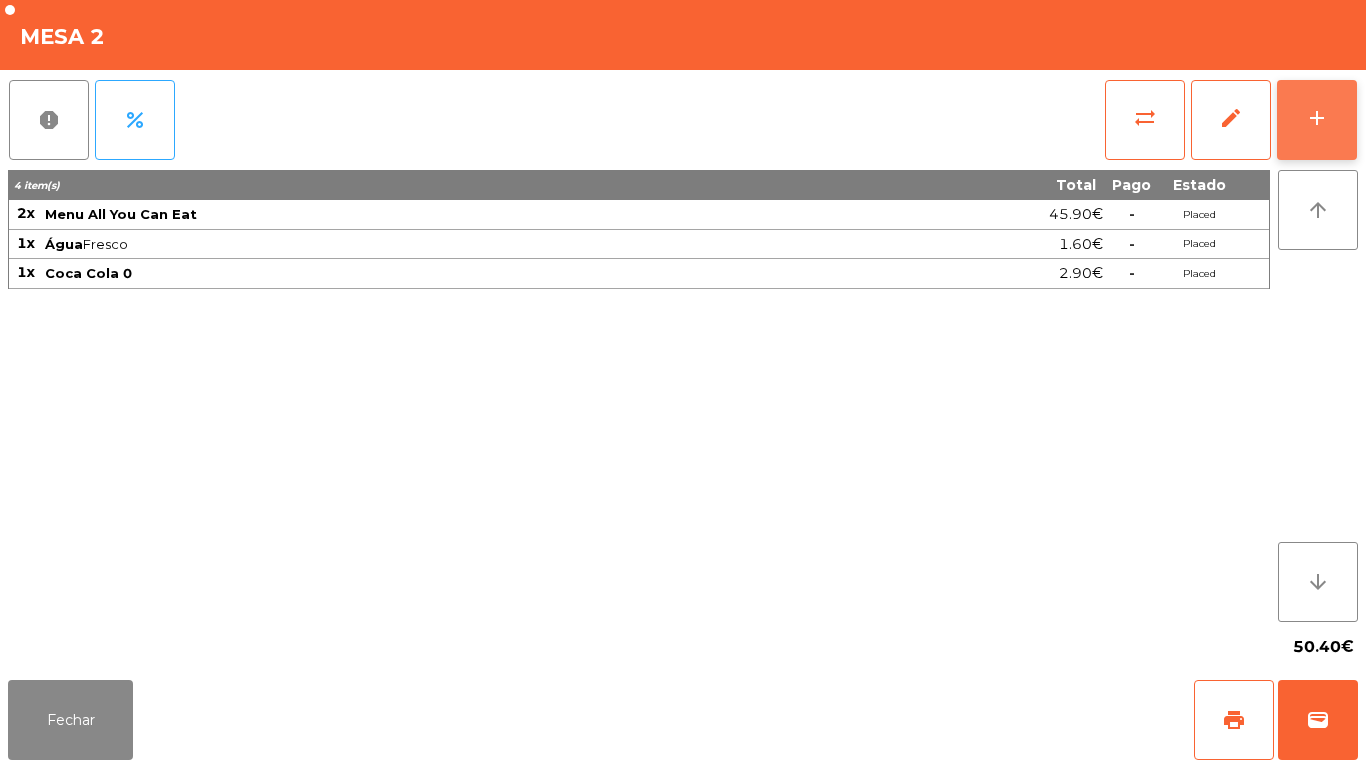 click on "add" 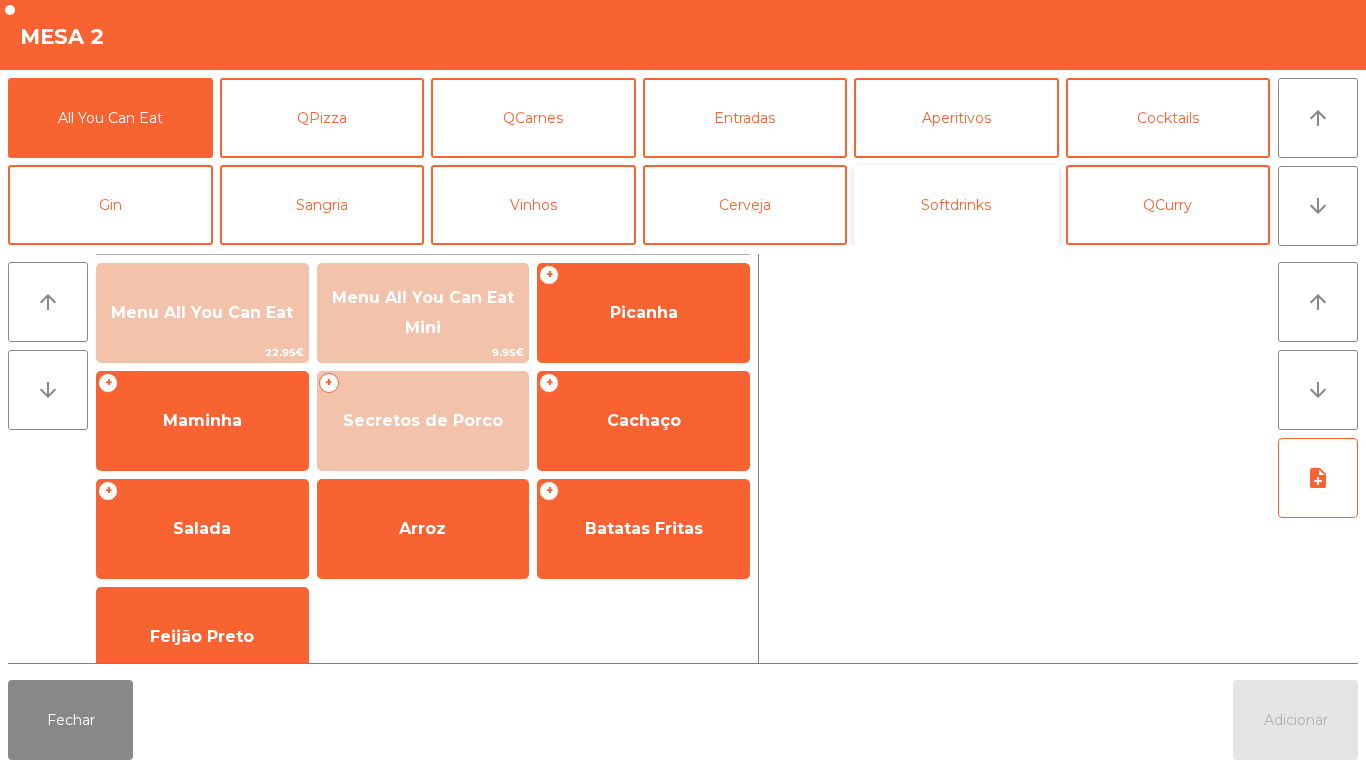 click on "Softdrinks" 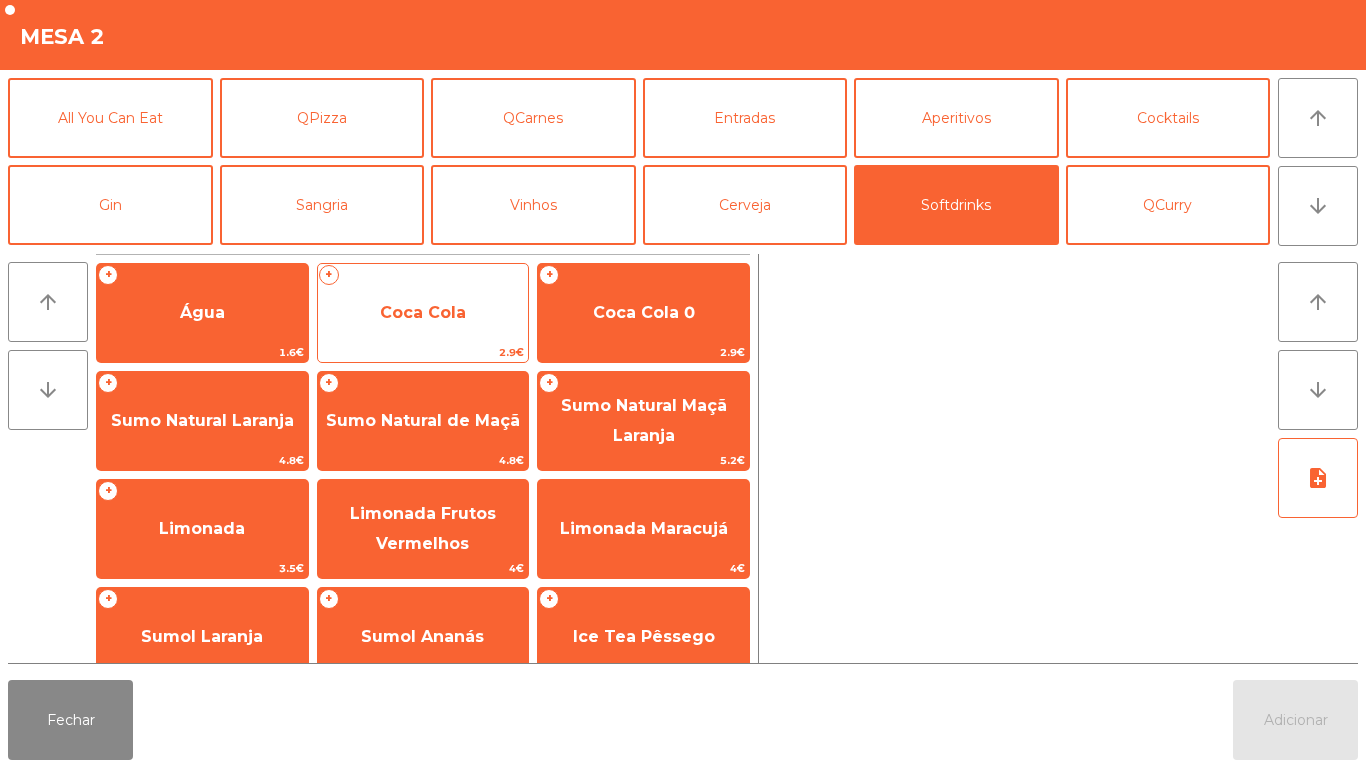 click on "Coca Cola" 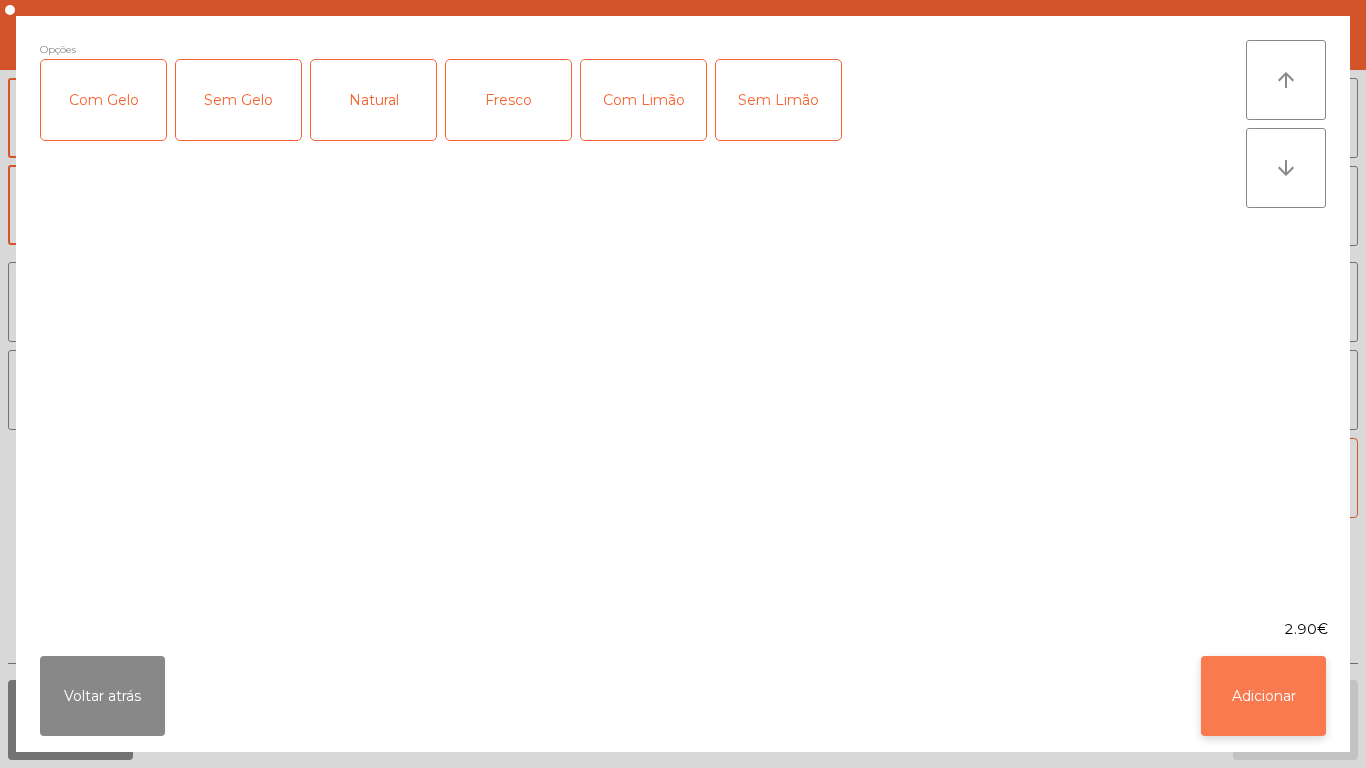 click on "Adicionar" 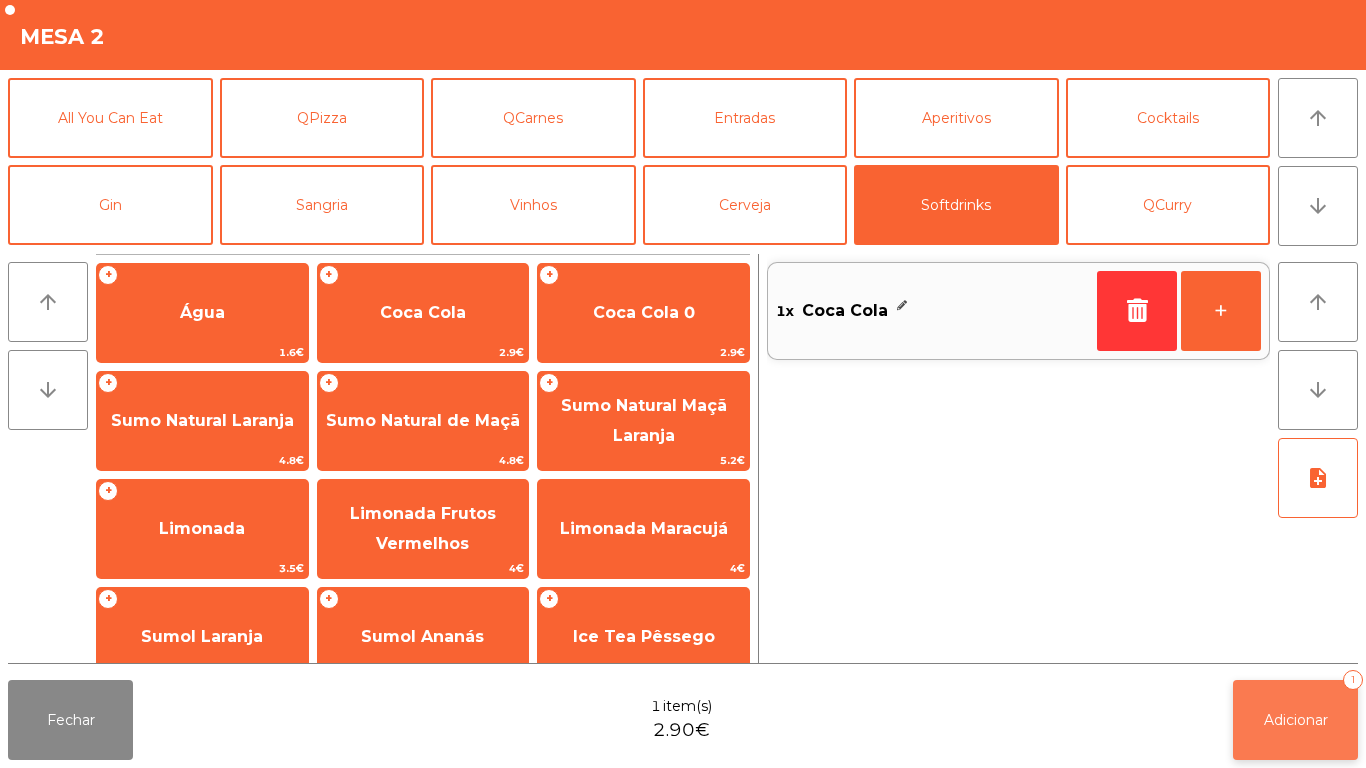 click on "Adicionar   1" 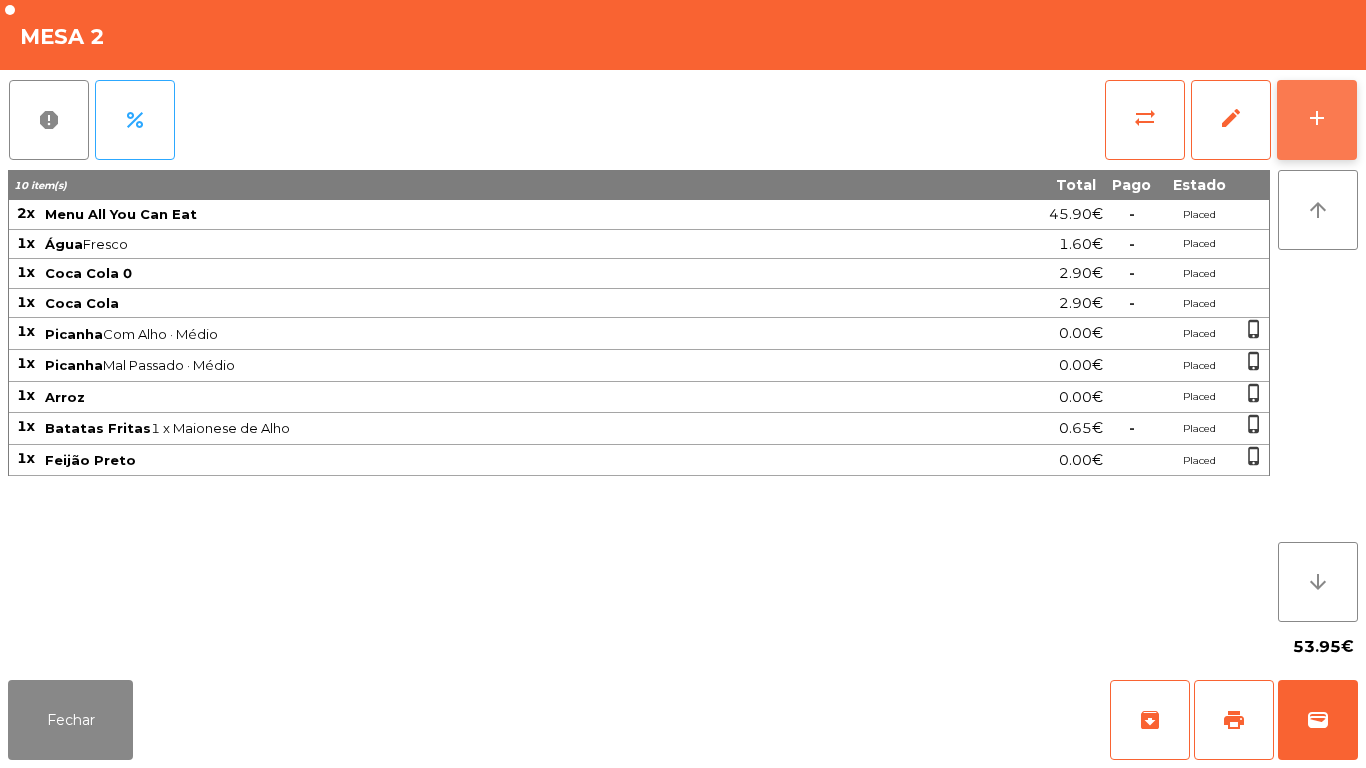 click on "add" 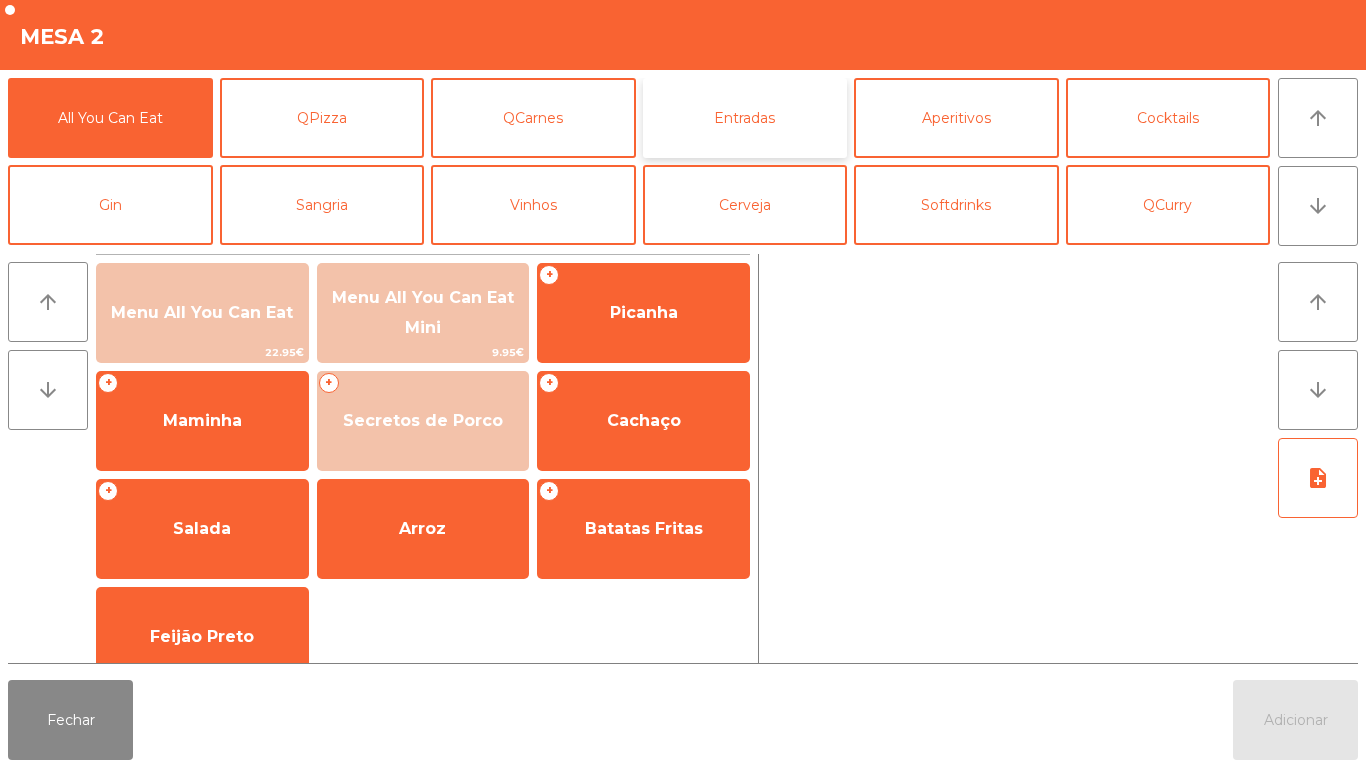 click on "Entradas" 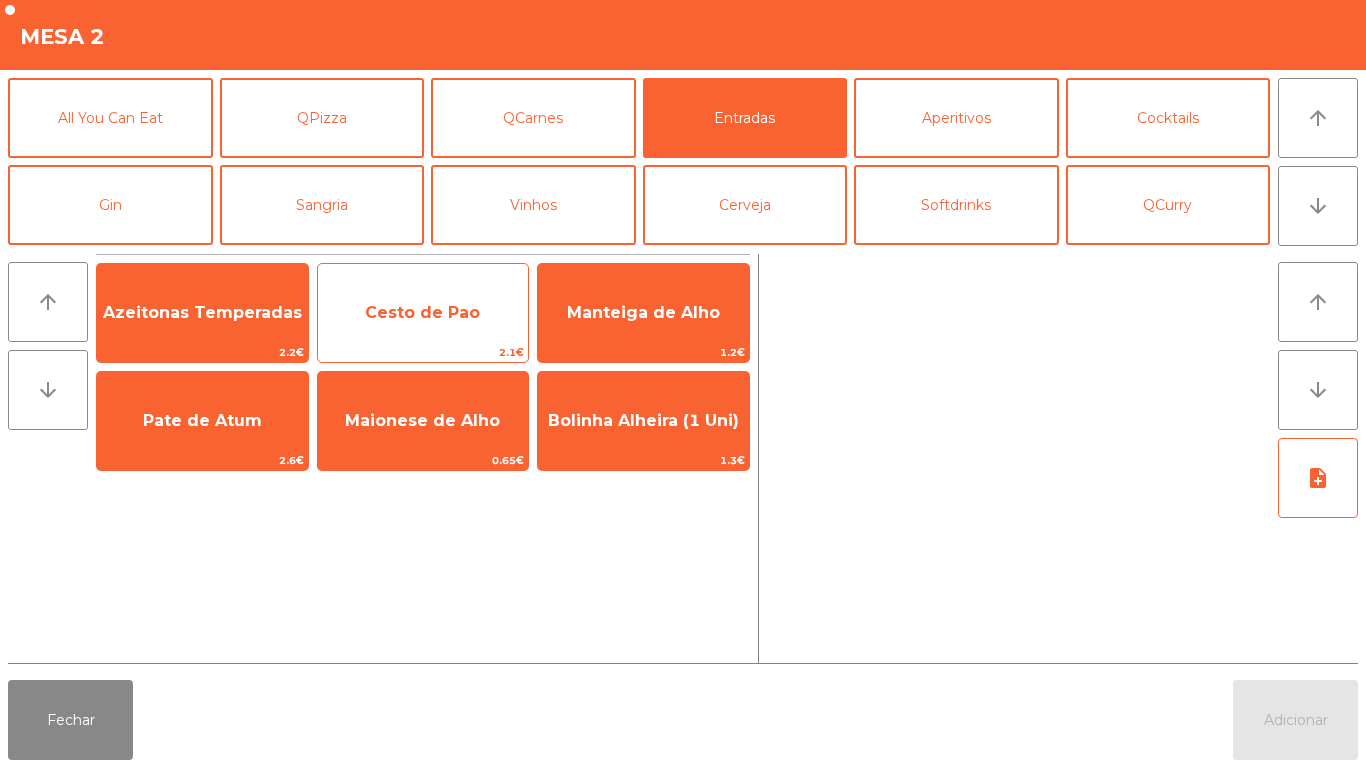 click on "Cesto de Pao" 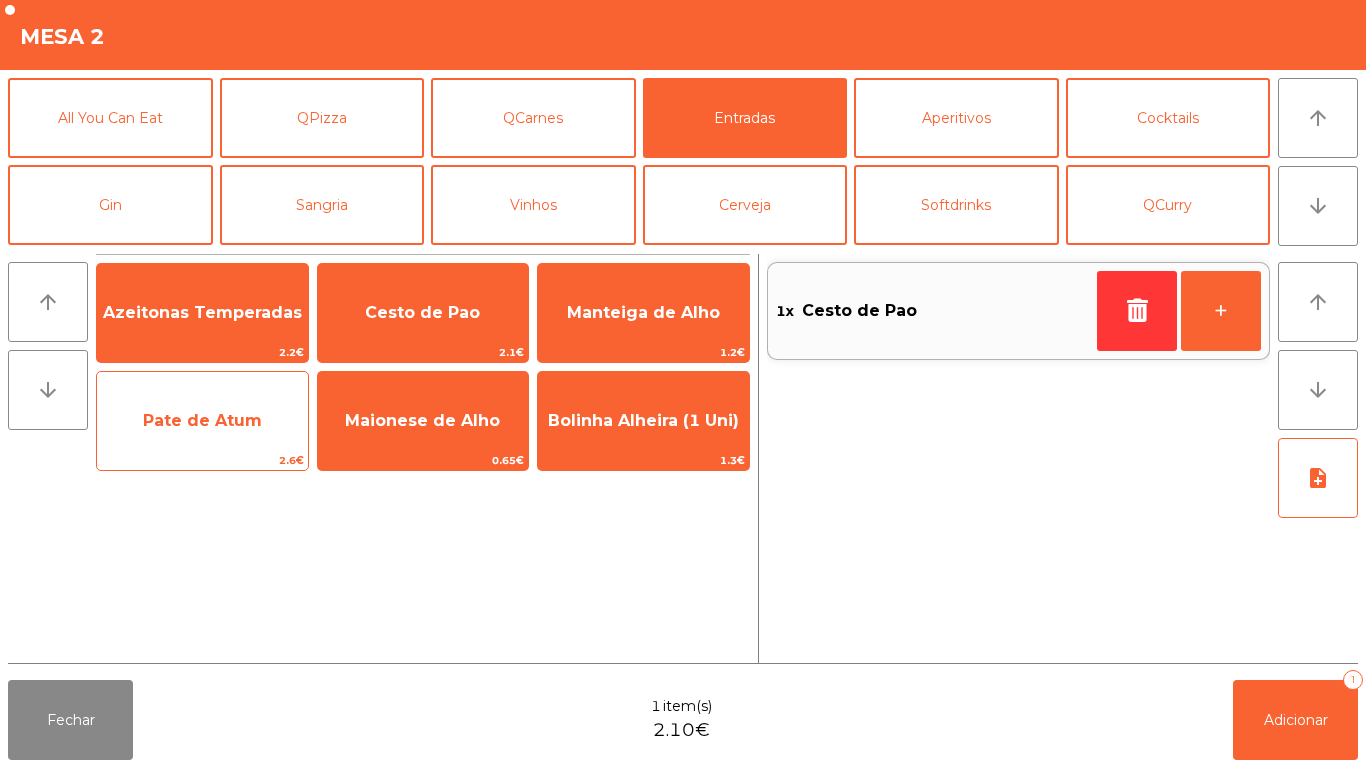 click on "Pate de Atum" 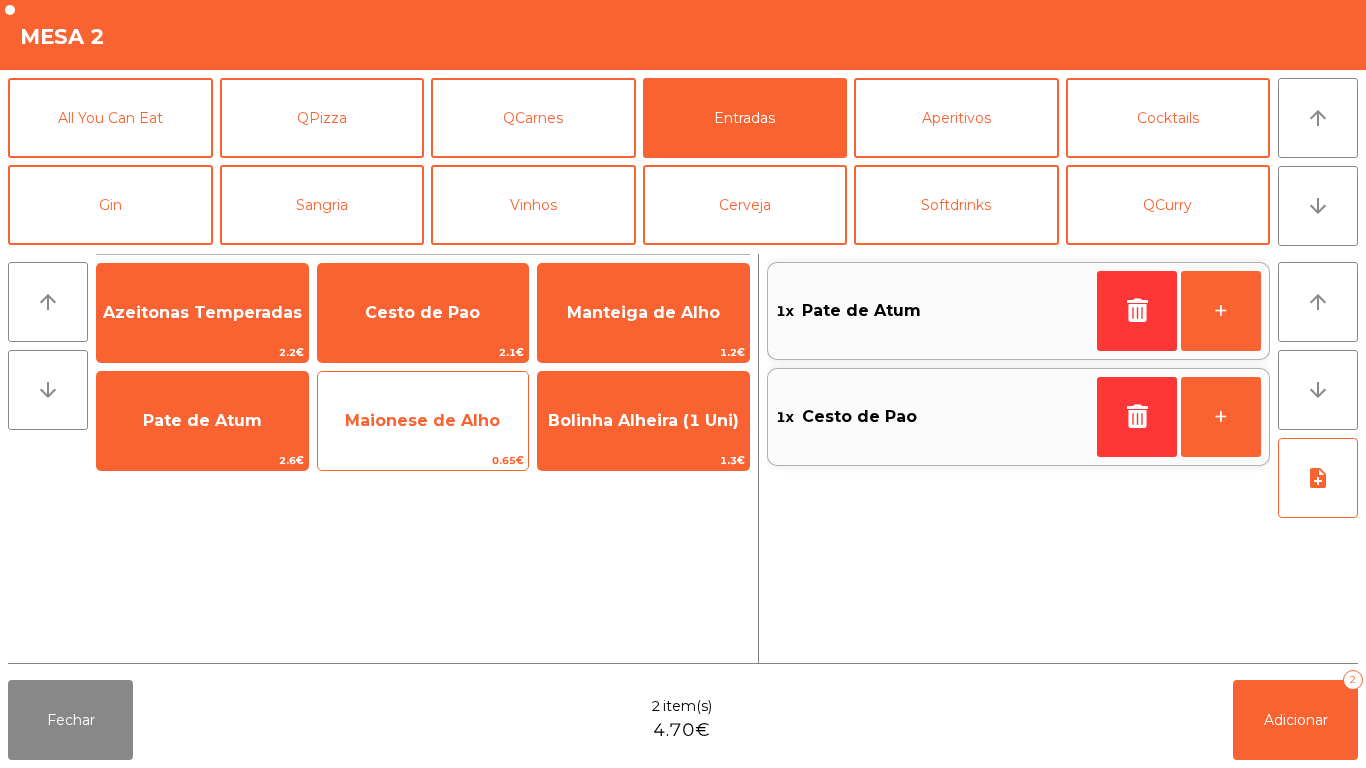 click on "Maionese de Alho" 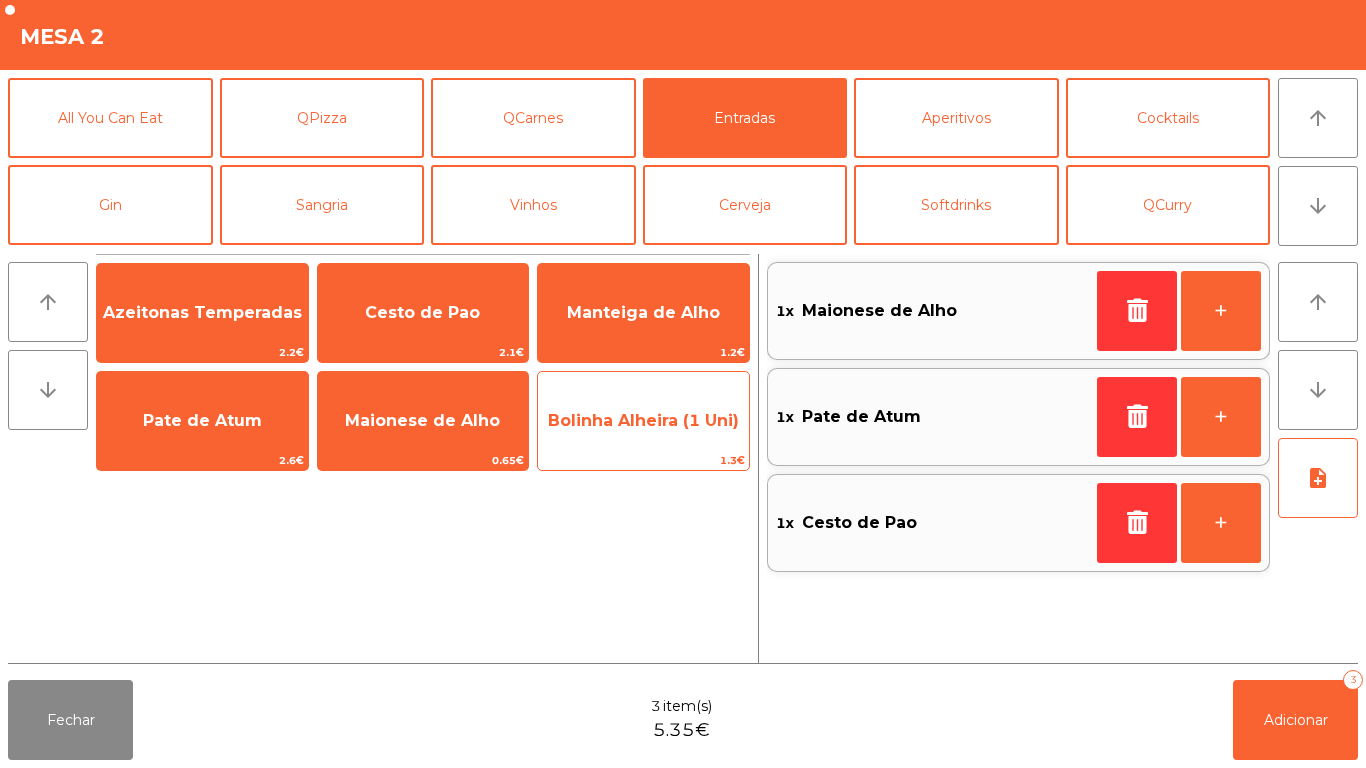 click on "Bolinha Alheira (1 Uni)" 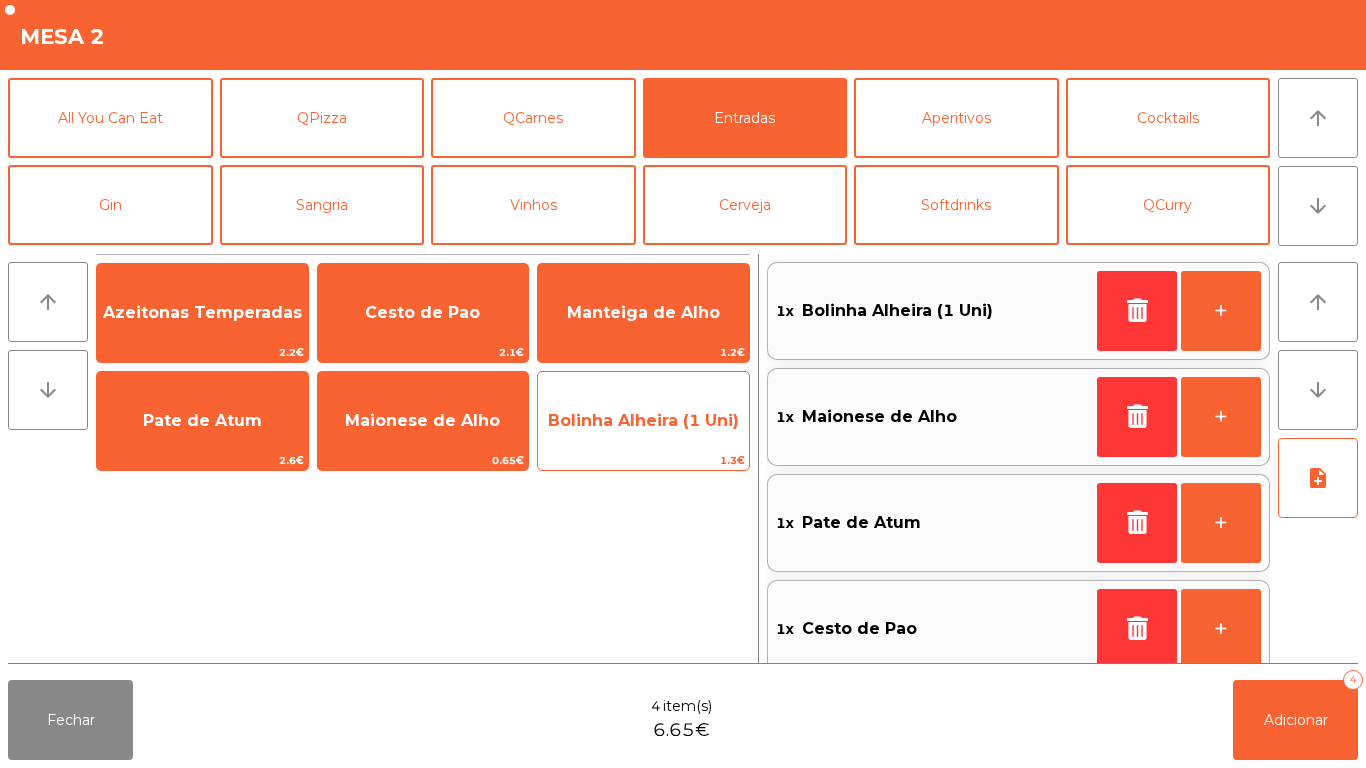 scroll, scrollTop: 5, scrollLeft: 0, axis: vertical 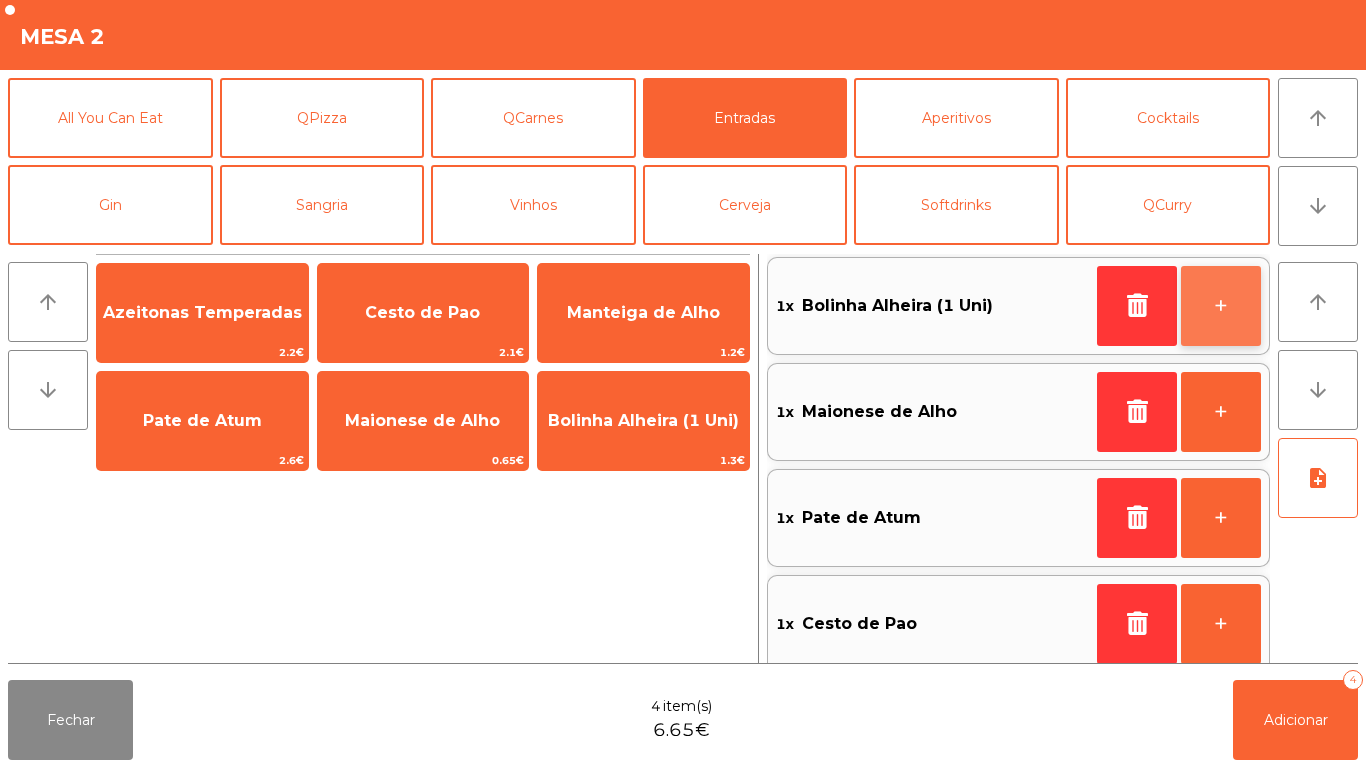 click on "+" 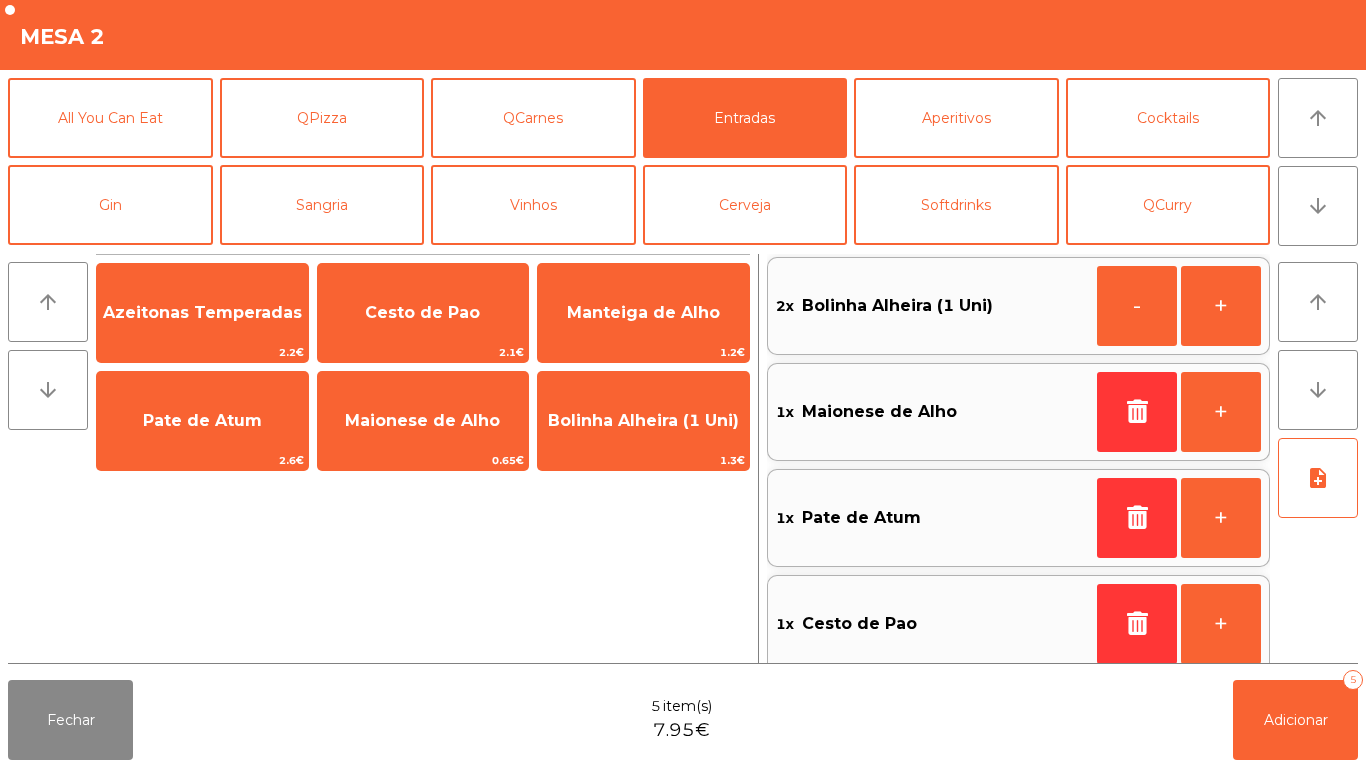 scroll, scrollTop: 8, scrollLeft: 0, axis: vertical 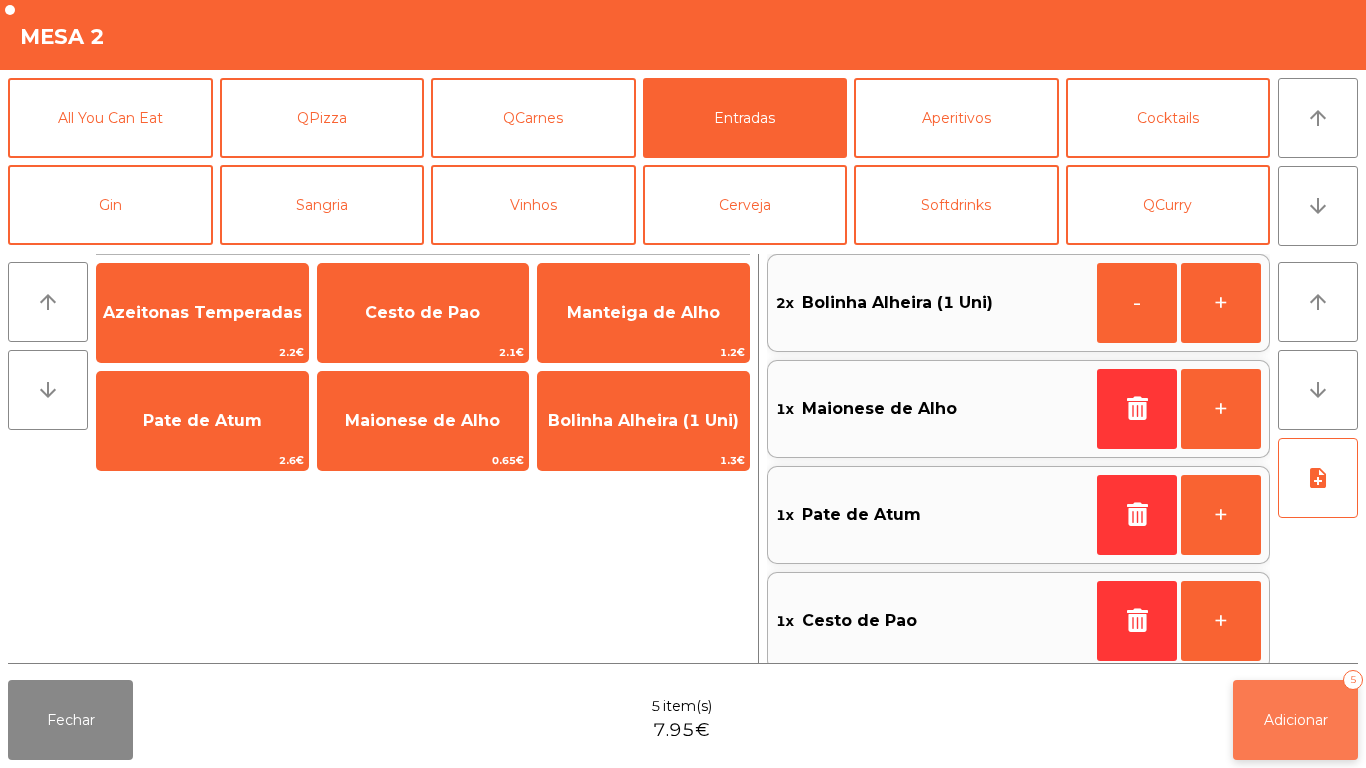 click on "Adicionar   5" 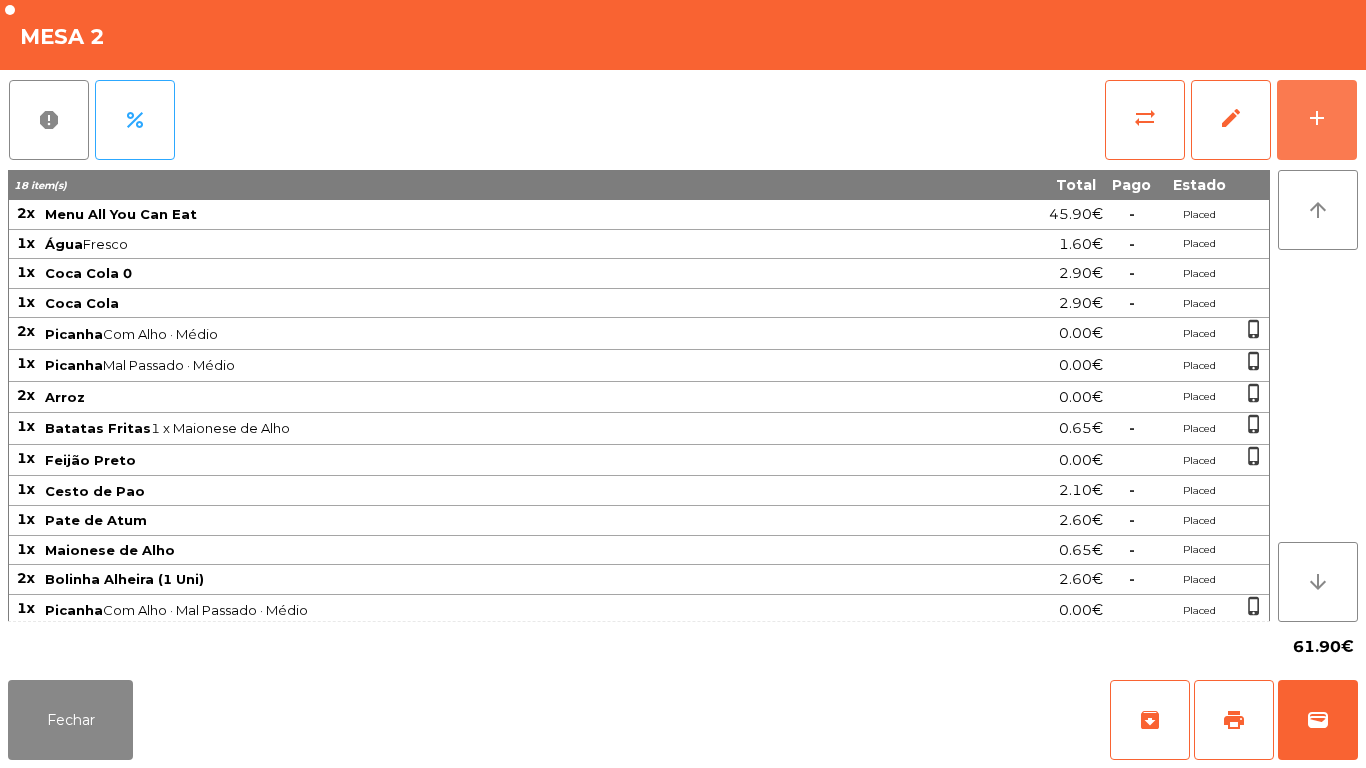 scroll, scrollTop: 3, scrollLeft: 0, axis: vertical 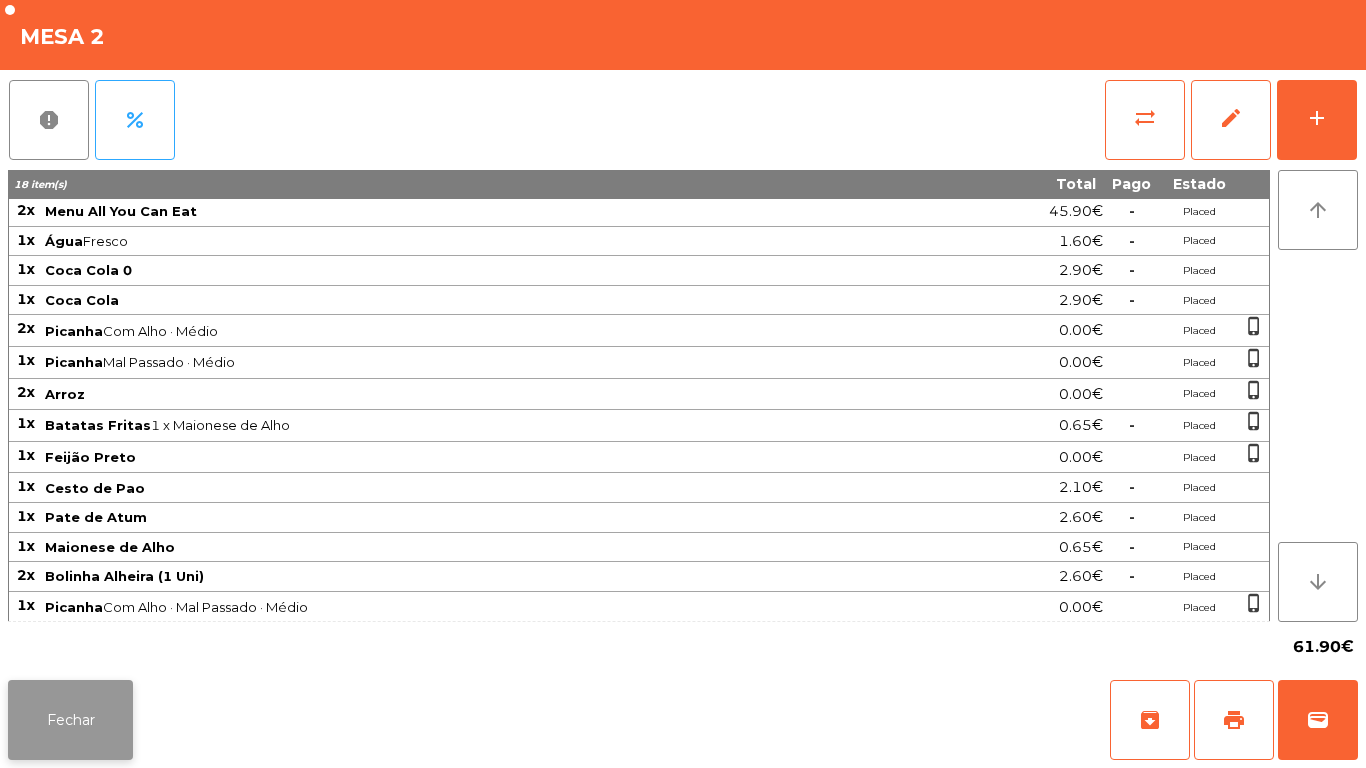click on "Fechar" 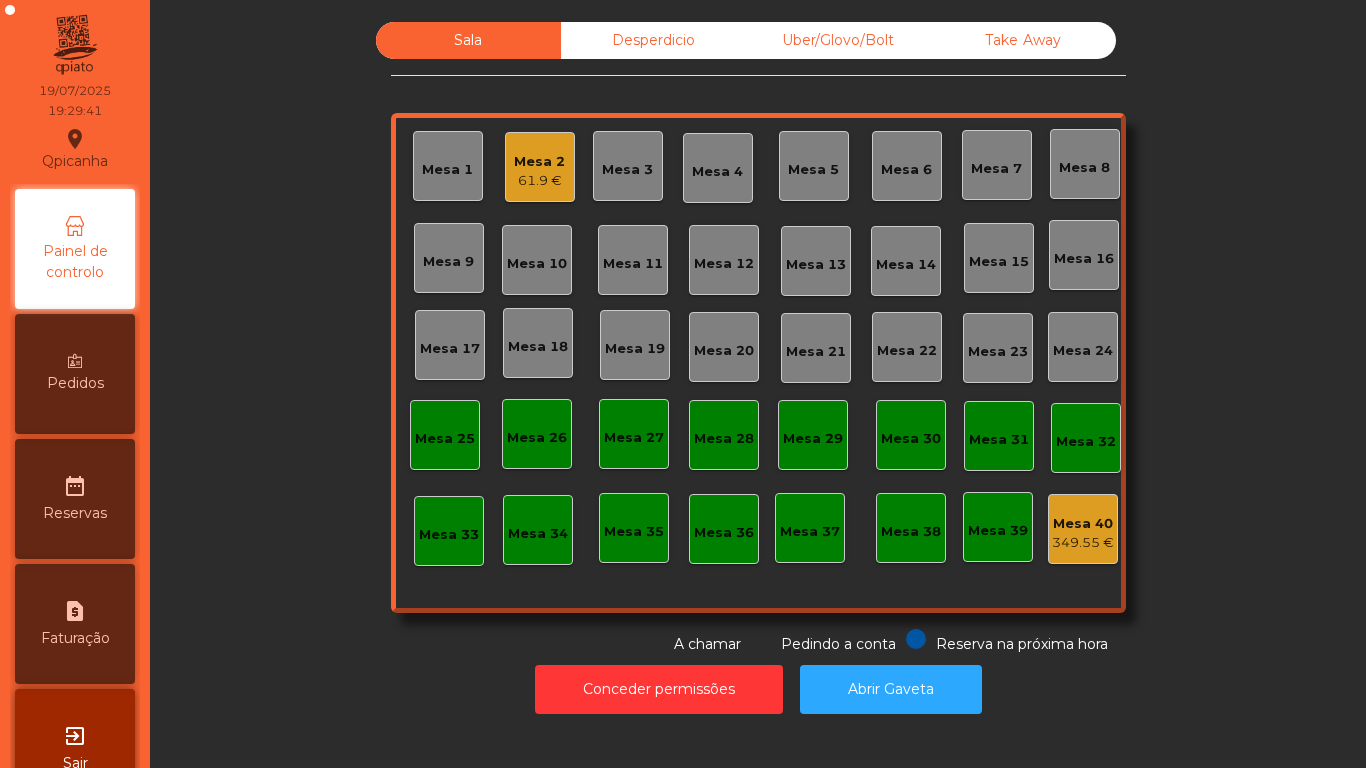 click on "Mesa 3" 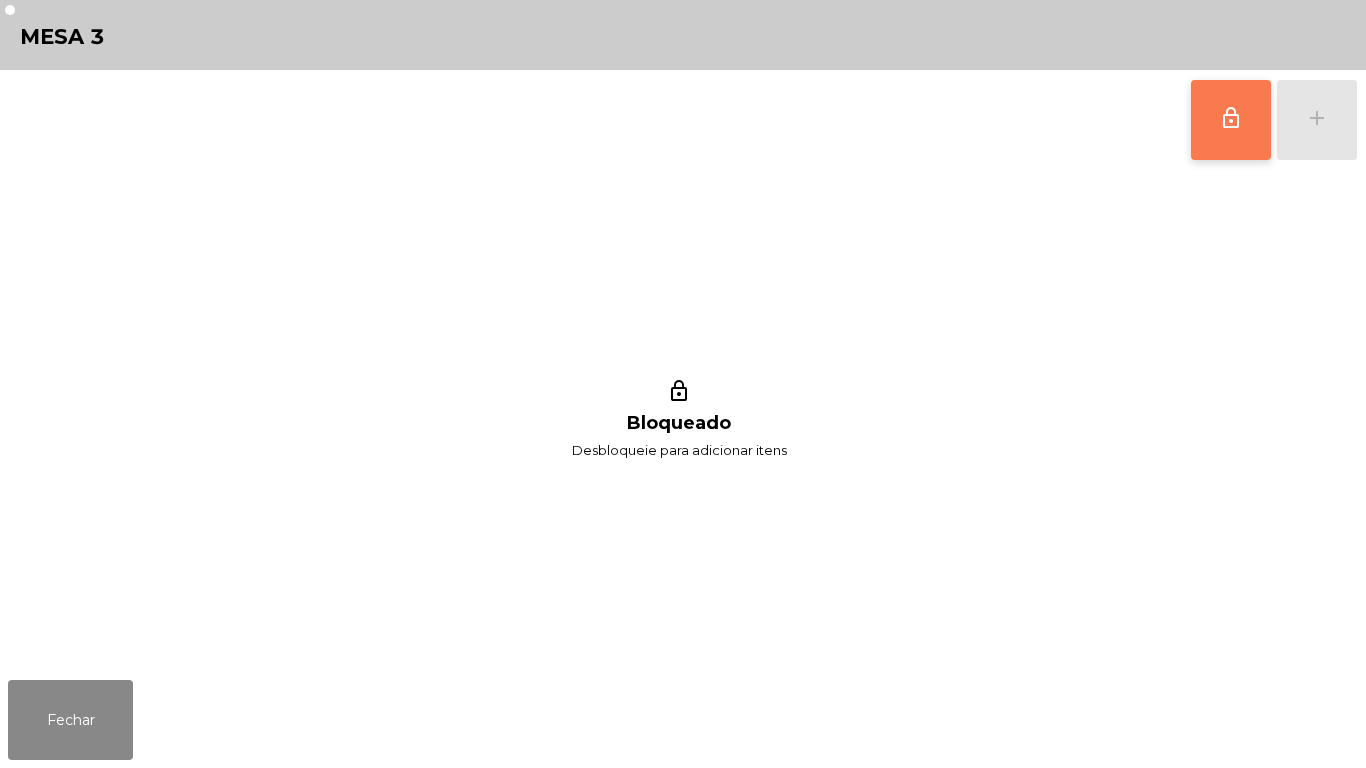 click on "lock_outline" 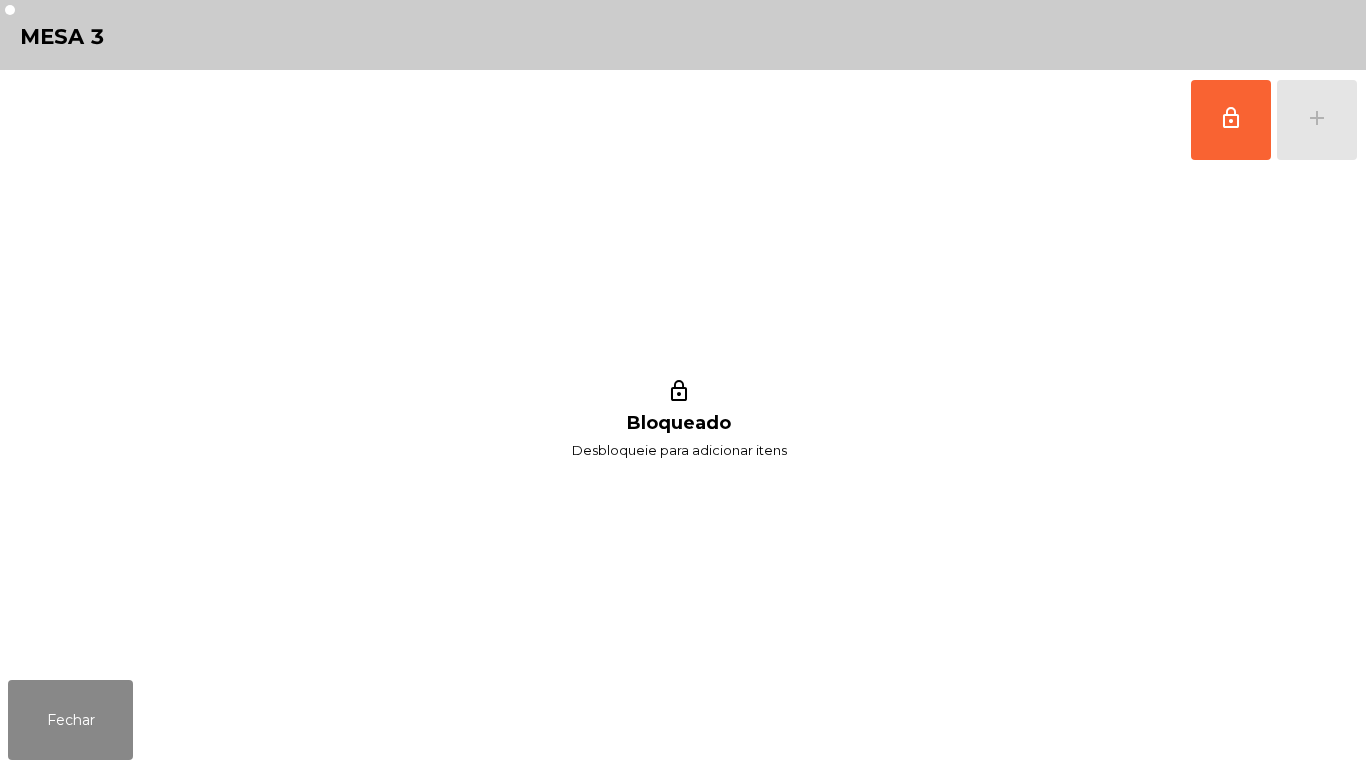 click on "lock_outline   add" 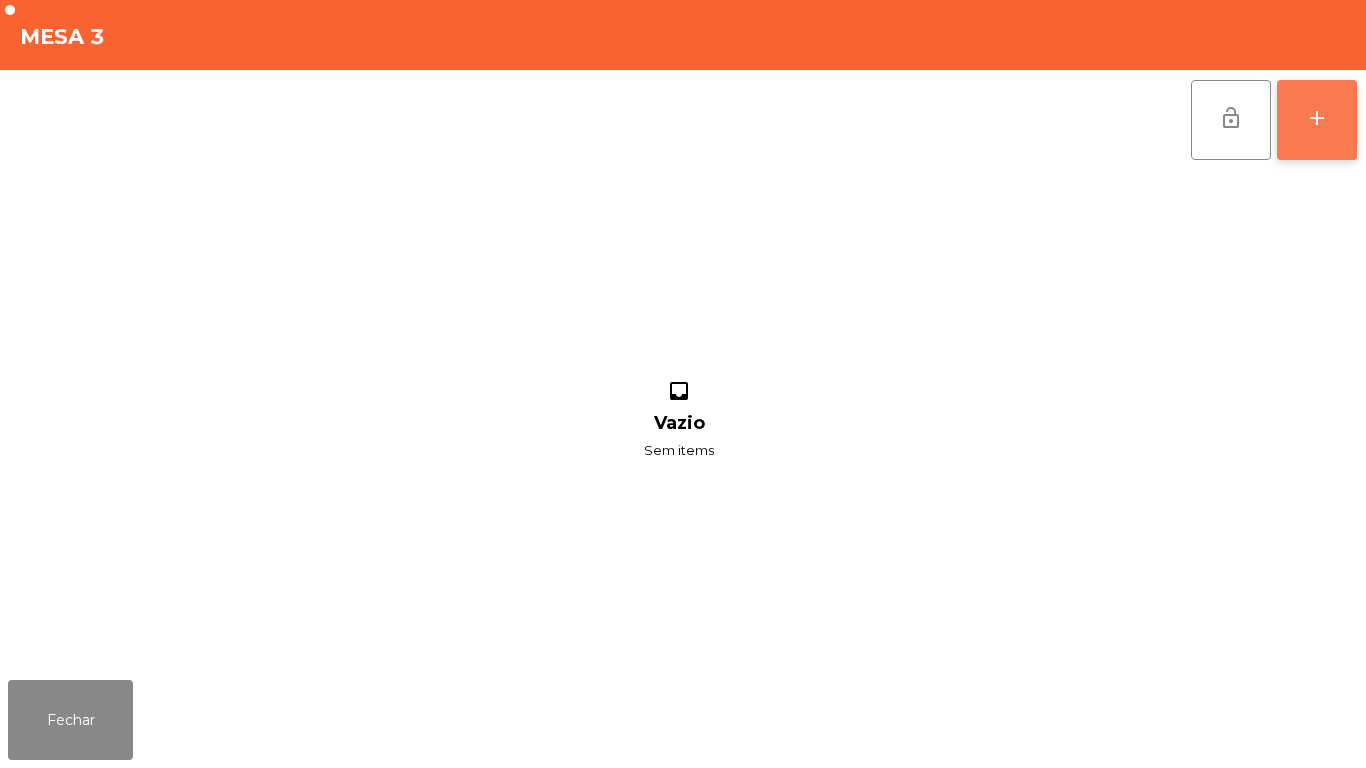 click on "add" 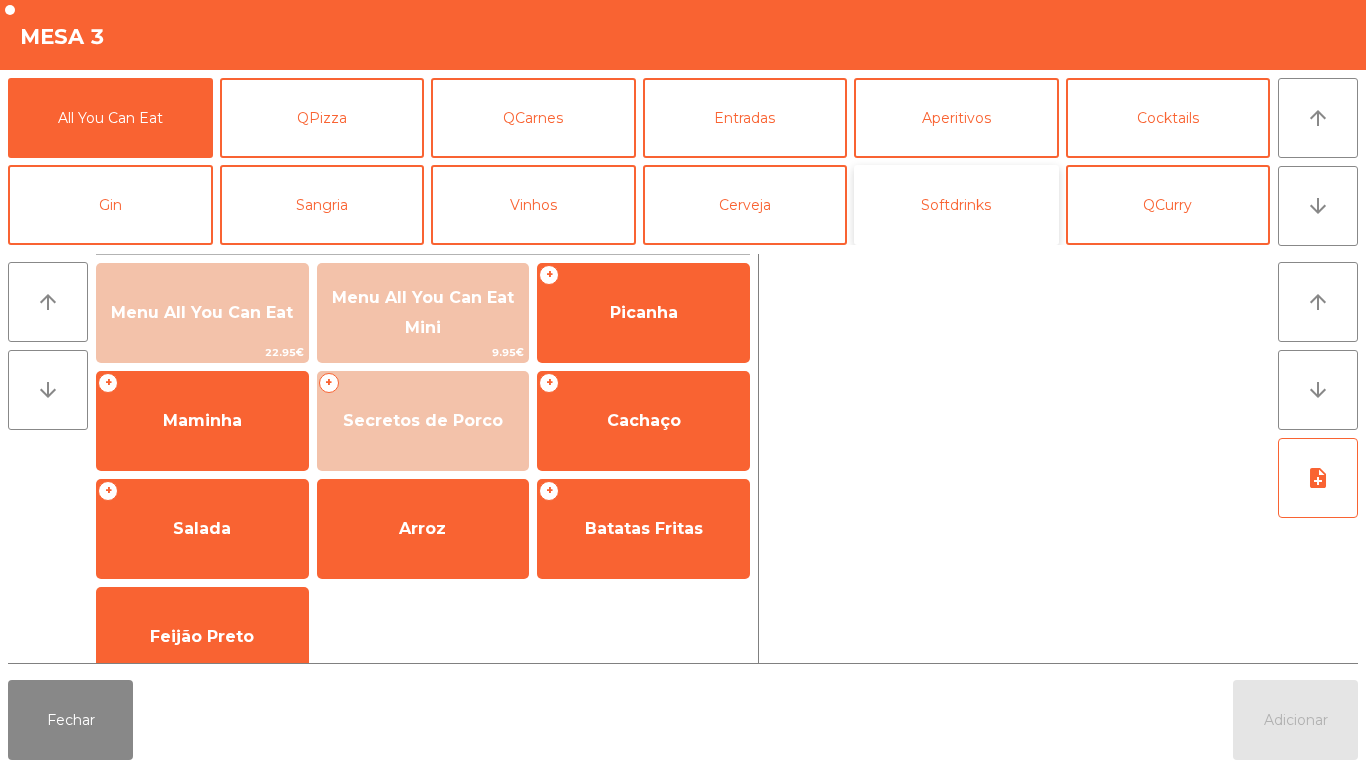 click on "Softdrinks" 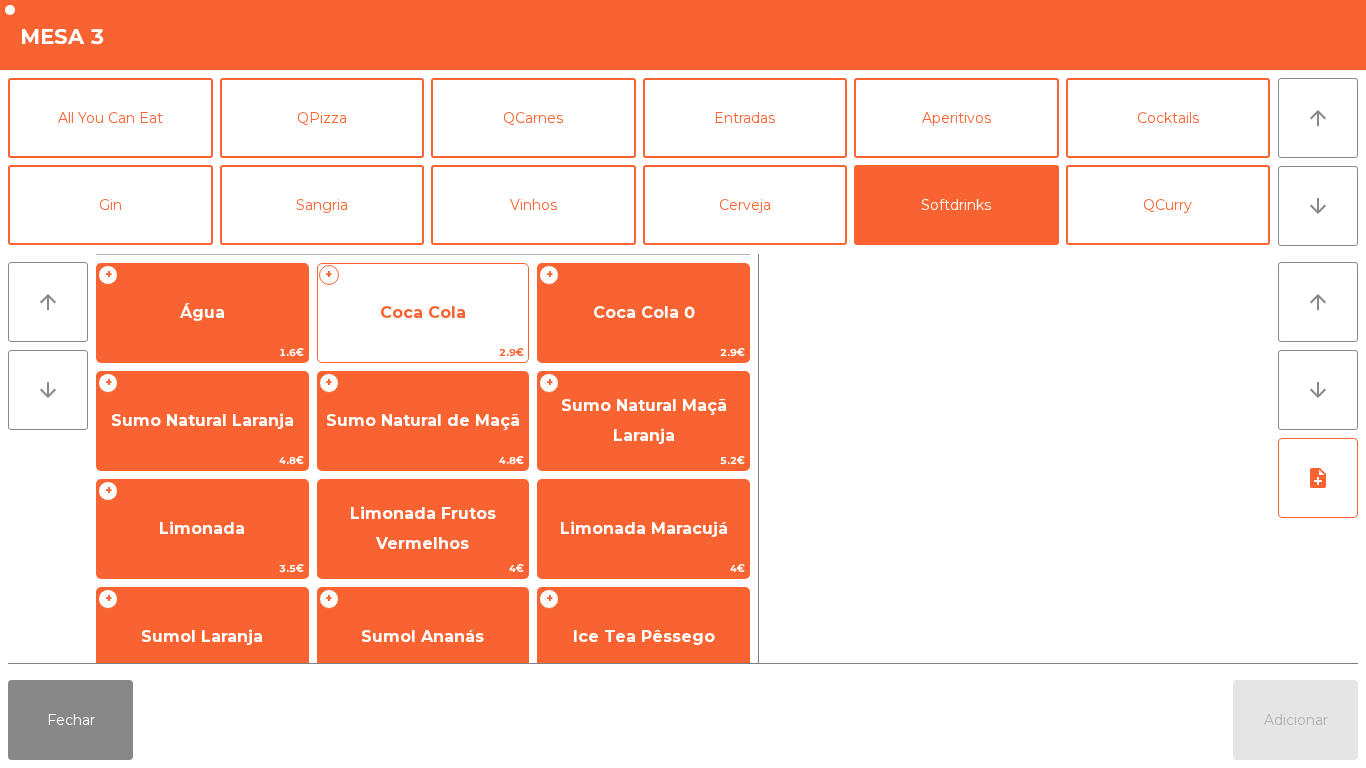 click on "Coca Cola" 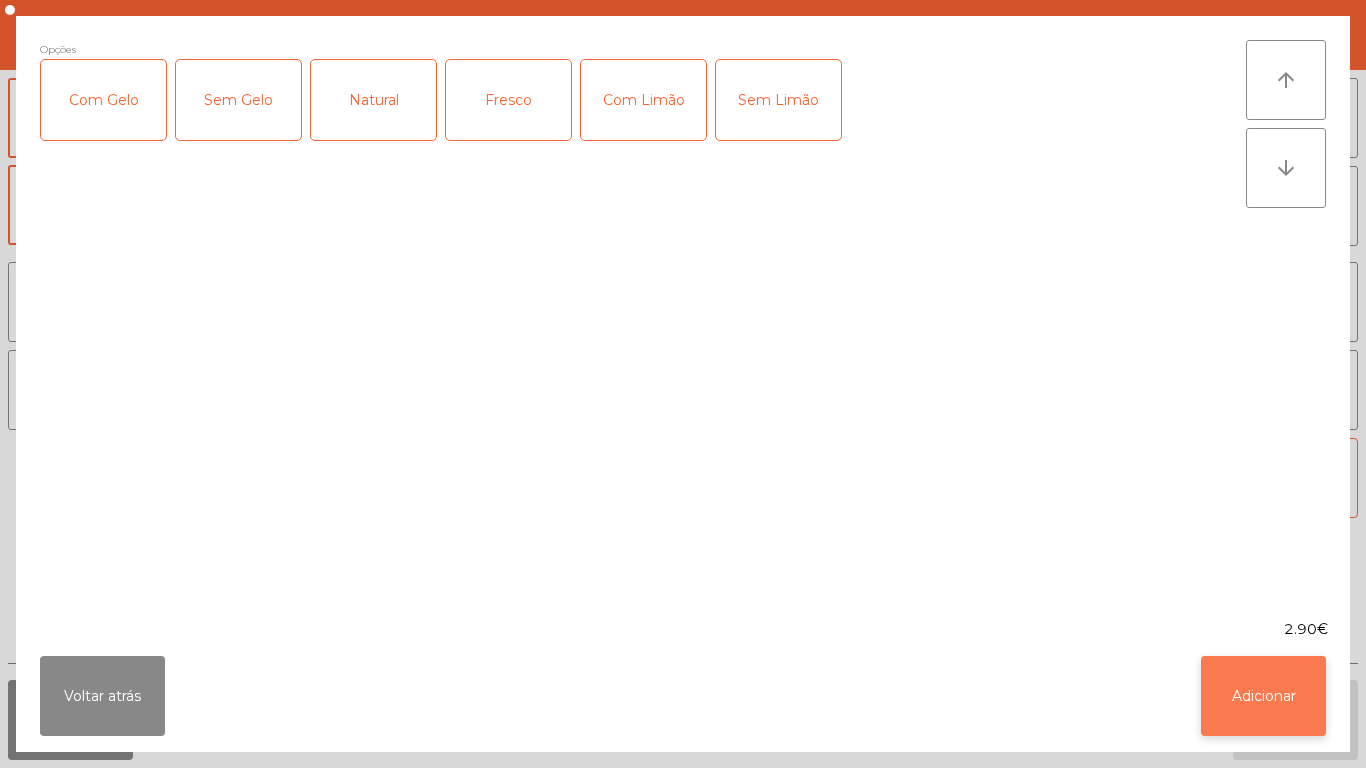 click on "Adicionar" 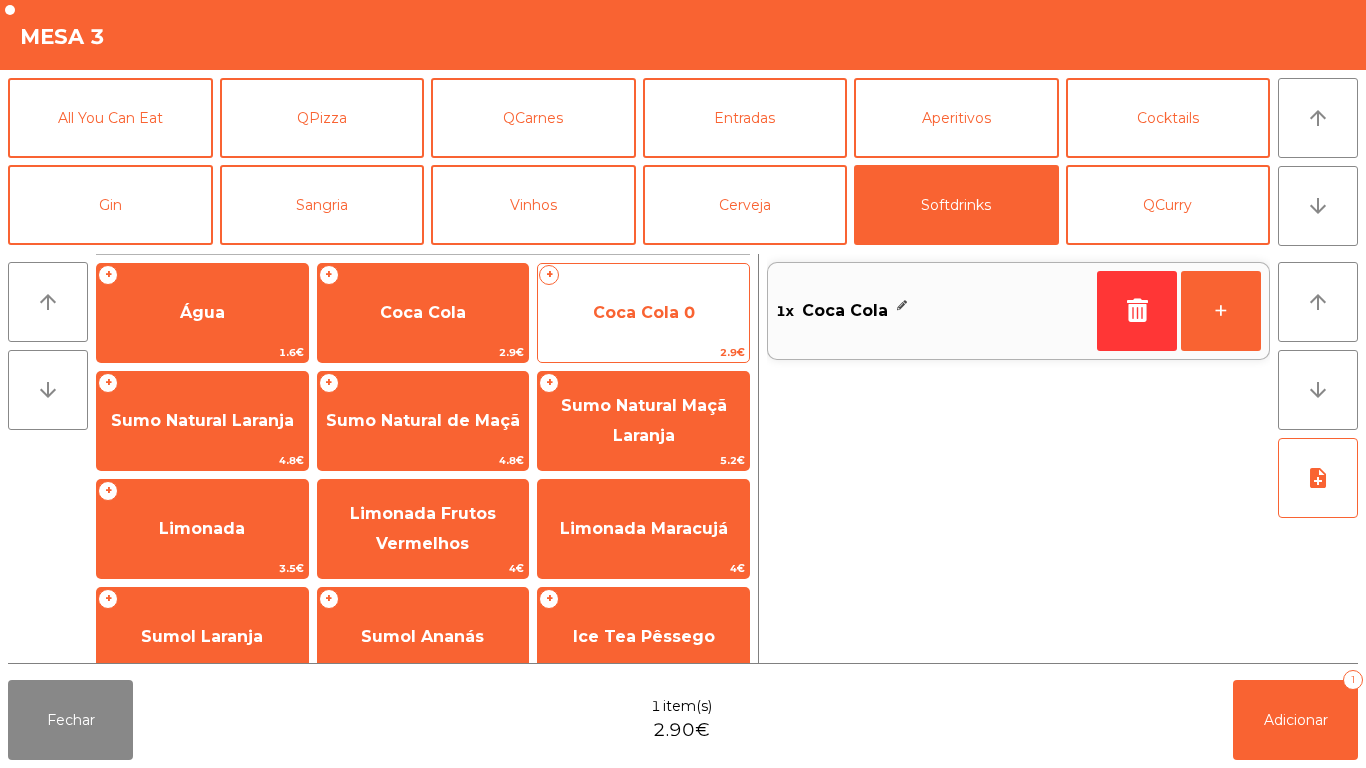click on "Coca Cola 0" 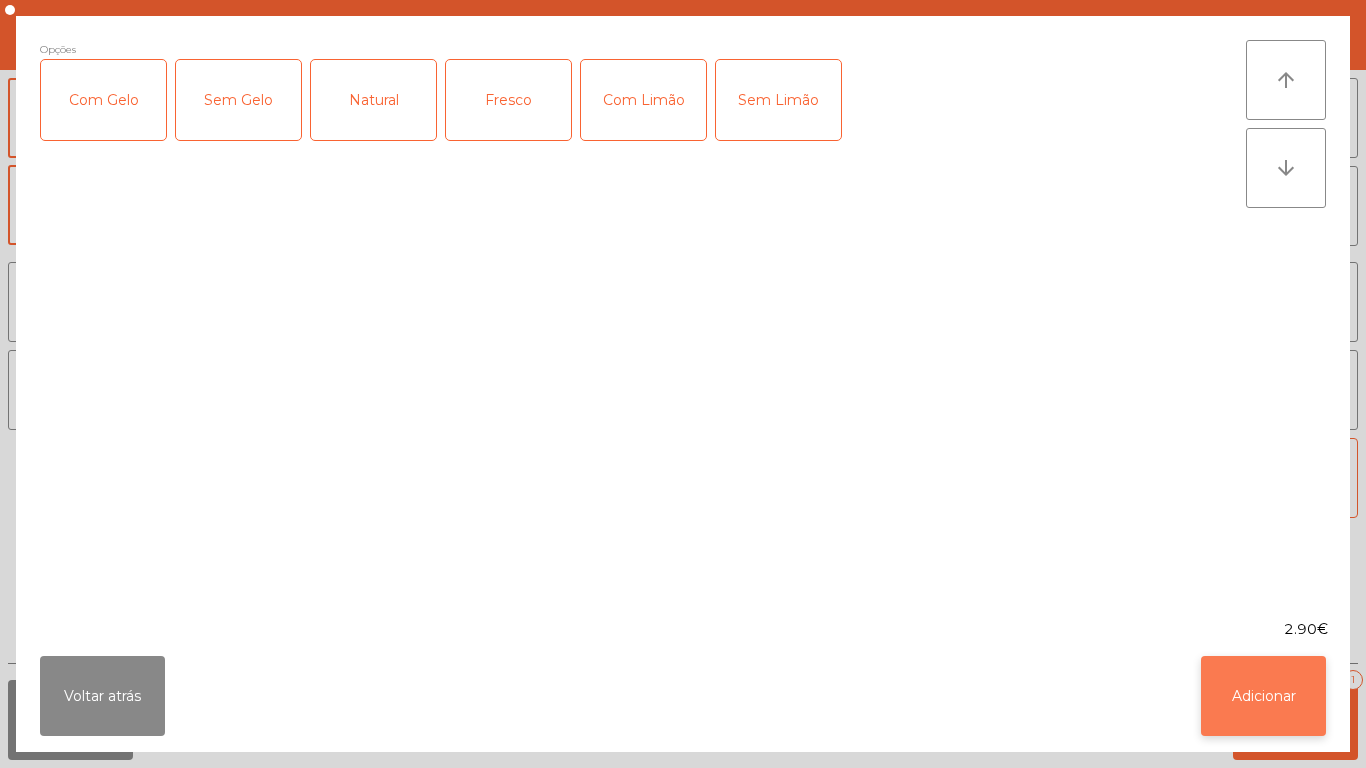 click on "Adicionar" 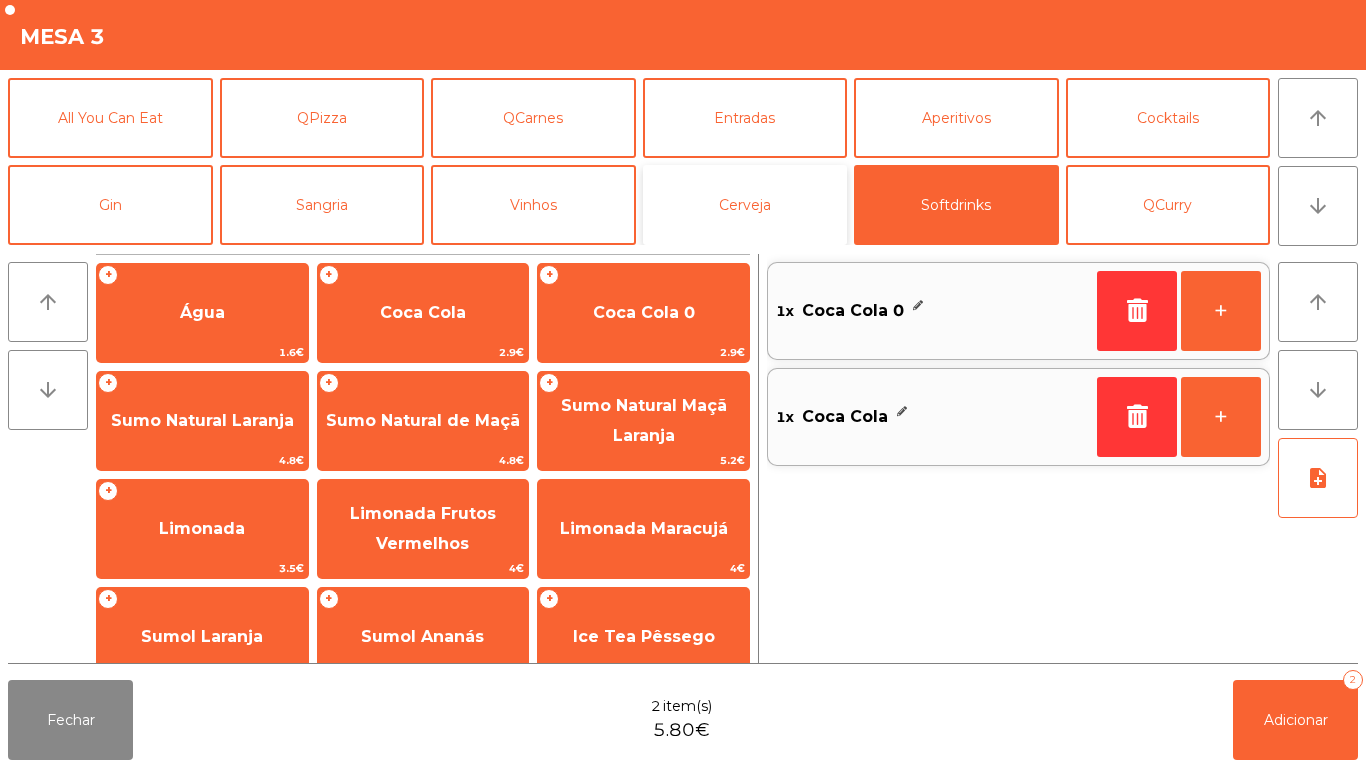 click on "Cerveja" 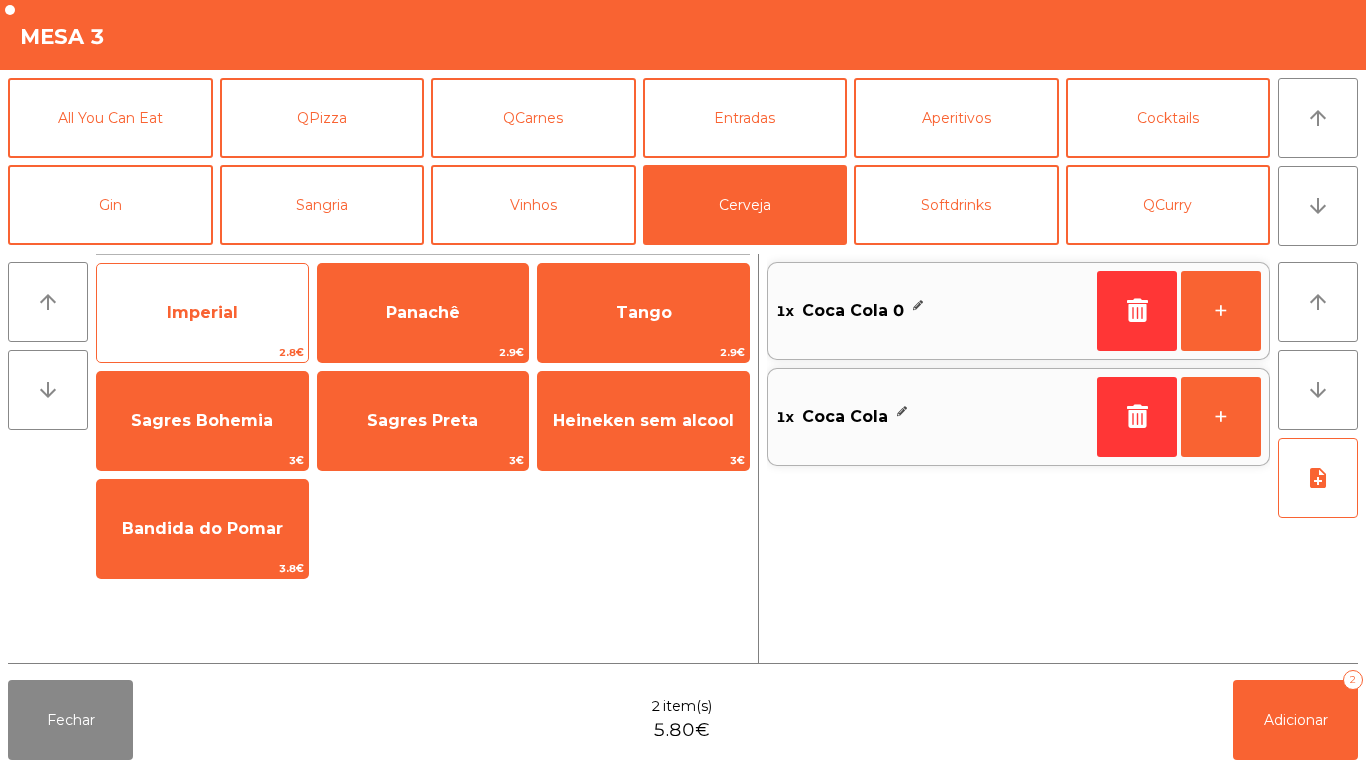 click on "Imperial" 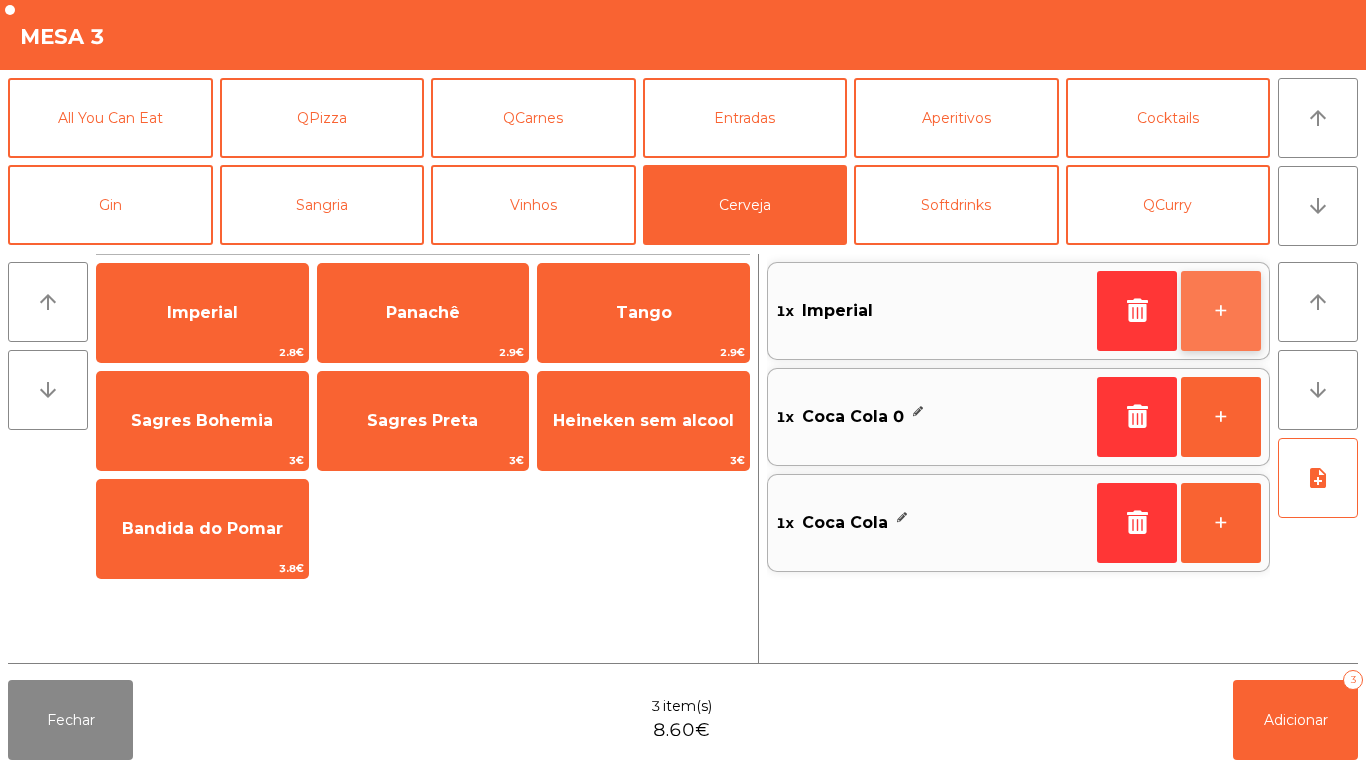 click on "+" 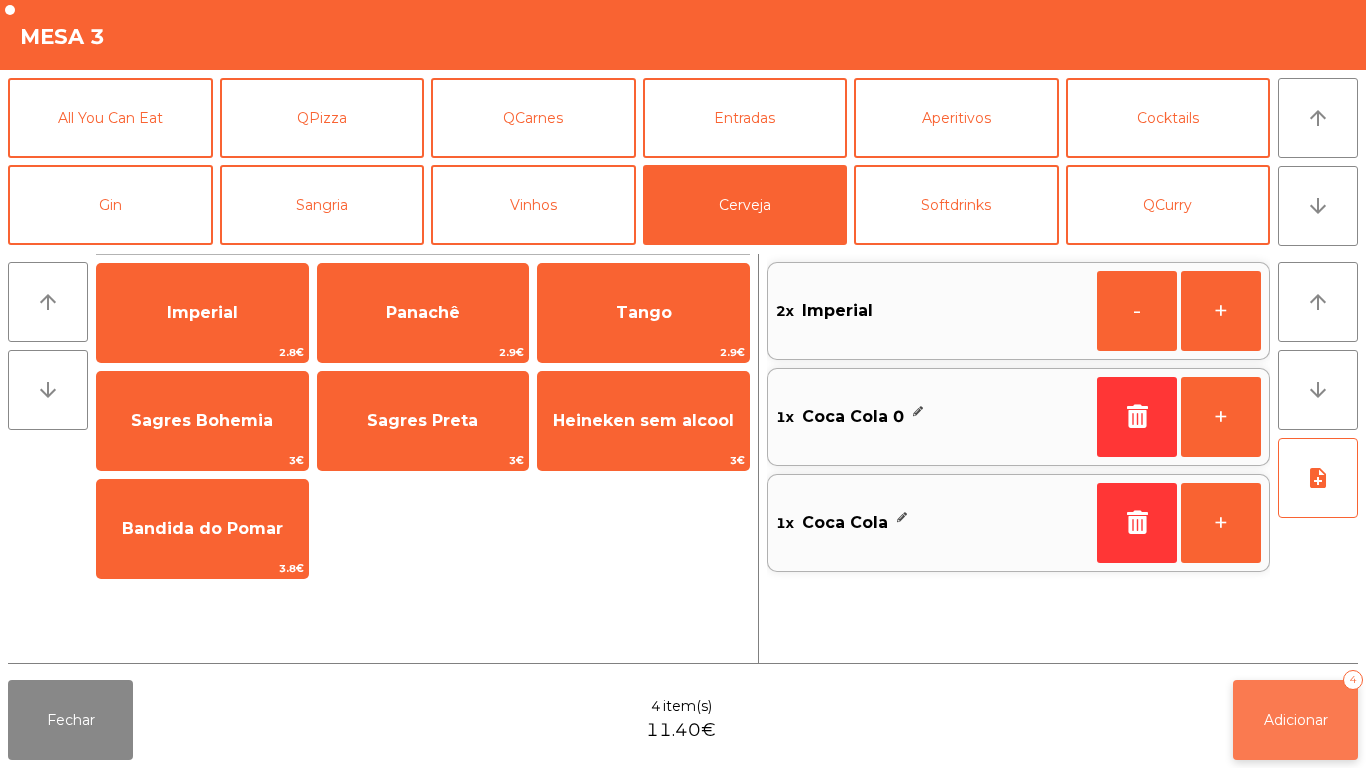 click on "Adicionar   4" 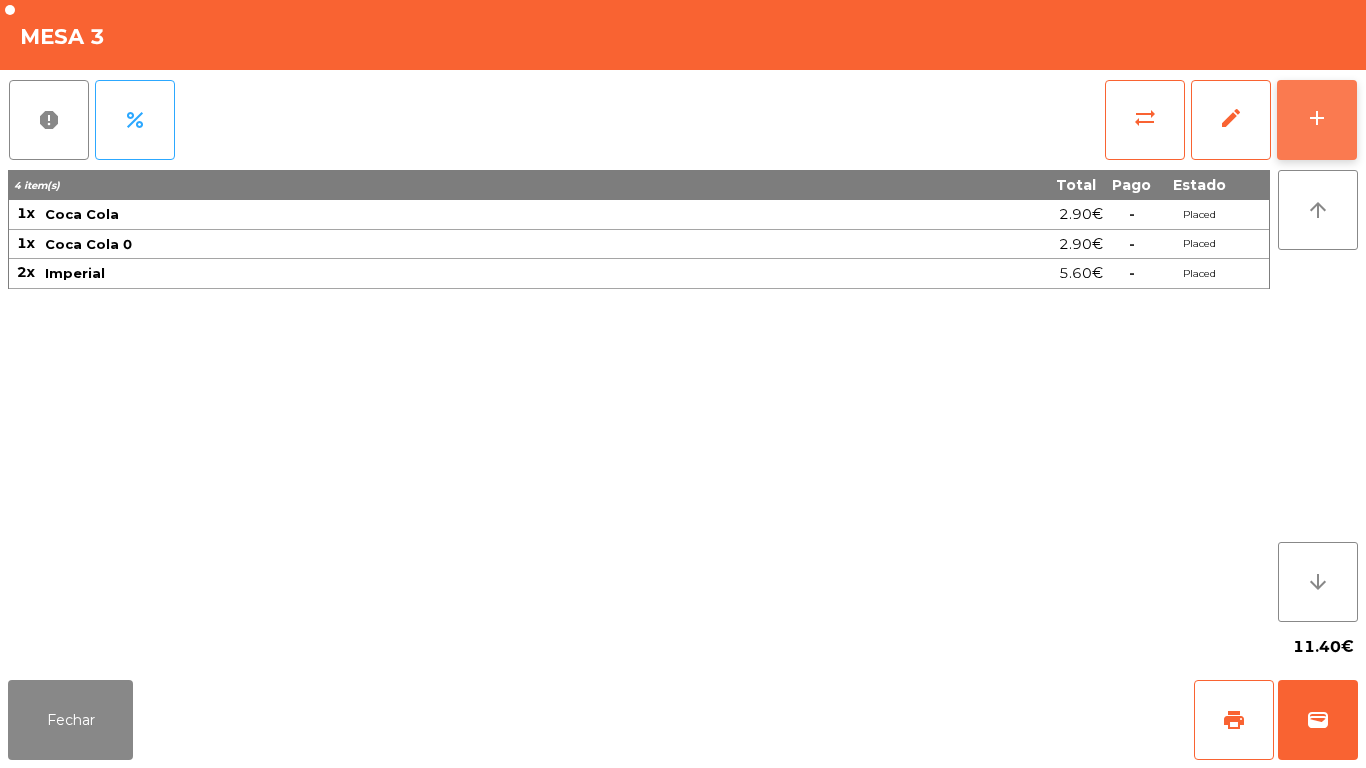 click on "add" 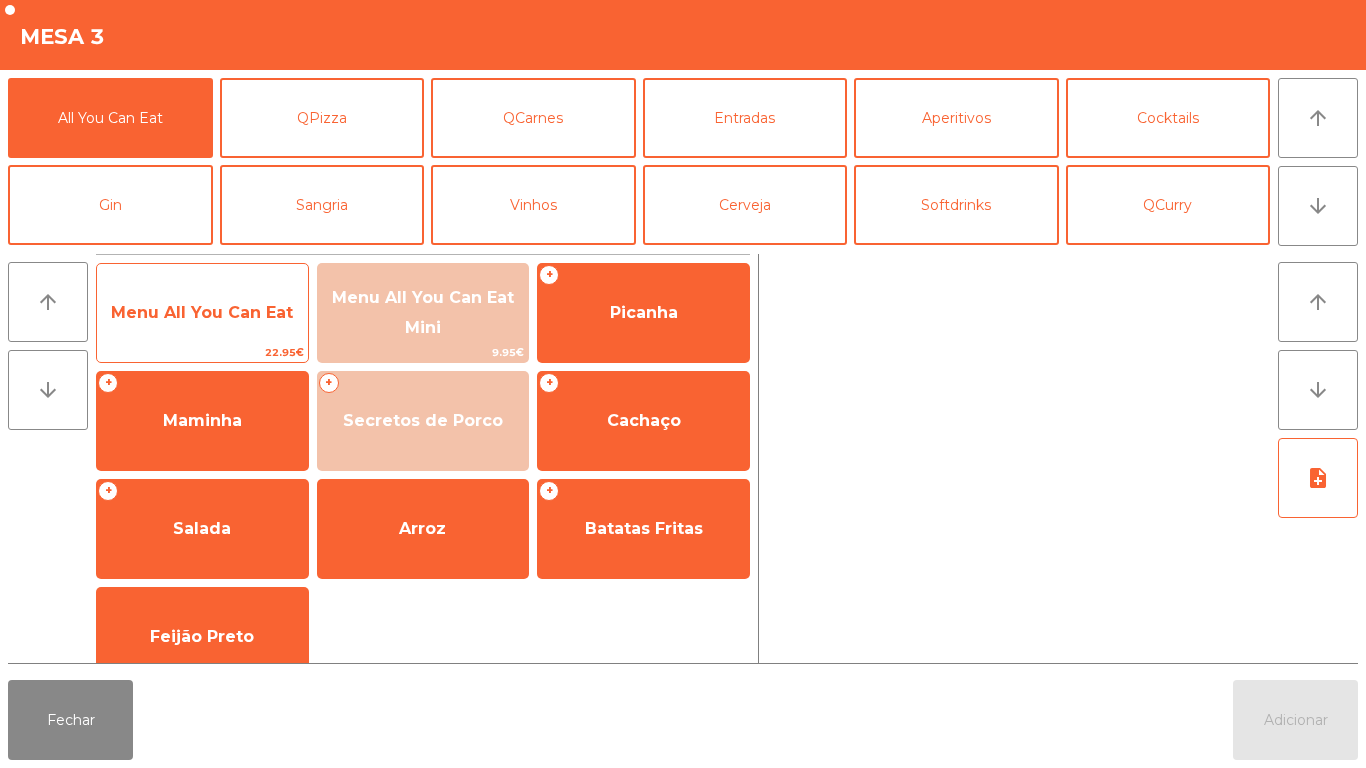 click on "Menu All You Can Eat" 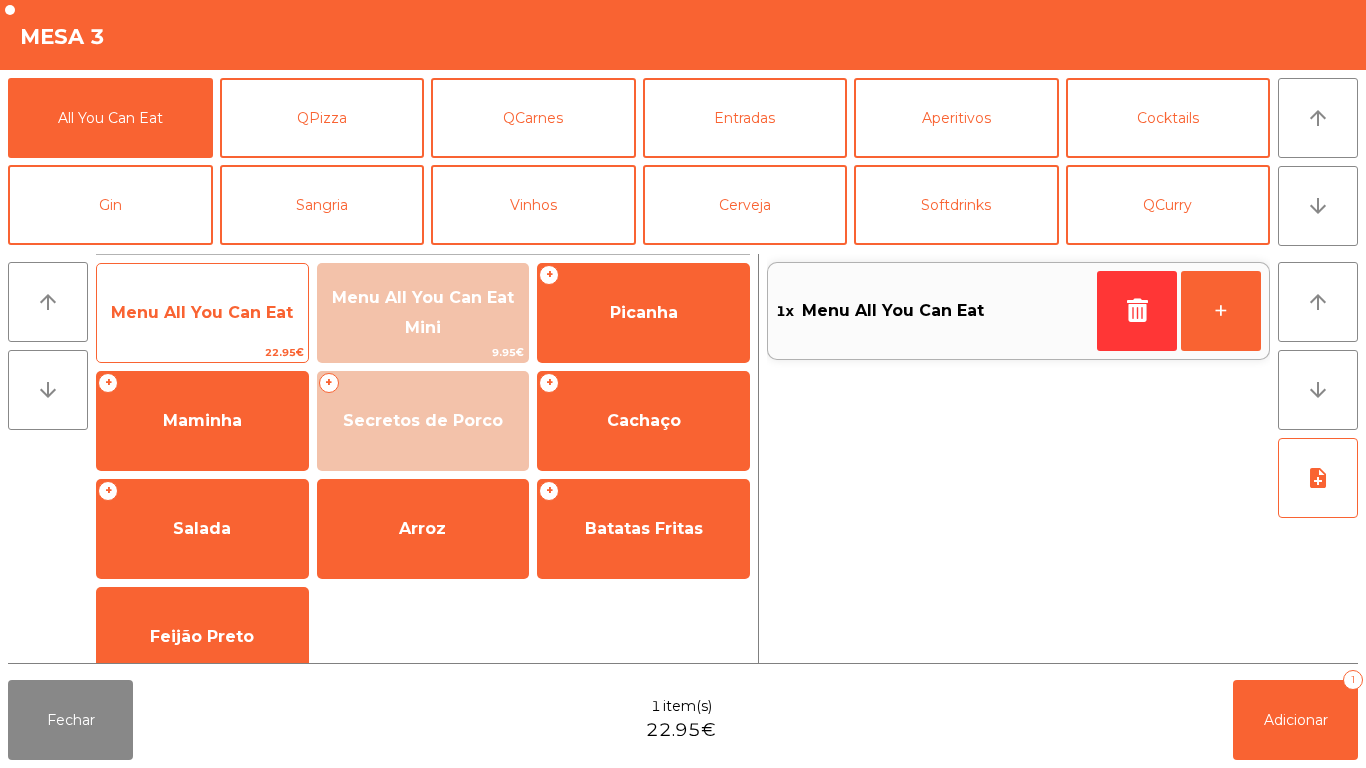 click on "Menu All You Can Eat" 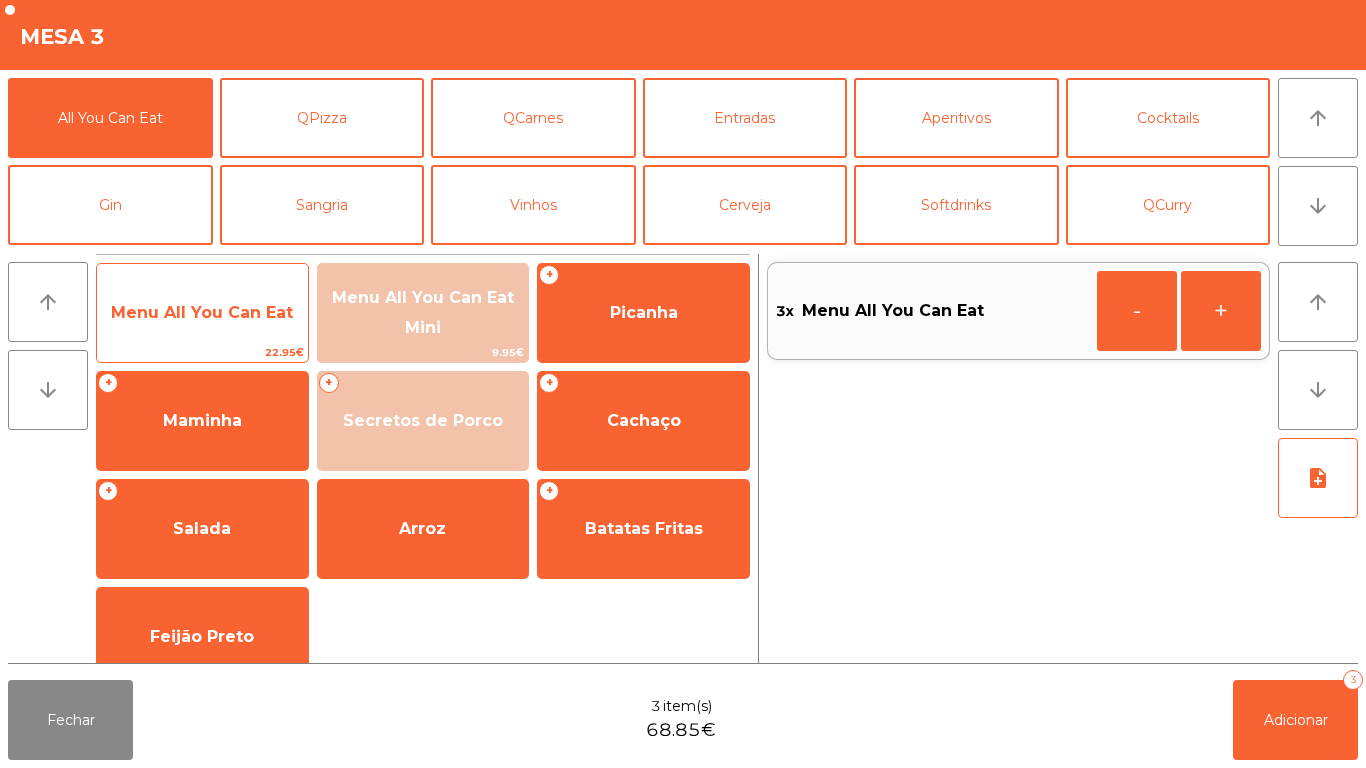 click on "Menu All You Can Eat   22.95€" 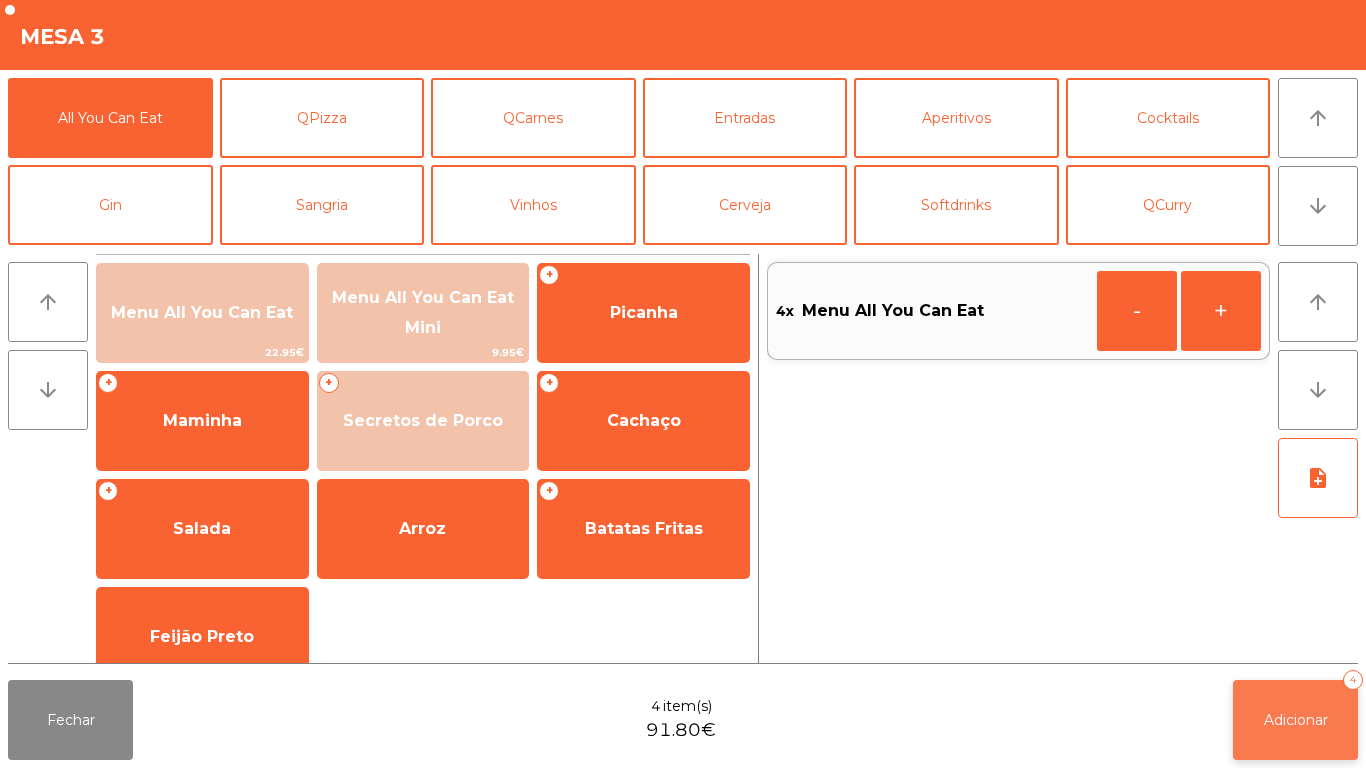 click on "Adicionar   4" 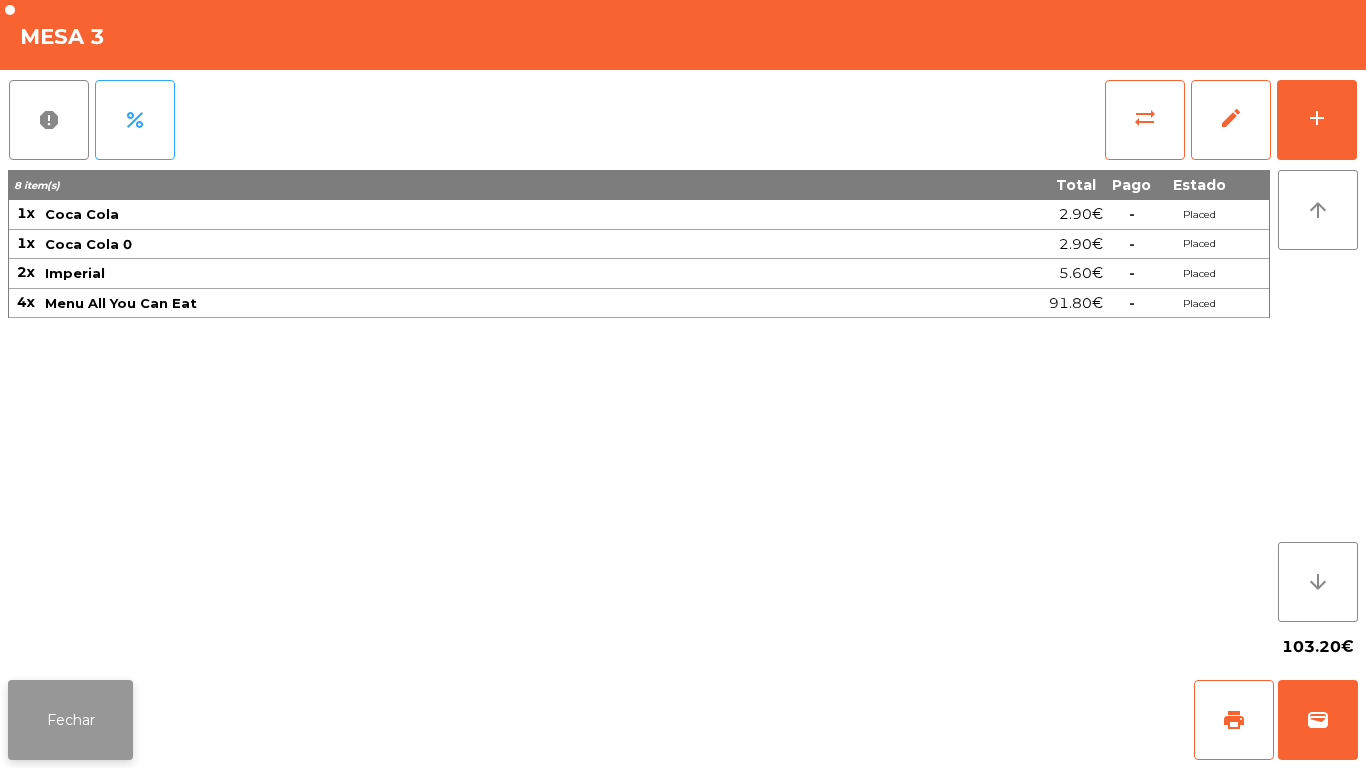 click on "Fechar" 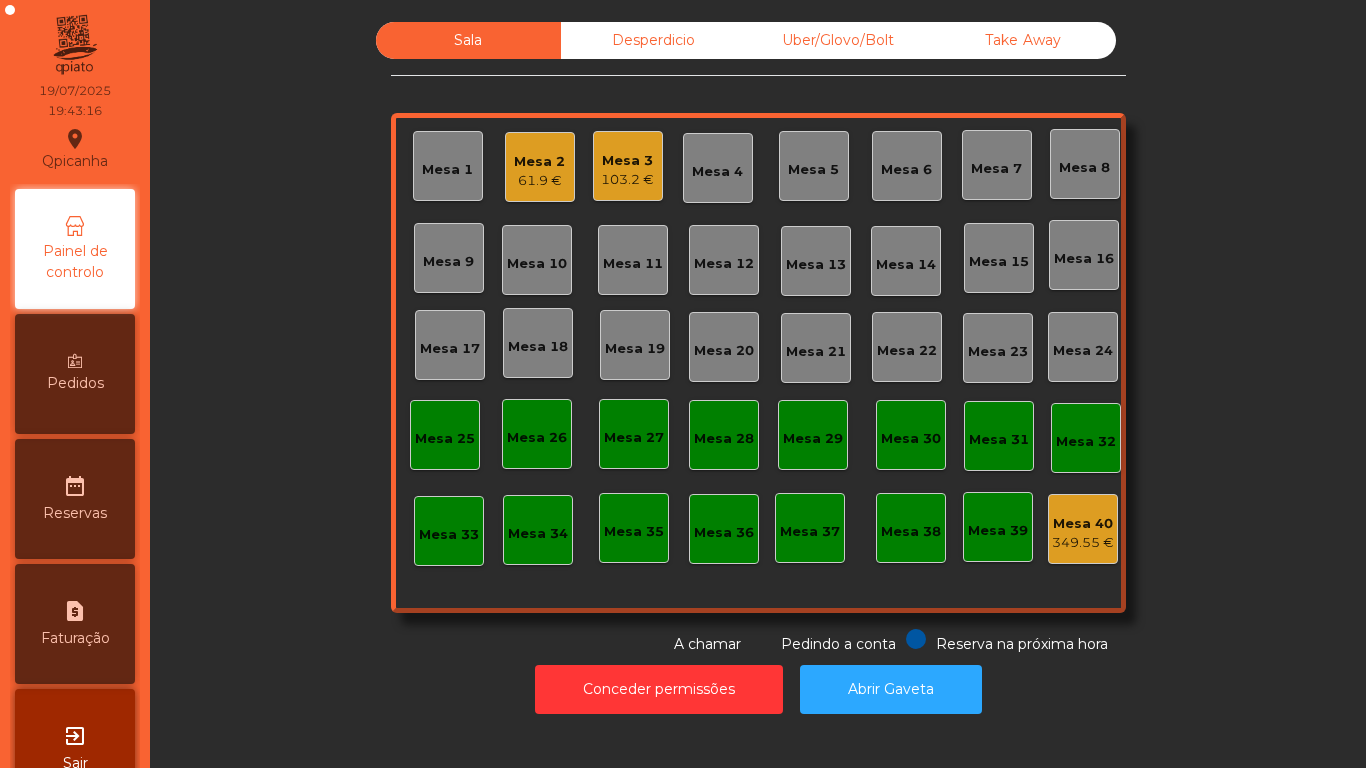 click on "Mesa [NUMBER] [PRICE] €" 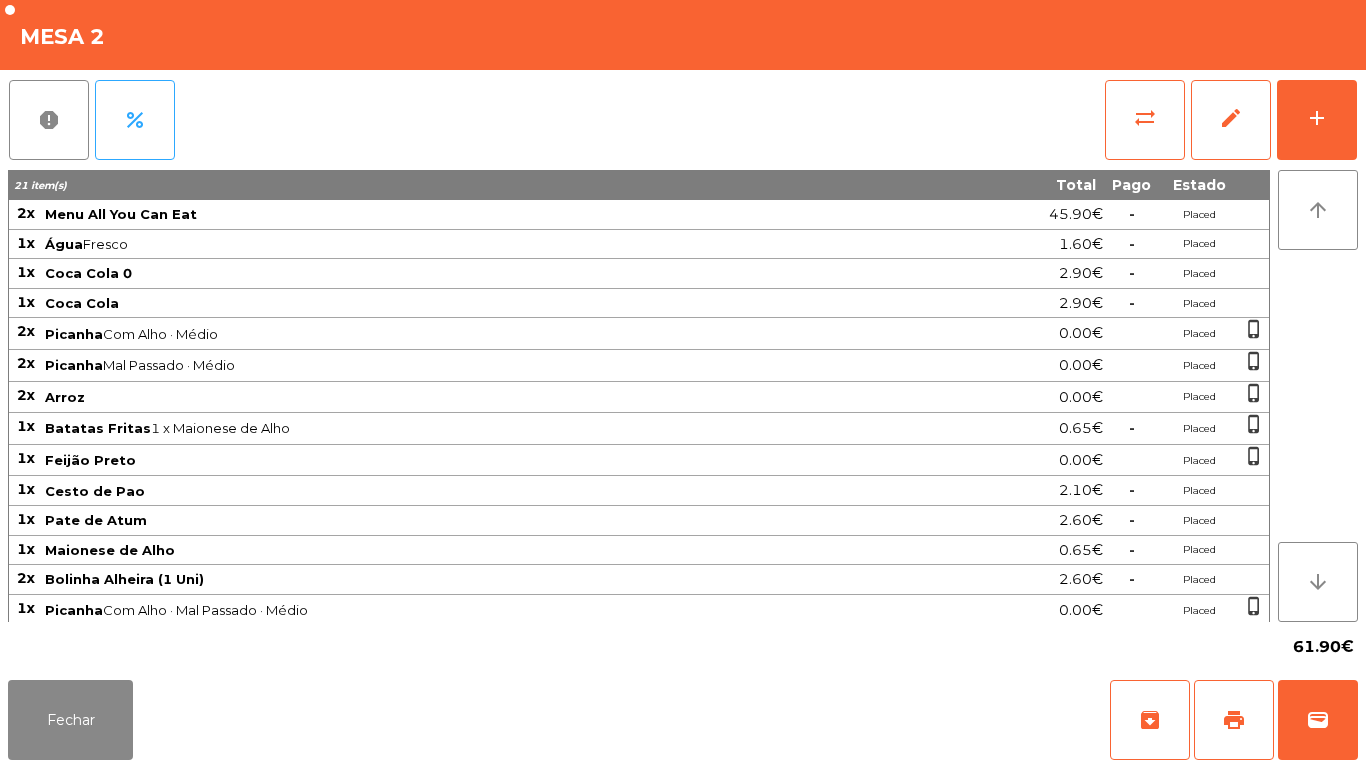 click on "report   percent   sync_alt   edit   add  21 item(s) Total Pago Estado 2x Menu All You Can Eat 45.90€  -  Placed 1x Água  Fresco  1.60€  -  Placed 1x Coca Cola 0 2.90€  -  Placed 1x Coca Cola 2.90€  -  Placed 2x Picanha  Com Alho · Médio  0.00€ Placed  phone_iphone  2x Picanha  Mal Passado · Médio  0.00€ Placed  phone_iphone  2x Arroz 0.00€ Placed  phone_iphone  1x Batatas Fritas  1 x Maionese de Alho  0.65€  -  Placed  phone_iphone  1x Feijão Preto 0.00€ Placed  phone_iphone  1x Cesto de Pao 2.10€  -  Placed 1x Pate de Atum 2.60€  -  Placed 1x Maionese de Alho 0.65€  -  Placed 2x Bolinha Alheira (1 Uni) 2.60€  -  Placed 1x Picanha  Com Alho · Mal Passado · Médio  0.00€ Placed  phone_iphone  1x Picanha  Bem Passado · Com Alho · Médio  0.00€ Placed  phone_iphone  1x Batatas Fritas 0.00€ Placed  phone_iphone  arrow_upward arrow_downward  61.90€" 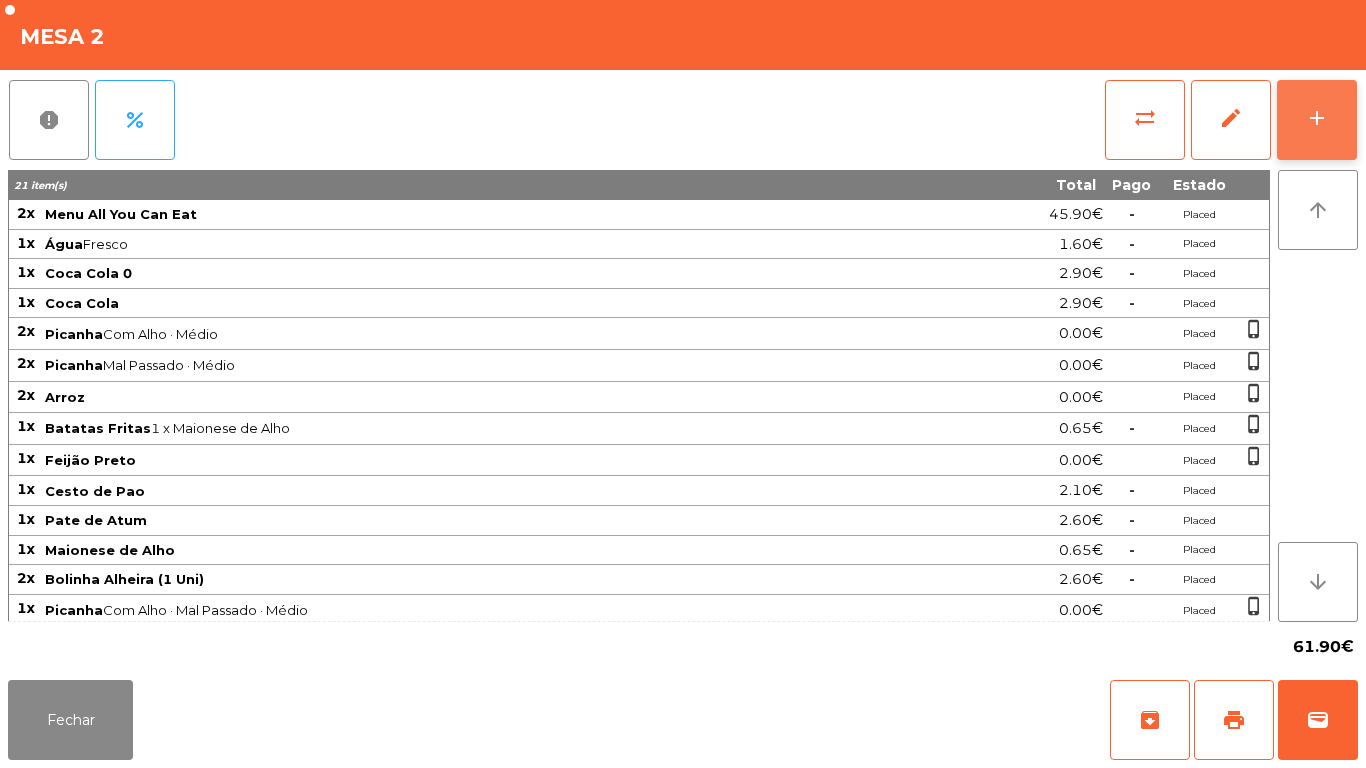 click on "add" 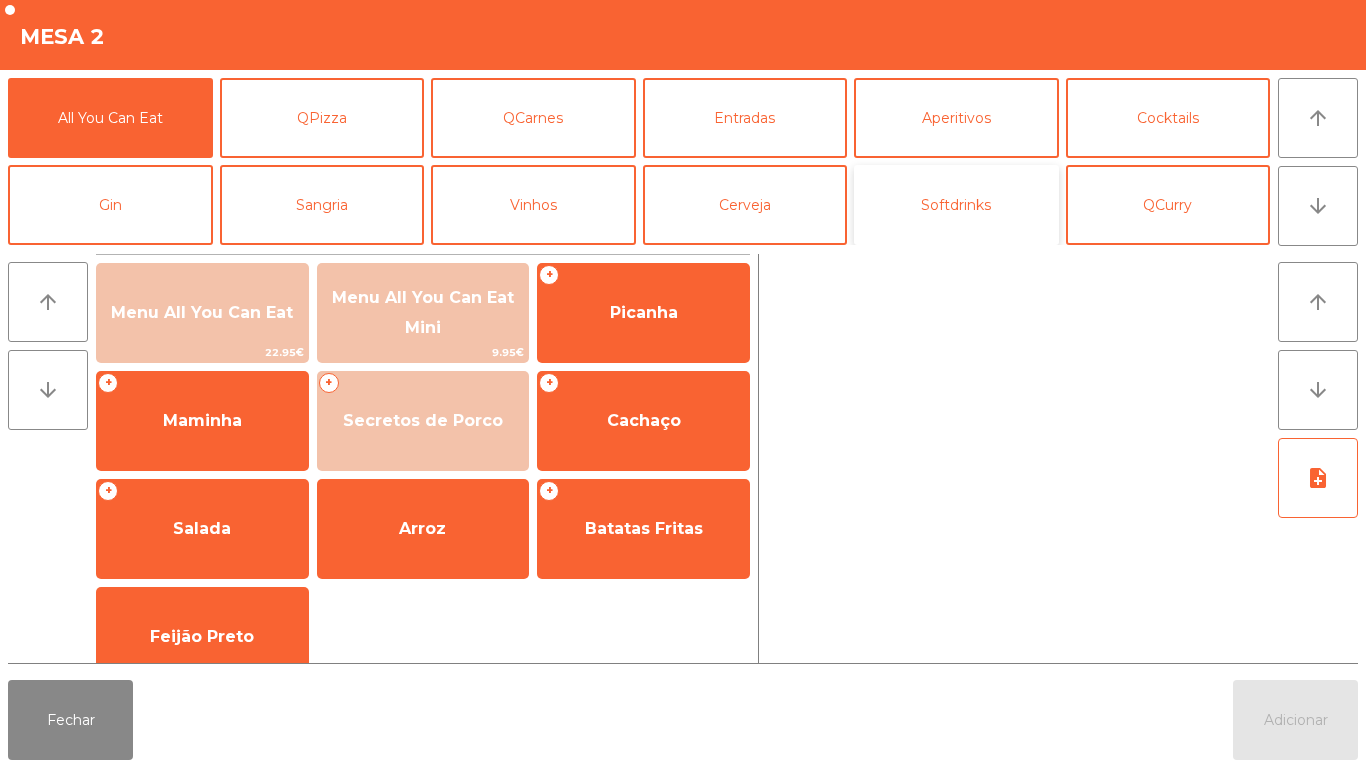 click on "Softdrinks" 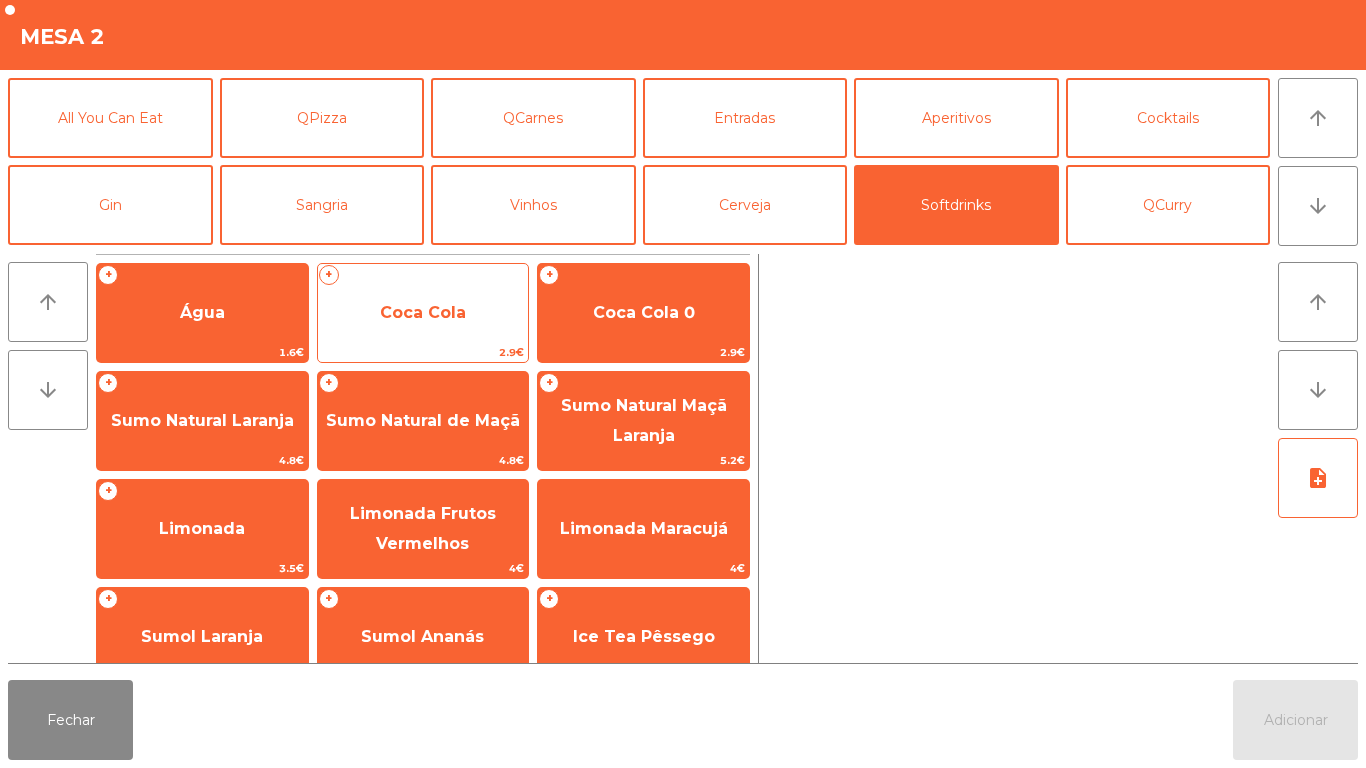 click on "Coca Cola" 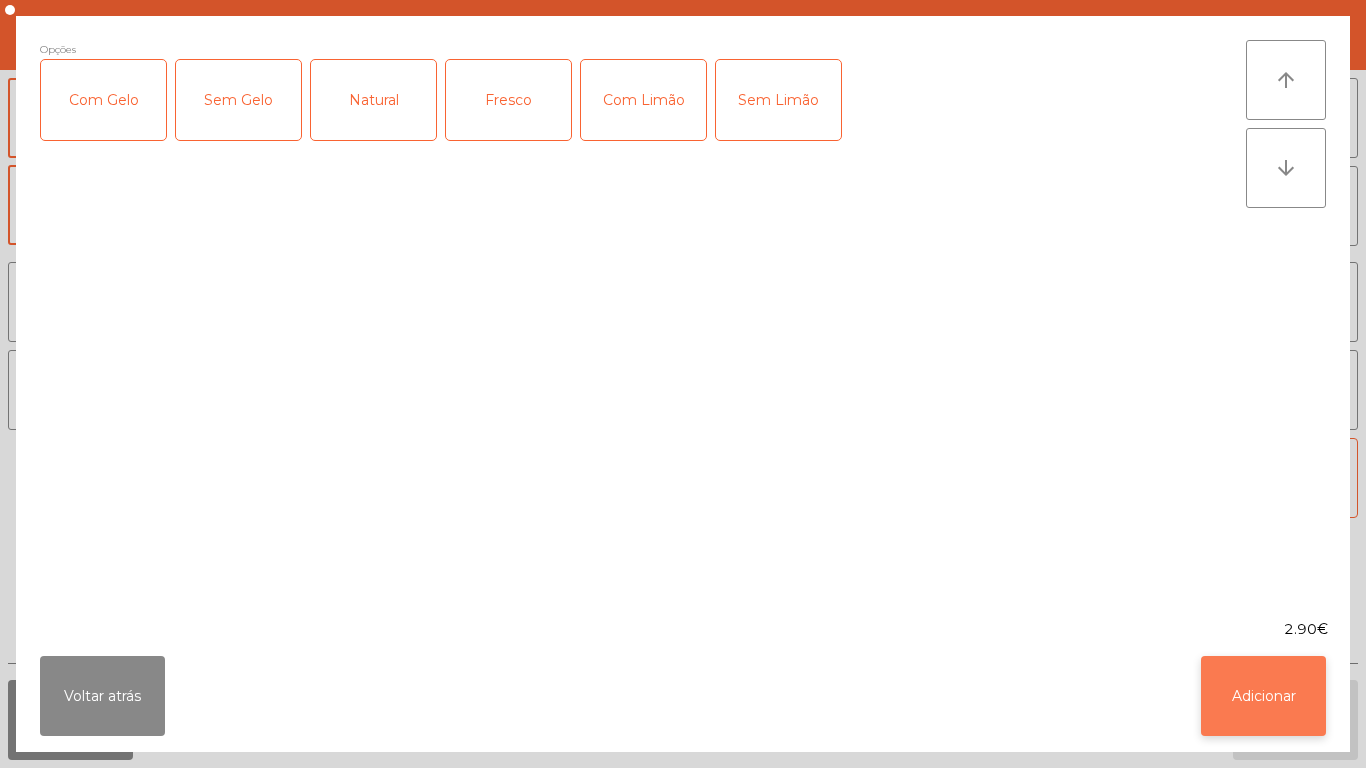 click on "Adicionar" 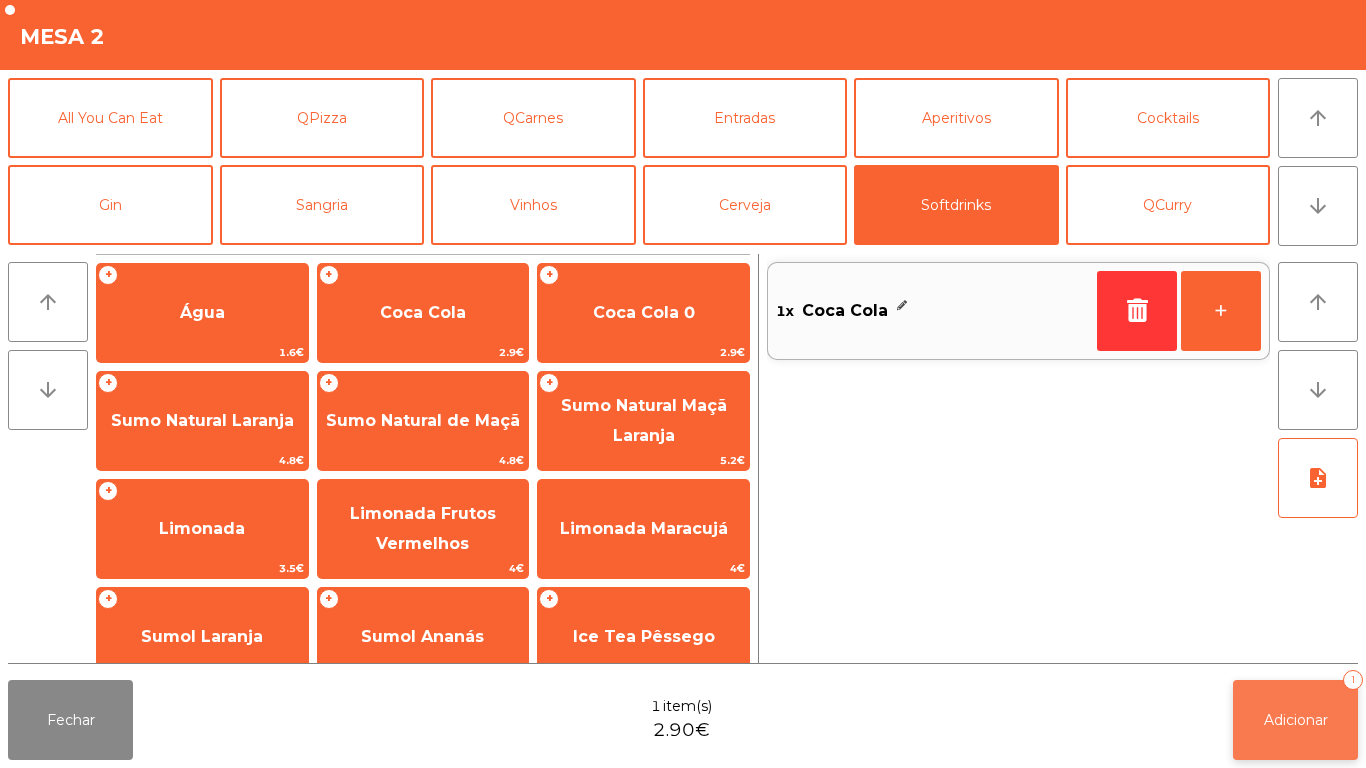 click on "Adicionar   1" 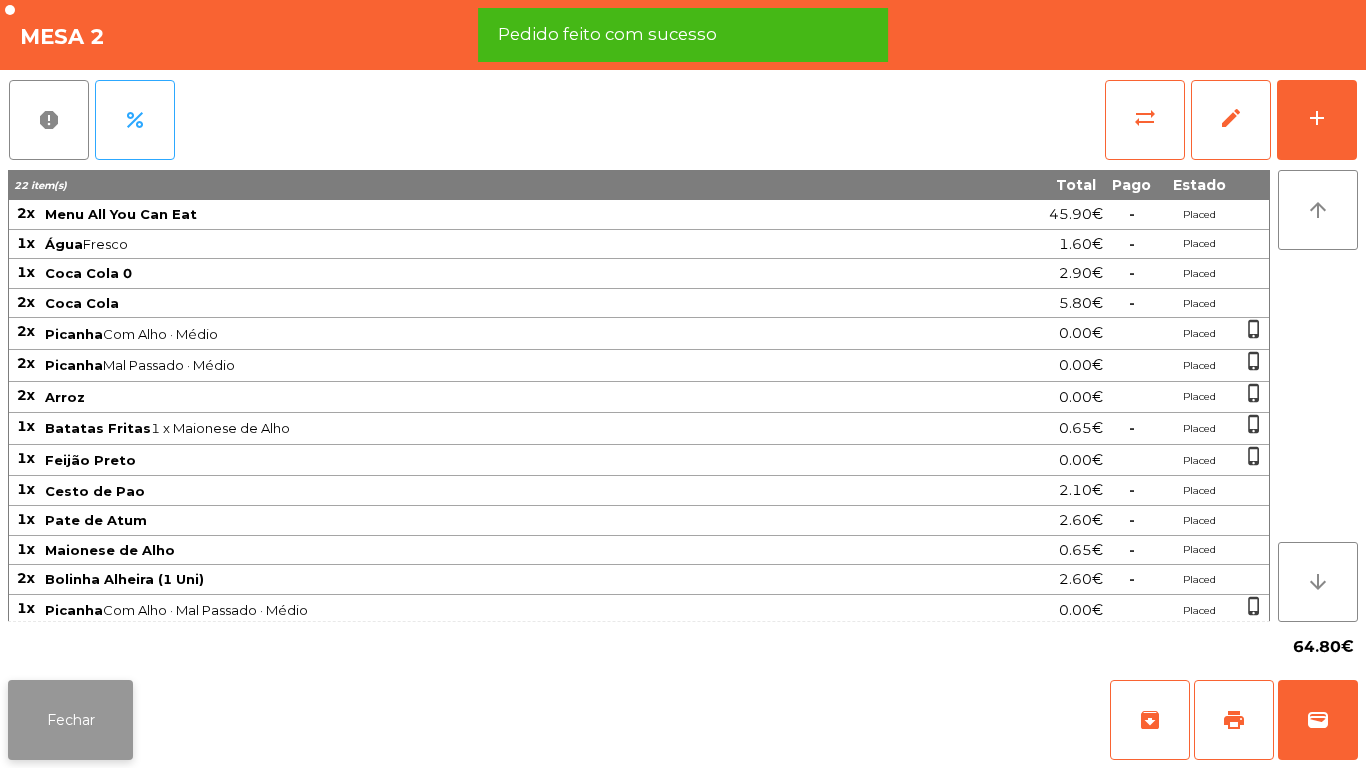click on "Fechar" 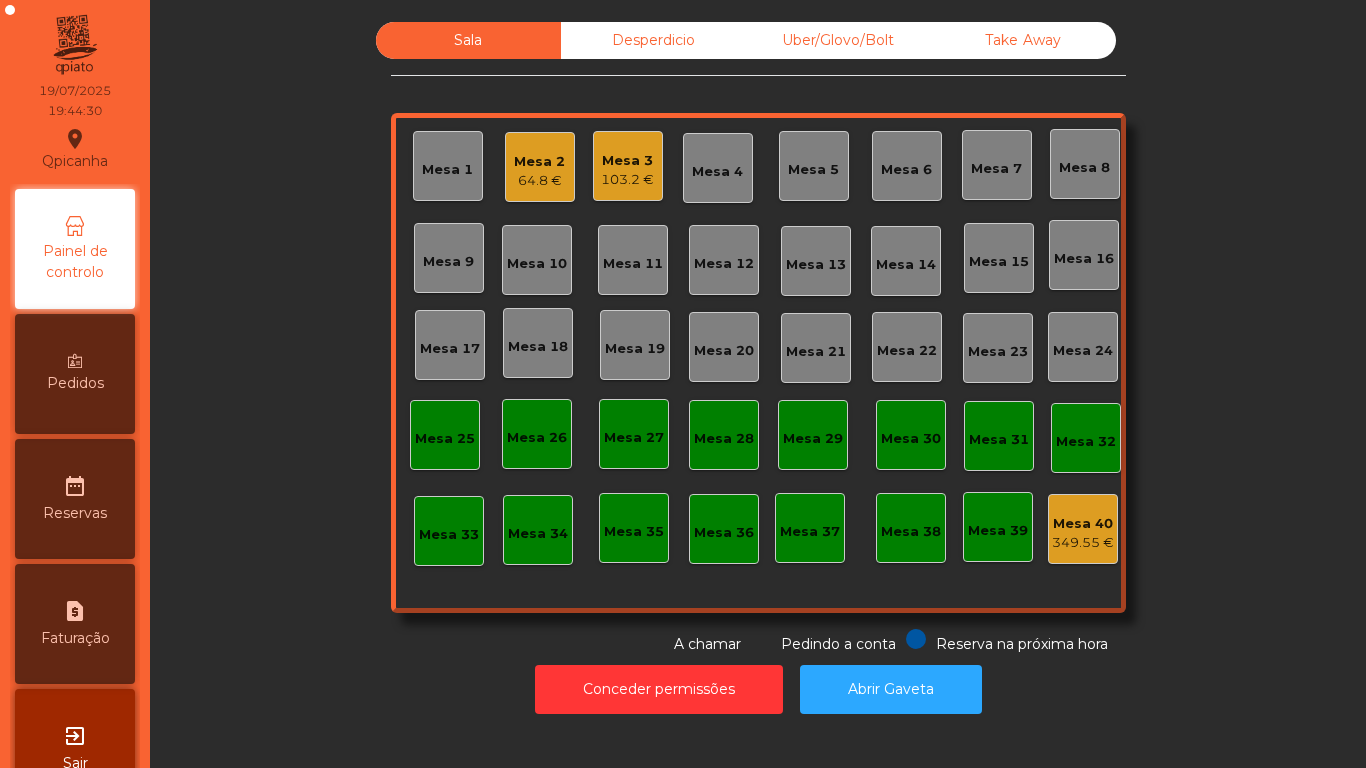click on "Mesa 3   103.2 €" 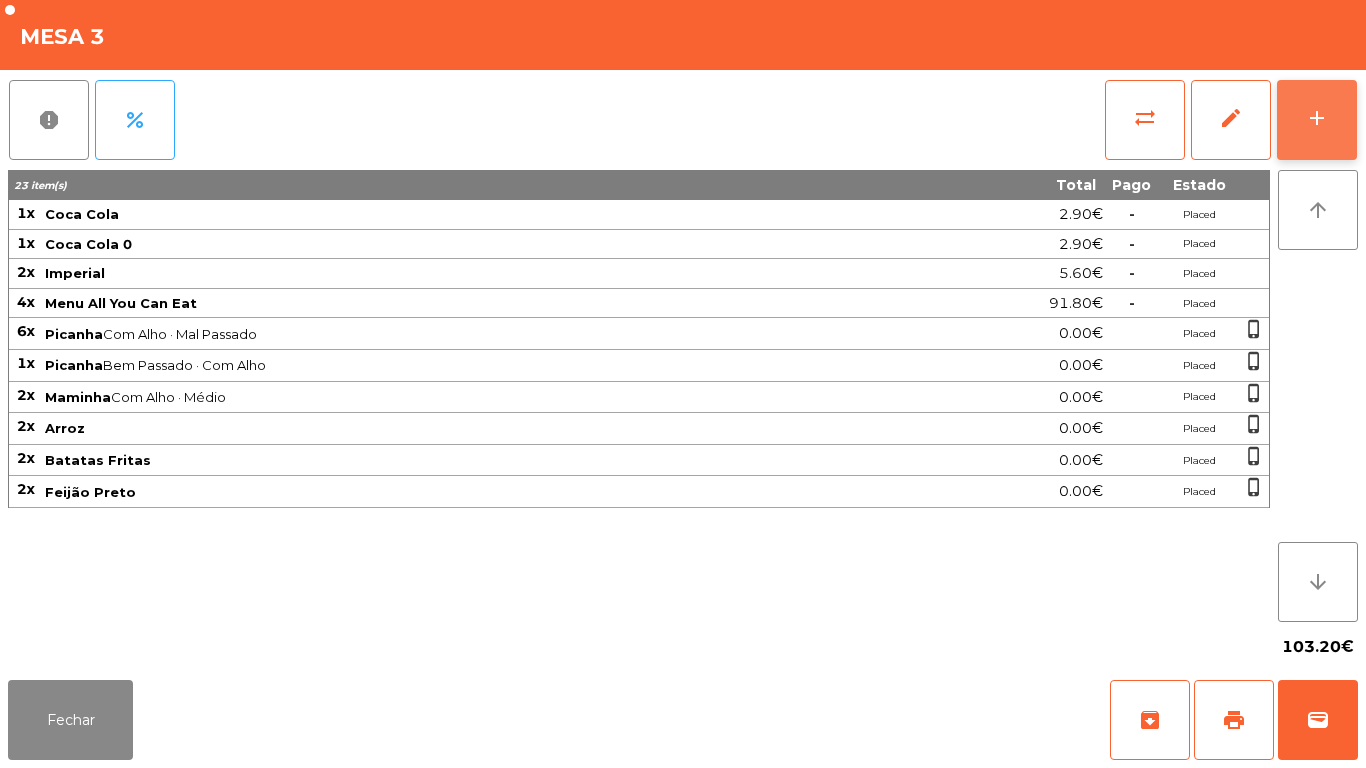 click on "add" 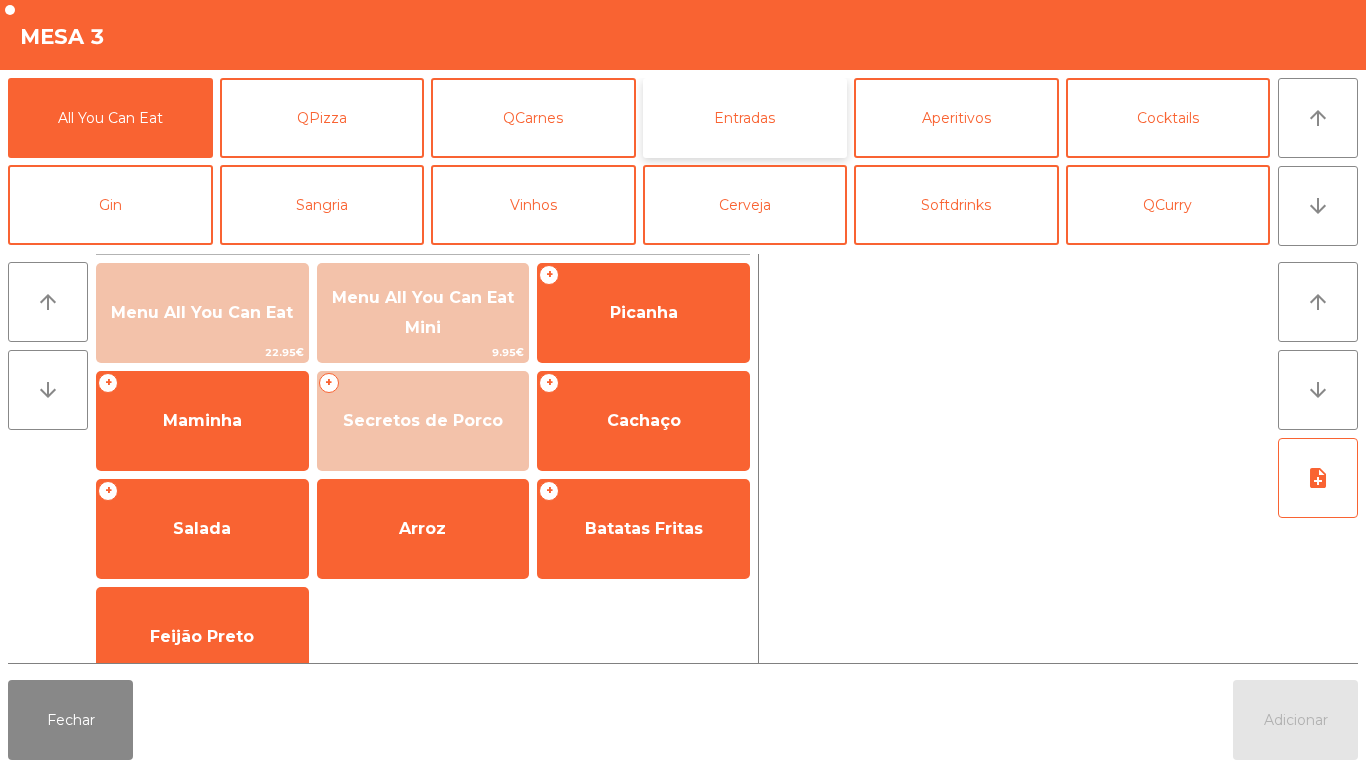 click on "Entradas" 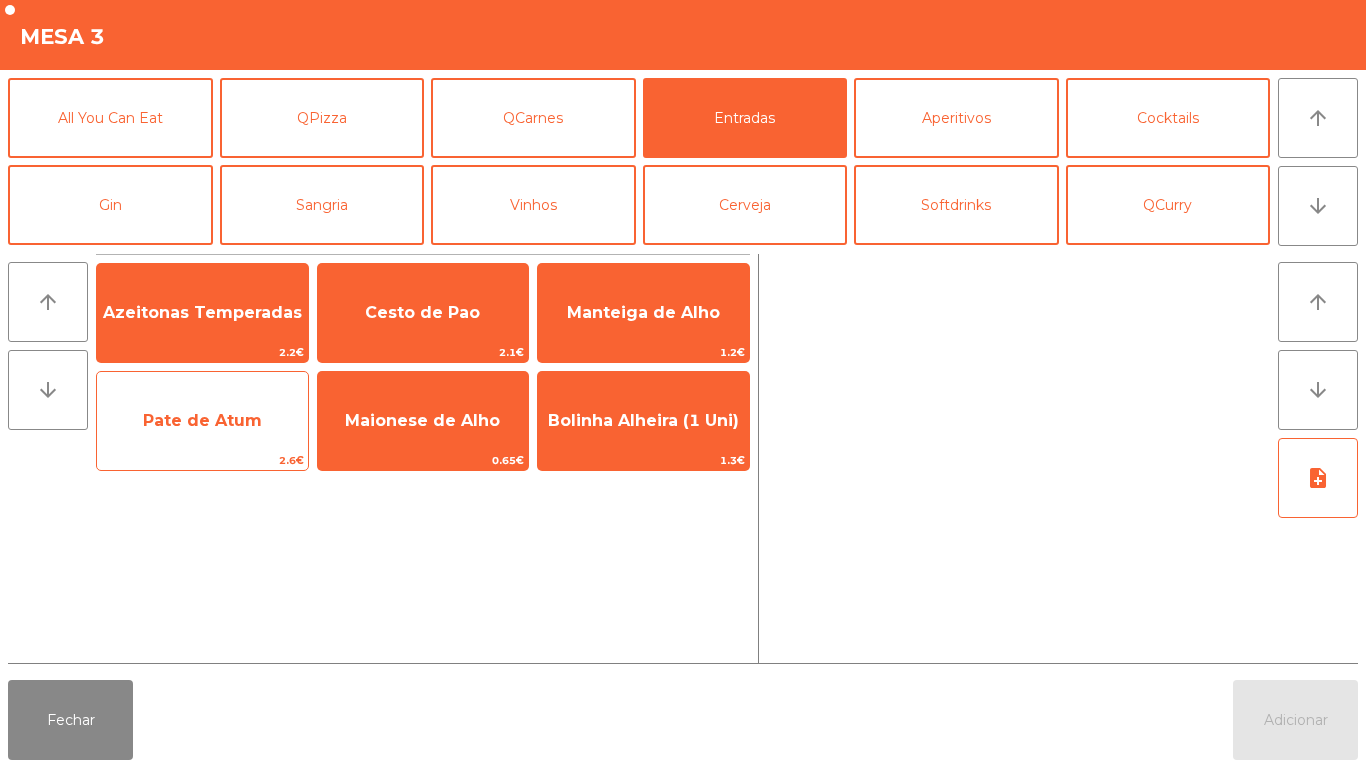 click on "Azeitonas Temperadas" 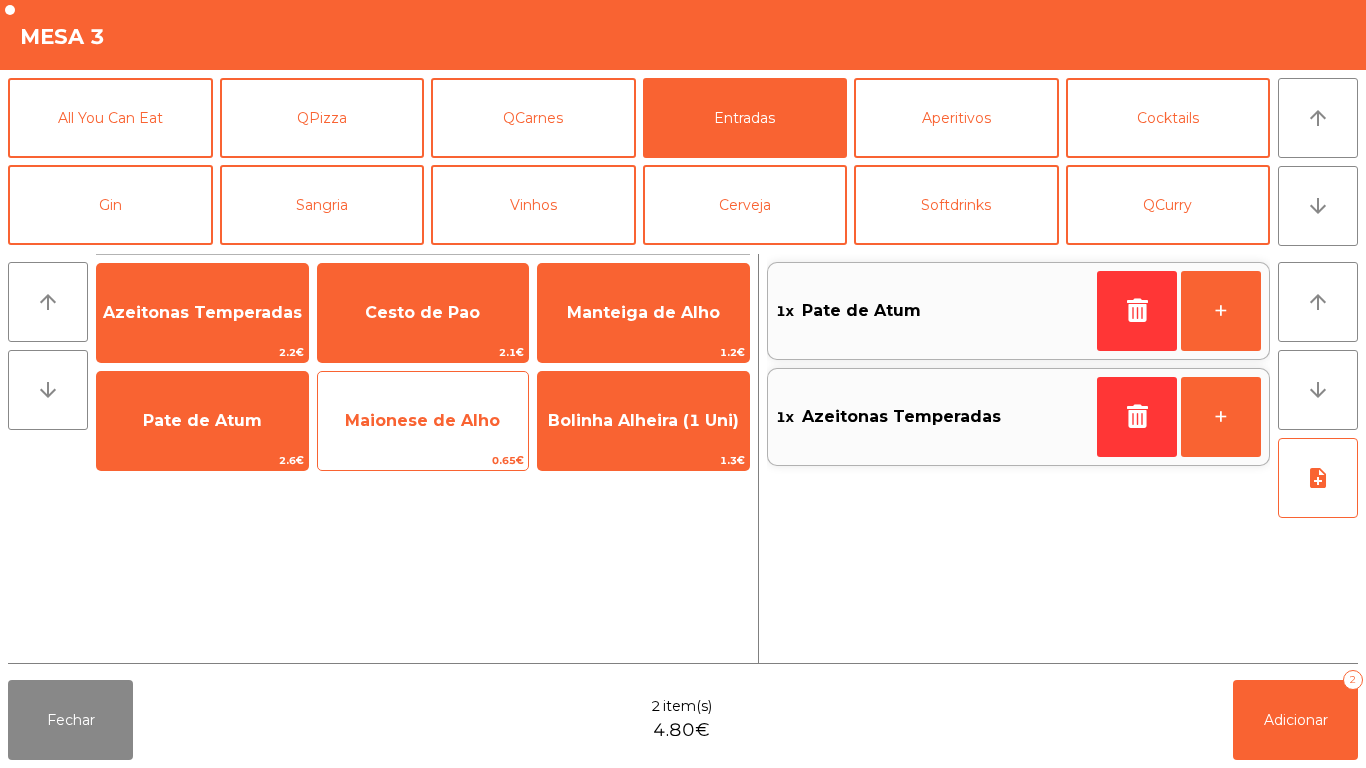 click on "Maionese de Alho" 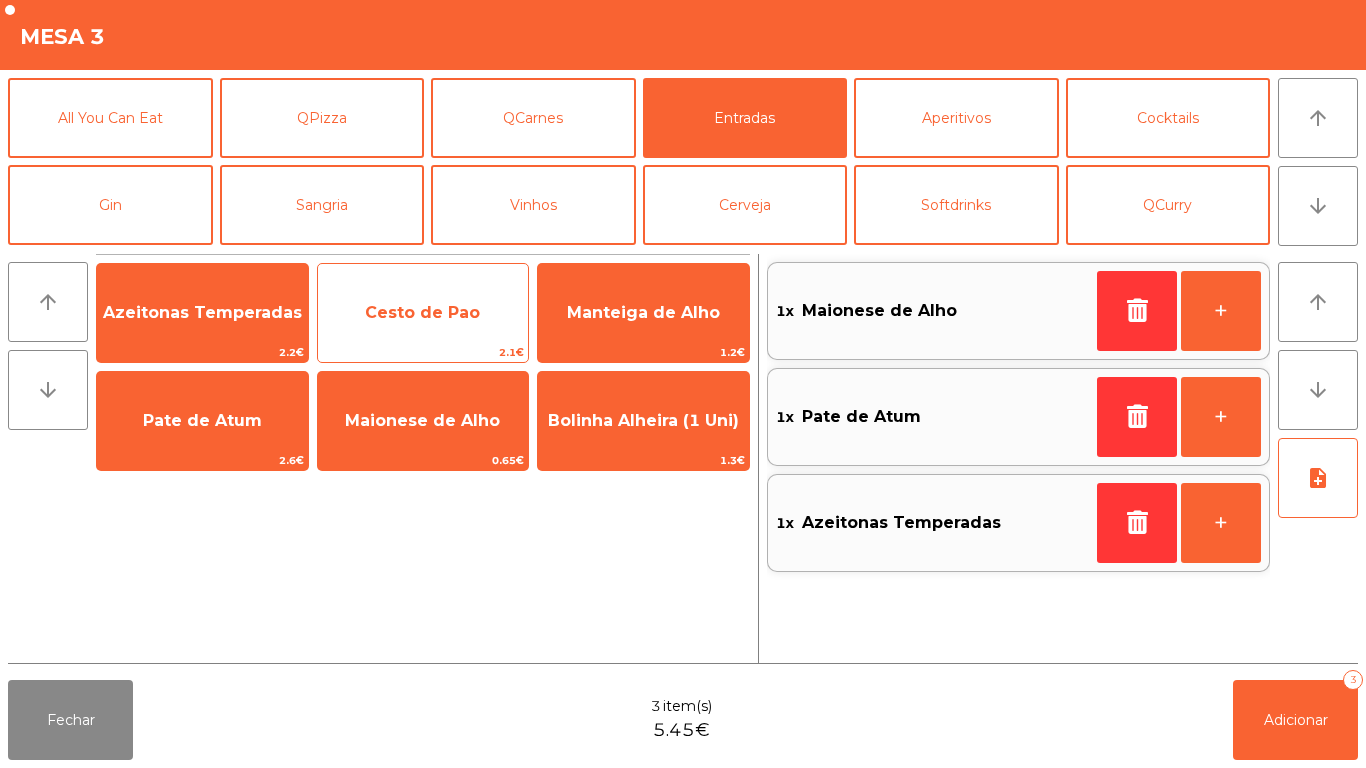 click on "Cesto de Pao" 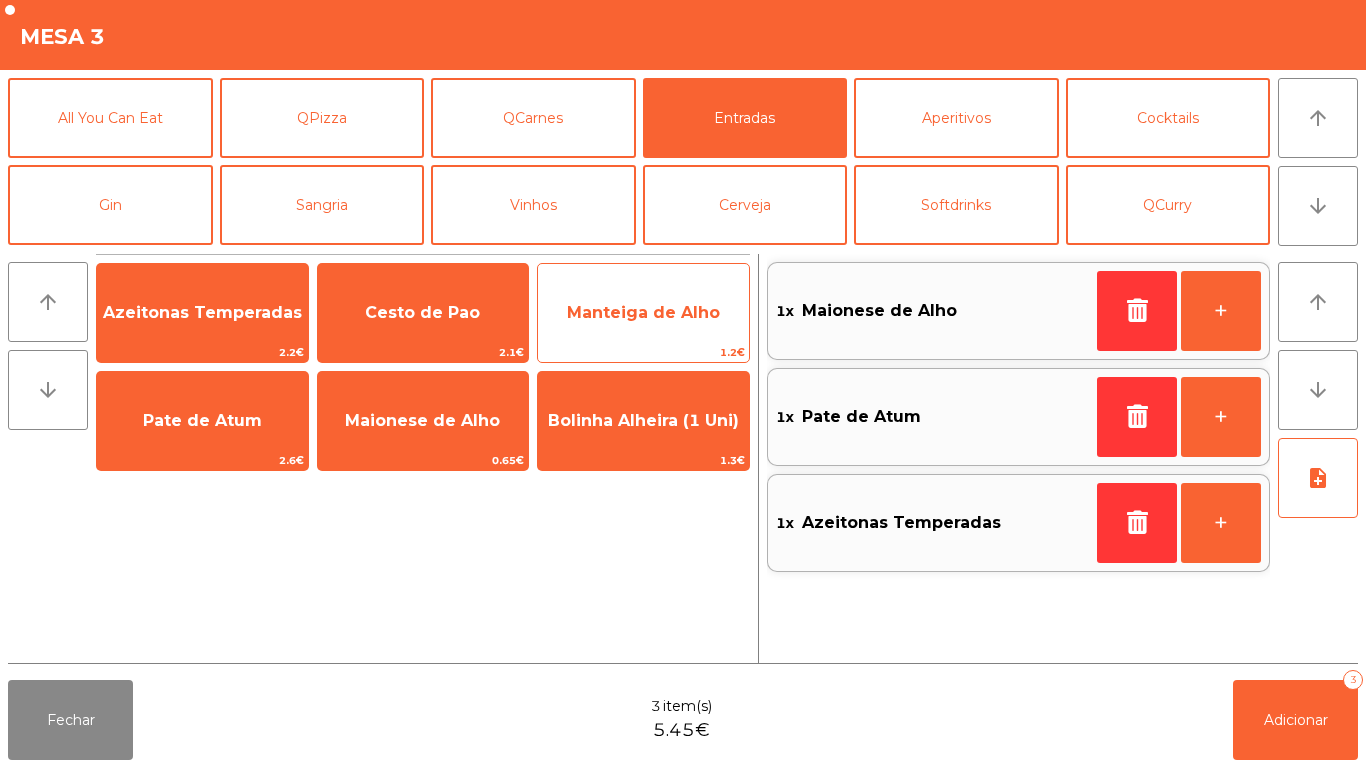click on "Manteiga de Alho" 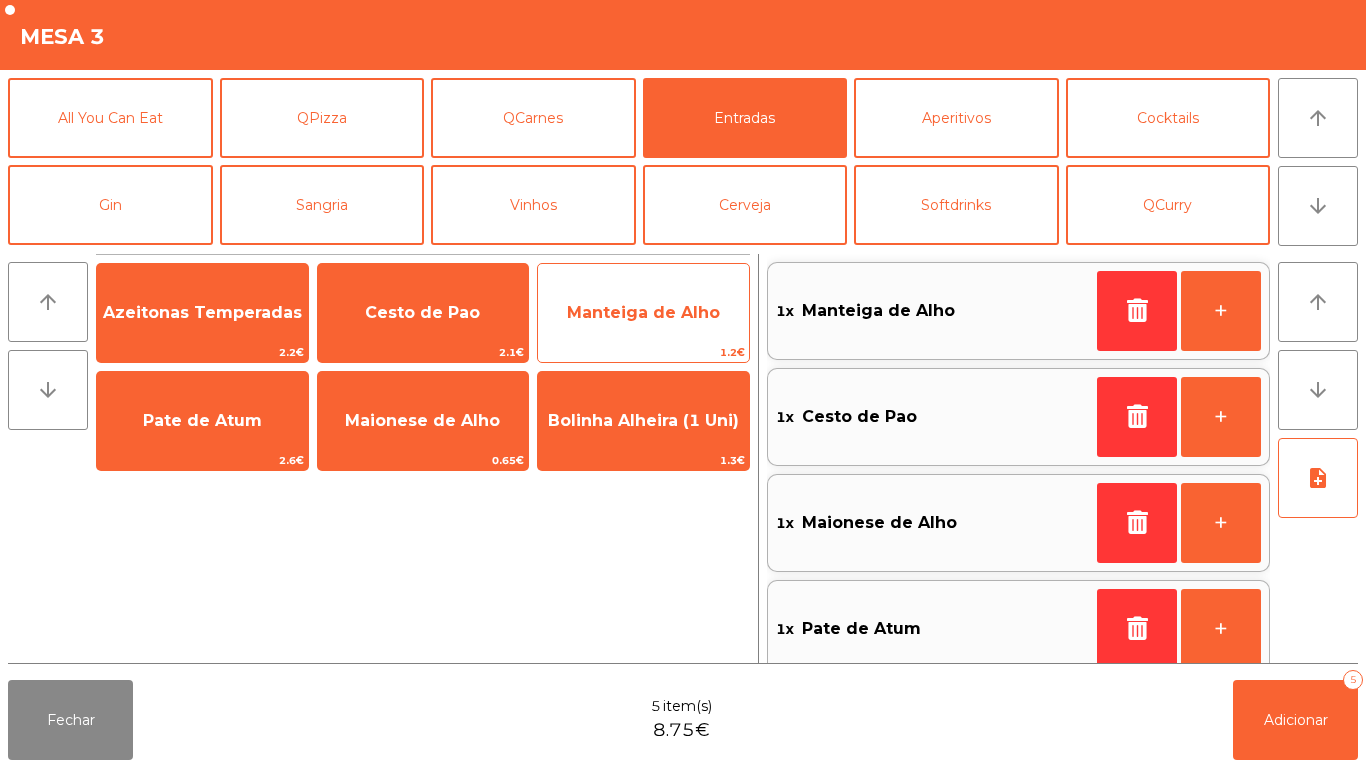 scroll, scrollTop: 8, scrollLeft: 0, axis: vertical 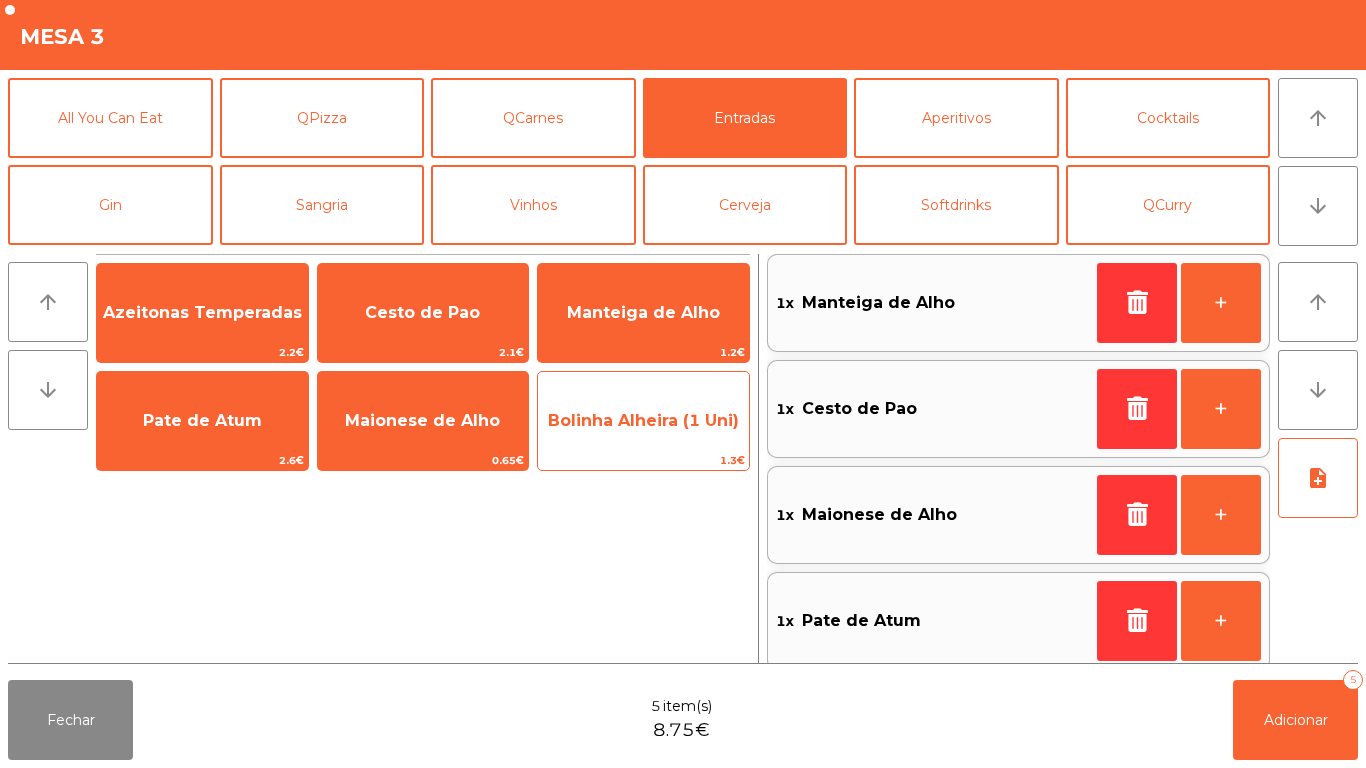 click on "Bolinha Alheira (1 Uni)" 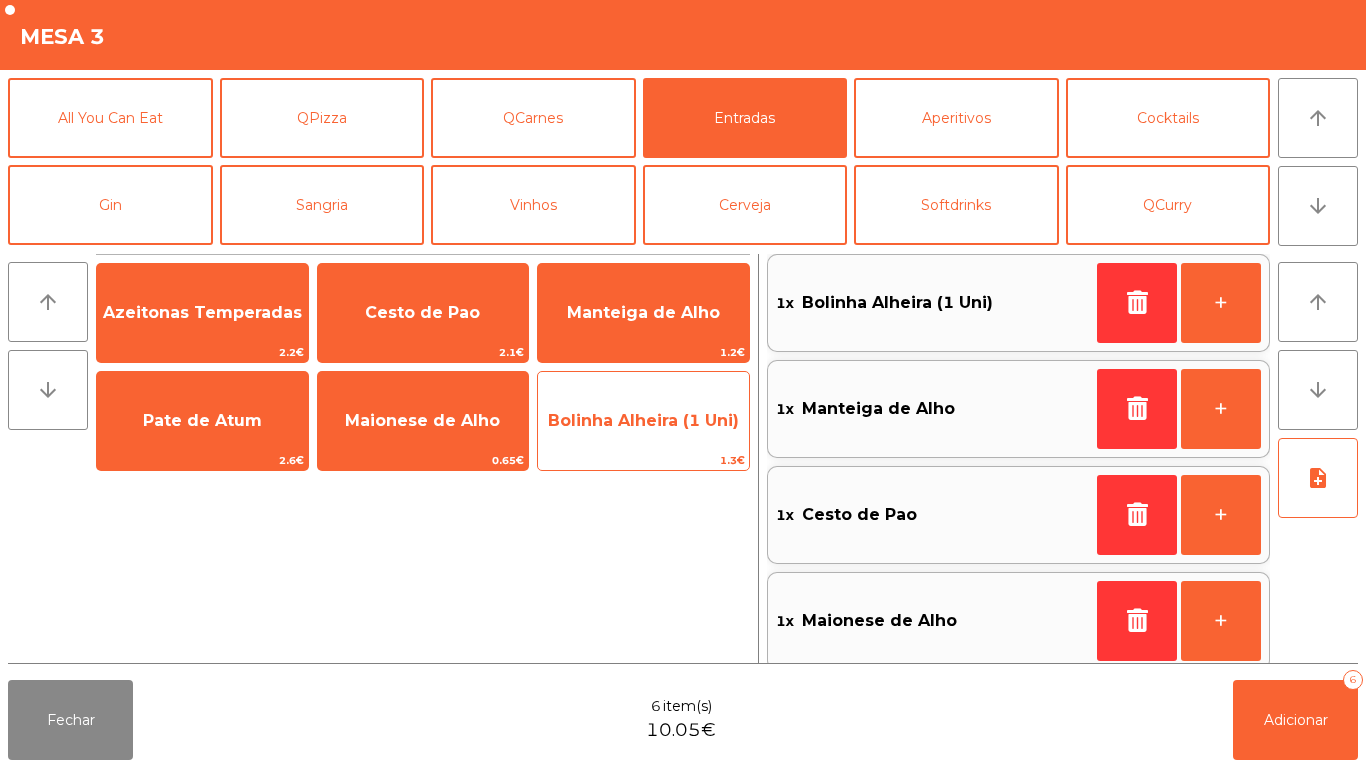 click on "Bolinha Alheira (1 Uni)" 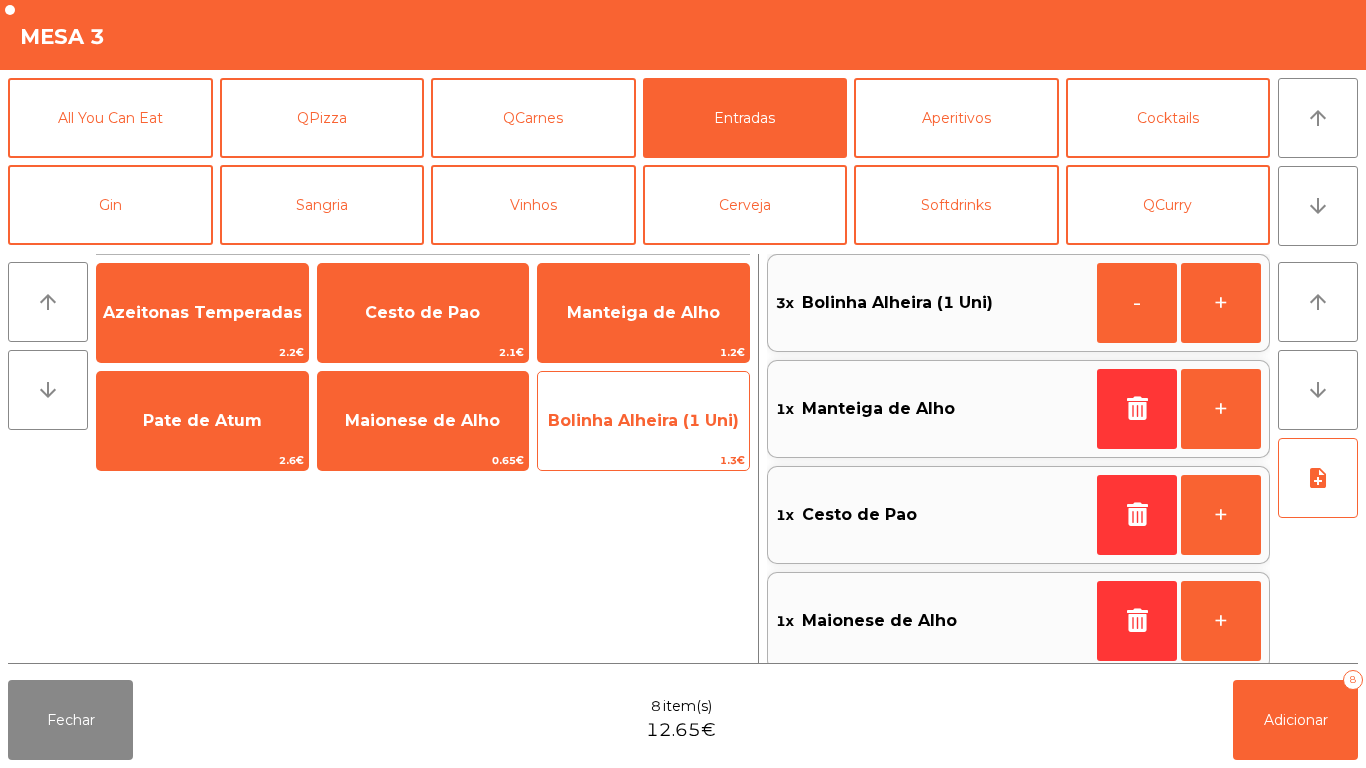 click on "Bolinha Alheira (1 Uni)" 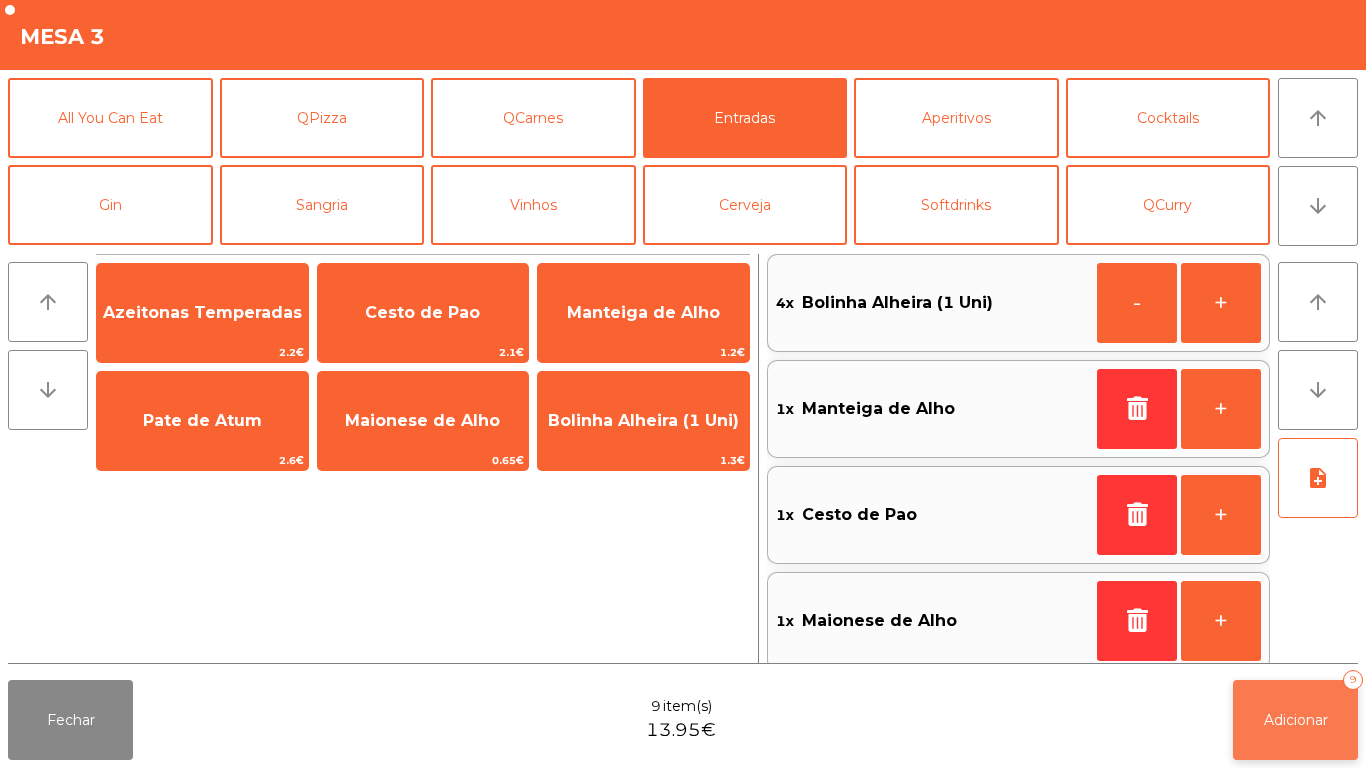 click on "Adicionar" 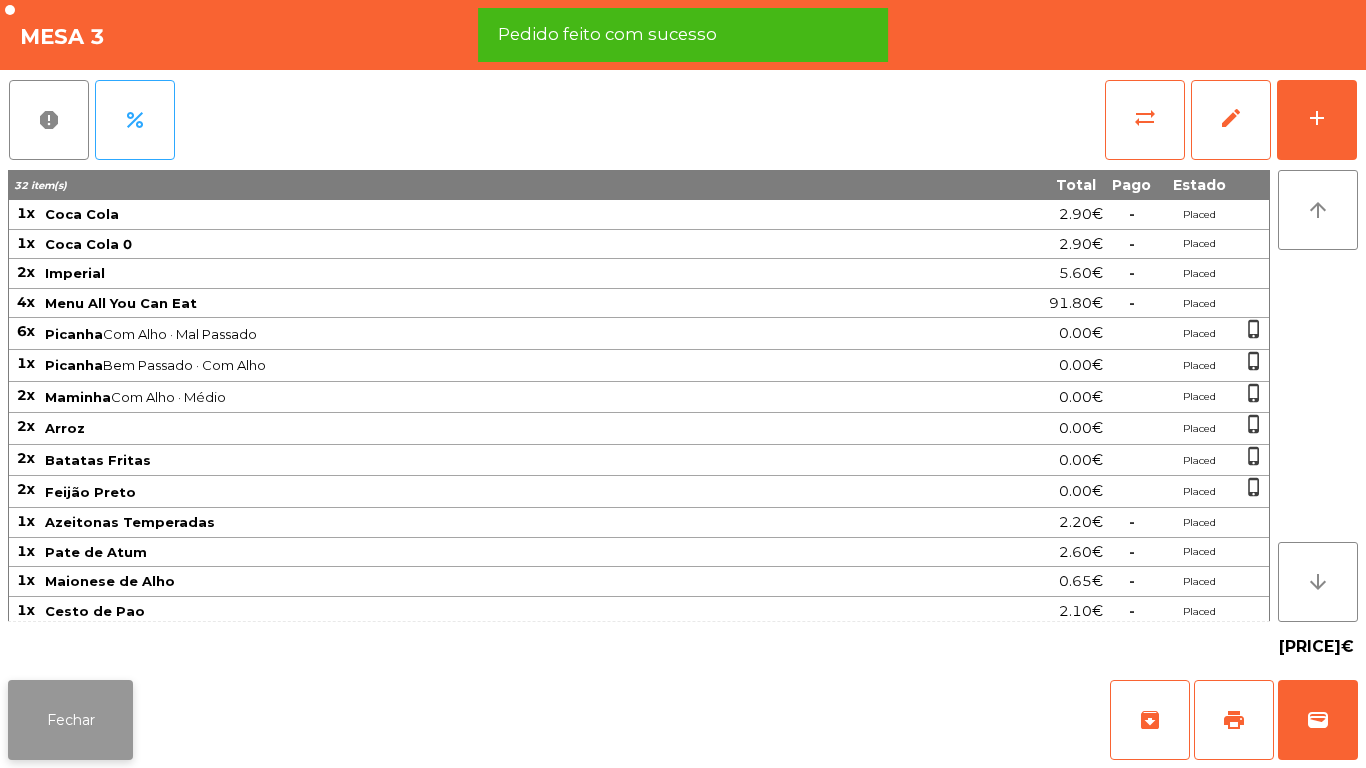 click on "Fechar" 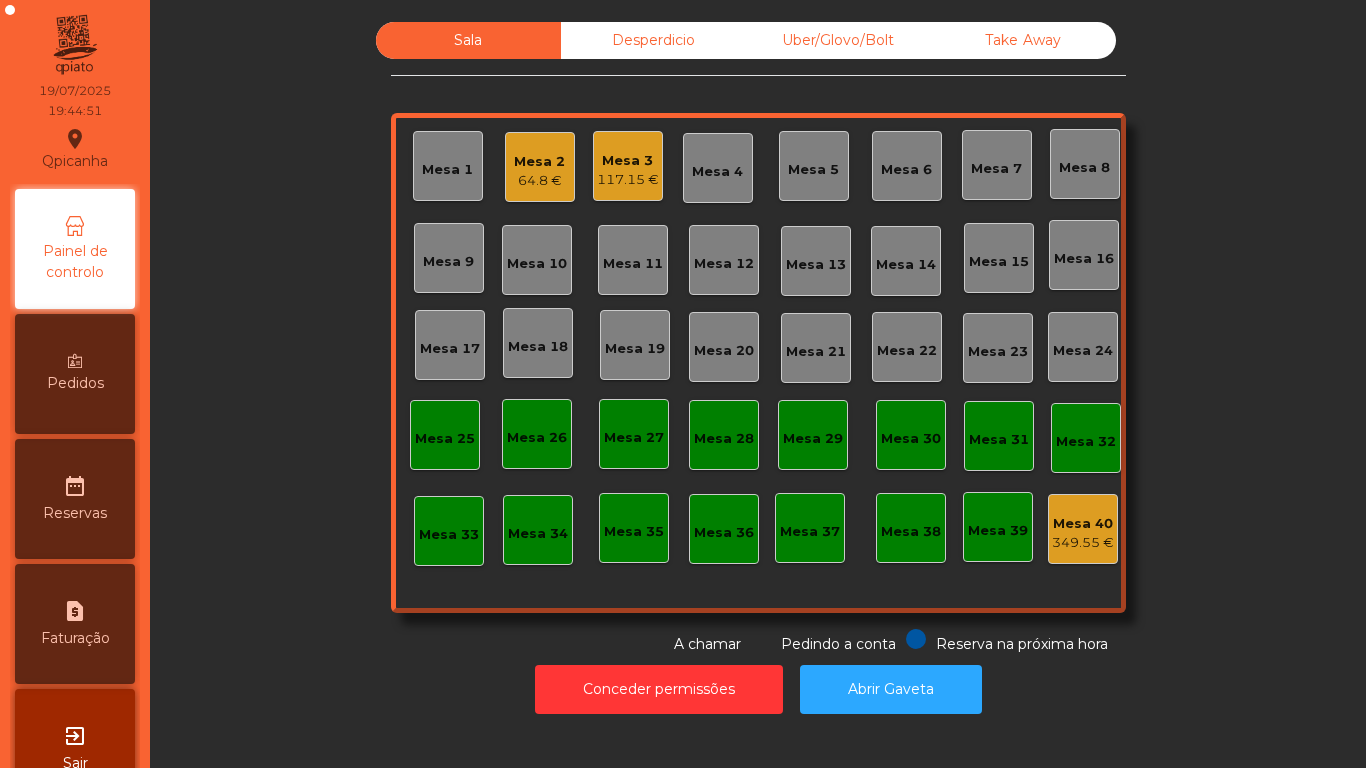 click on "Pedidos" at bounding box center [75, 374] 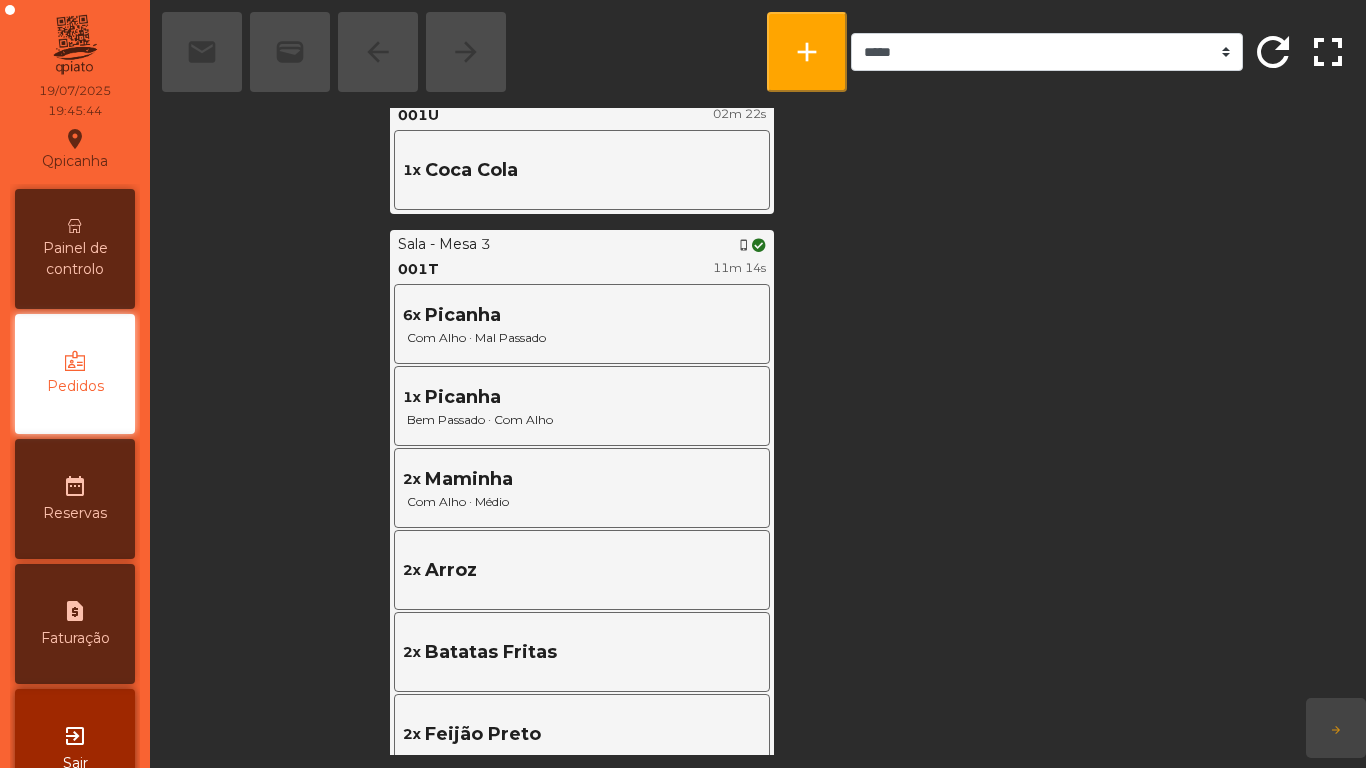 scroll, scrollTop: 647, scrollLeft: 870, axis: both 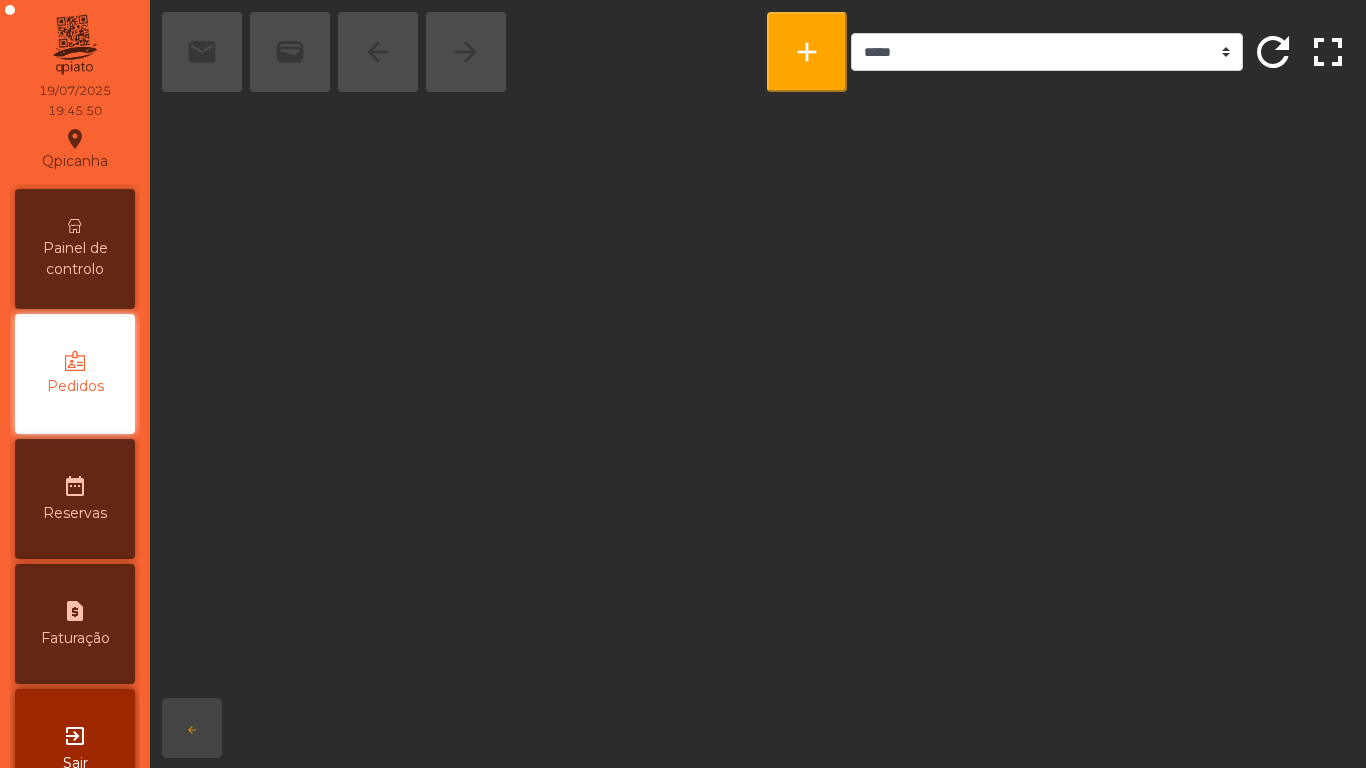 click on "Painel de controlo" at bounding box center [75, 259] 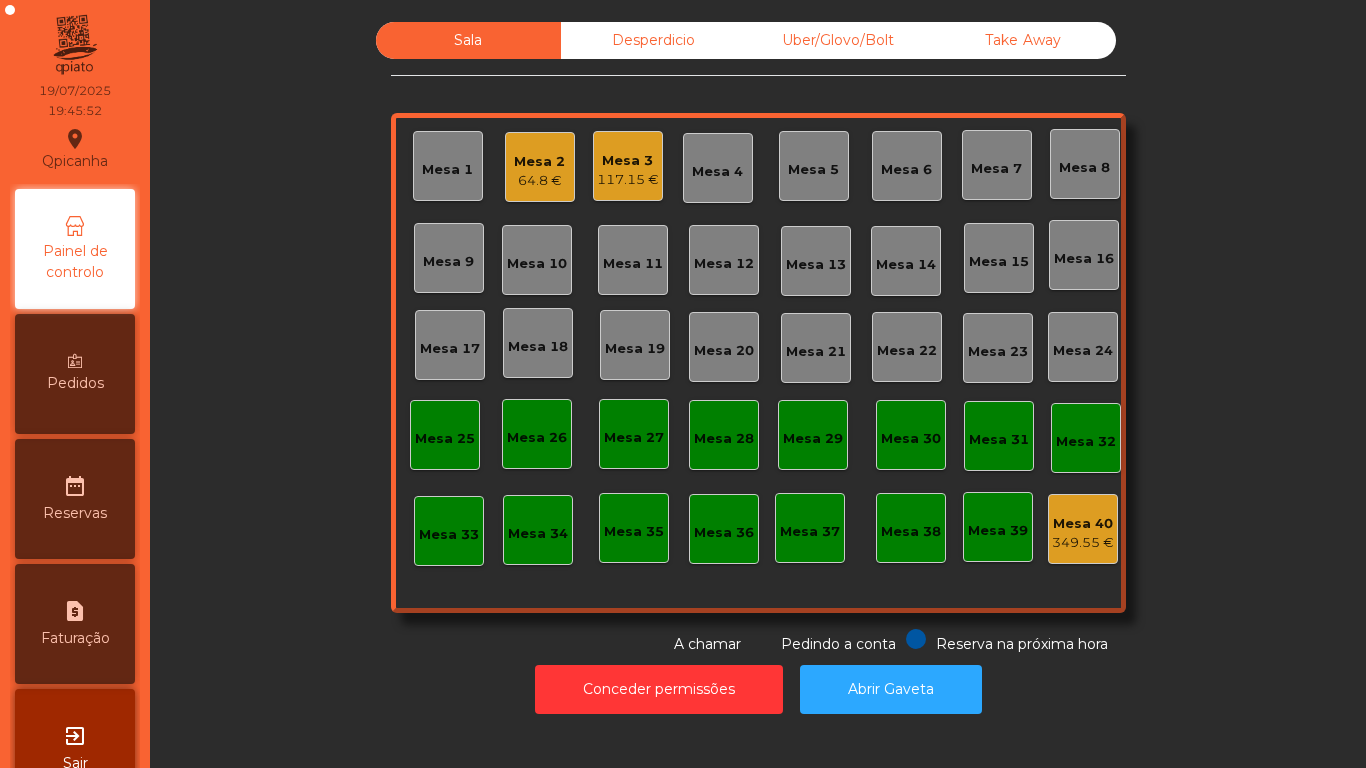 click on "Mesa 3" 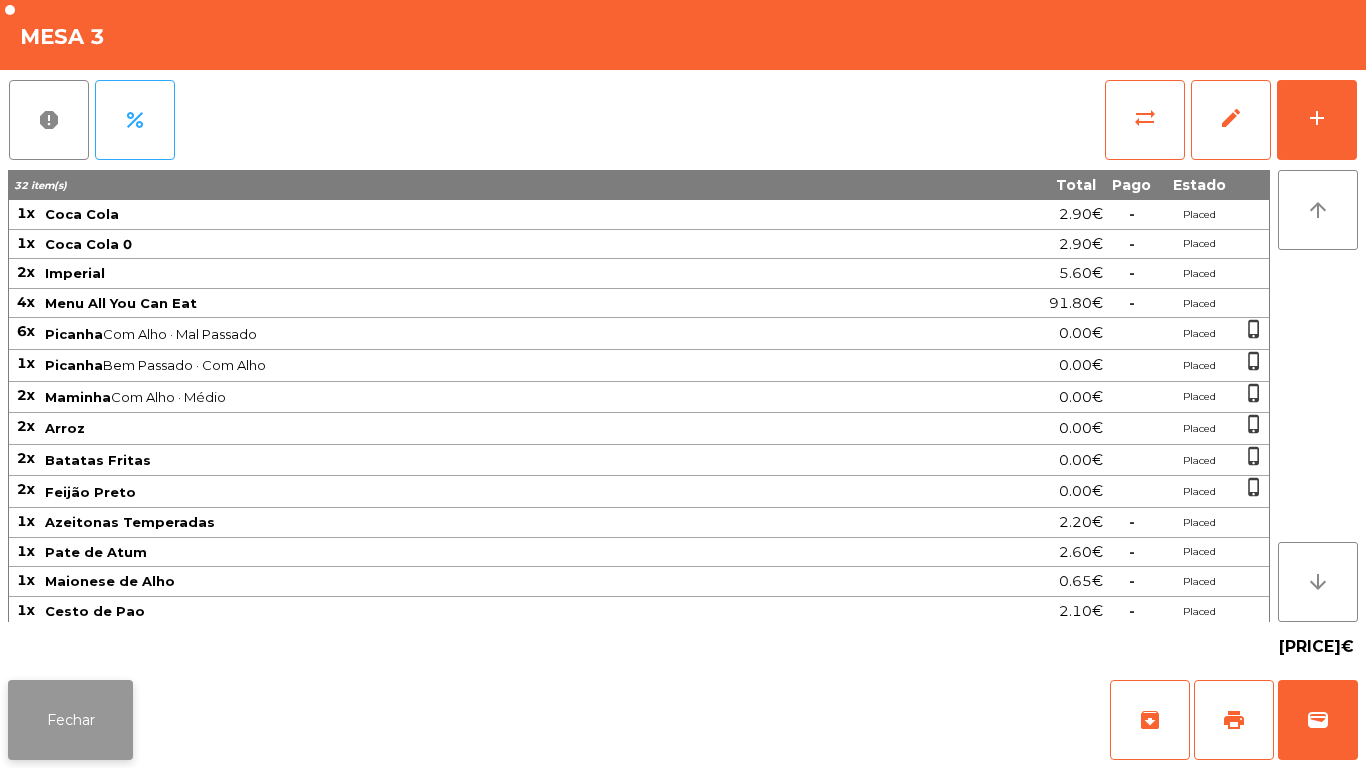 click on "Fechar" 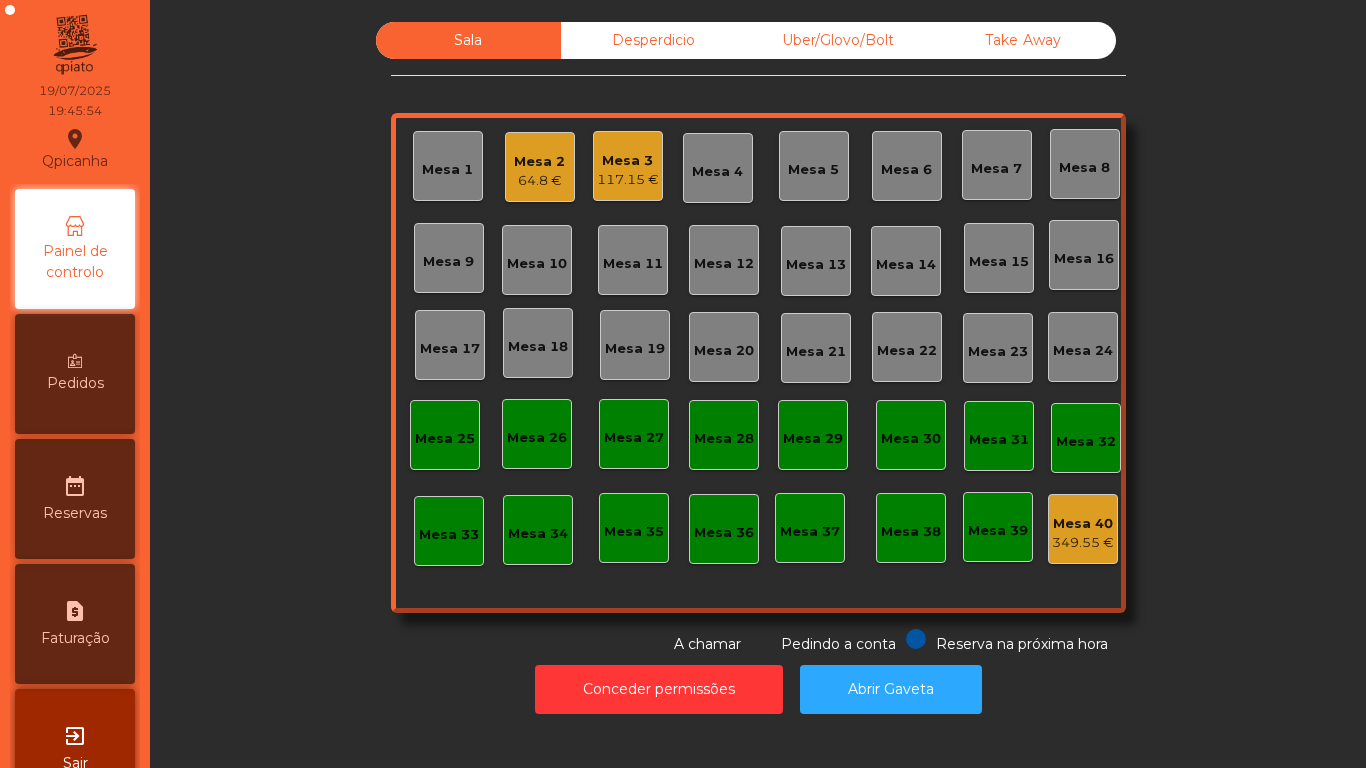click on "Pedidos" at bounding box center [75, 374] 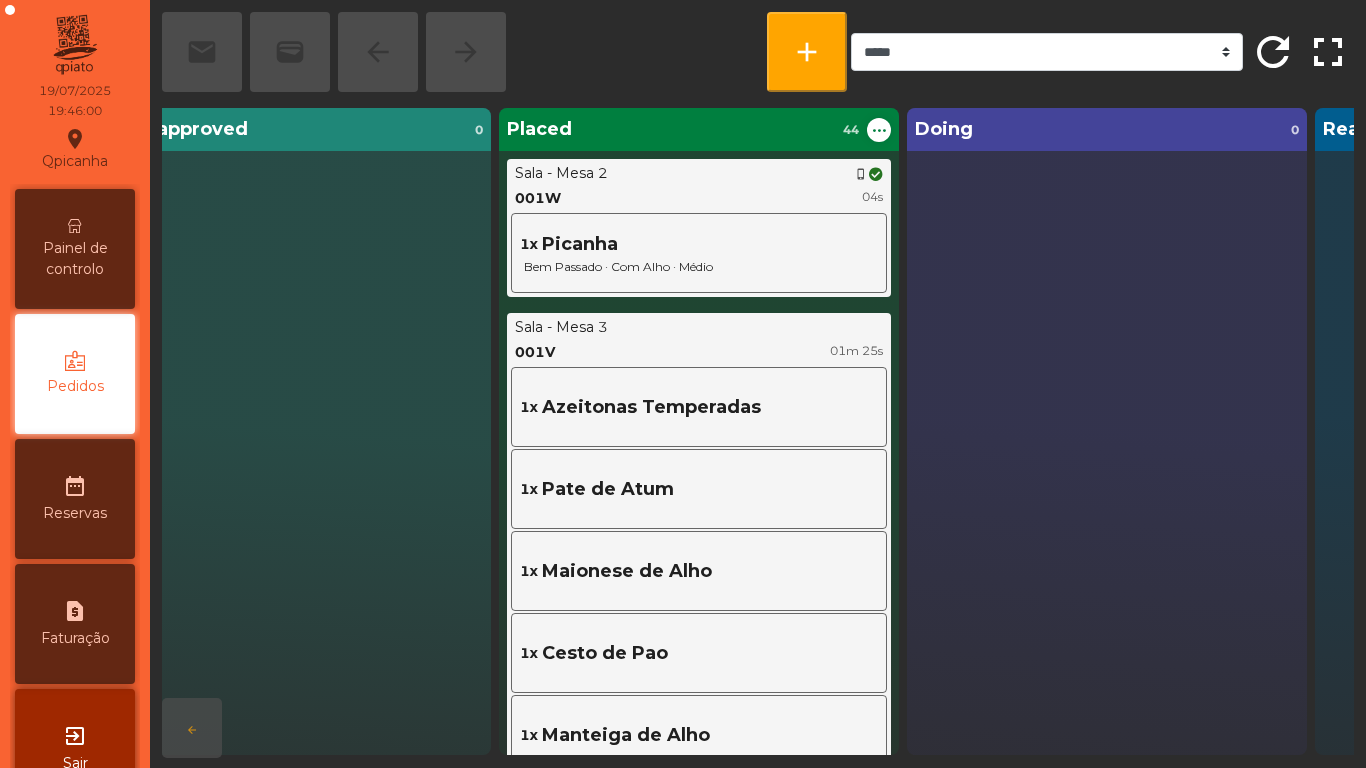 scroll, scrollTop: 0, scrollLeft: 0, axis: both 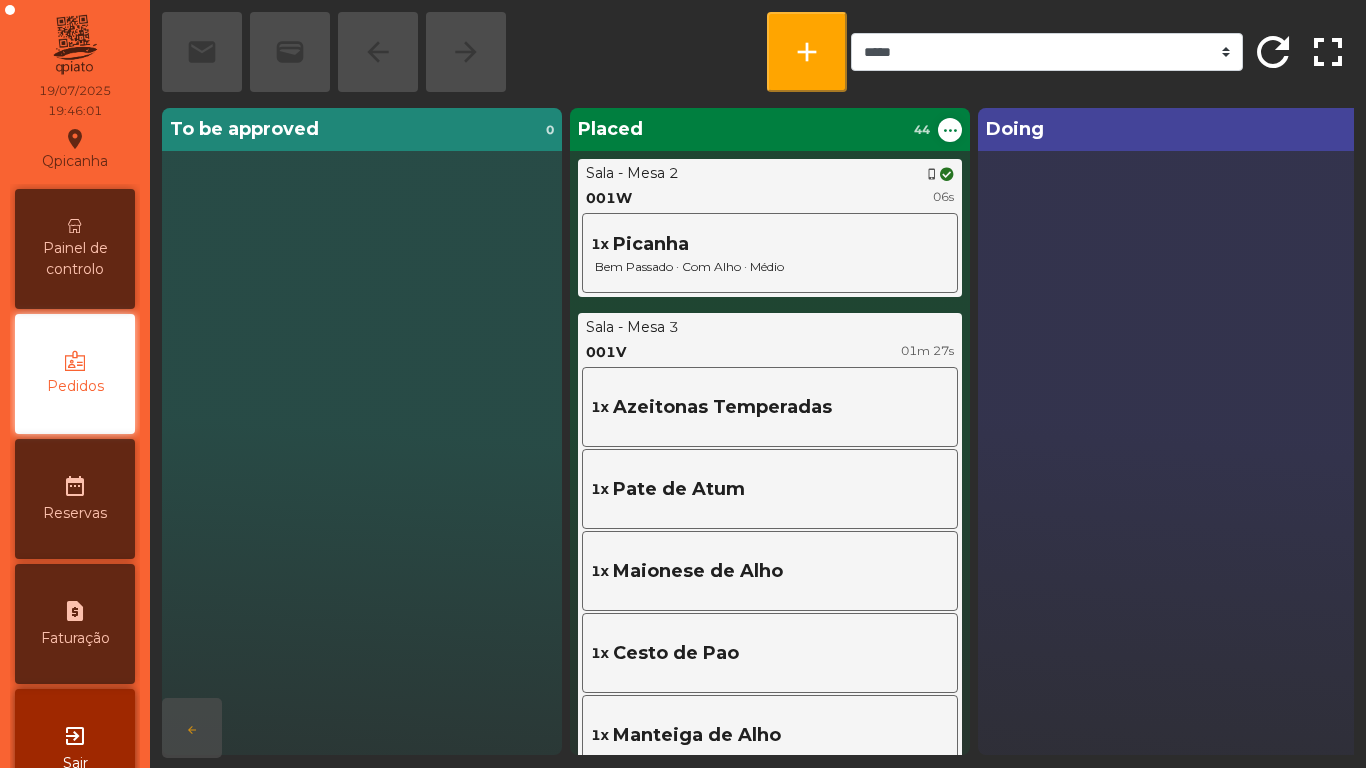 click on "Doing  0" 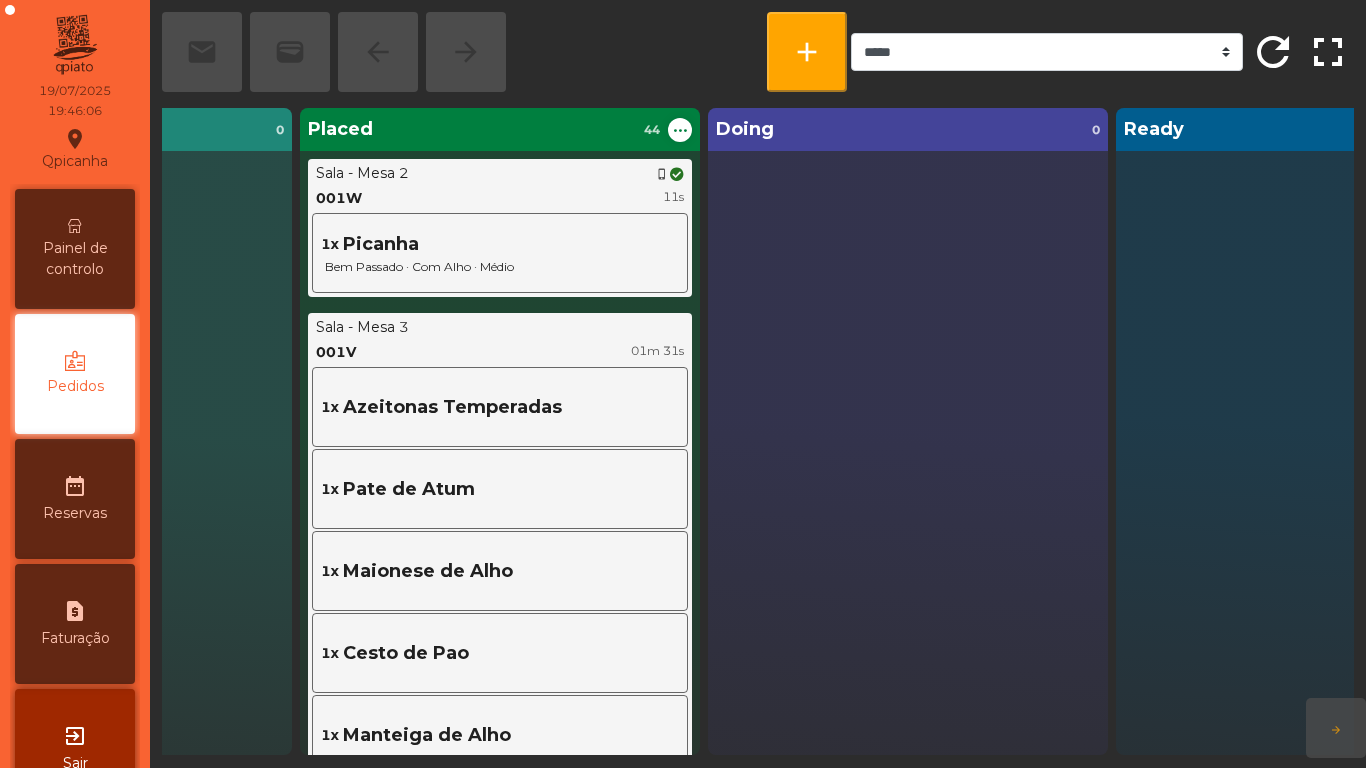scroll, scrollTop: 0, scrollLeft: 0, axis: both 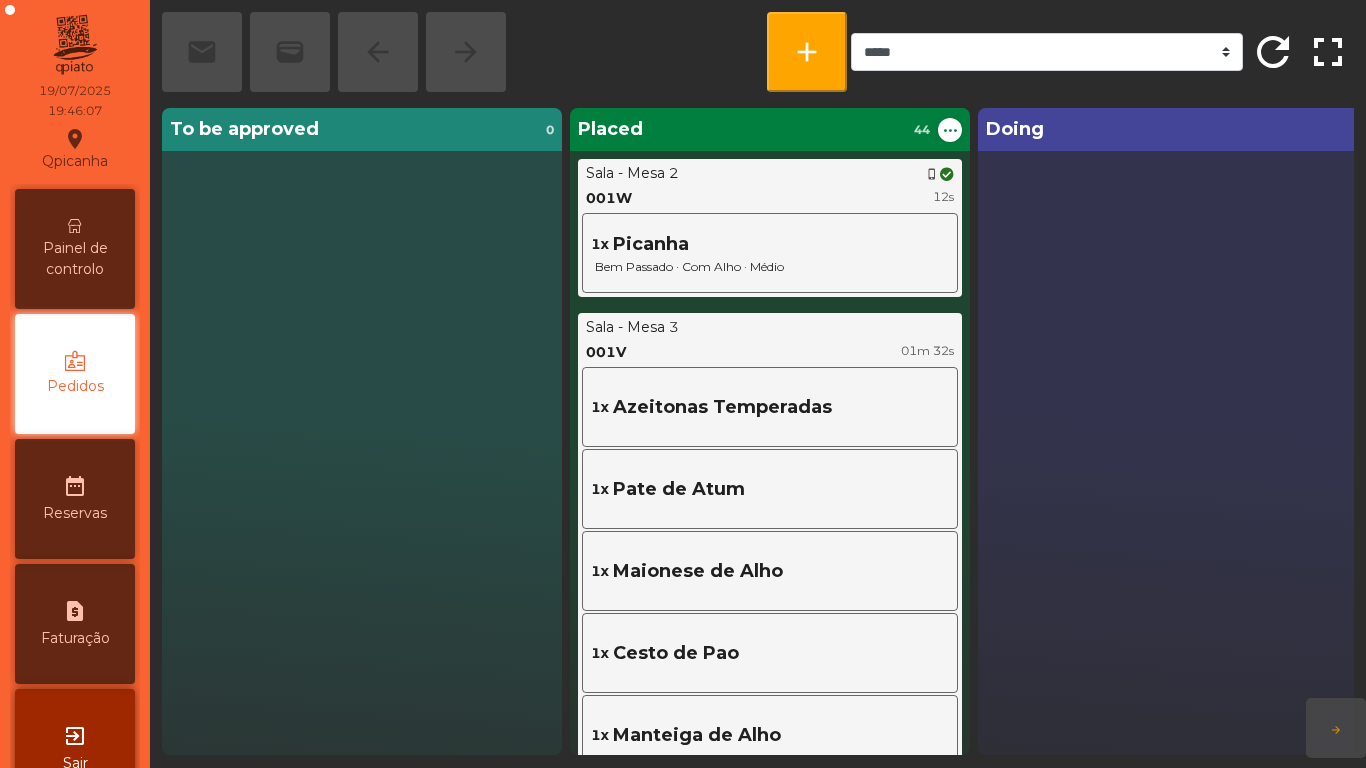 click on "Painel de controlo" at bounding box center (75, 259) 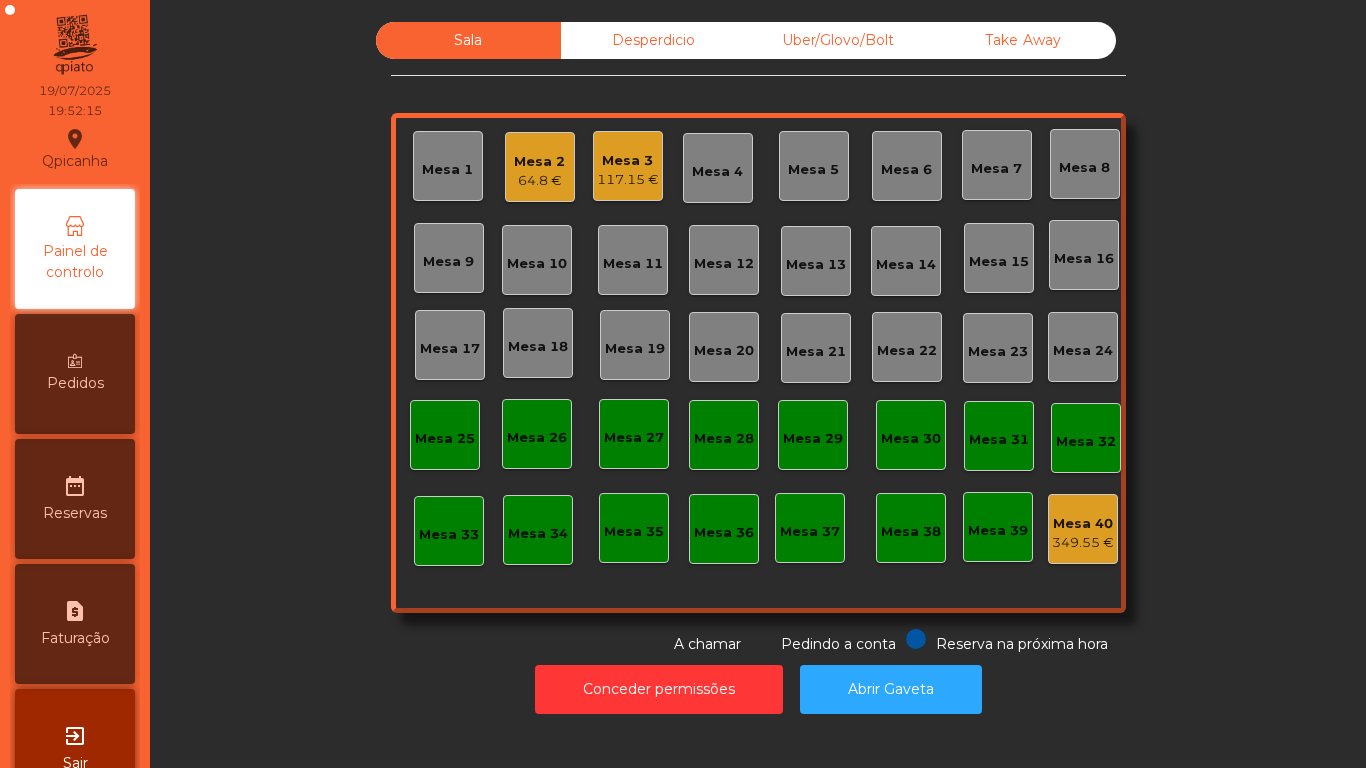 click on "Pedidos" at bounding box center [75, 374] 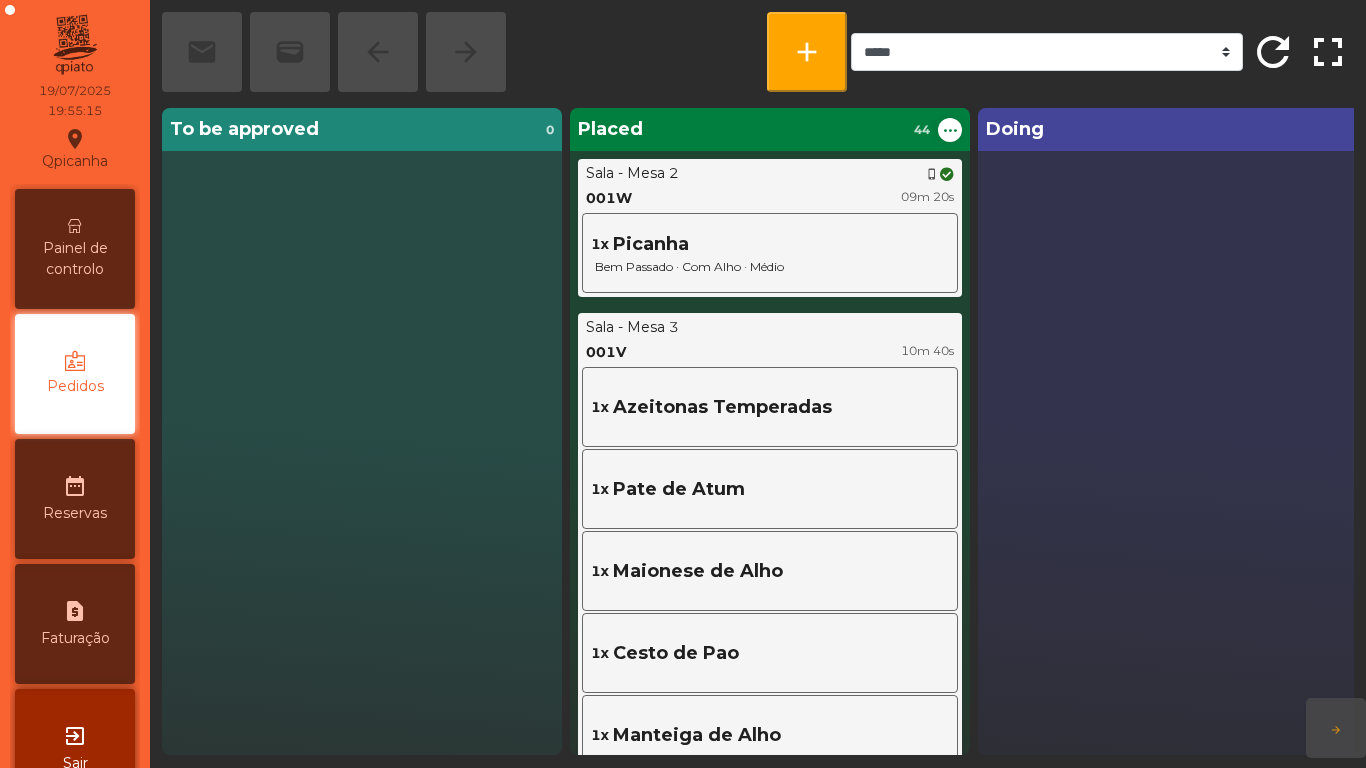 click on "Painel de controlo" at bounding box center [75, 259] 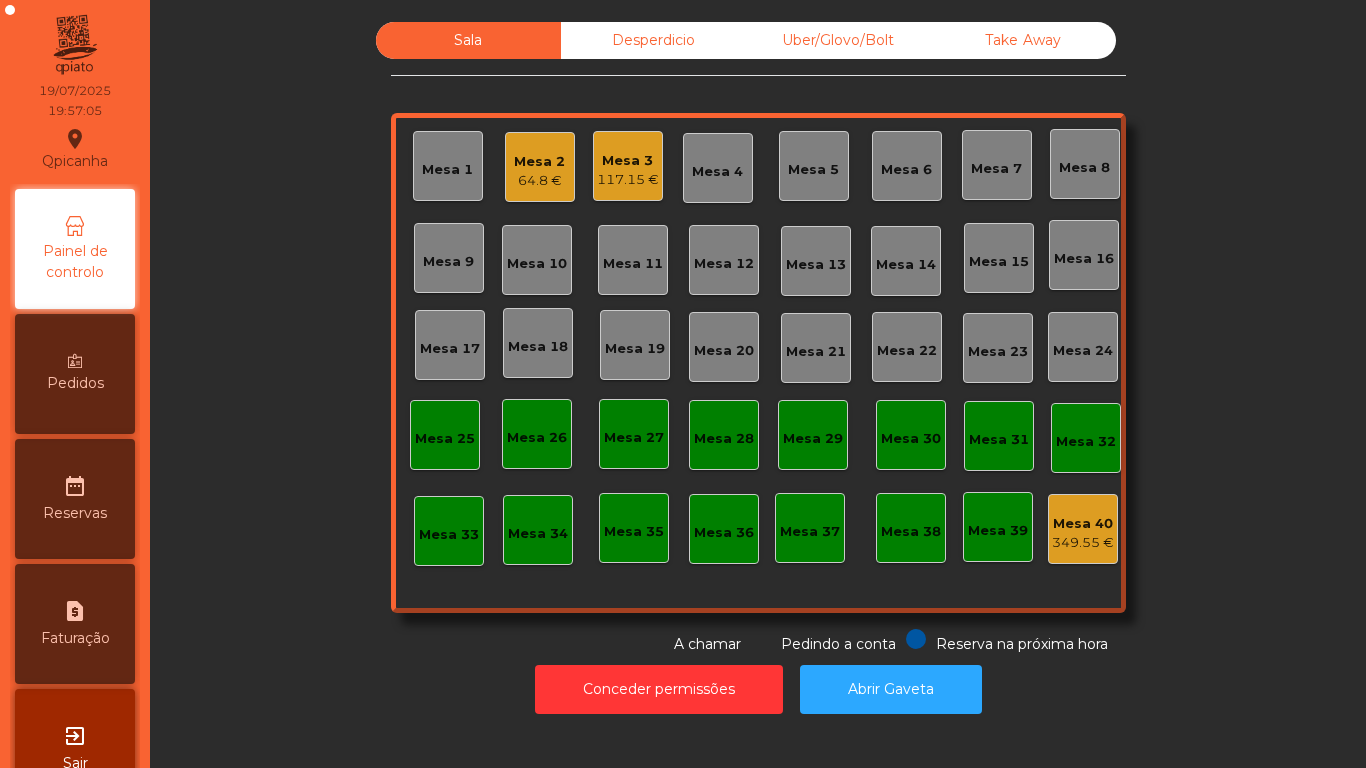 click on "Mesa 3   117.15 €" 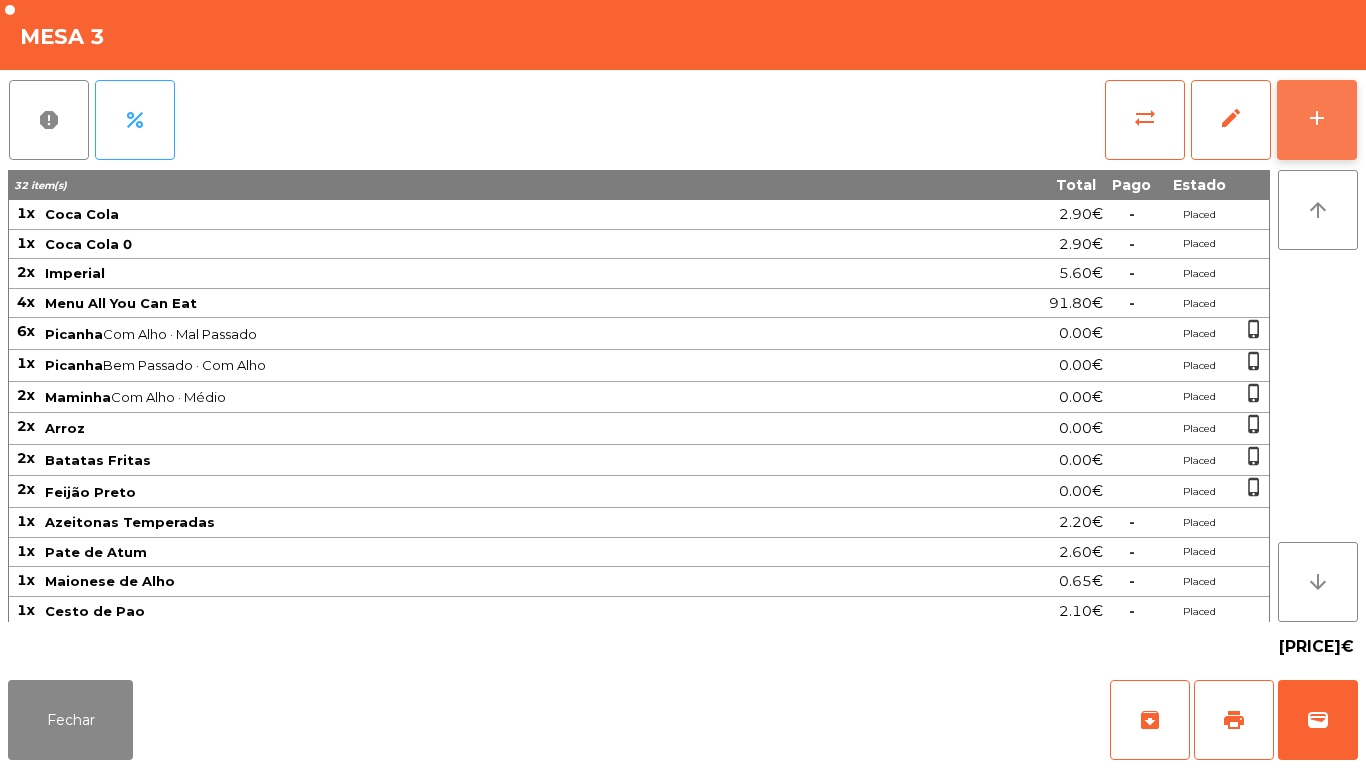 click on "add" 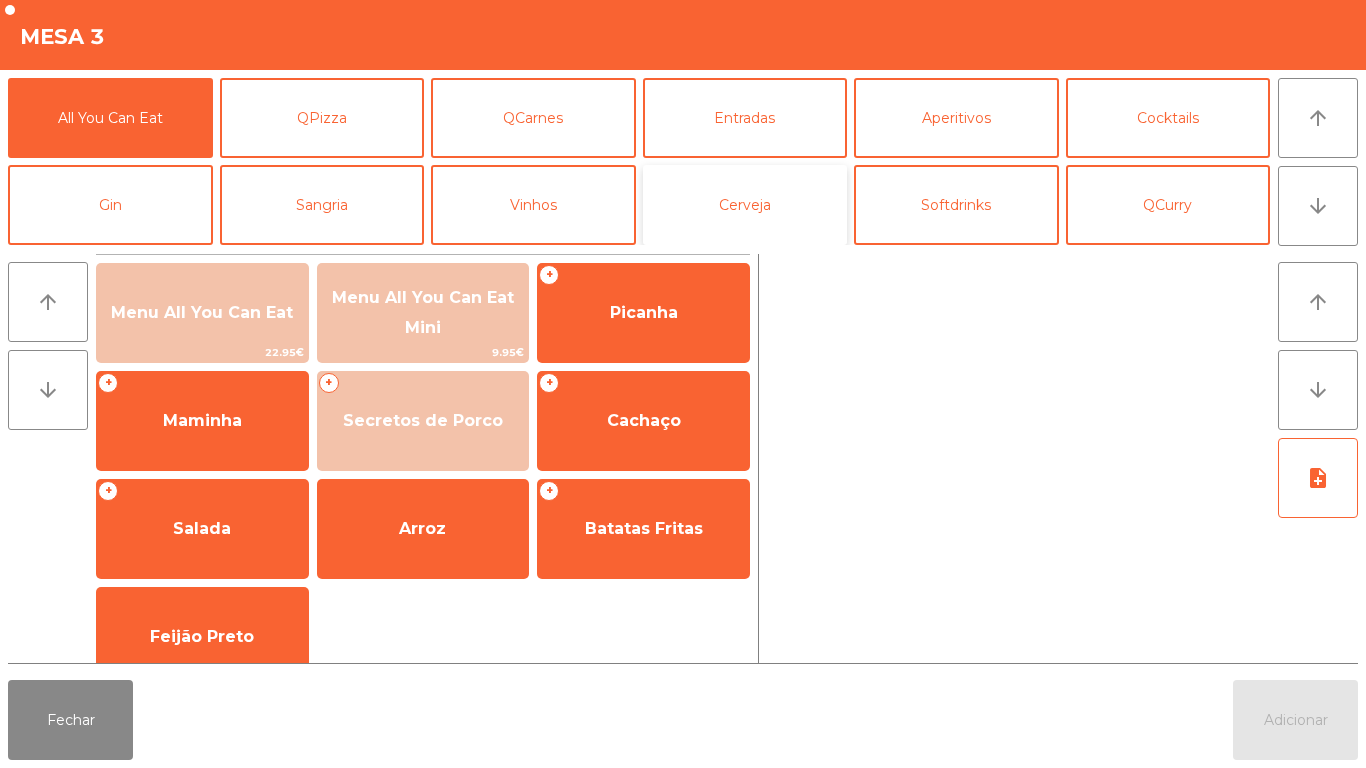 click on "Cerveja" 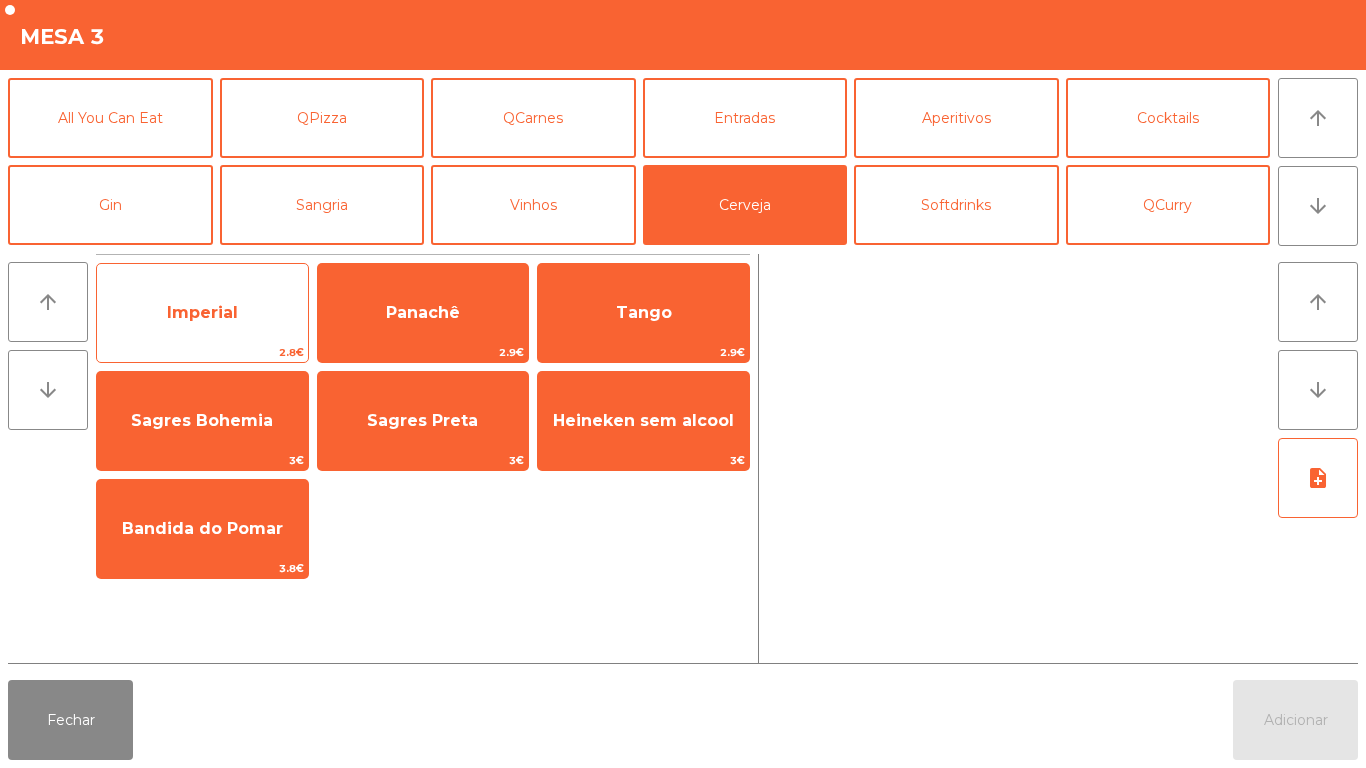 click on "Imperial" 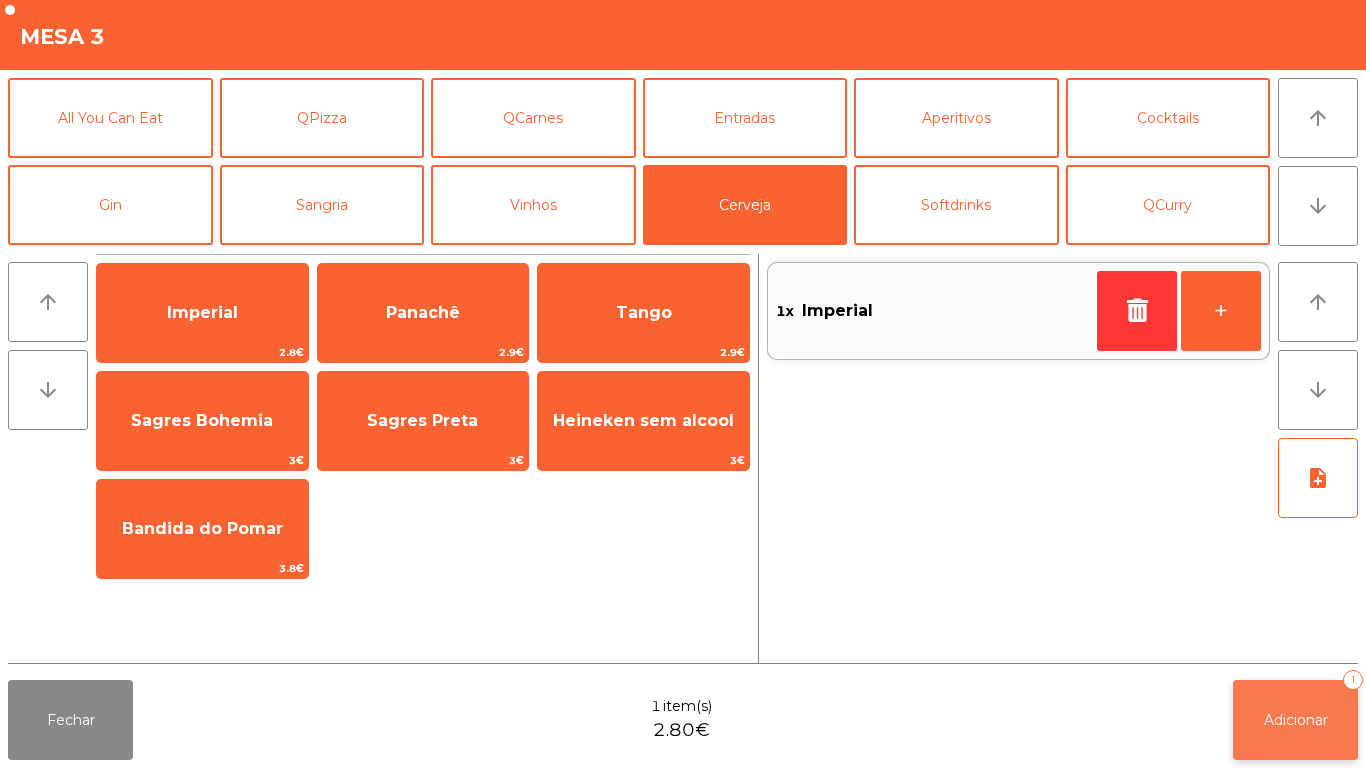 click on "Adicionar   1" 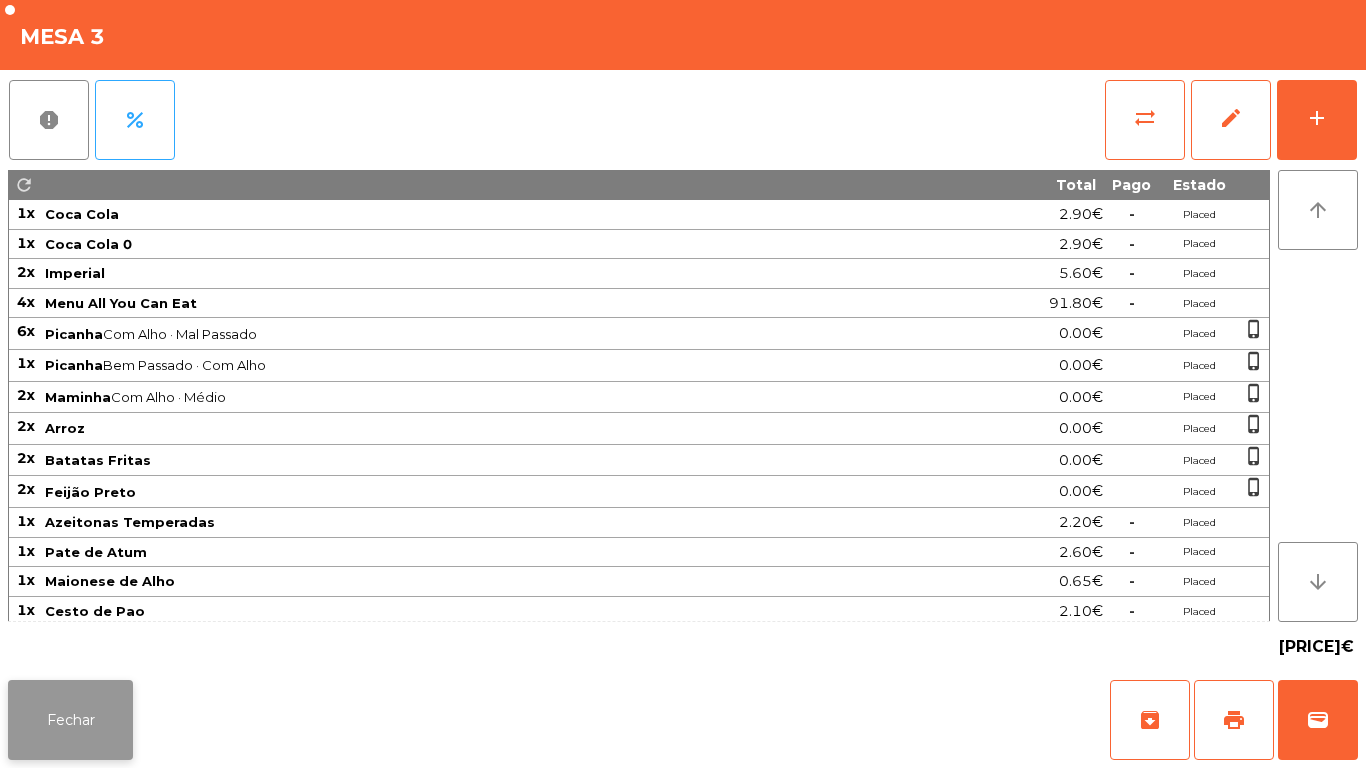 click on "Fechar" 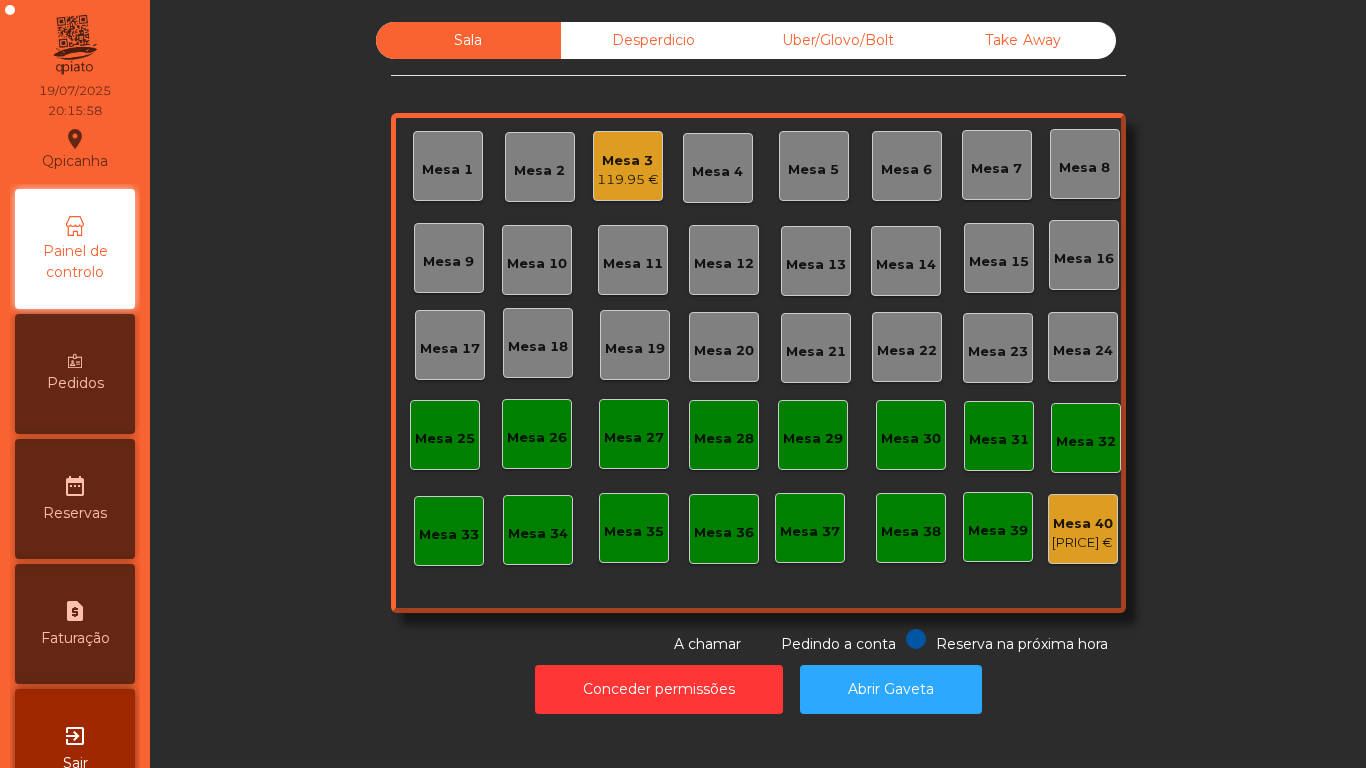 click on "Mesa 17" 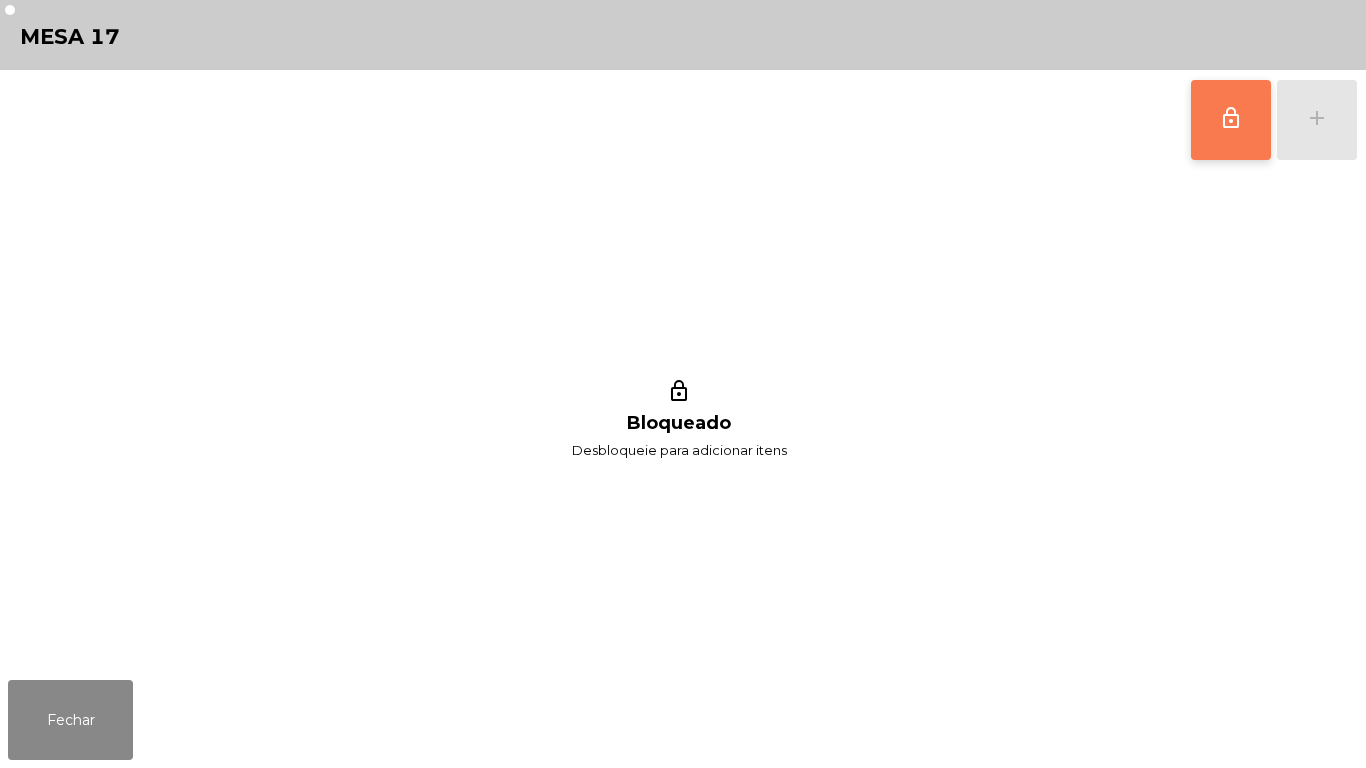 click on "lock_outline" 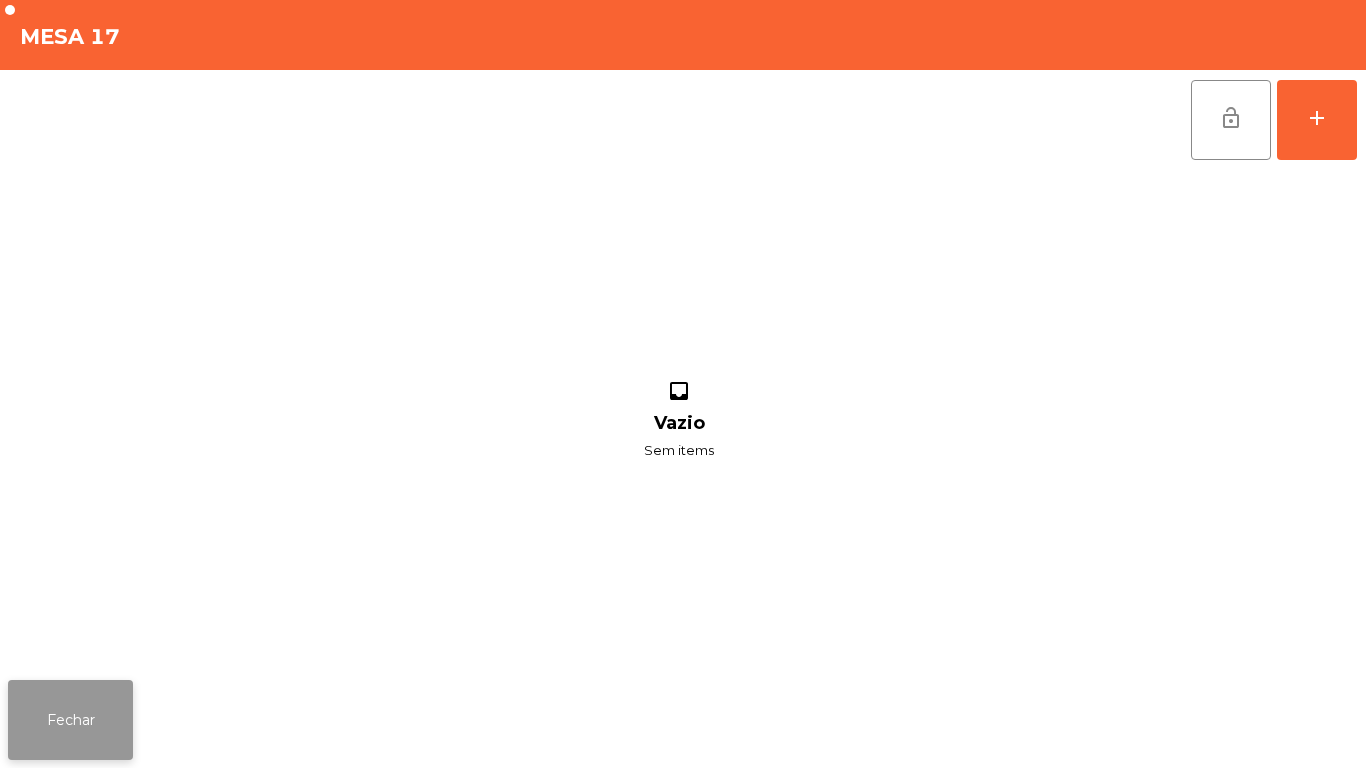 click on "Fechar" 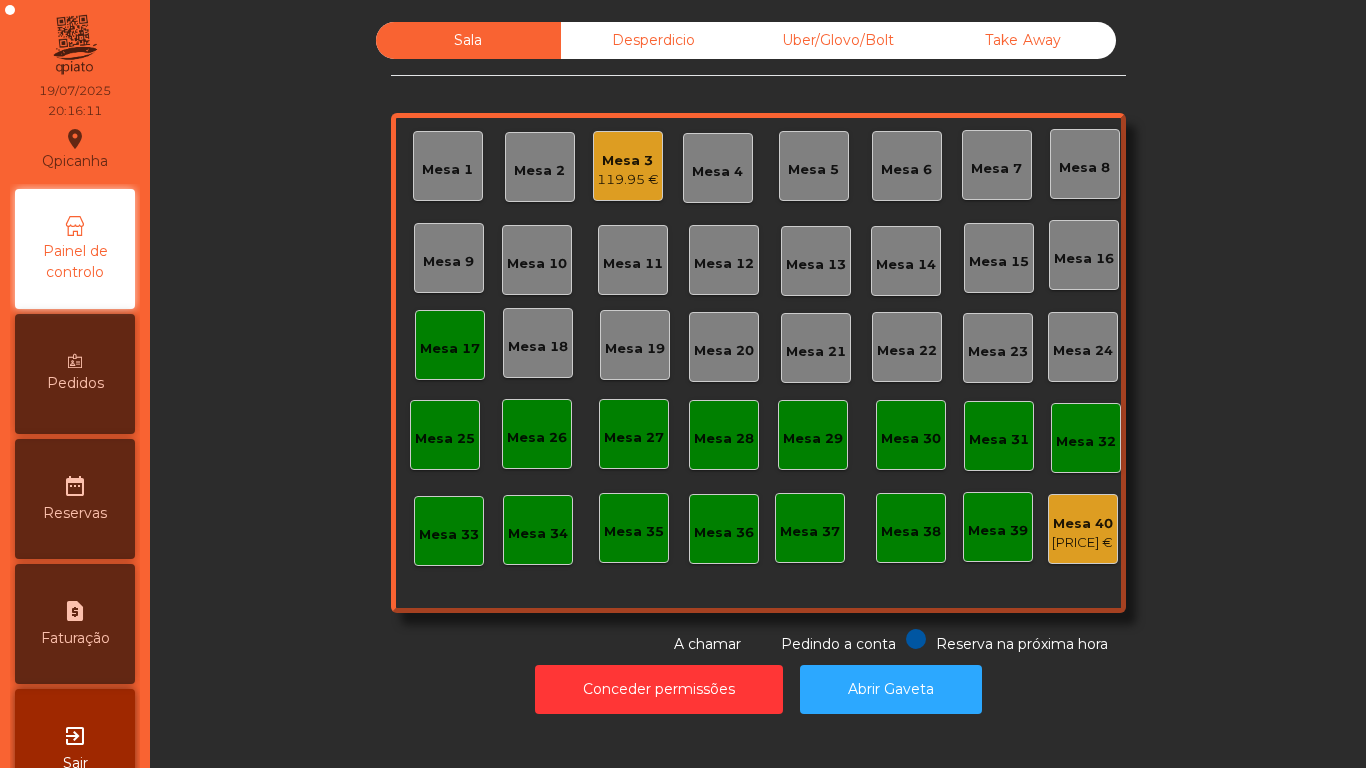 click on "119.95 €" 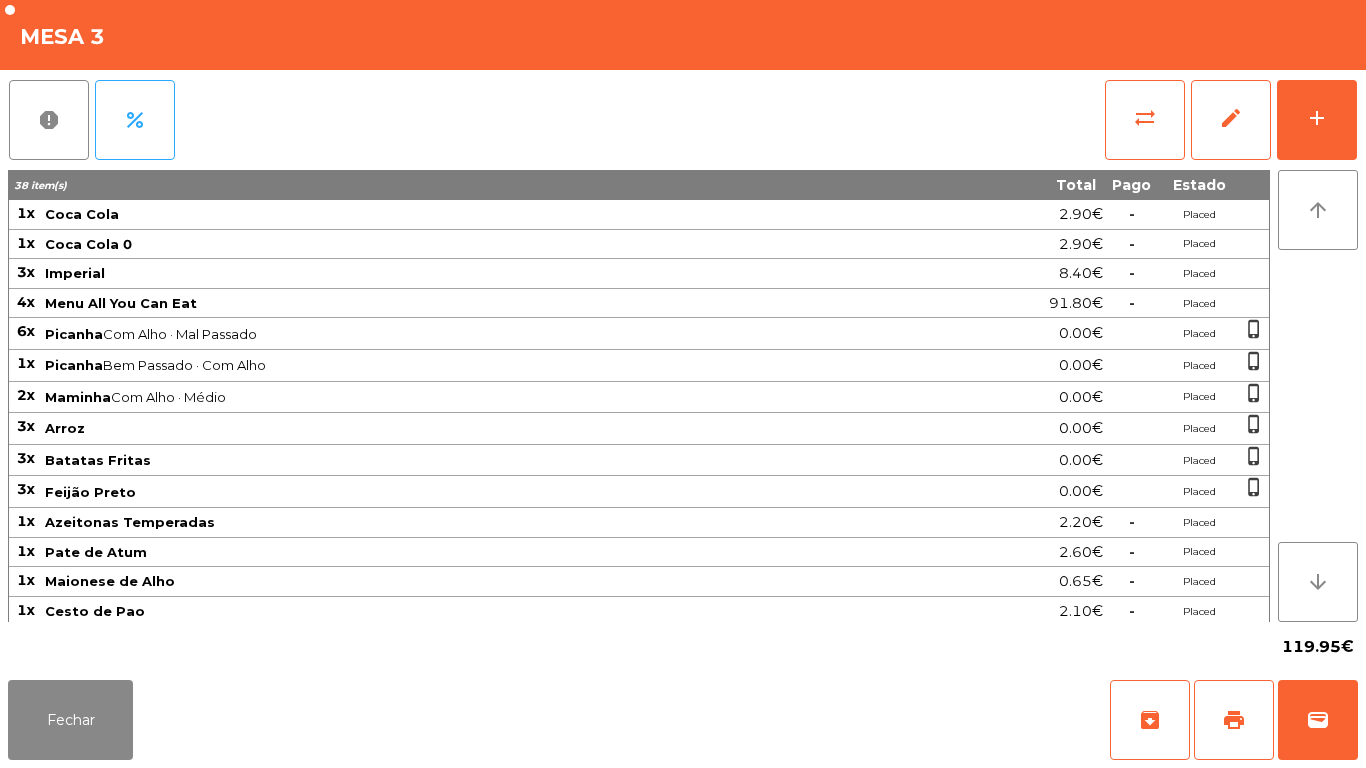 click on "report   percent   sync_alt   edit   add  38 item(s) Total Pago Estado 1x Coca Cola 2.90€  -  Placed 1x Coca Cola 0 2.90€  -  Placed 3x Imperial 8.40€  -  Placed 4x Menu All You Can Eat 91.80€  -  Placed 6x Picanha  Com Alho · Mal Passado  0.00€ Placed  phone_iphone  1x Picanha  Bem Passado · Com Alho  0.00€ Placed  phone_iphone  2x Maminha  Com Alho · Médio   0.00€ Placed  phone_iphone  3x Arroz 0.00€ Placed  phone_iphone  3x Batatas Fritas 0.00€ Placed  phone_iphone  3x Feijão Preto 0.00€ Placed  phone_iphone  1x Azeitonas Temperadas 2.20€  -  Placed 1x Pate de Atum 2.60€  -  Placed 1x Maionese de Alho 0.65€  -  Placed 1x Cesto de Pao 2.10€  -  Placed 1x Manteiga de Alho 1.20€  -  Placed 4x Bolinha Alheira (1 Uni) 5.20€  -  Placed 2x Picanha  Com Alho · Mal Passado  0.00€ Placed  phone_iphone  arrow_upward arrow_downward  119.95€" 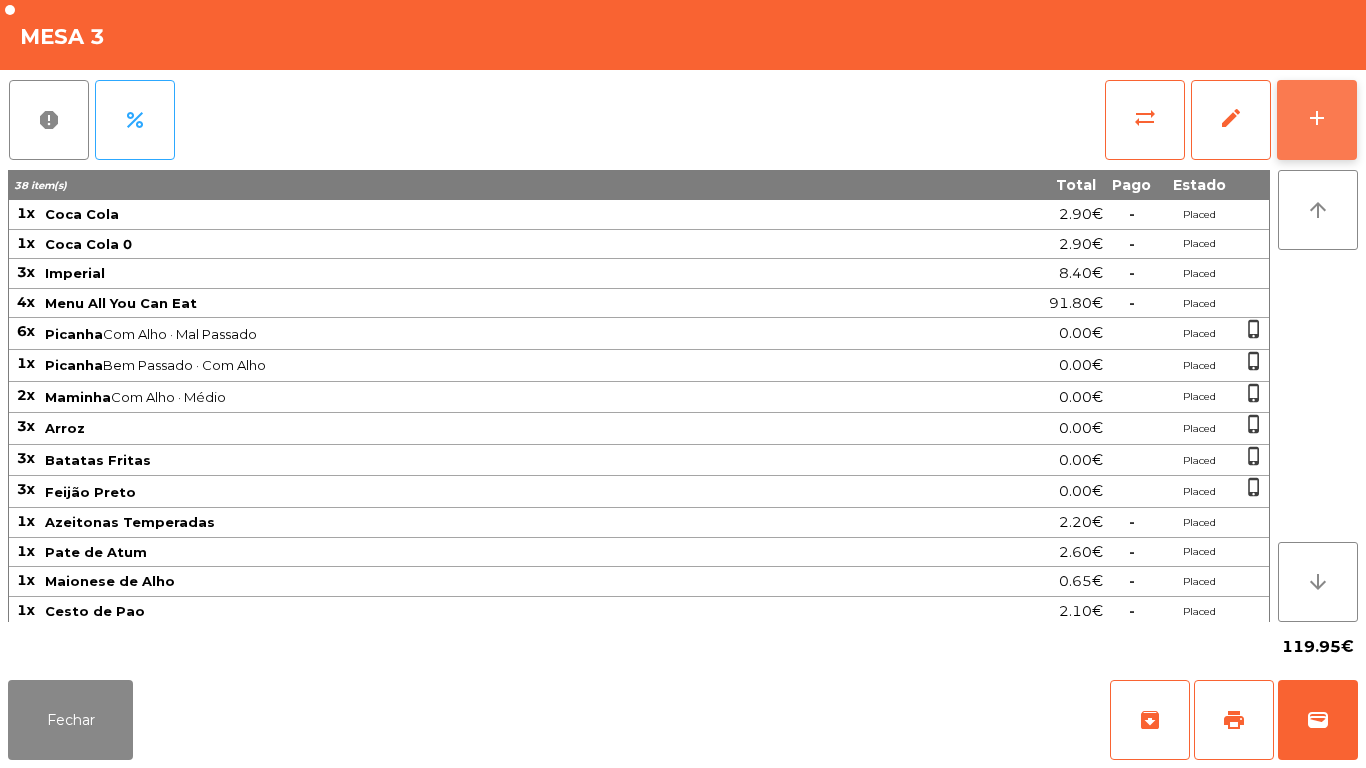 click on "add" 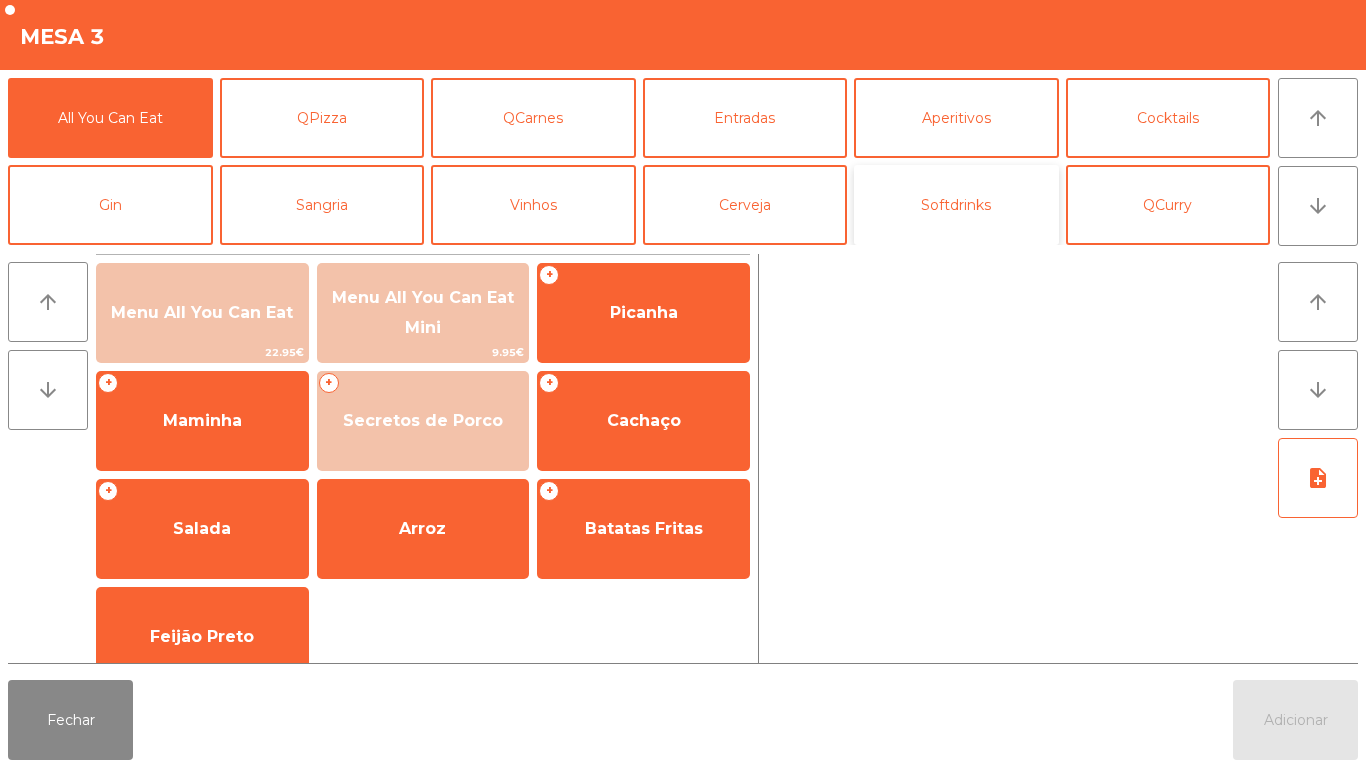 click on "Softdrinks" 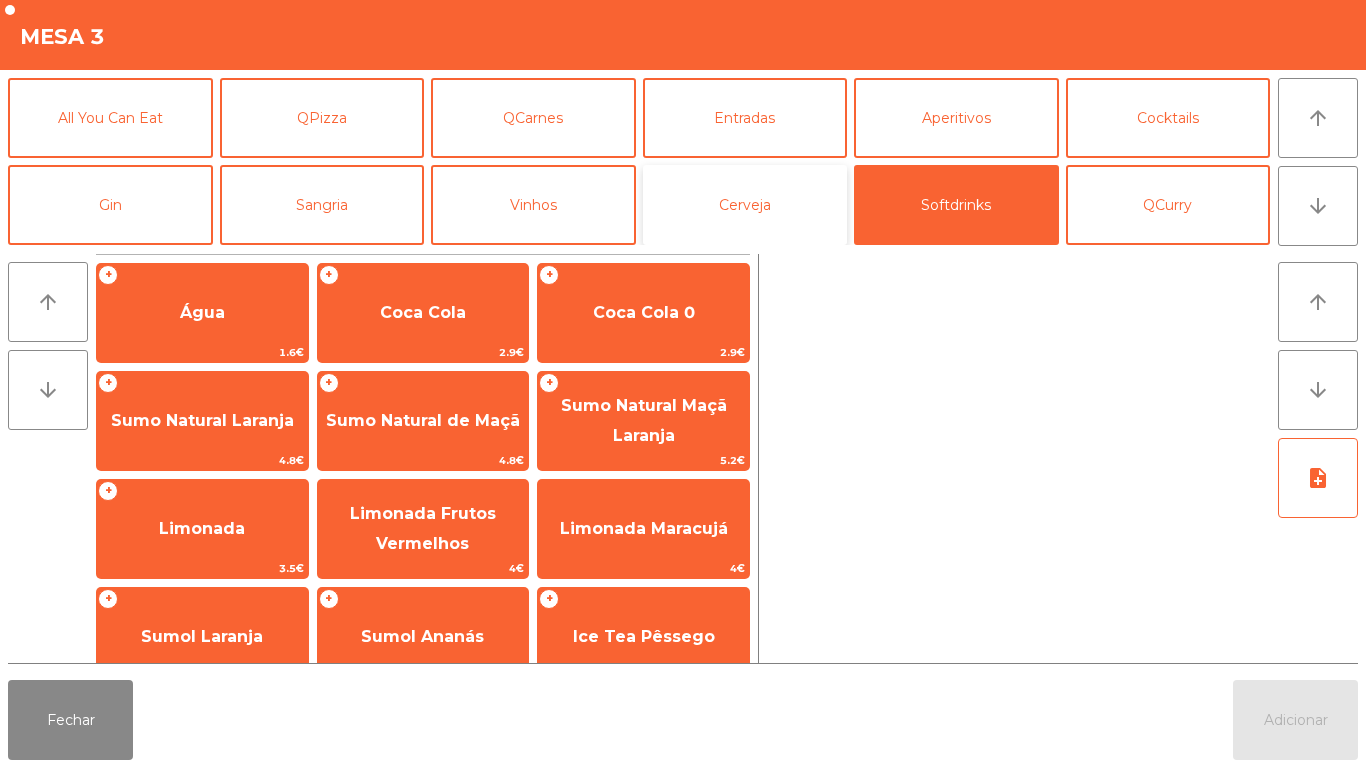 click on "Cerveja" 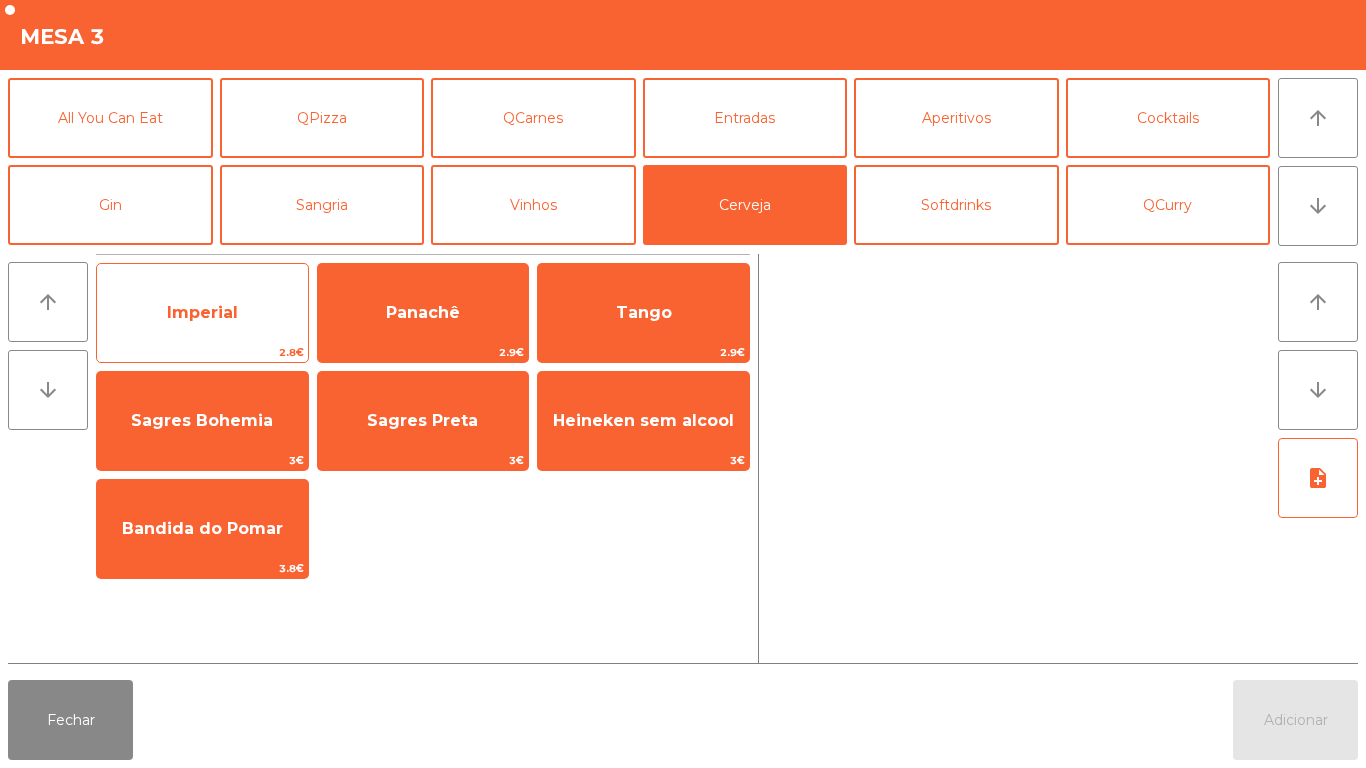 click on "Imperial" 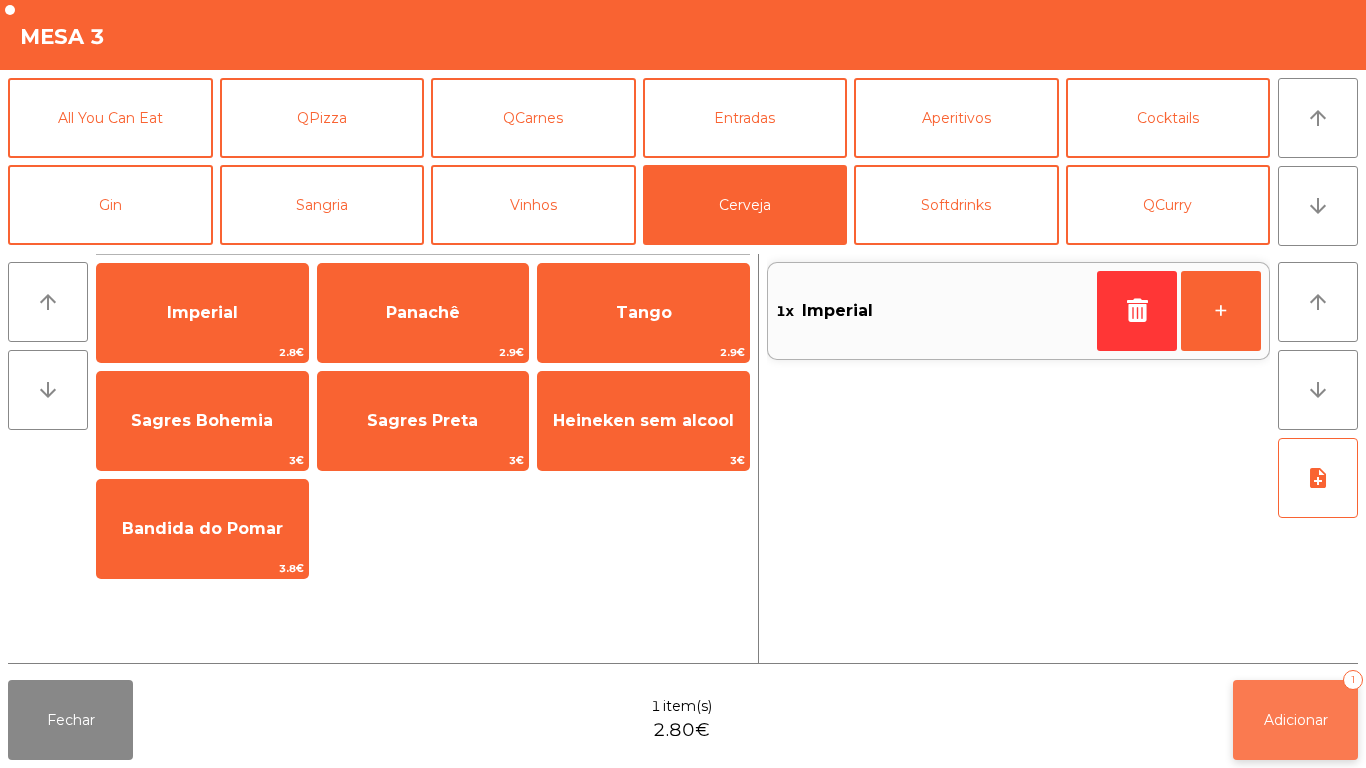 click on "Adicionar" 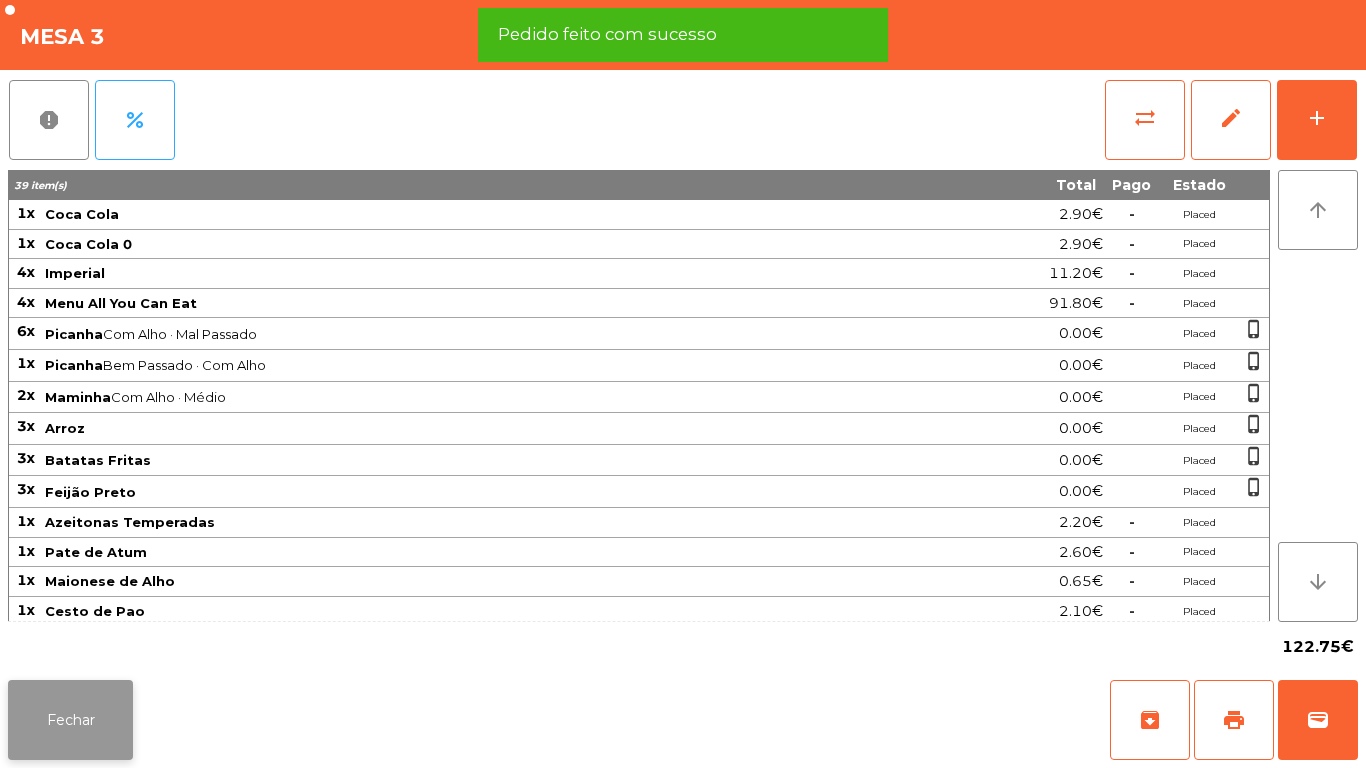 click on "Fechar" 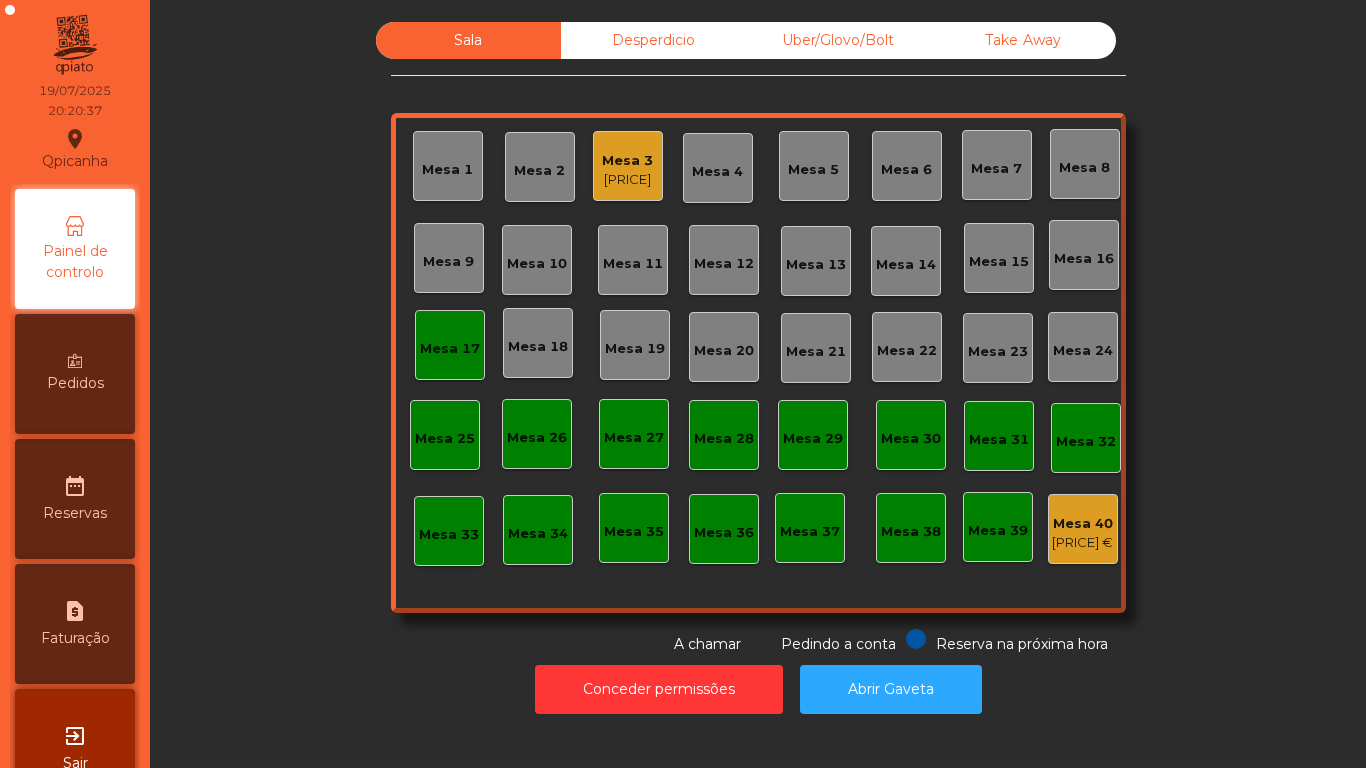 click on "Mesa 17" 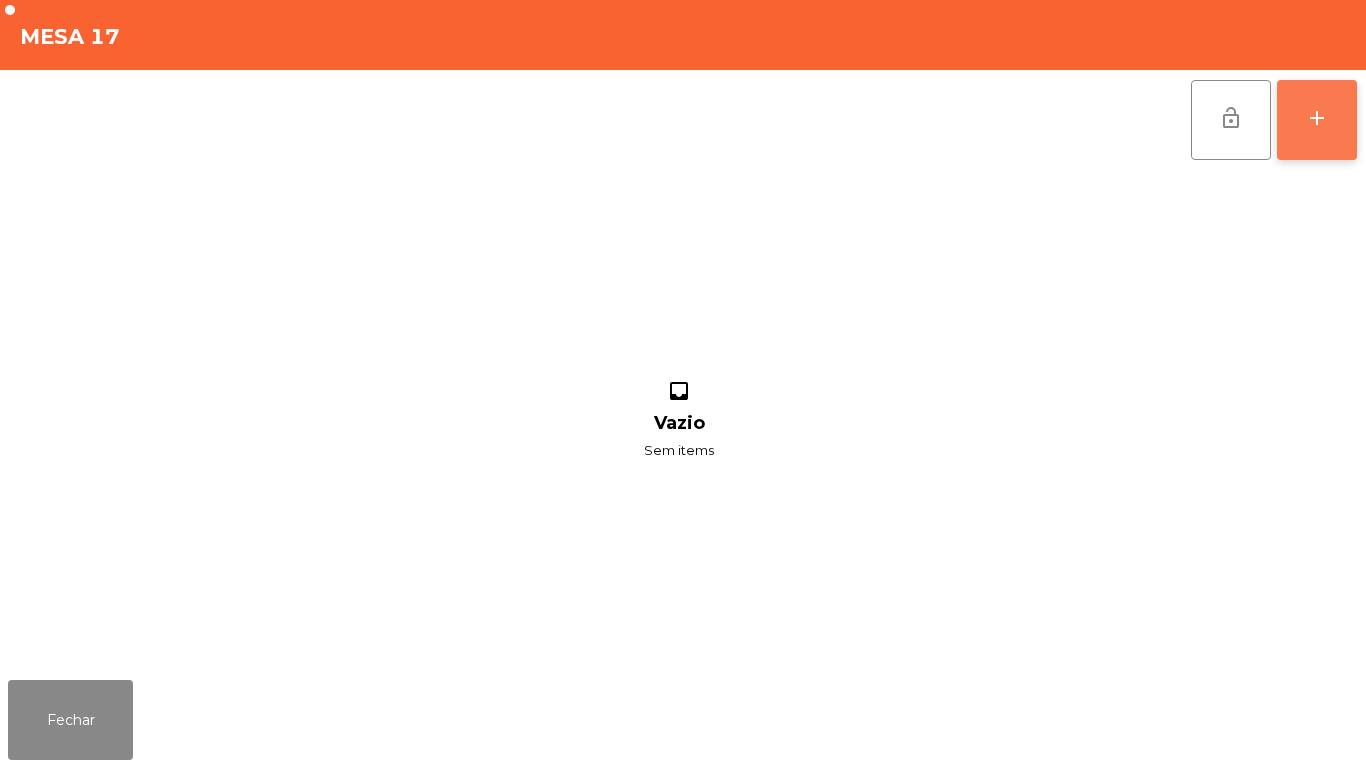 click on "add" 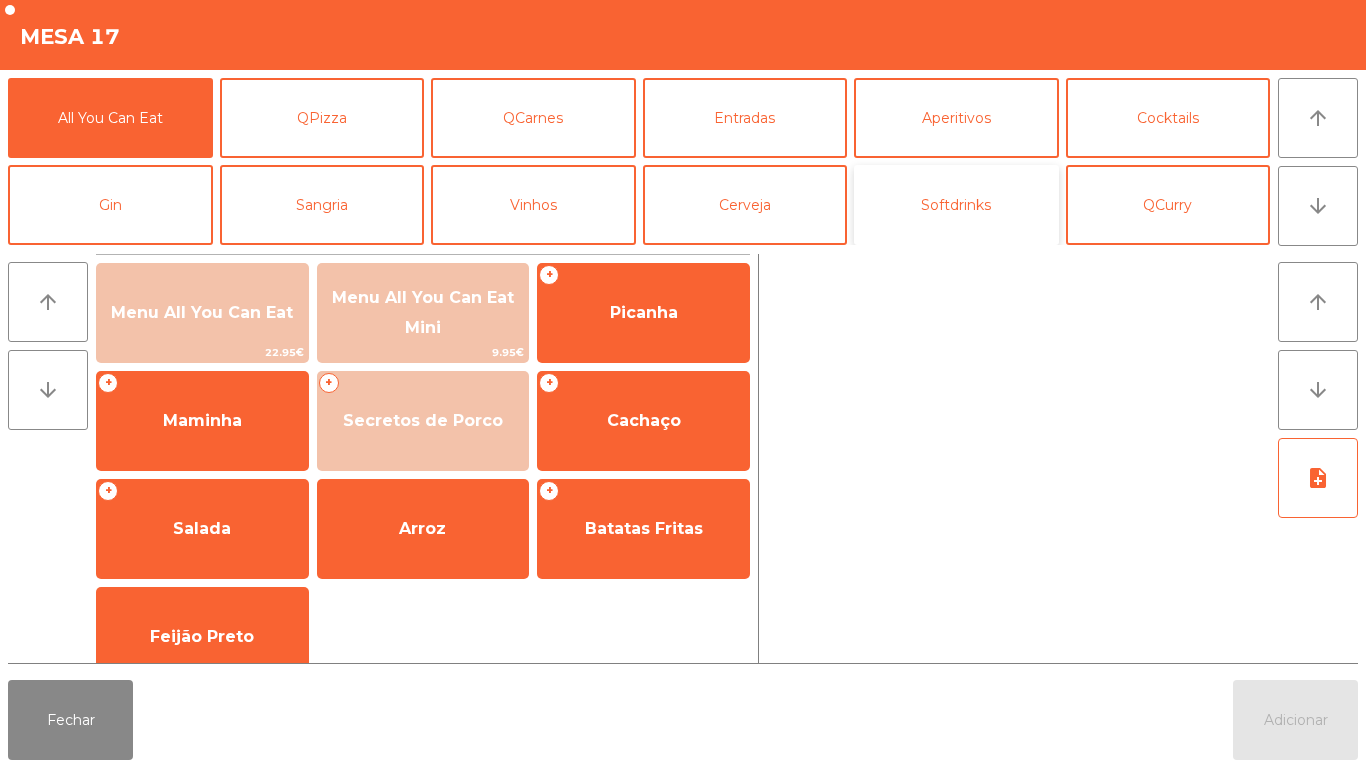 click on "Softdrinks" 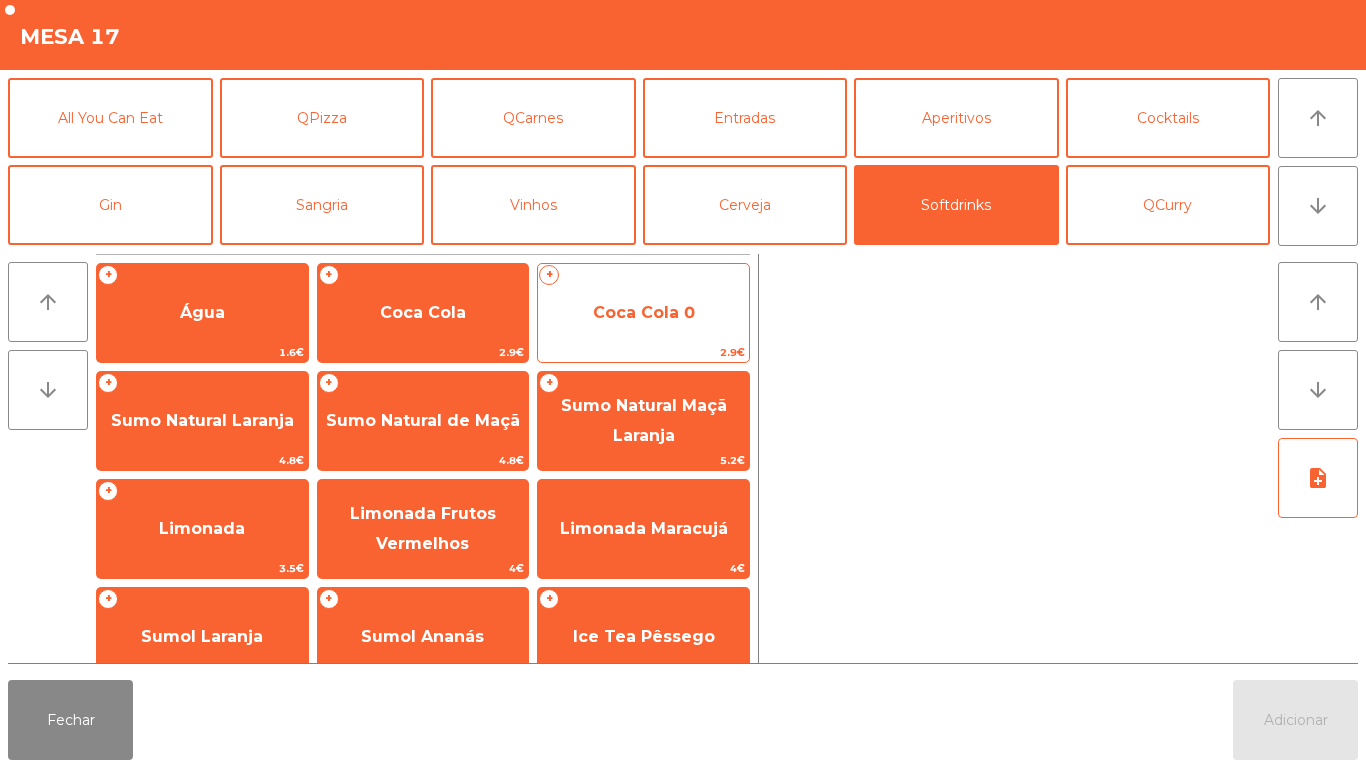 click on "Coca Cola 0" 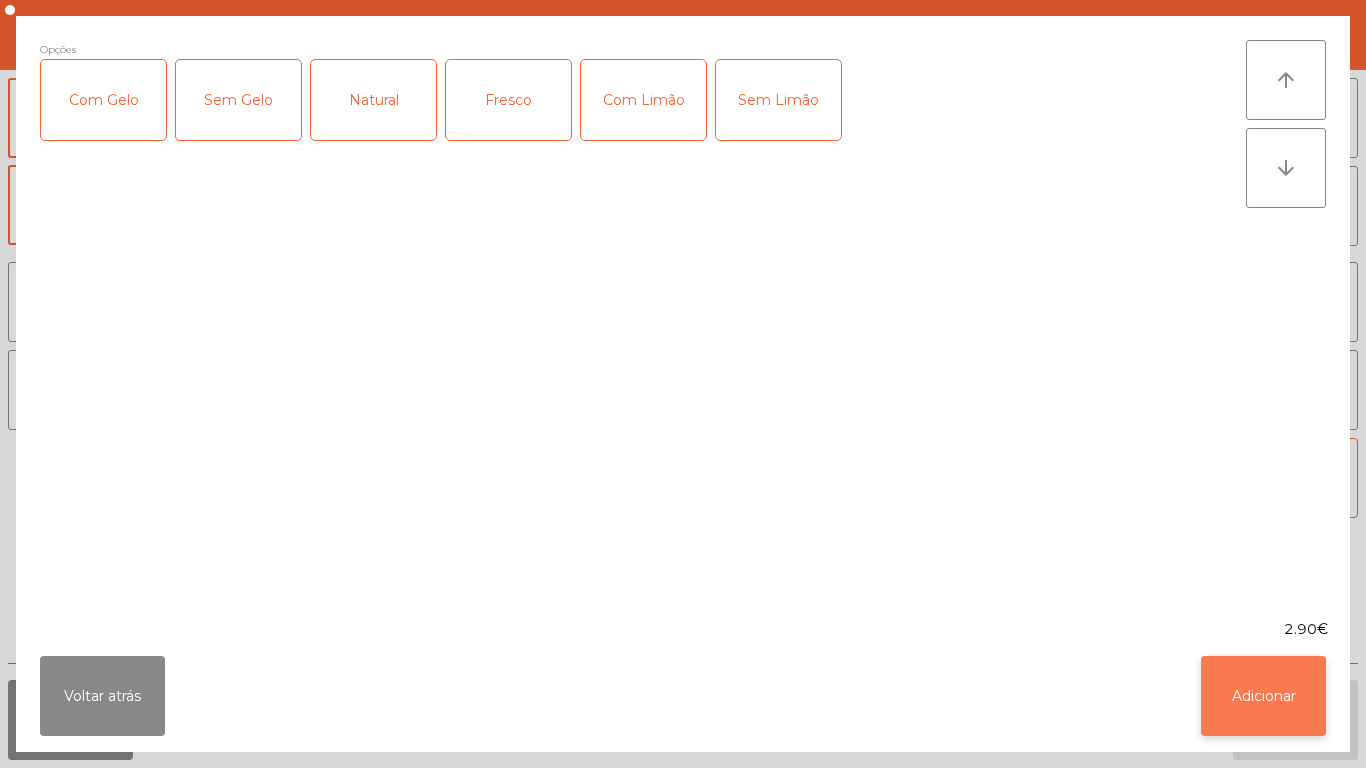 click on "Adicionar" 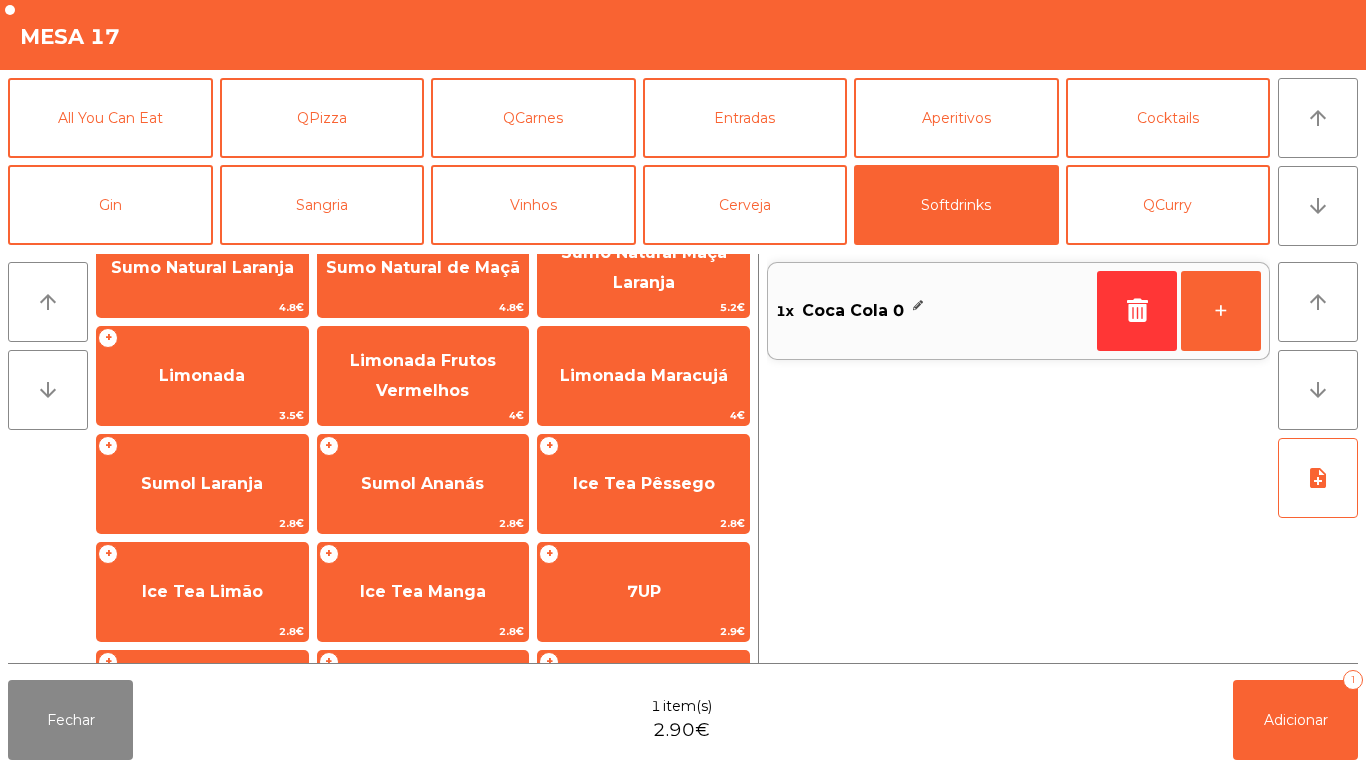 scroll, scrollTop: 196, scrollLeft: 0, axis: vertical 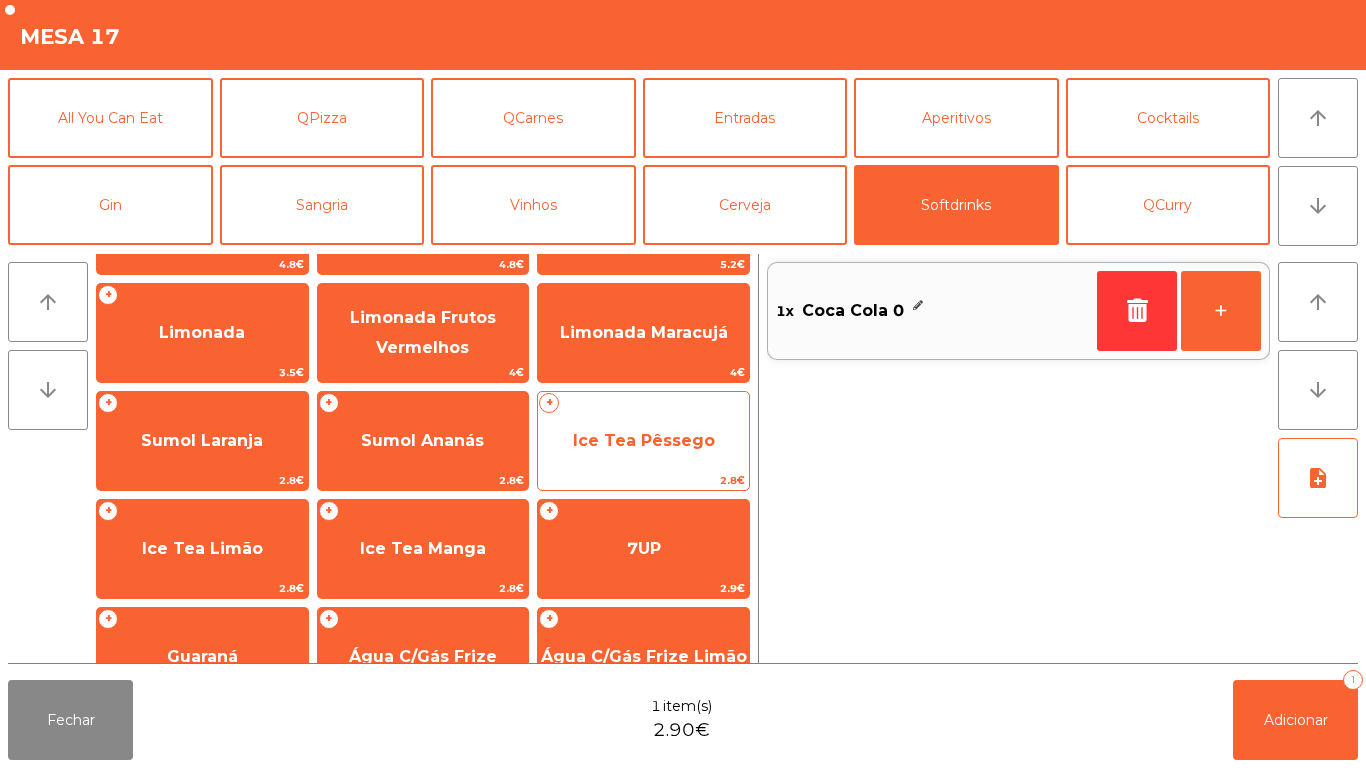 click on "Ice Tea Pêssego" 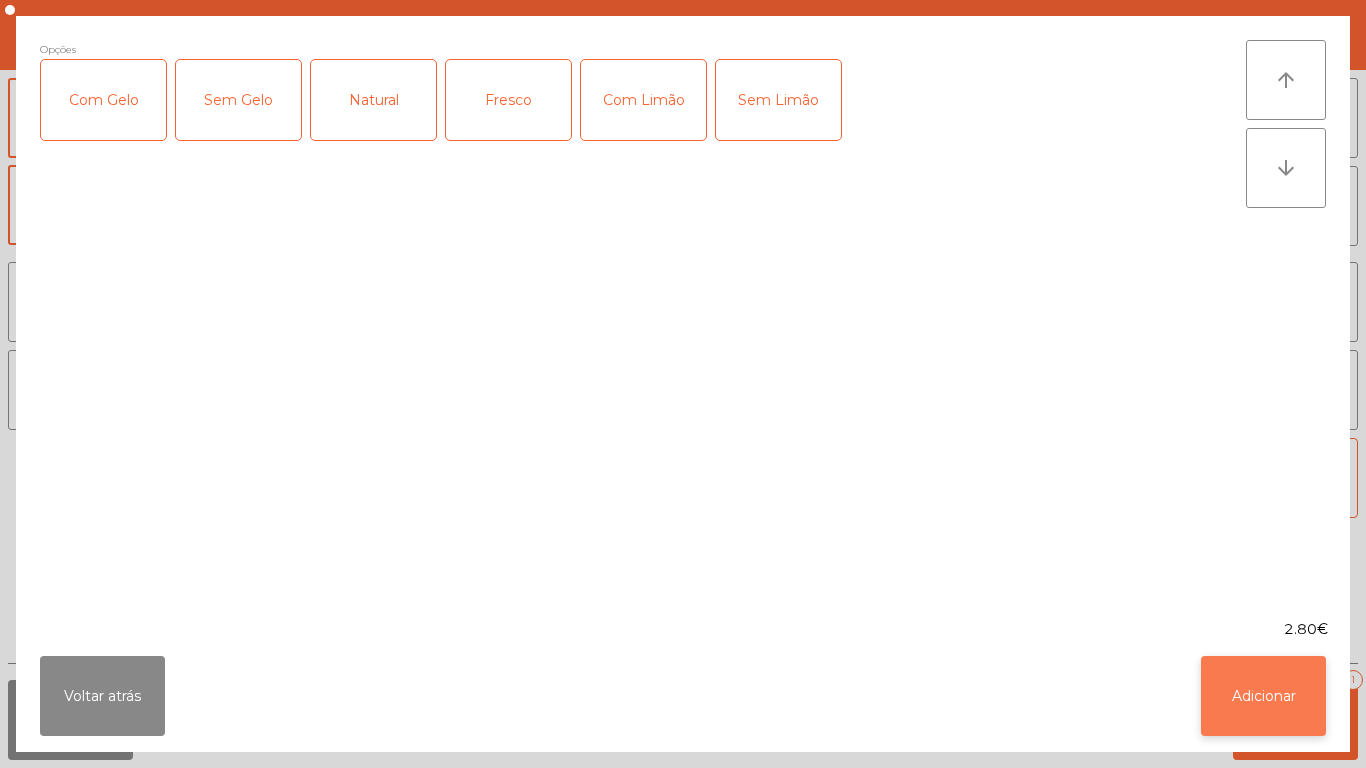 click on "Adicionar" 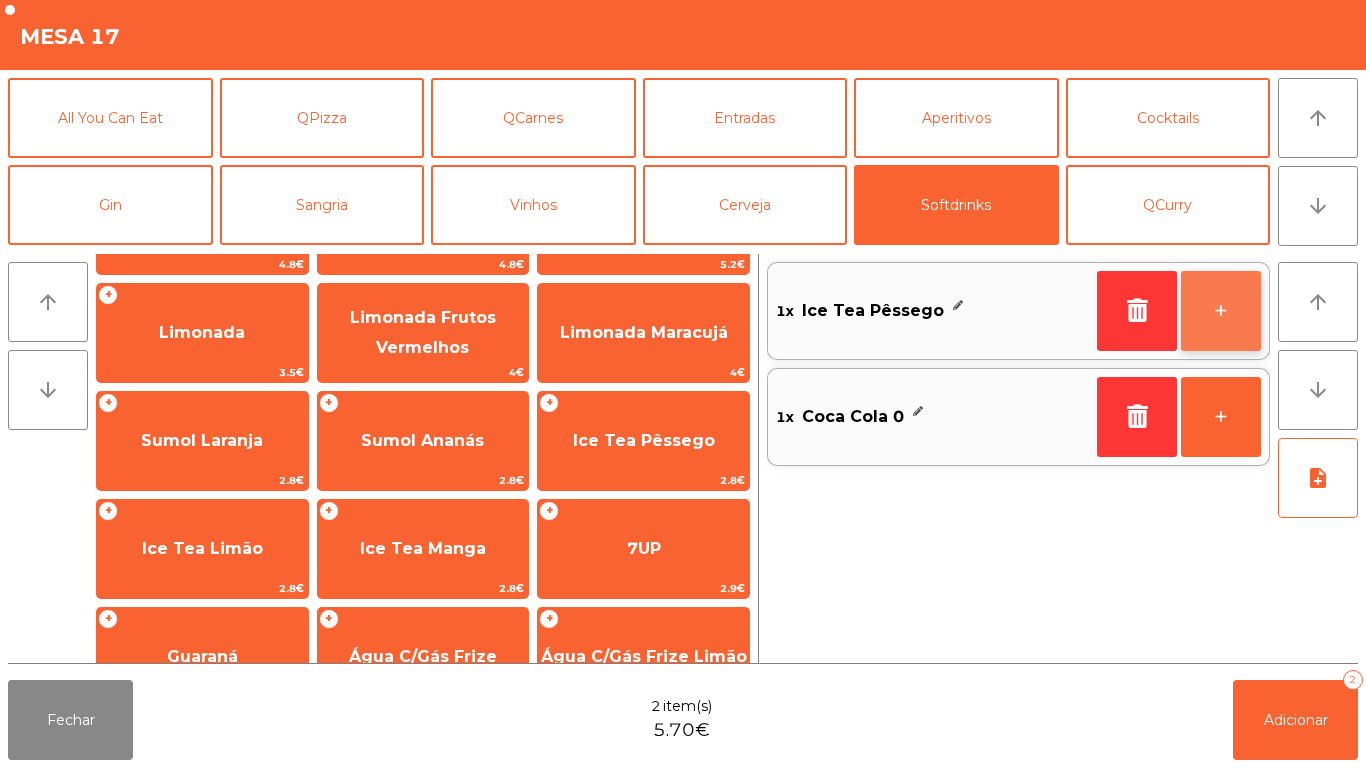 click on "+" 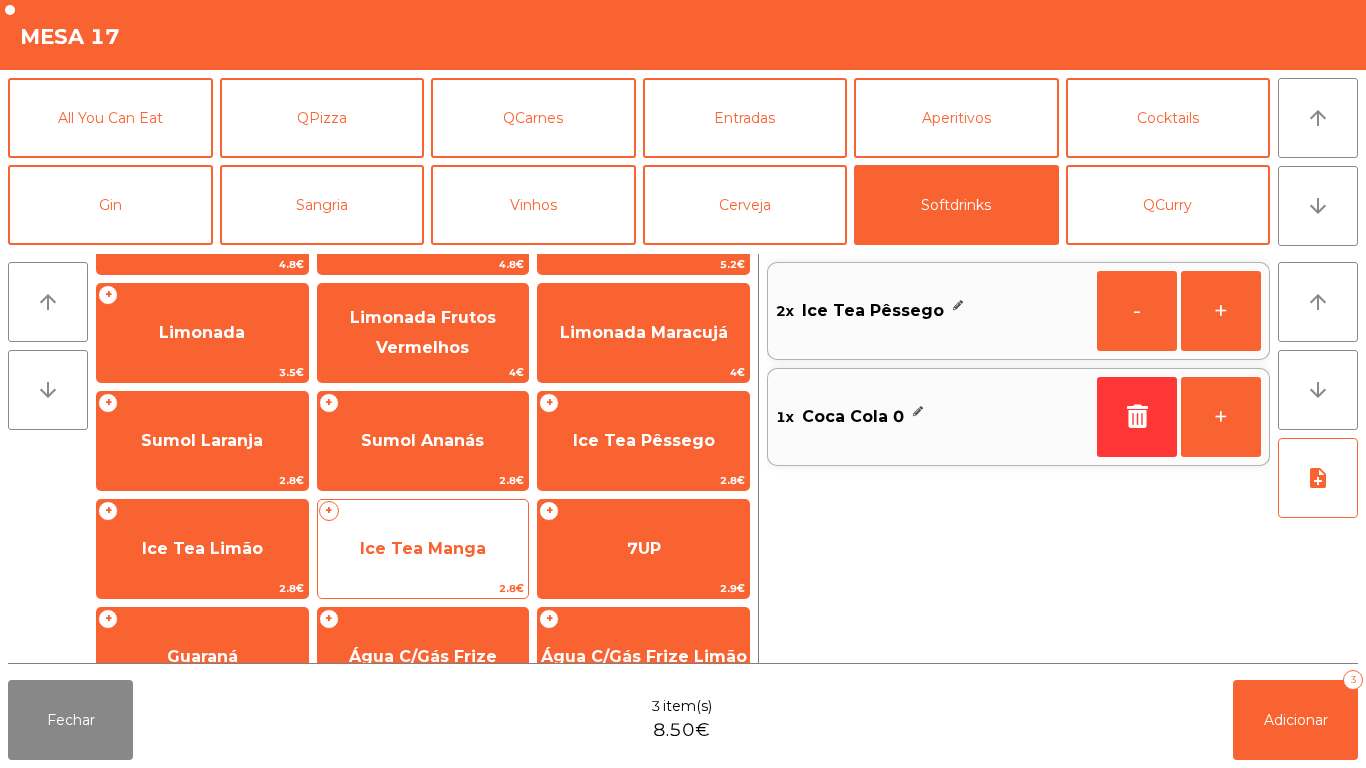 click on "Ice Tea Manga" 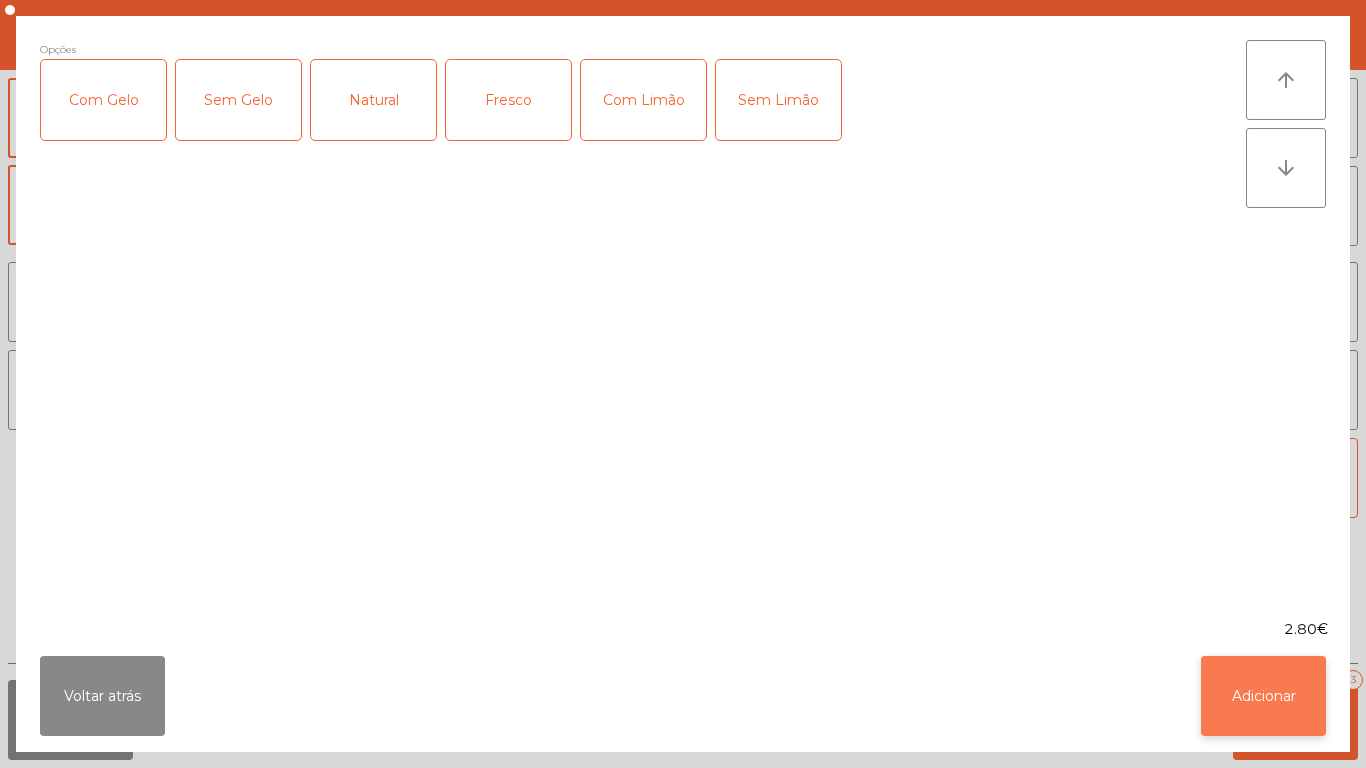 click on "Adicionar" 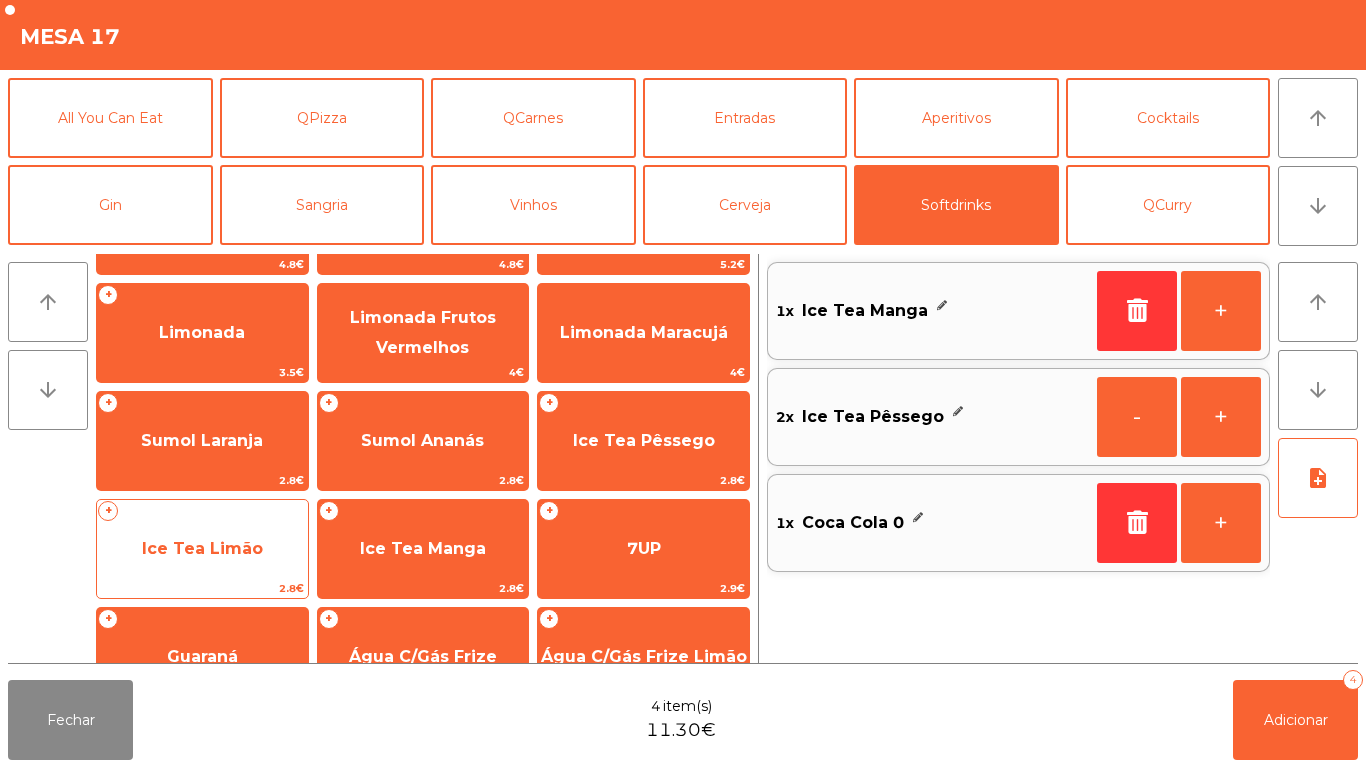 click on "Ice Tea Limão" 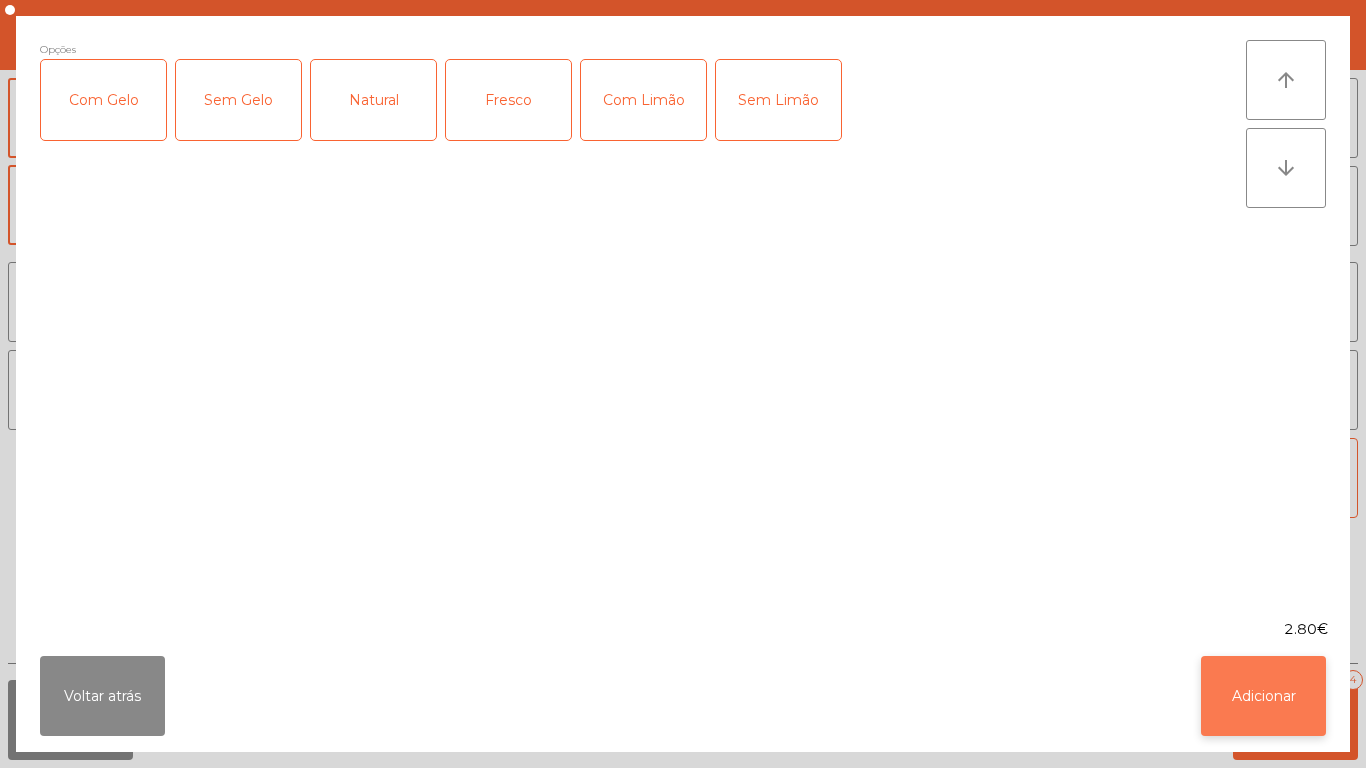 click on "Adicionar" 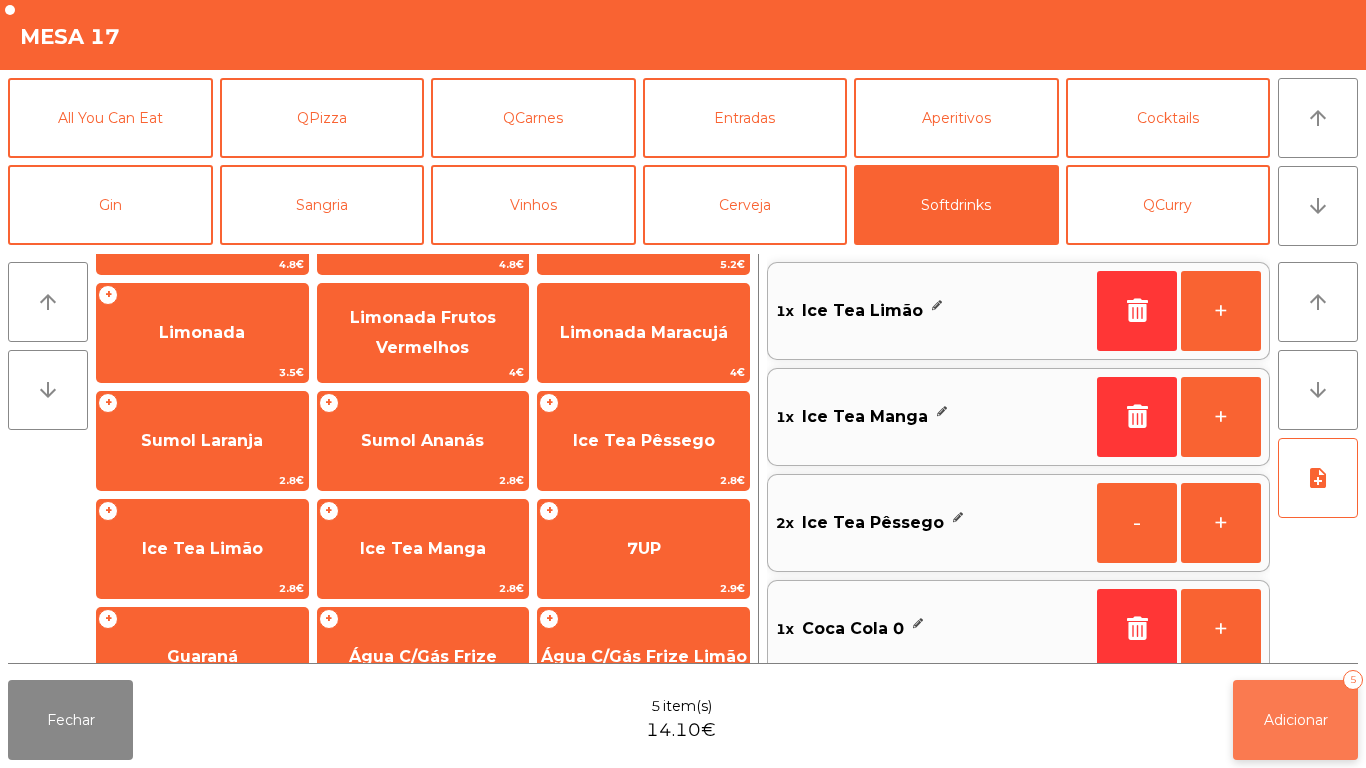 click on "Adicionar   5" 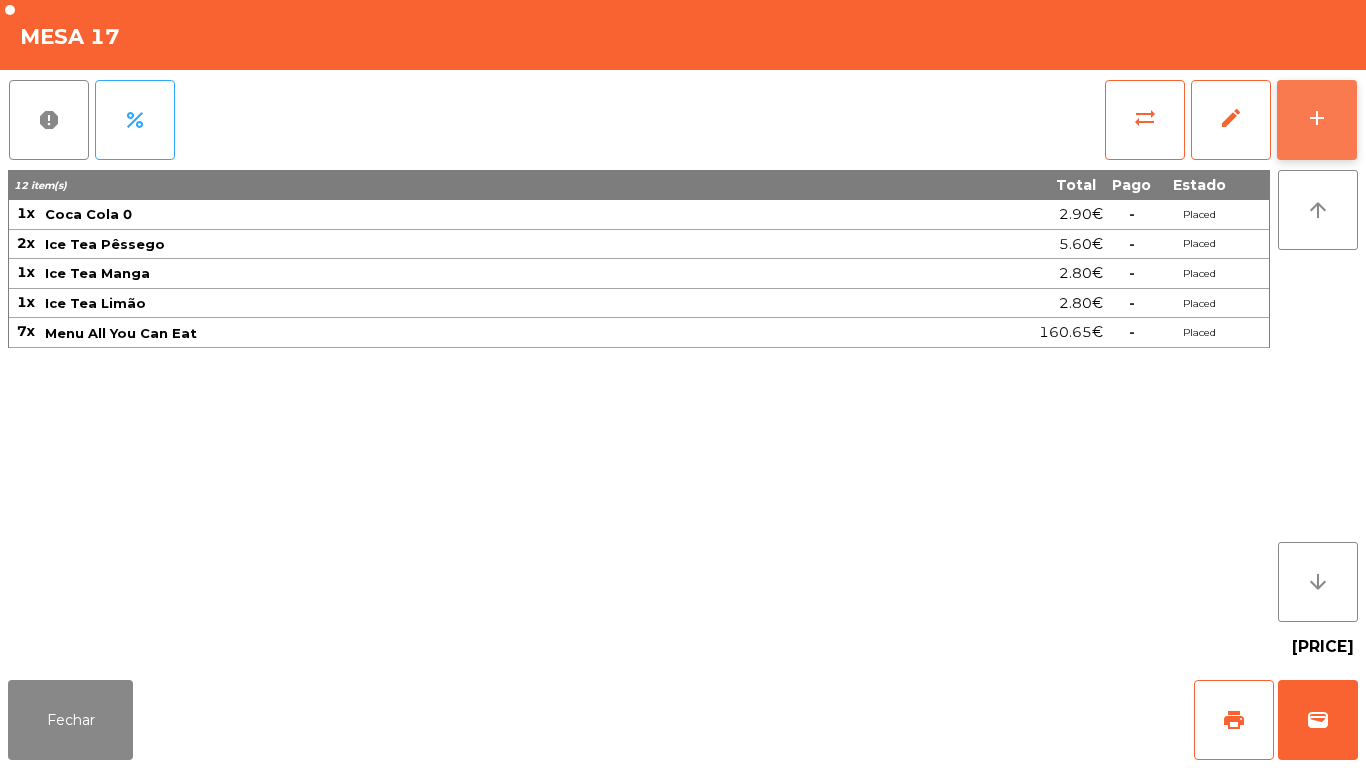 click on "add" 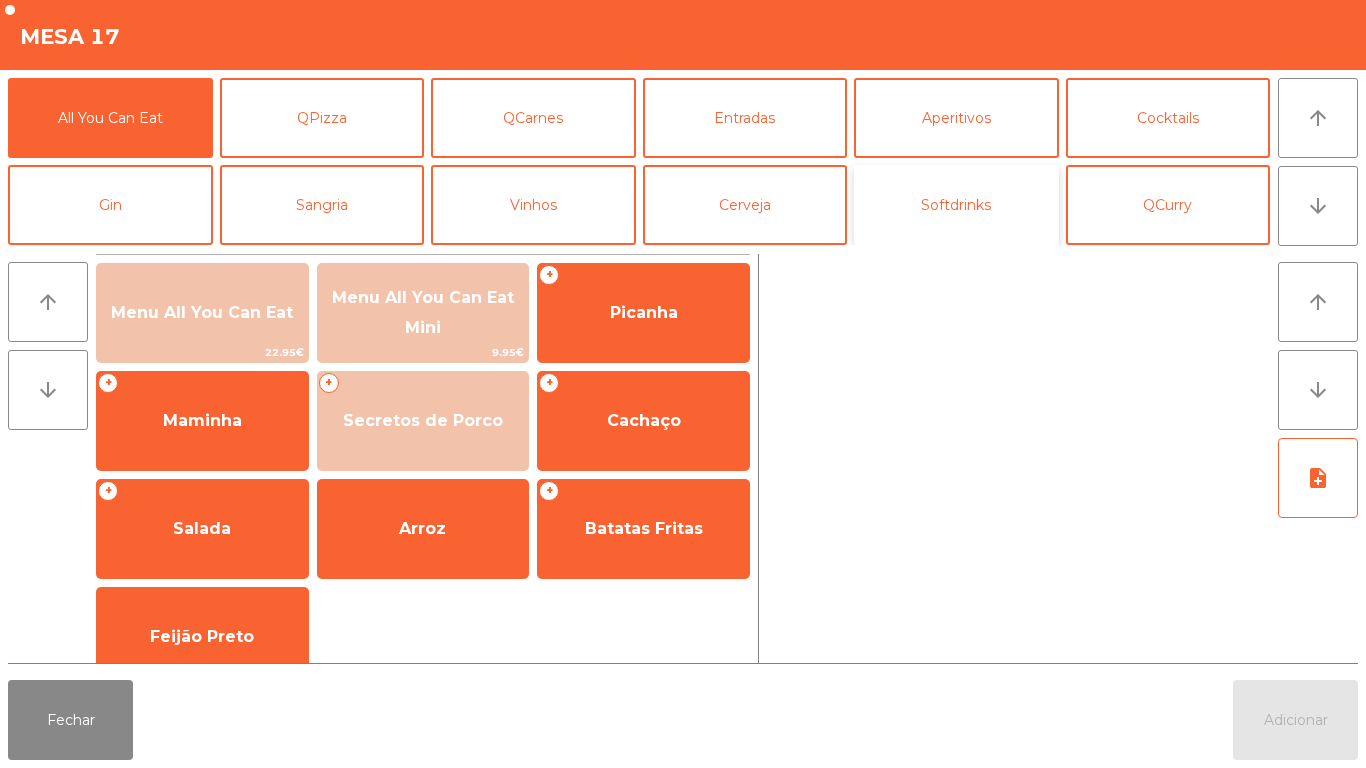click on "Softdrinks" 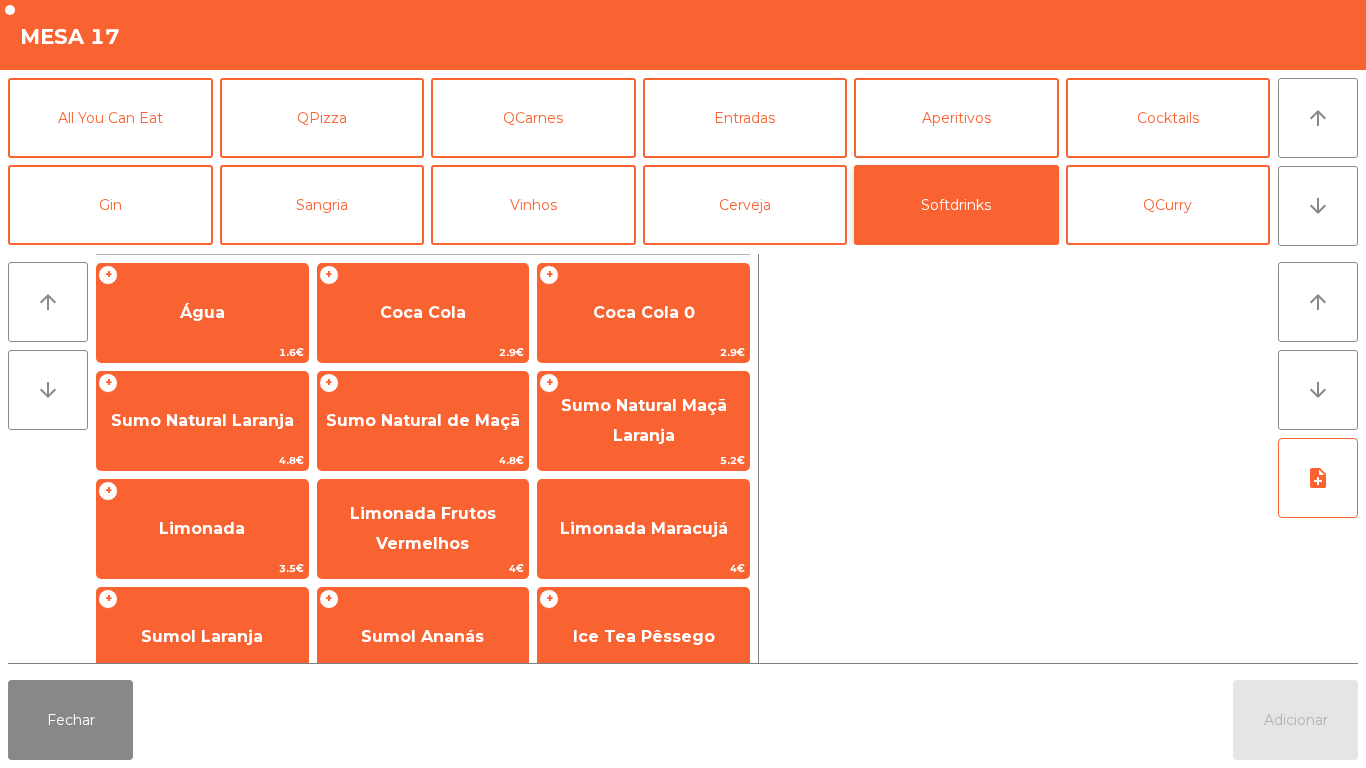 scroll, scrollTop: 356, scrollLeft: 0, axis: vertical 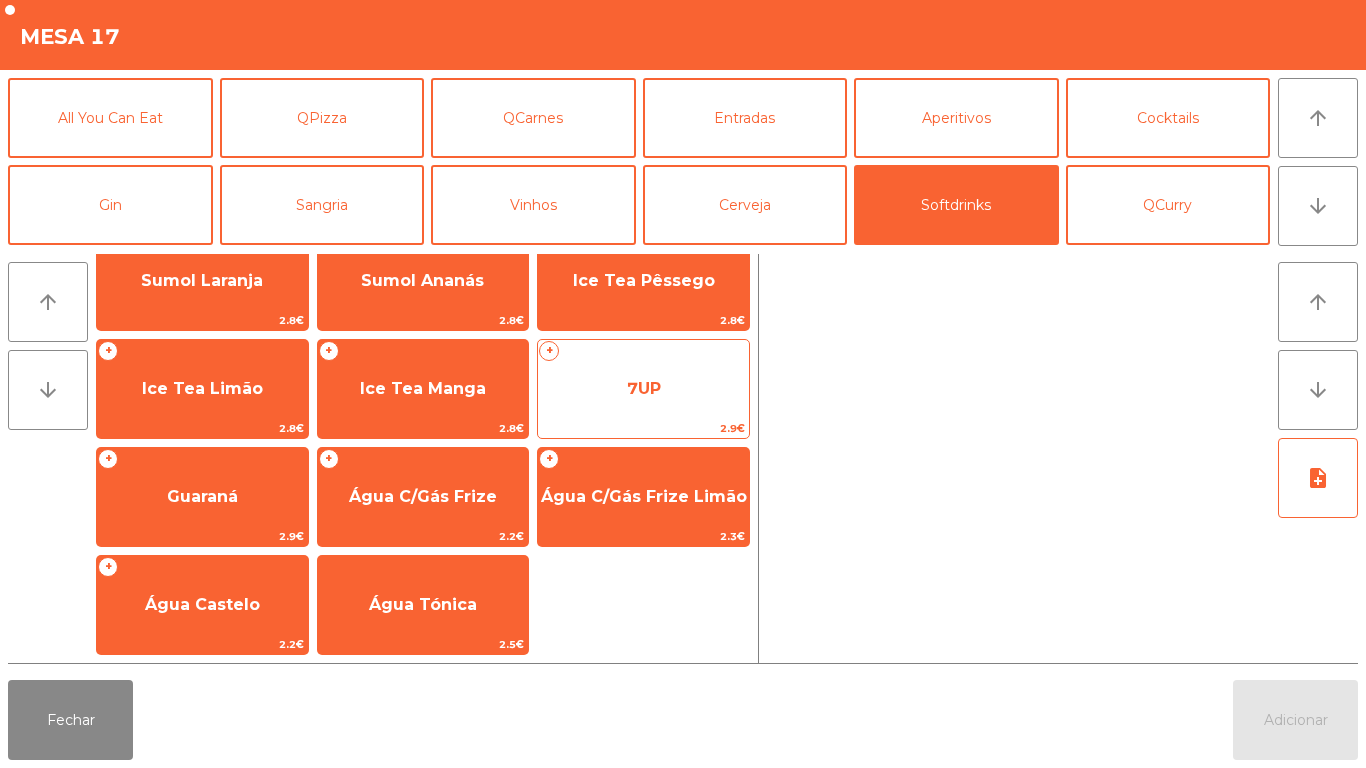 click on "7UP" 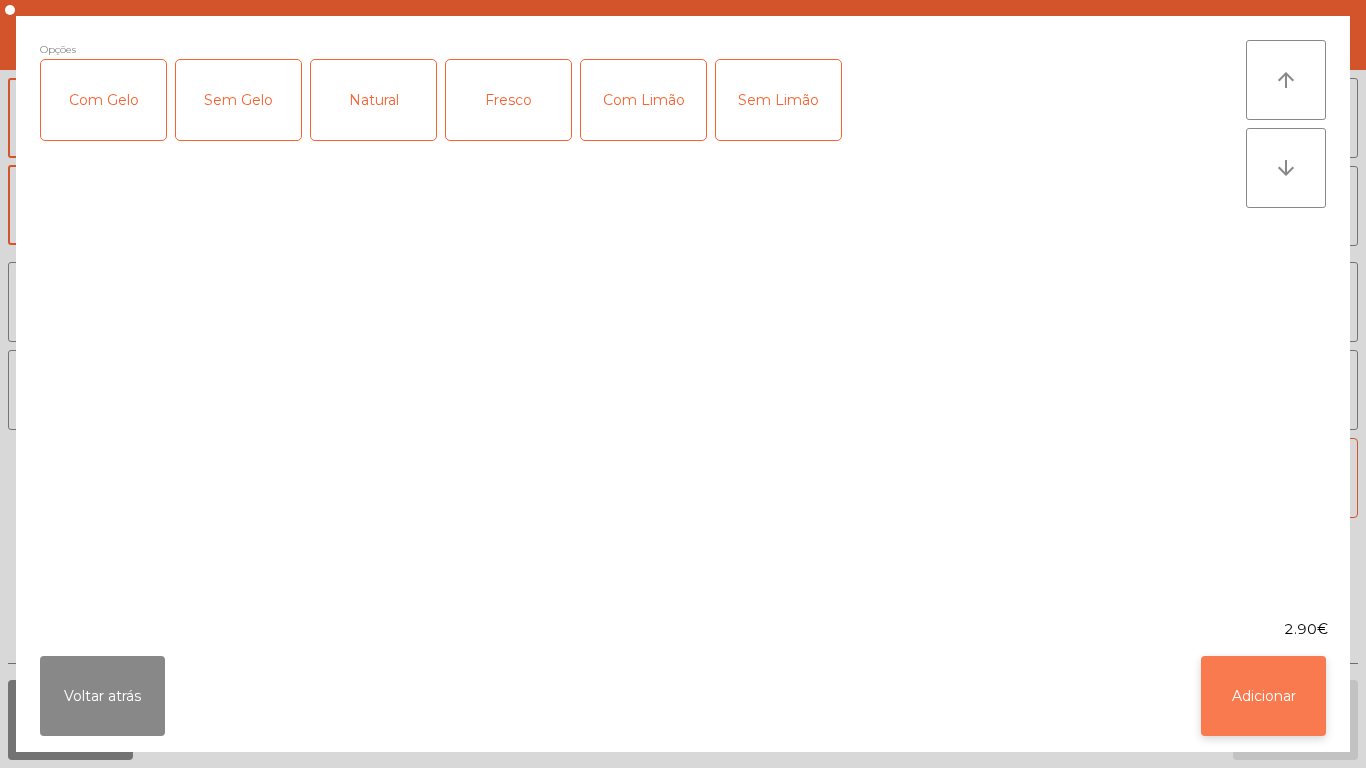 click on "Adicionar" 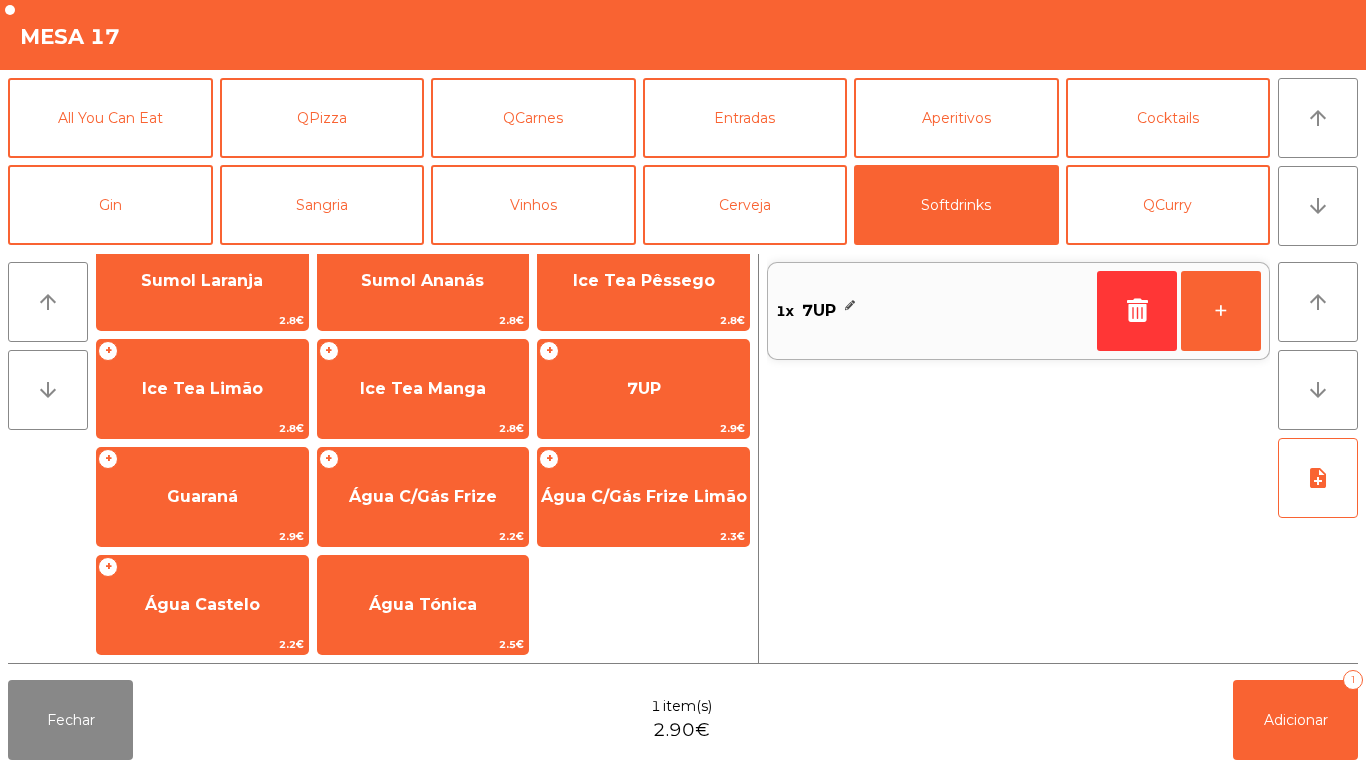 scroll, scrollTop: 0, scrollLeft: 0, axis: both 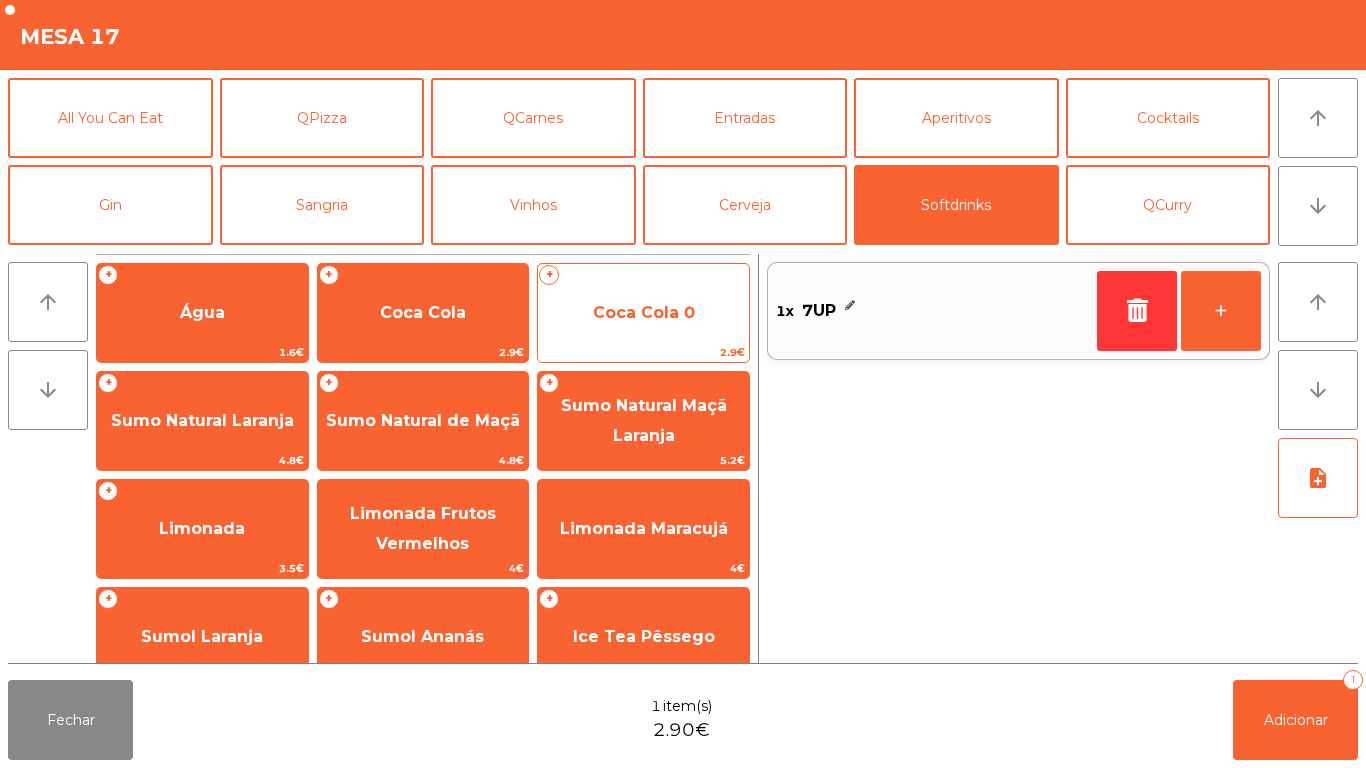 click on "Coca Cola 0" 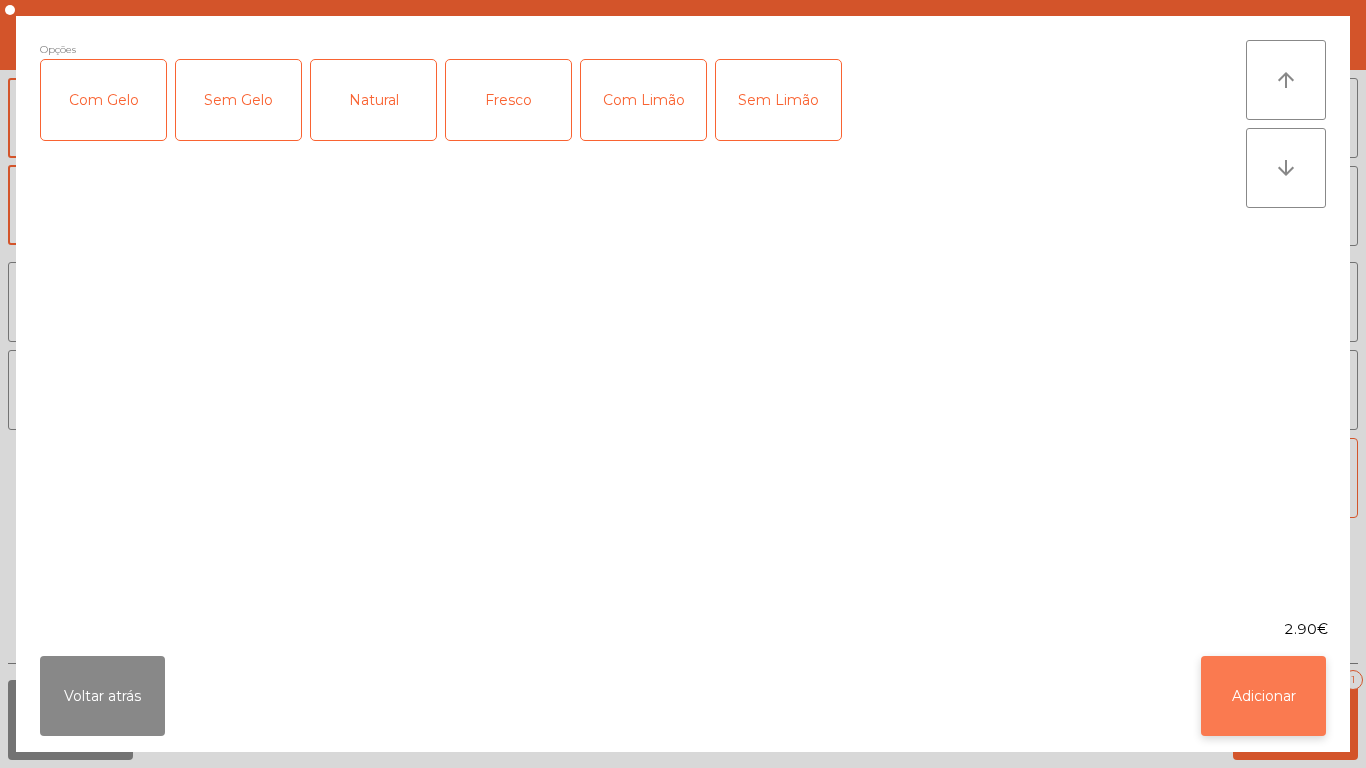 click on "Adicionar" 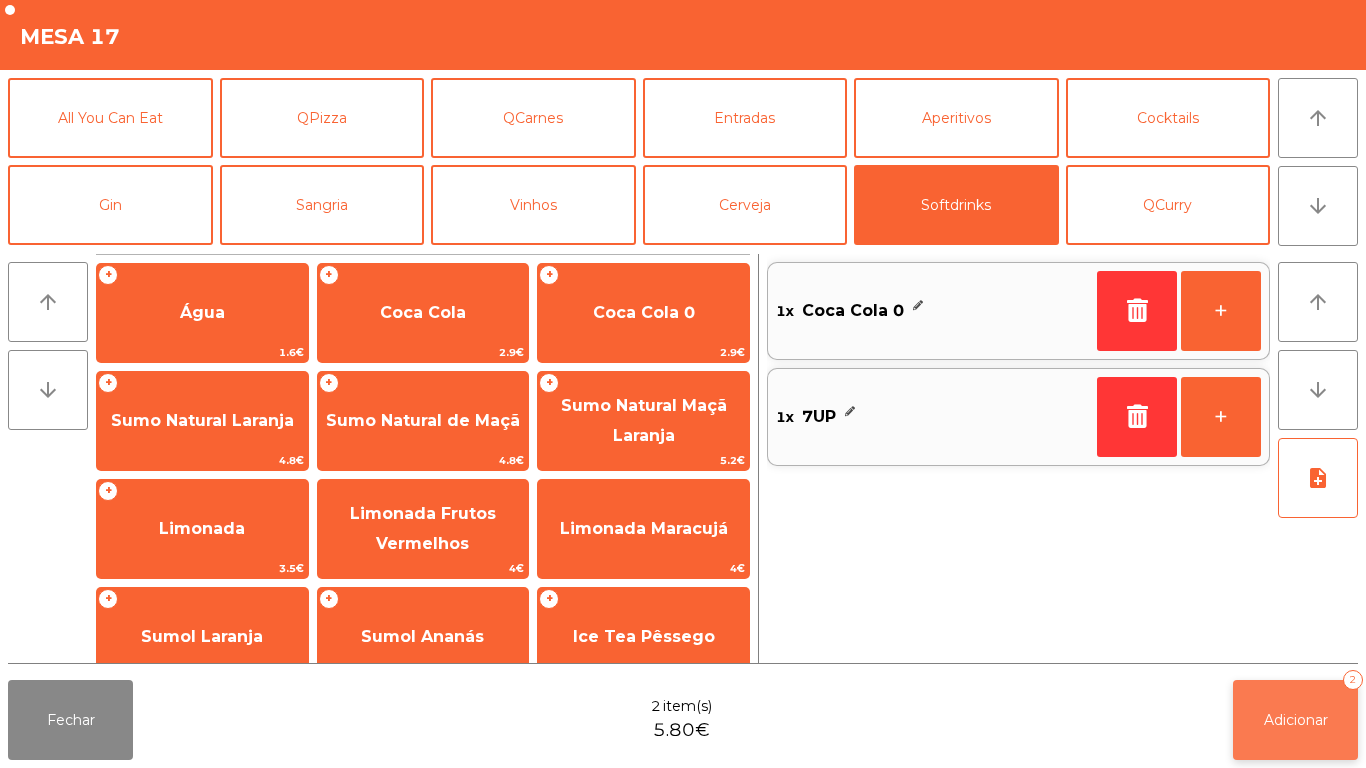 click on "Adicionar   2" 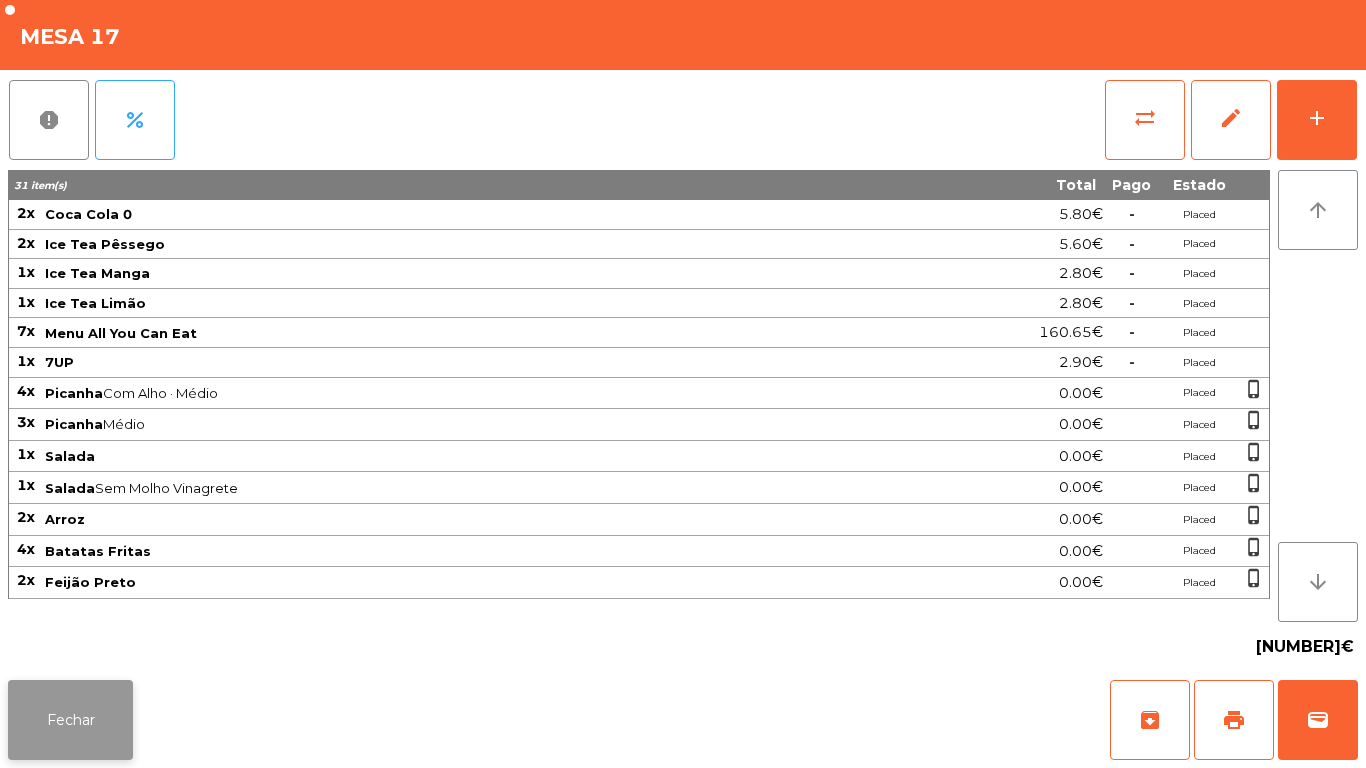 click on "Fechar" 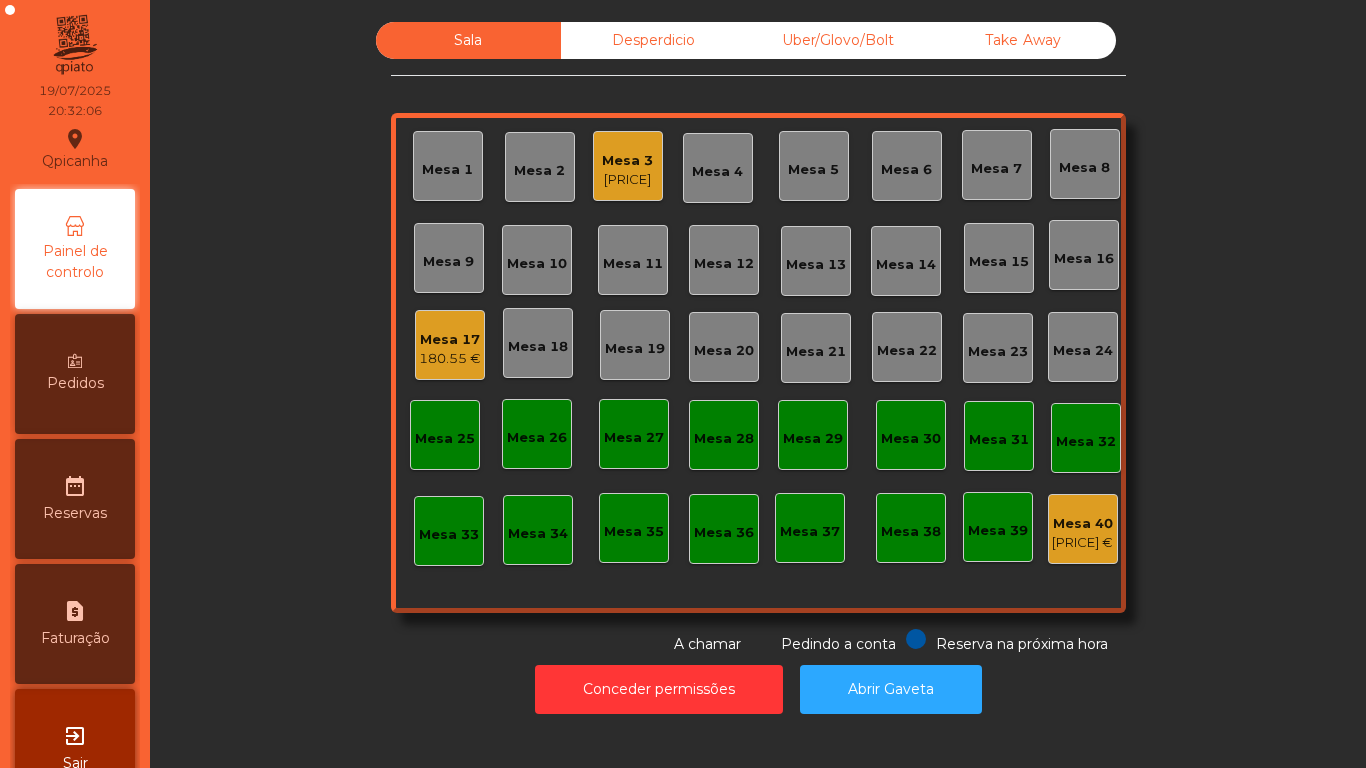 click on "[PRICE]" 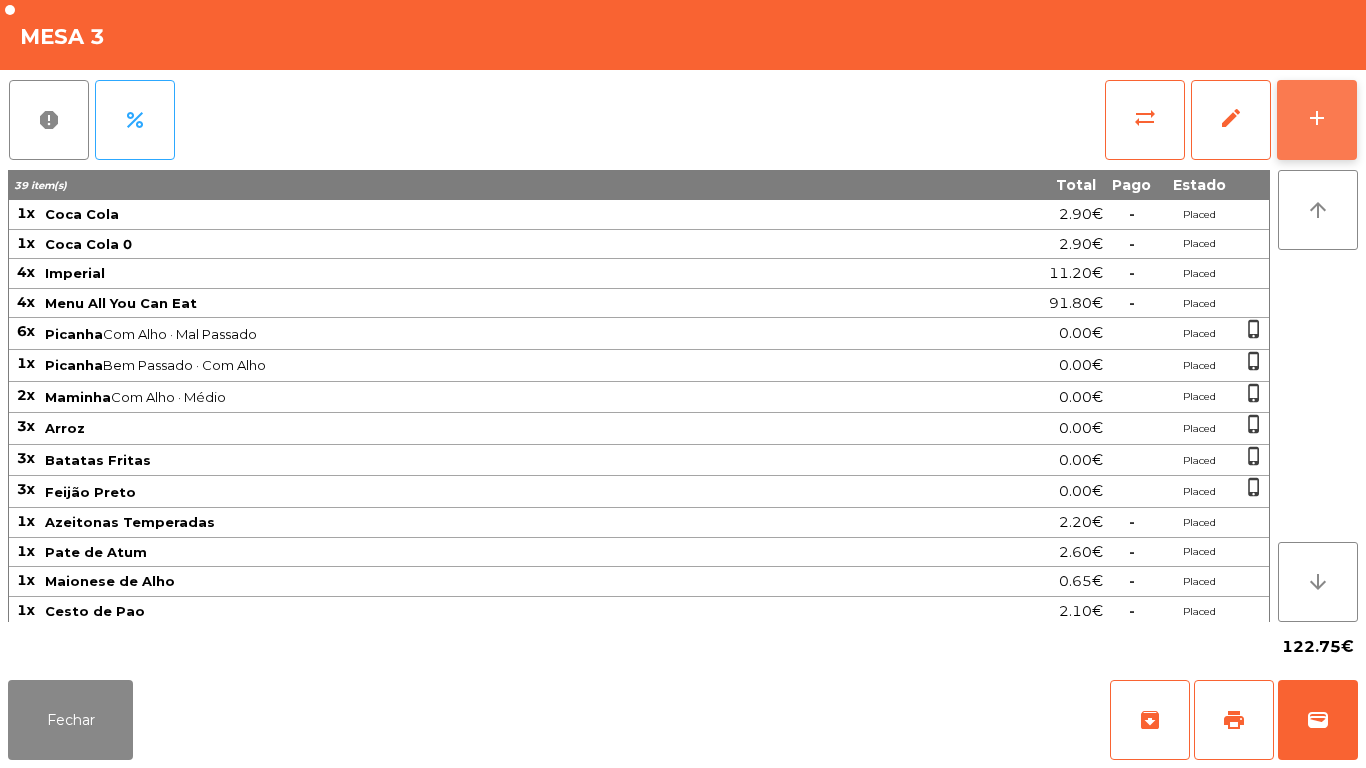 click on "add" 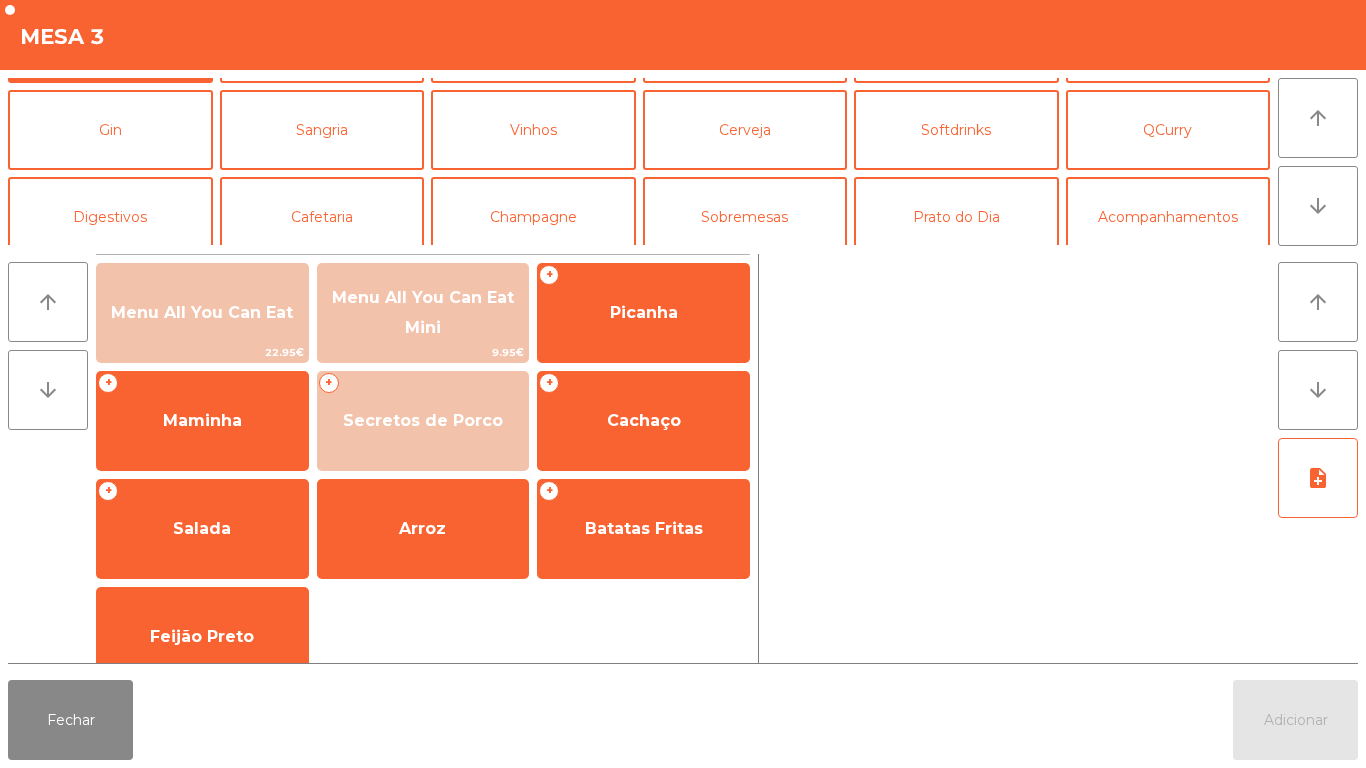 scroll, scrollTop: 80, scrollLeft: 0, axis: vertical 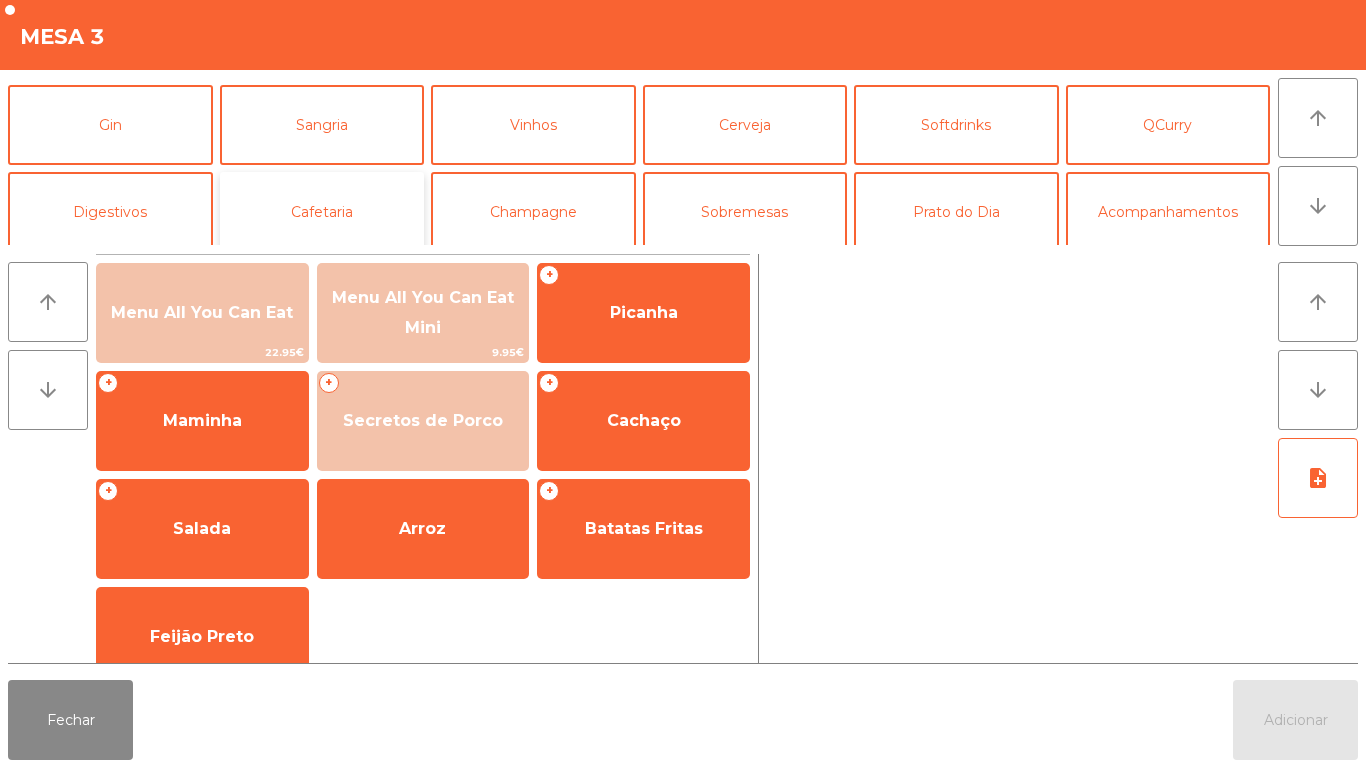 click on "Cafetaria" 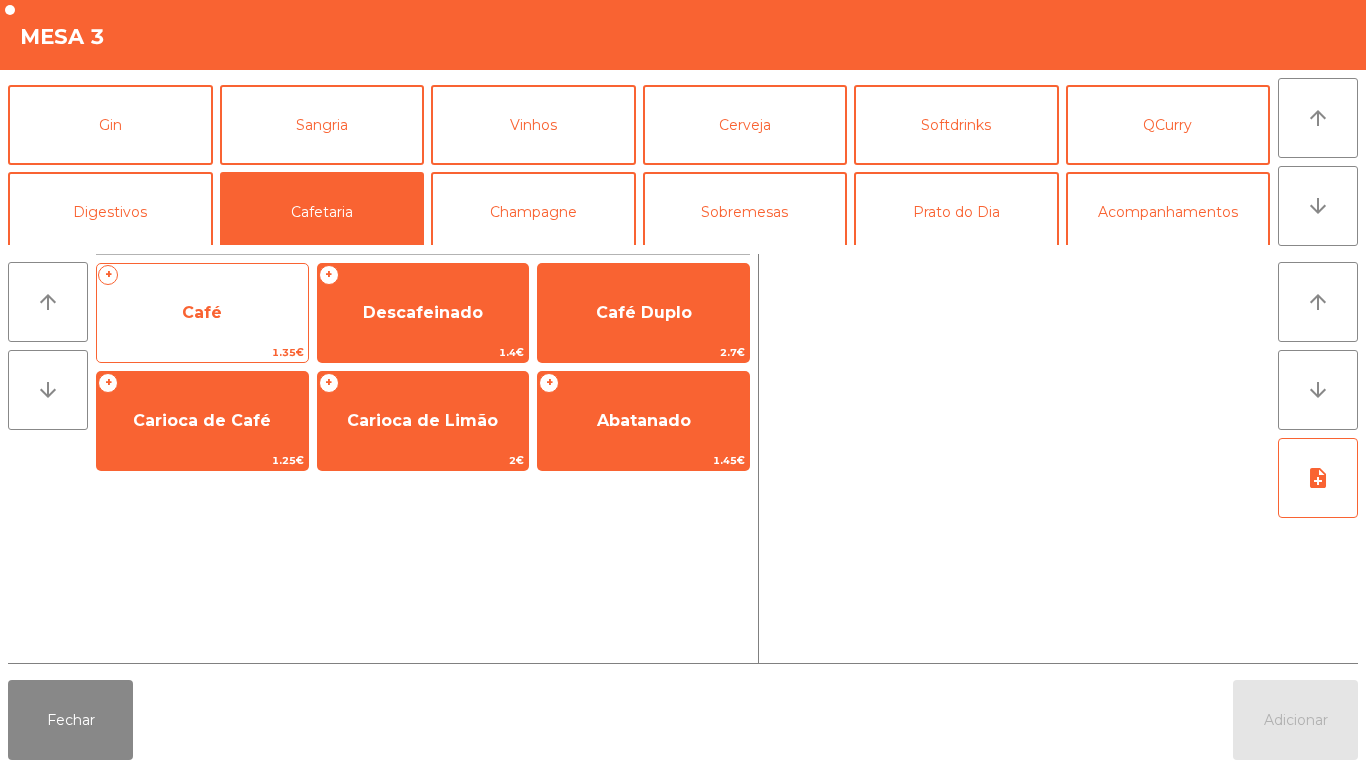 click on "Café" 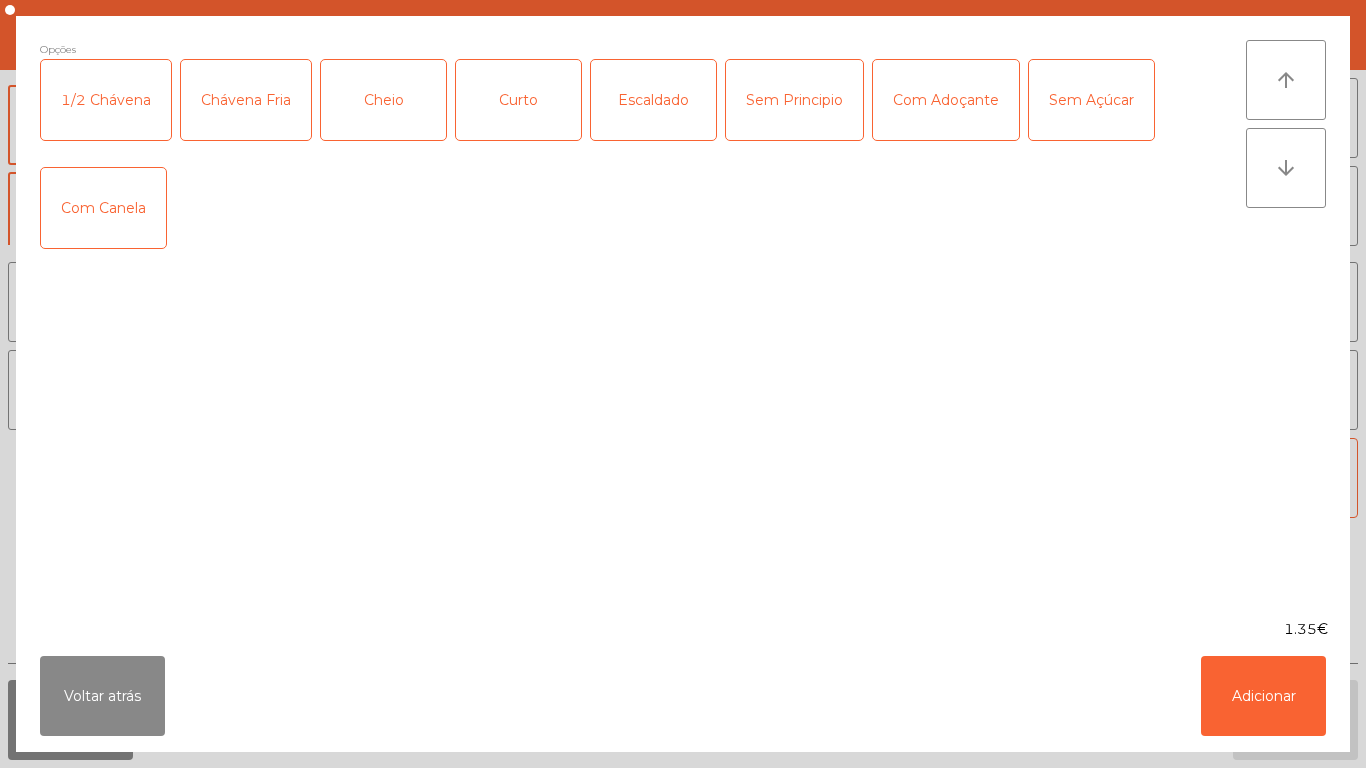 click on "Cheio" 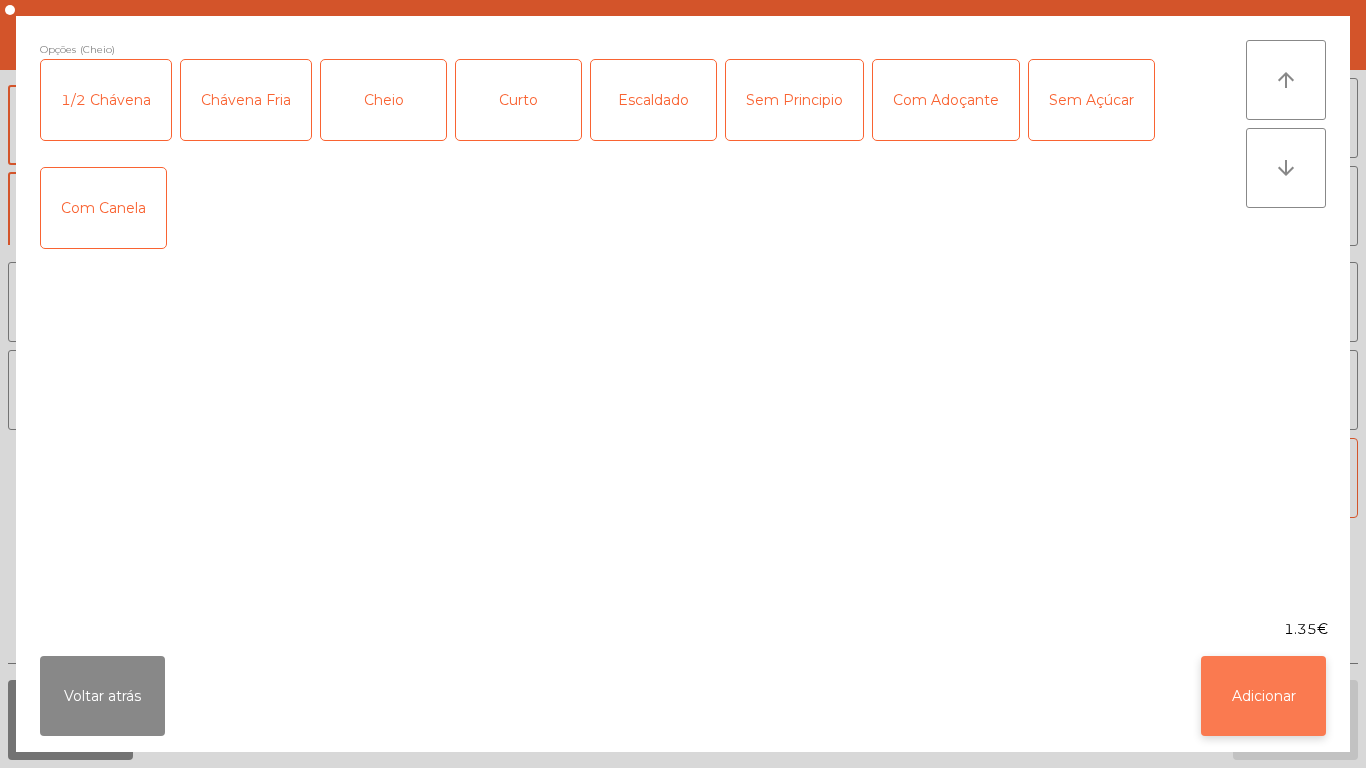 click on "Adicionar" 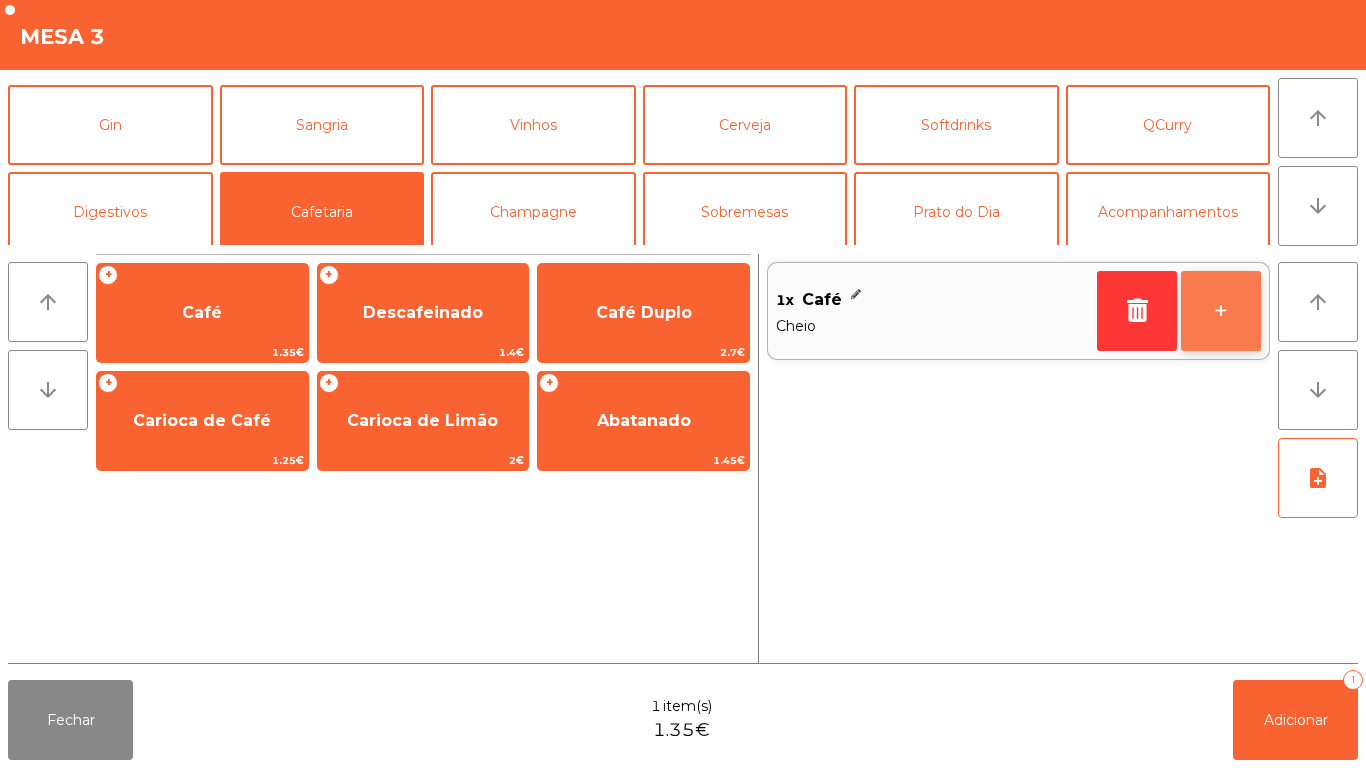 click on "+" 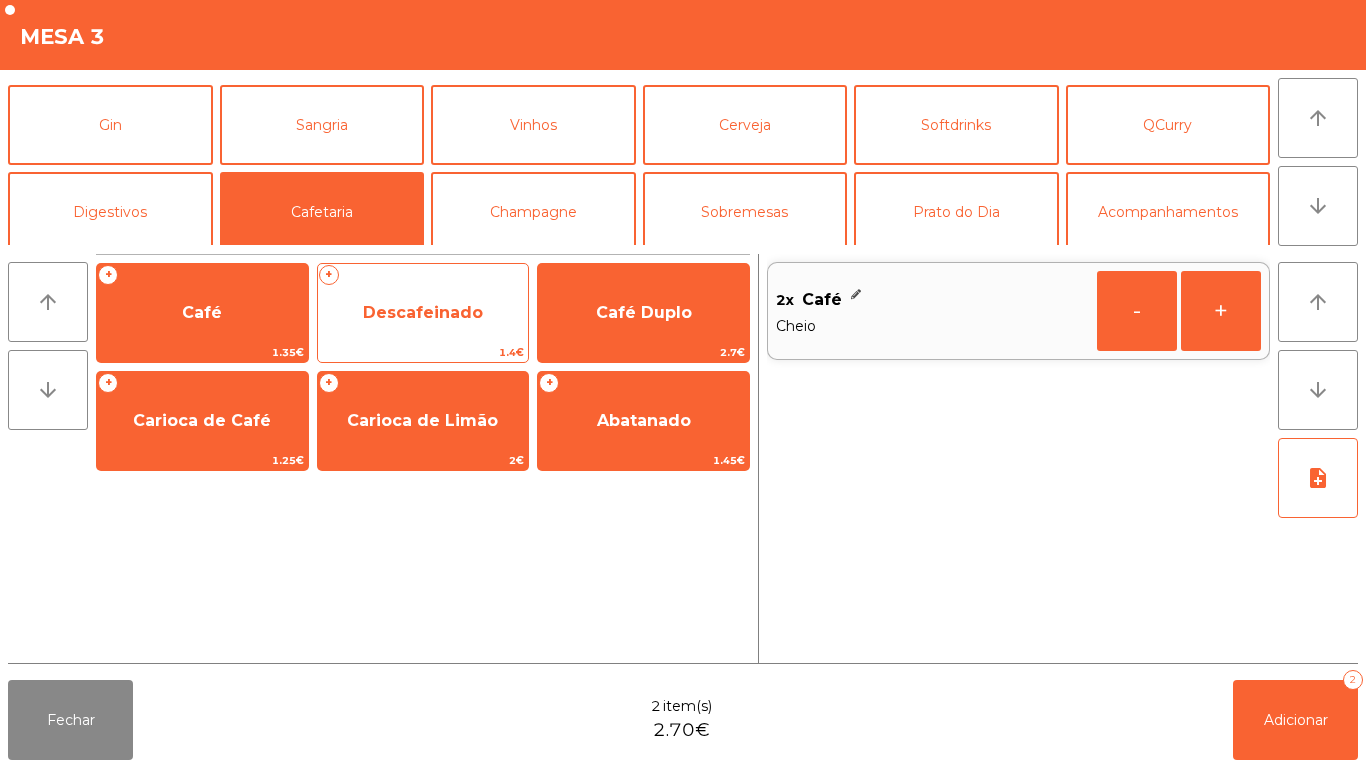 click on "Descafeinado" 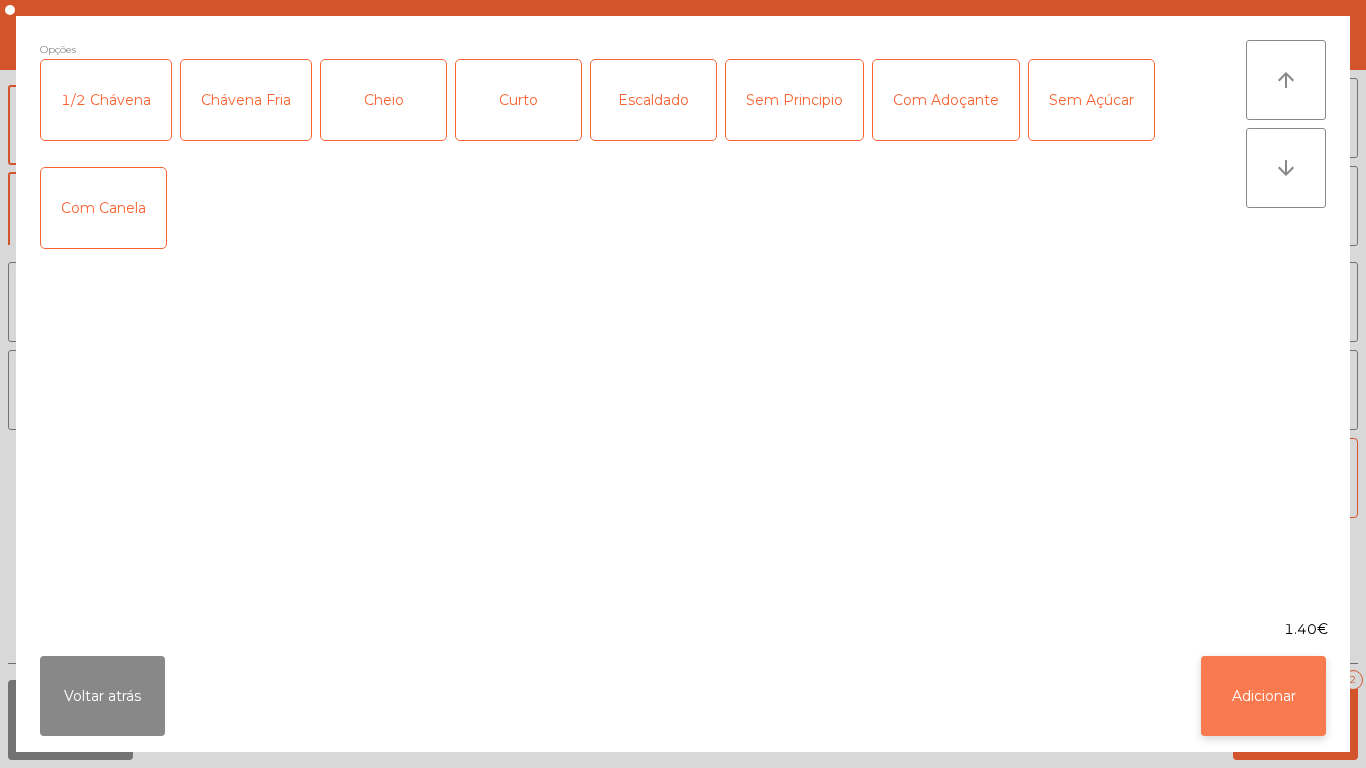 click on "Adicionar" 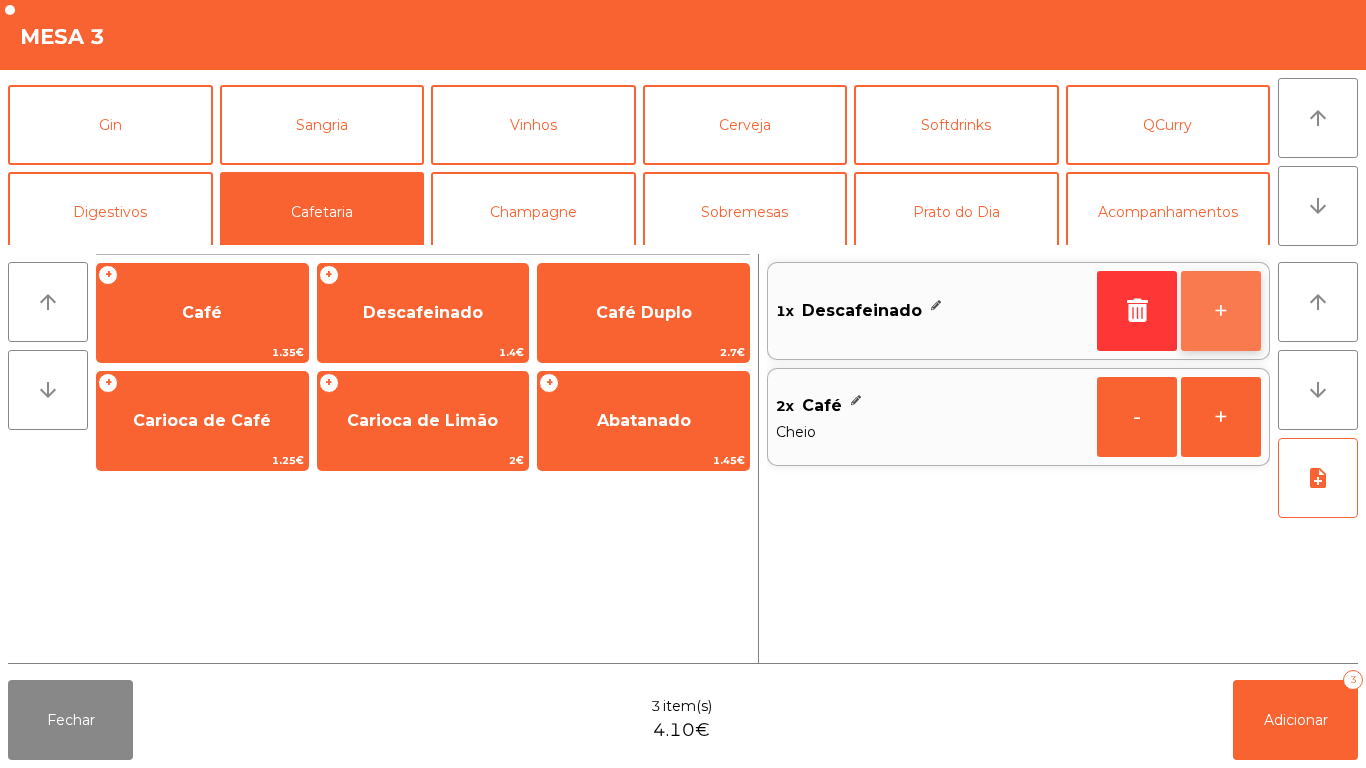 click on "+" 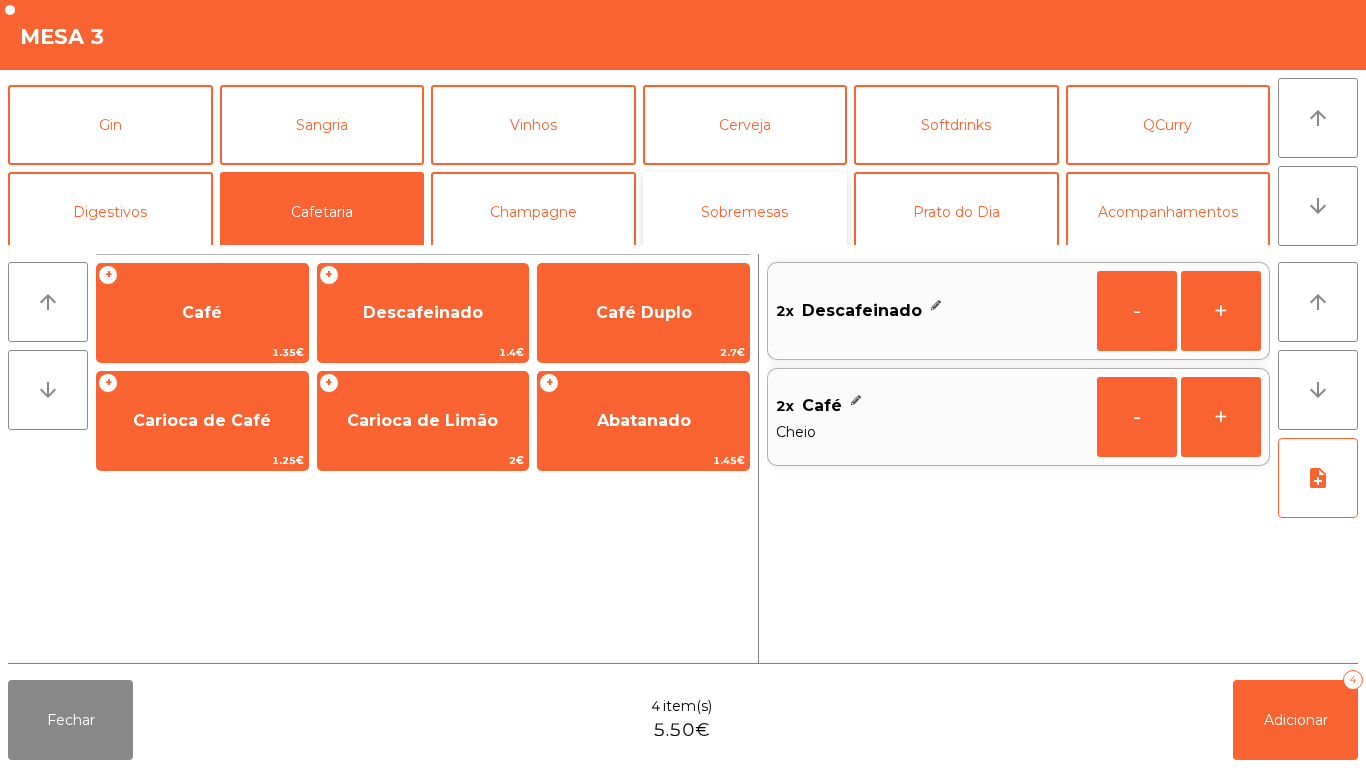 click on "Sobremesas" 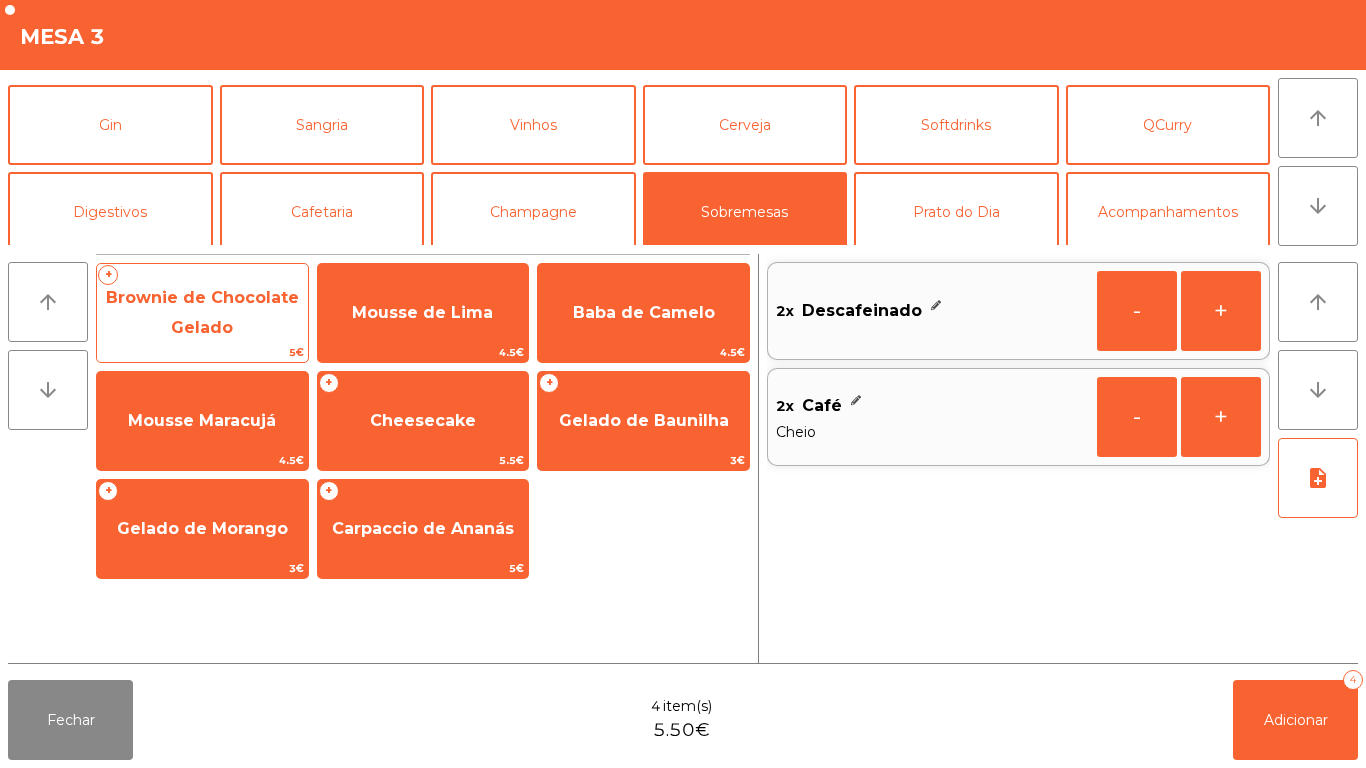click on "Brownie de Chocolate Gelado" 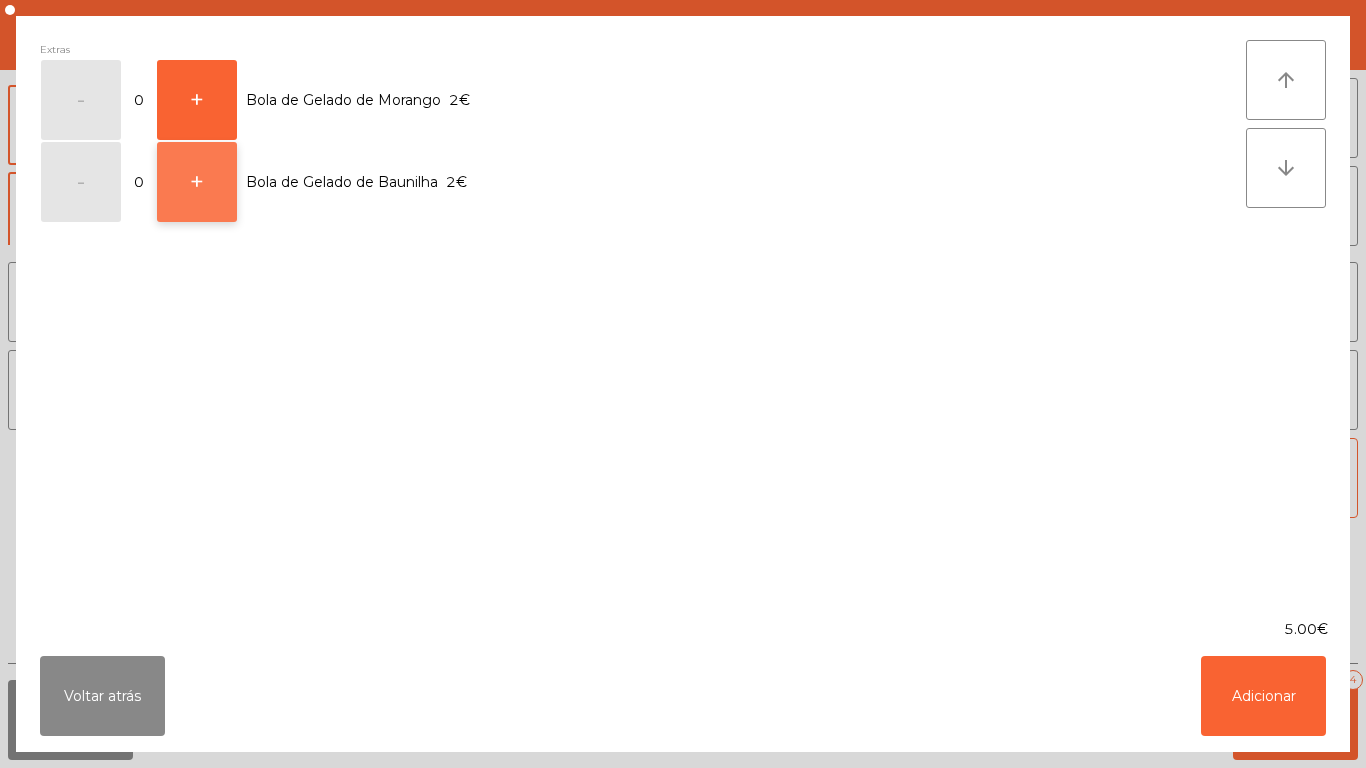 click on "+" 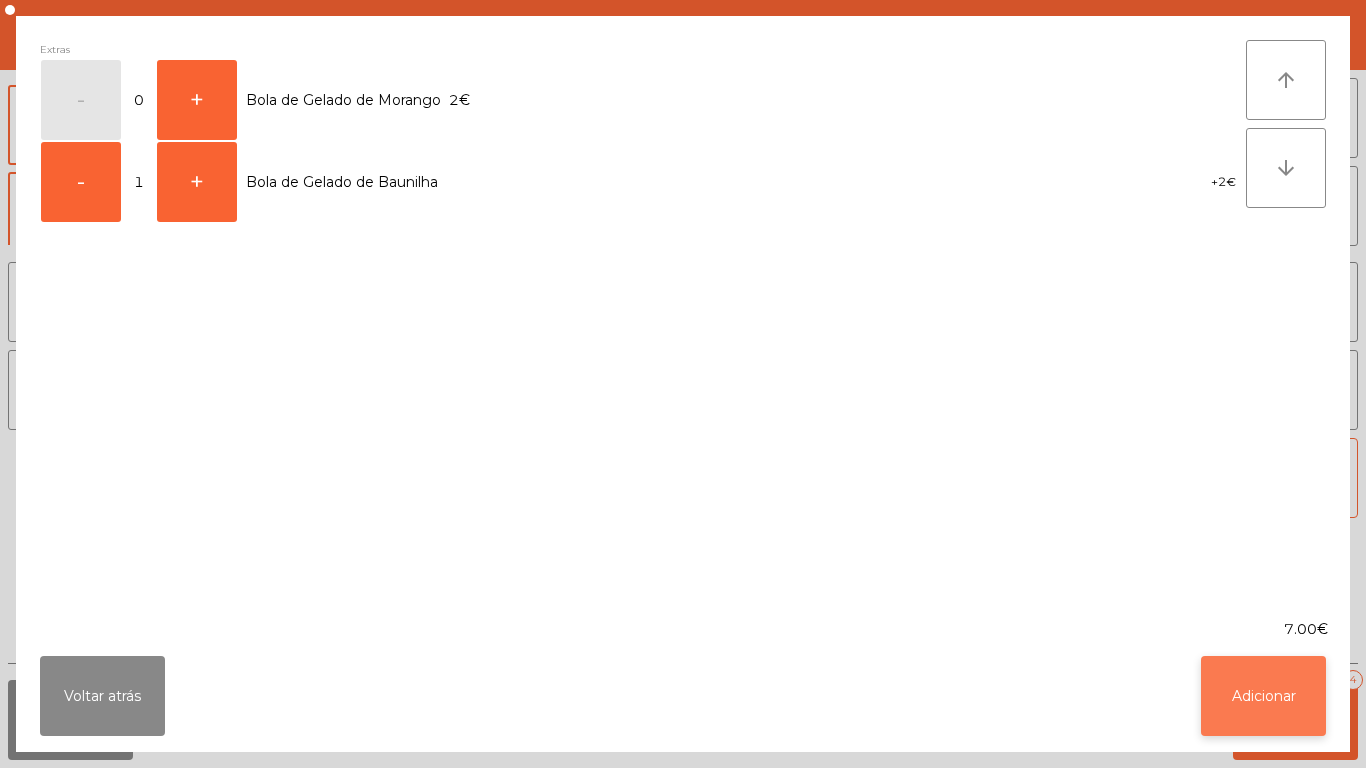 click on "Adicionar" 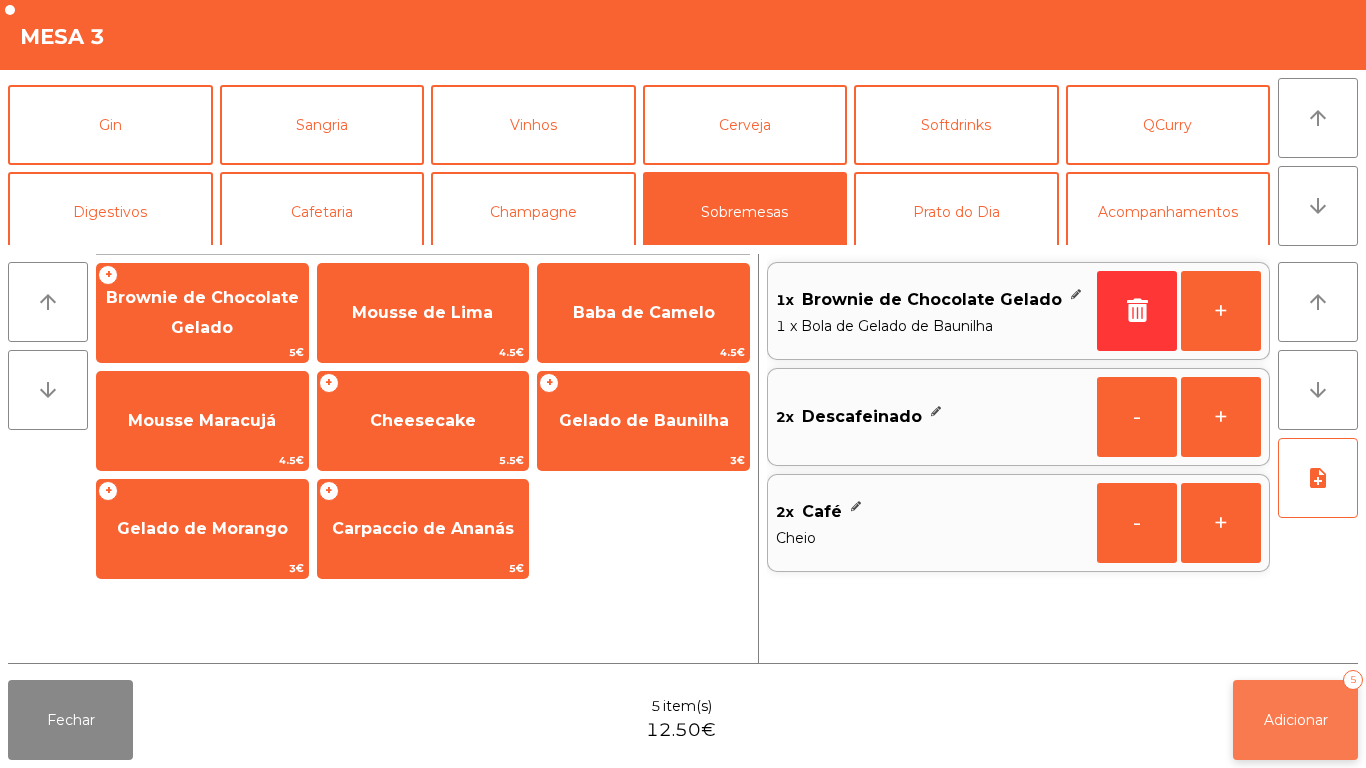 click on "Adicionar   5" 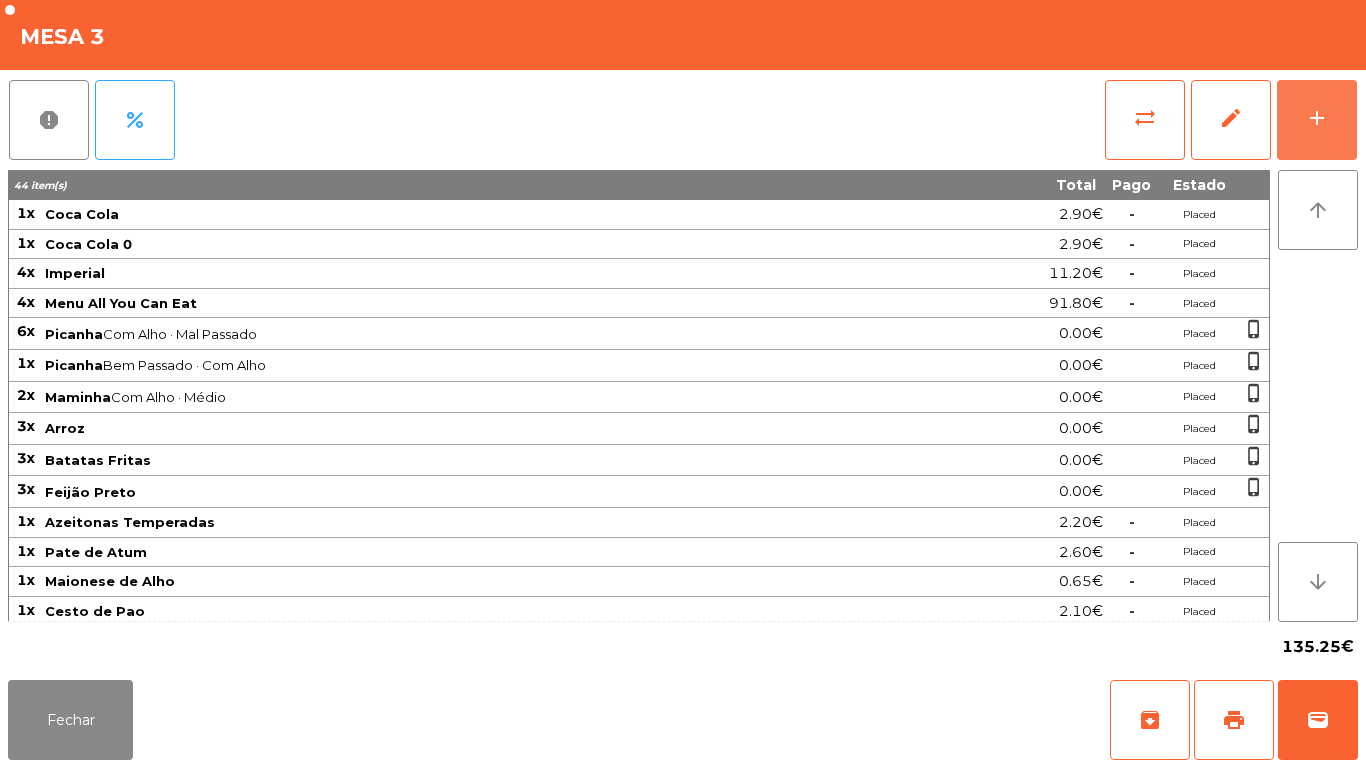 scroll, scrollTop: 185, scrollLeft: 0, axis: vertical 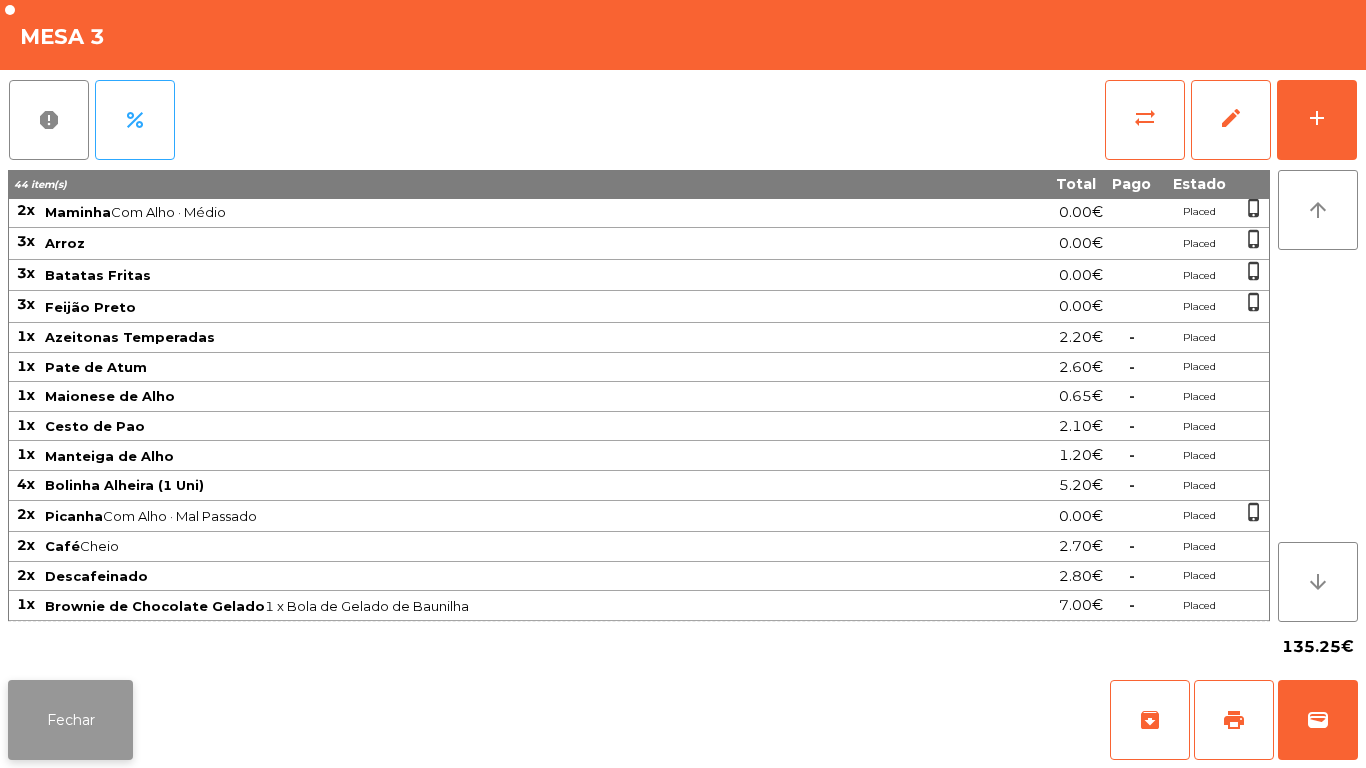 click on "Fechar" 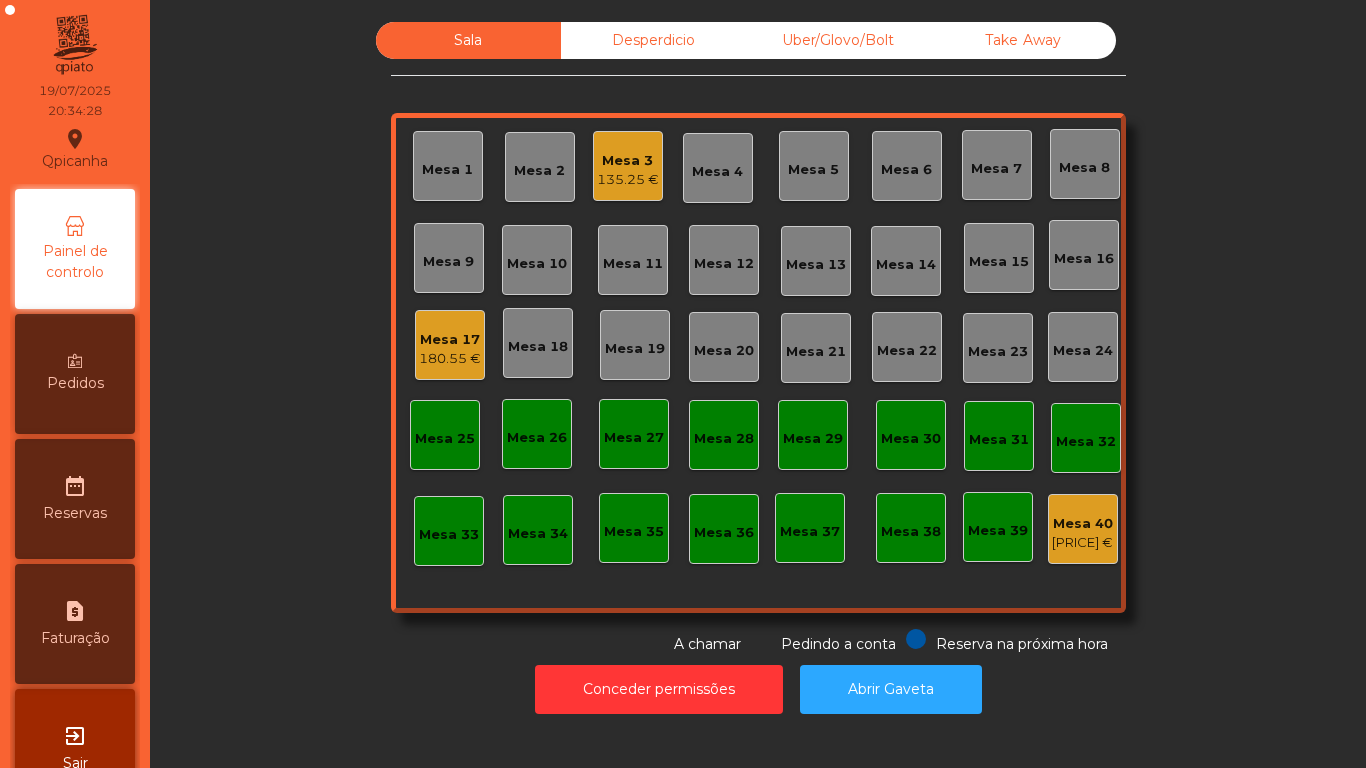 click on "Pedidos" at bounding box center [75, 374] 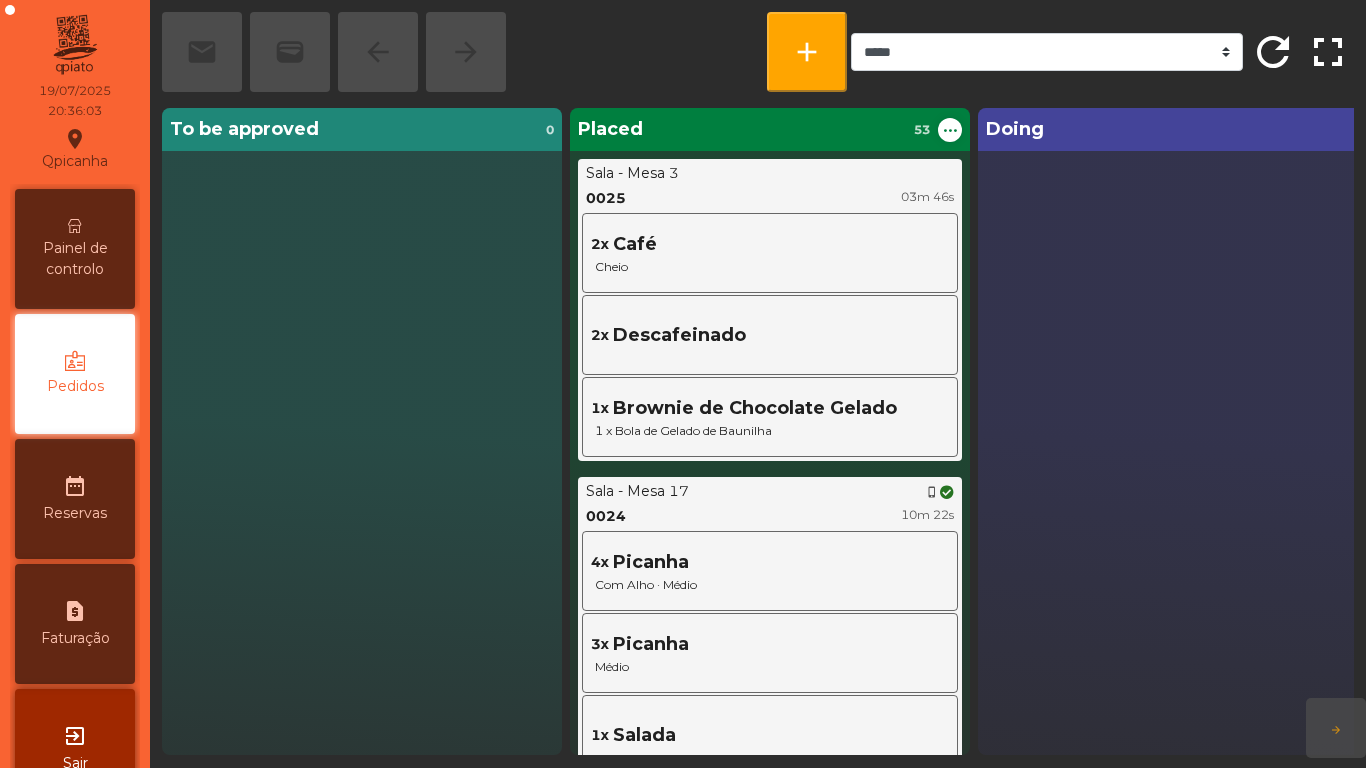 click on "Painel de controlo" at bounding box center (75, 259) 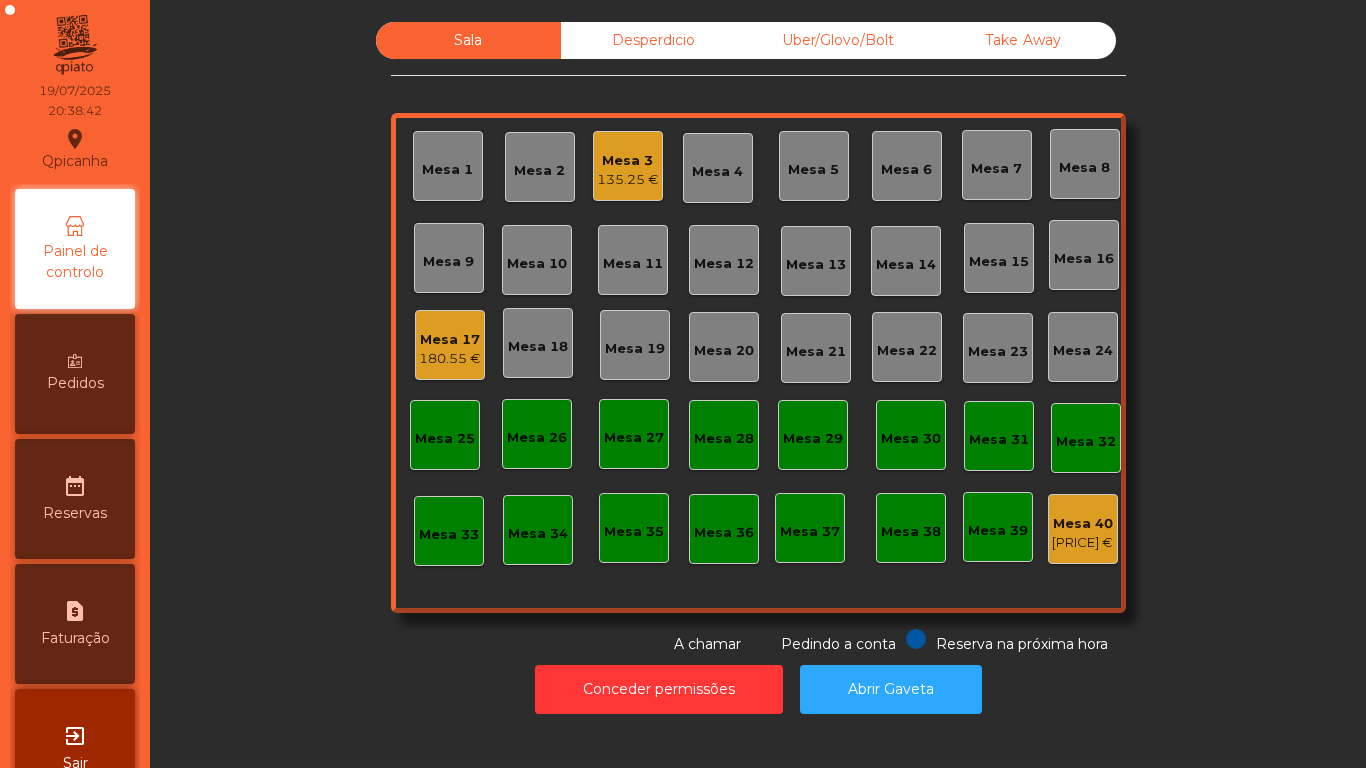 click on "Mesa 17   [PRICE]" 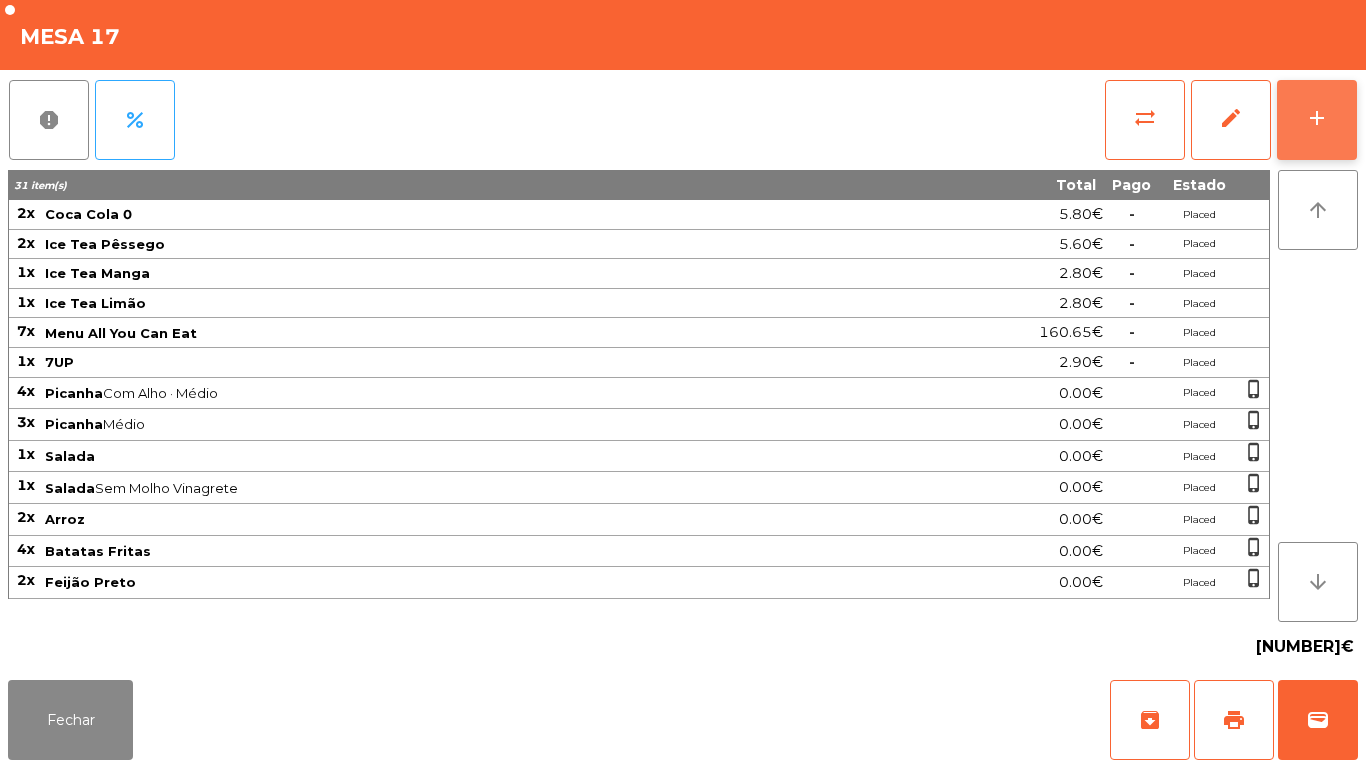 click on "add" 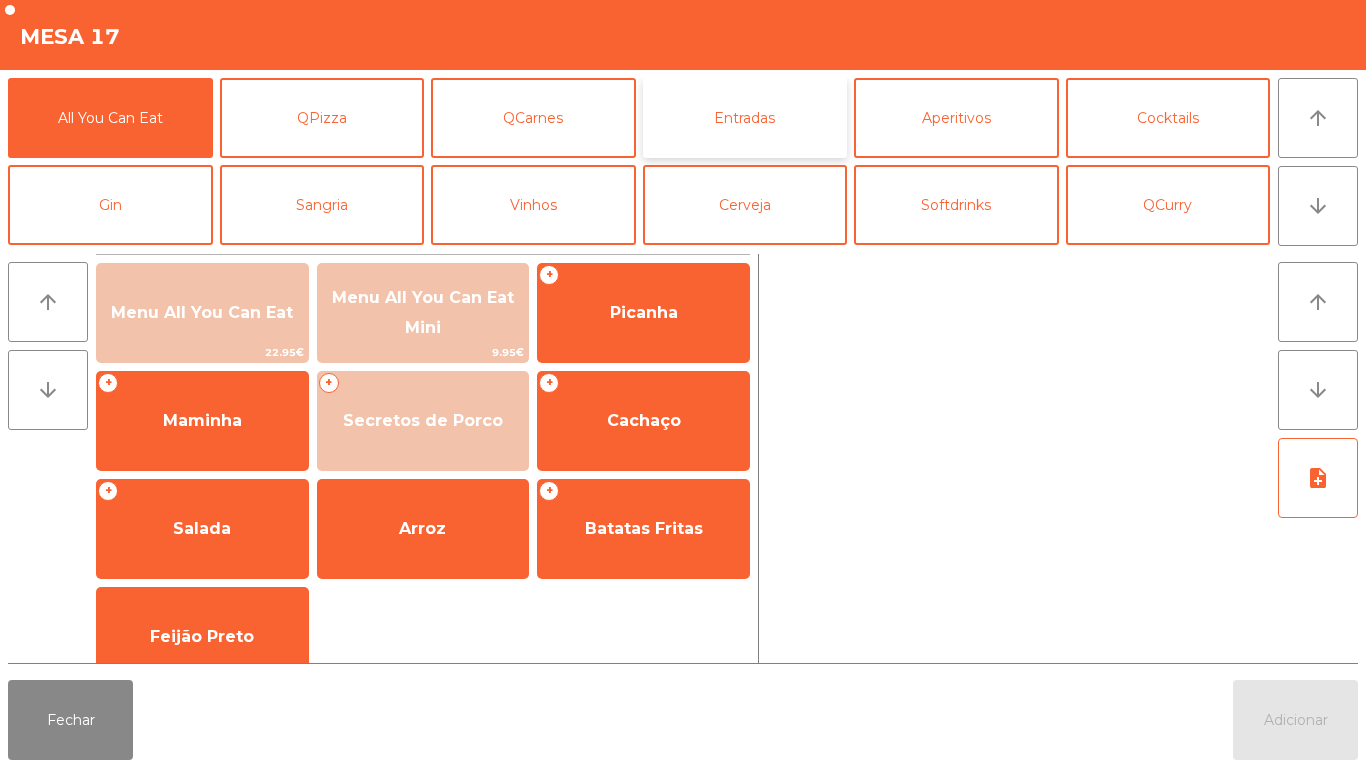 click on "Entradas" 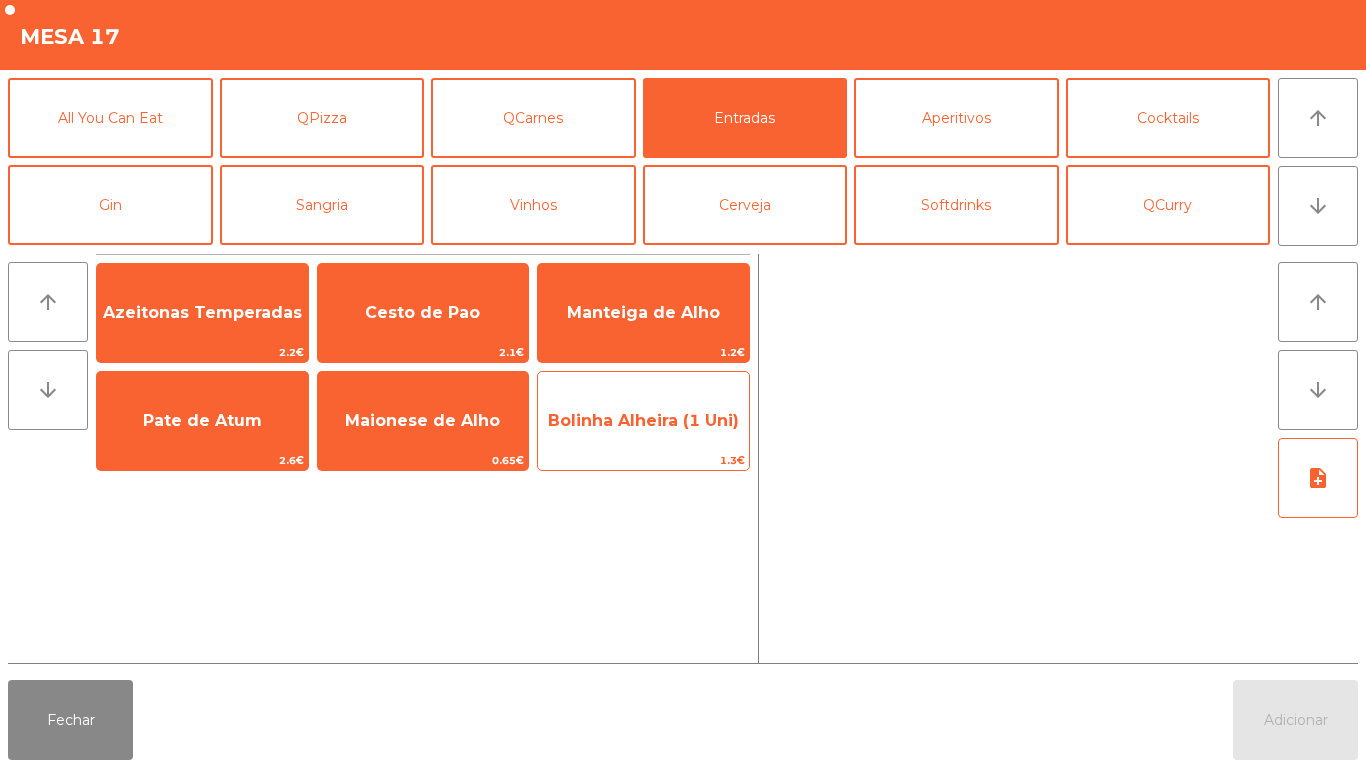 click on "Bolinha Alheira (1 Uni)" 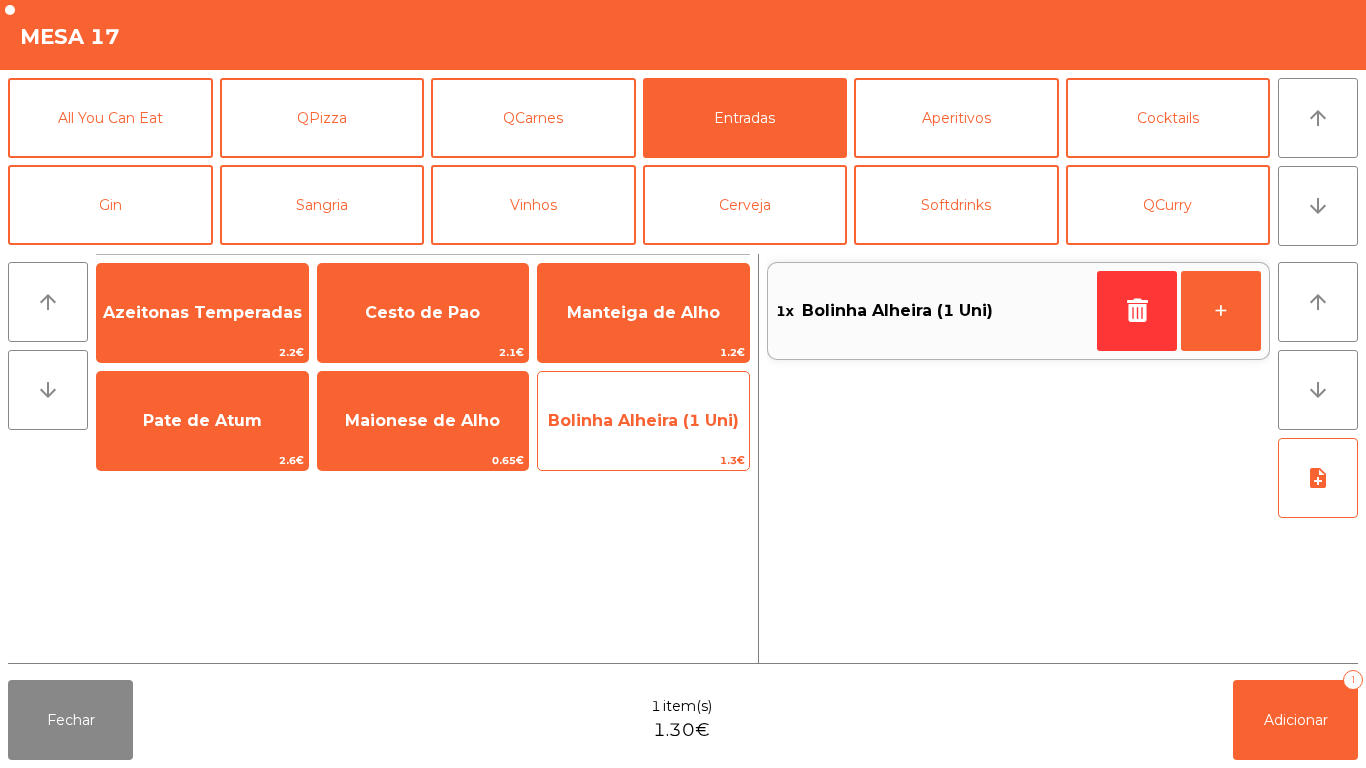 click on "Bolinha Alheira (1 Uni)" 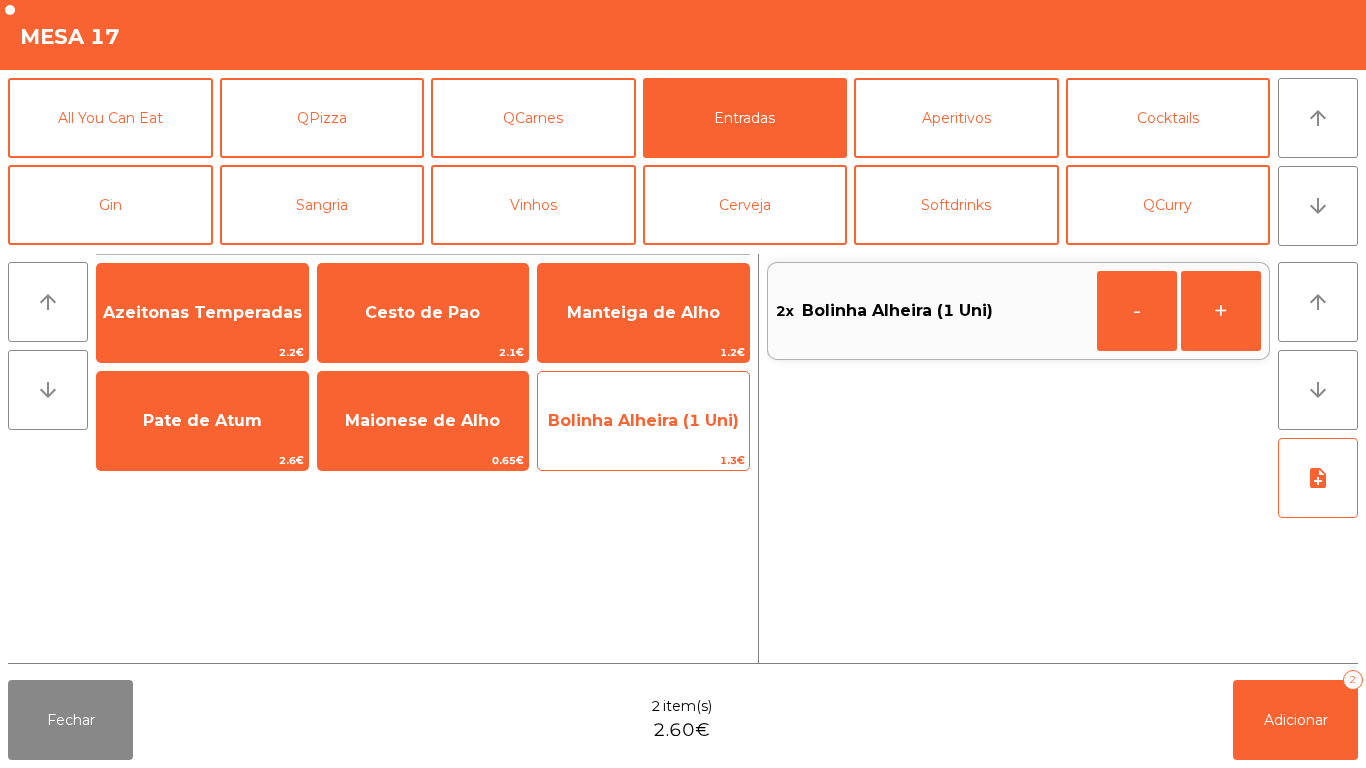 click on "Bolinha Alheira (1 Uni)" 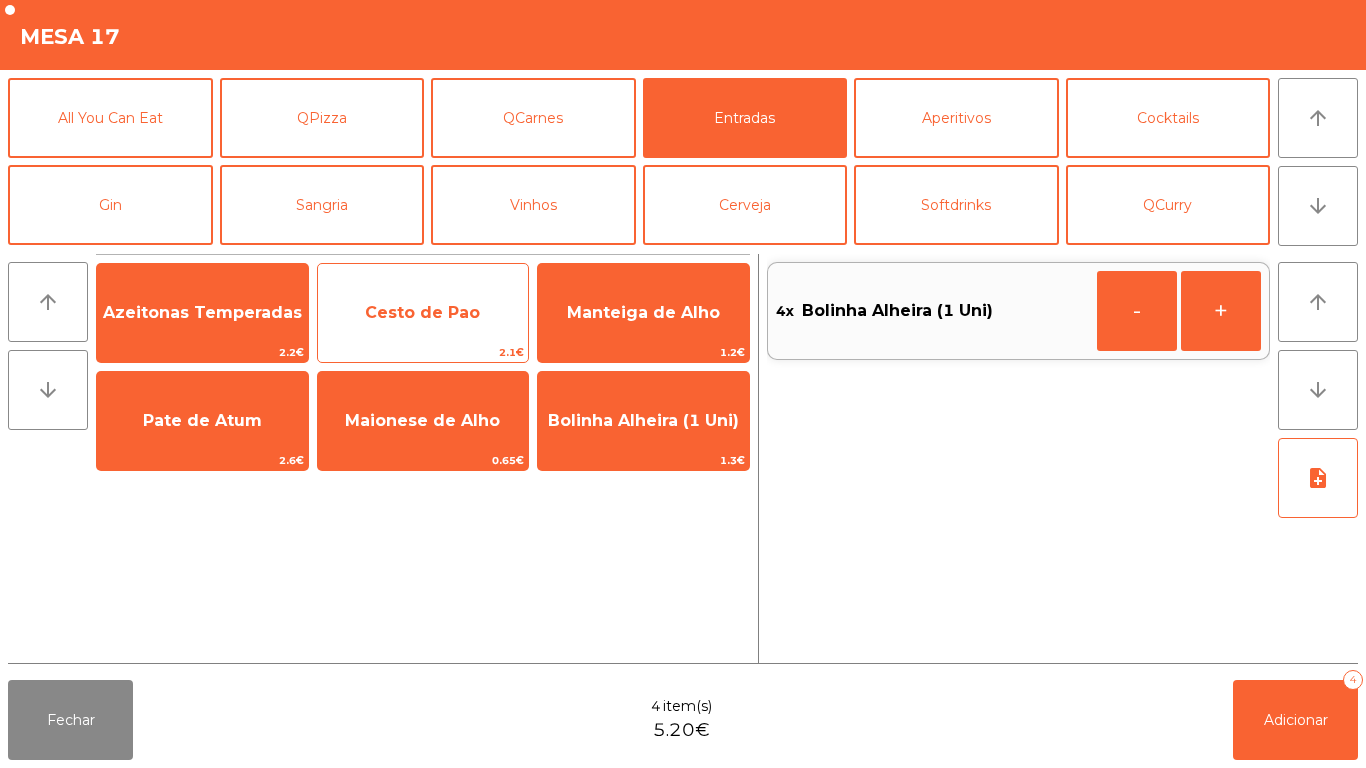 click on "Cesto de Pao" 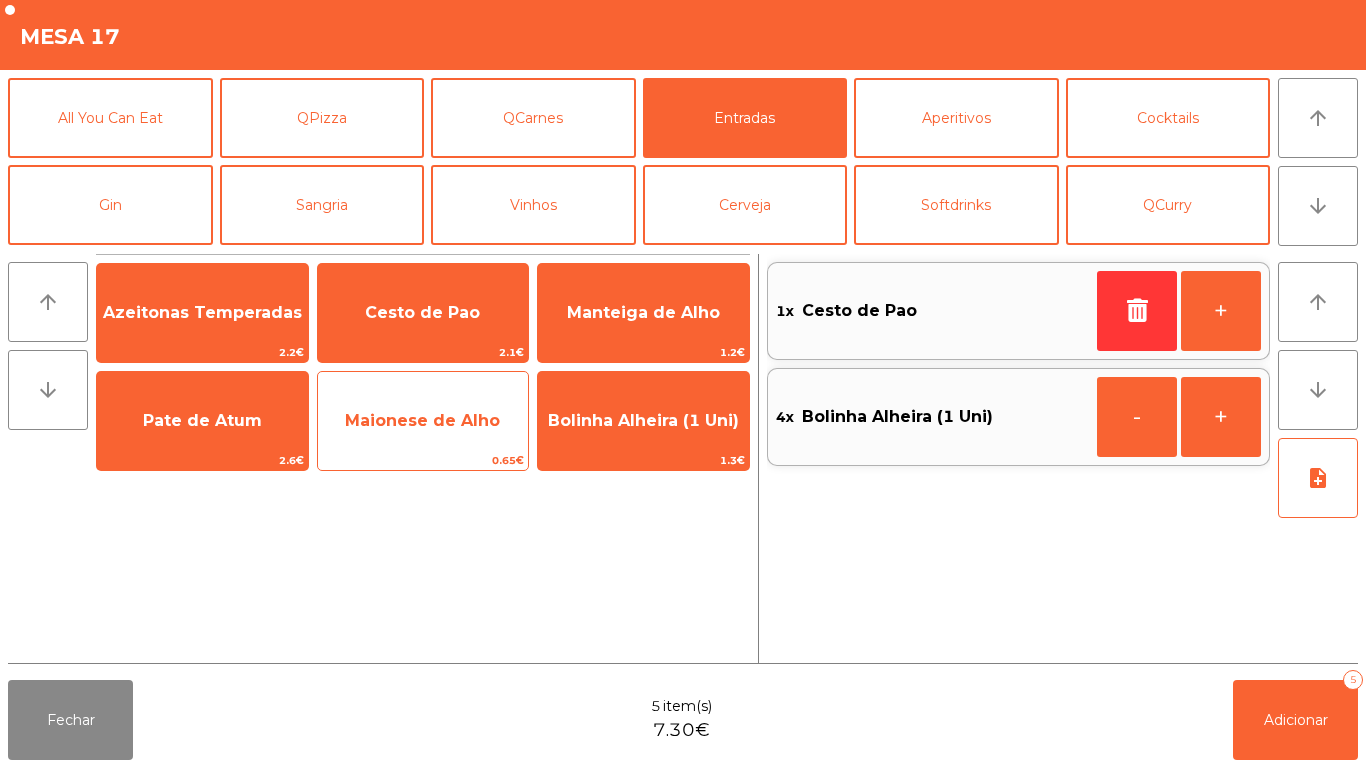 click on "0.65€" 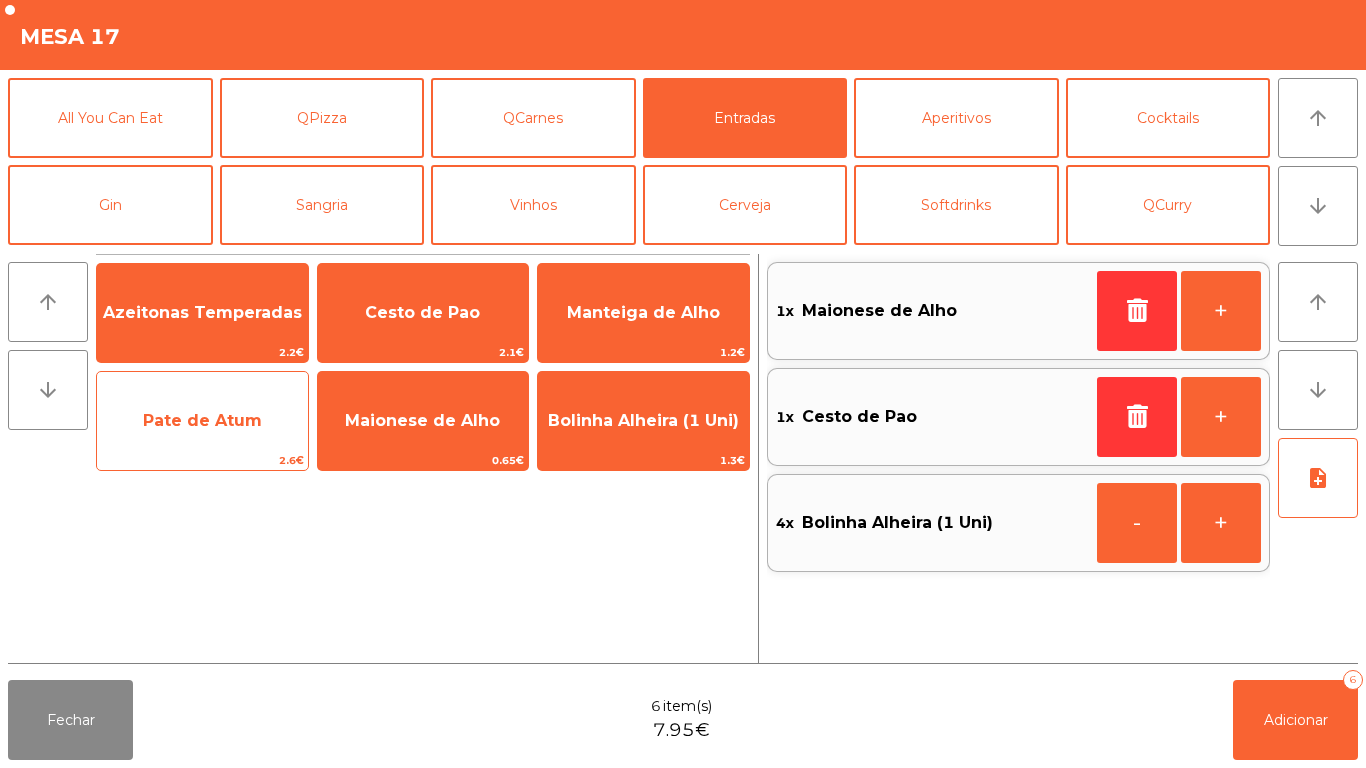 click on "Pate de Atum" 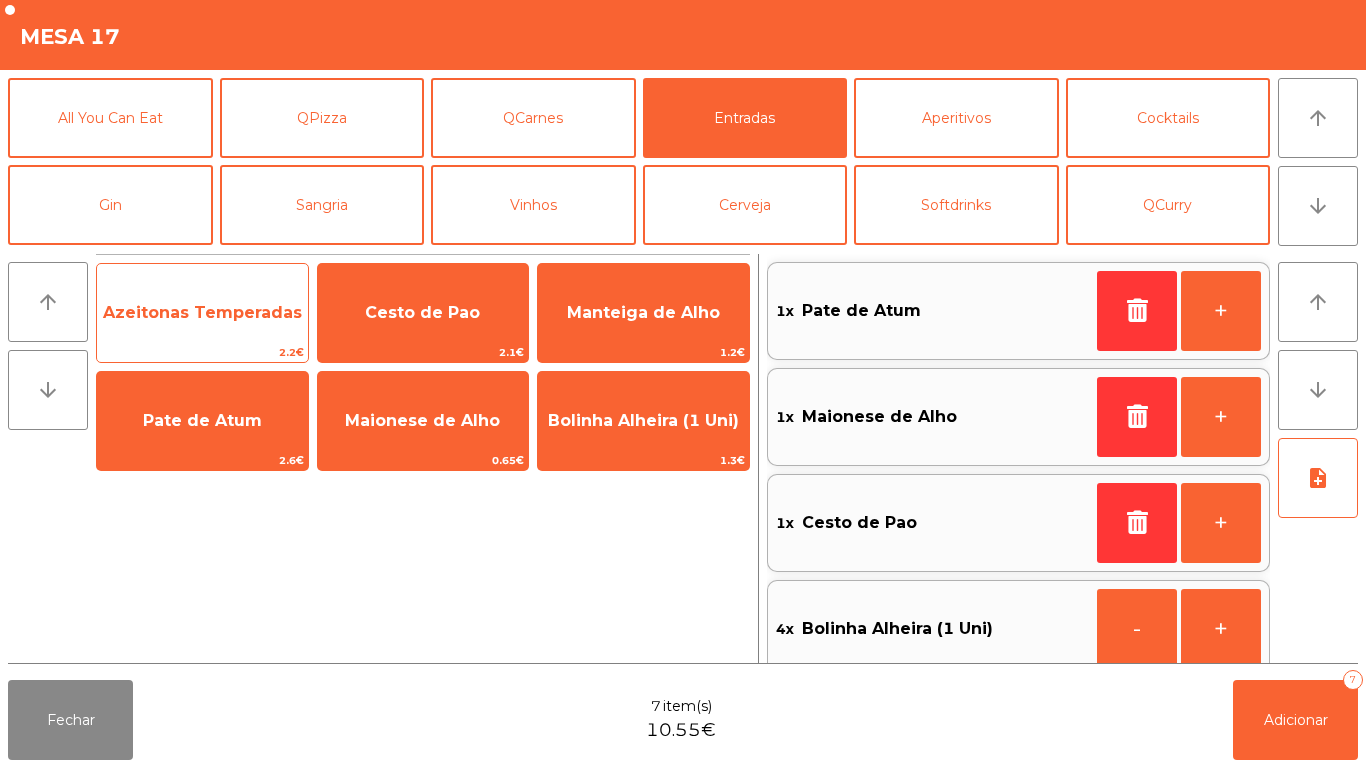 click on "Azeitonas Temperadas" 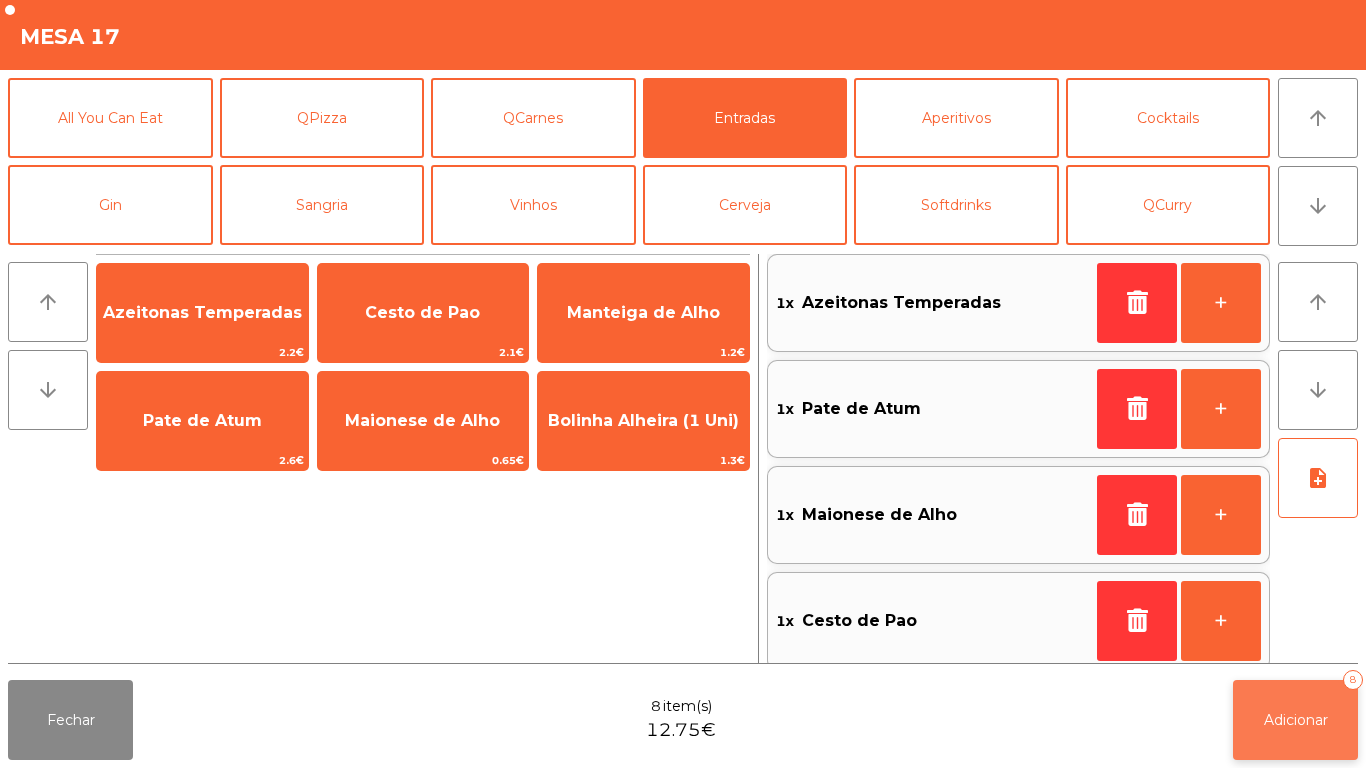 click on "Adicionar   8" 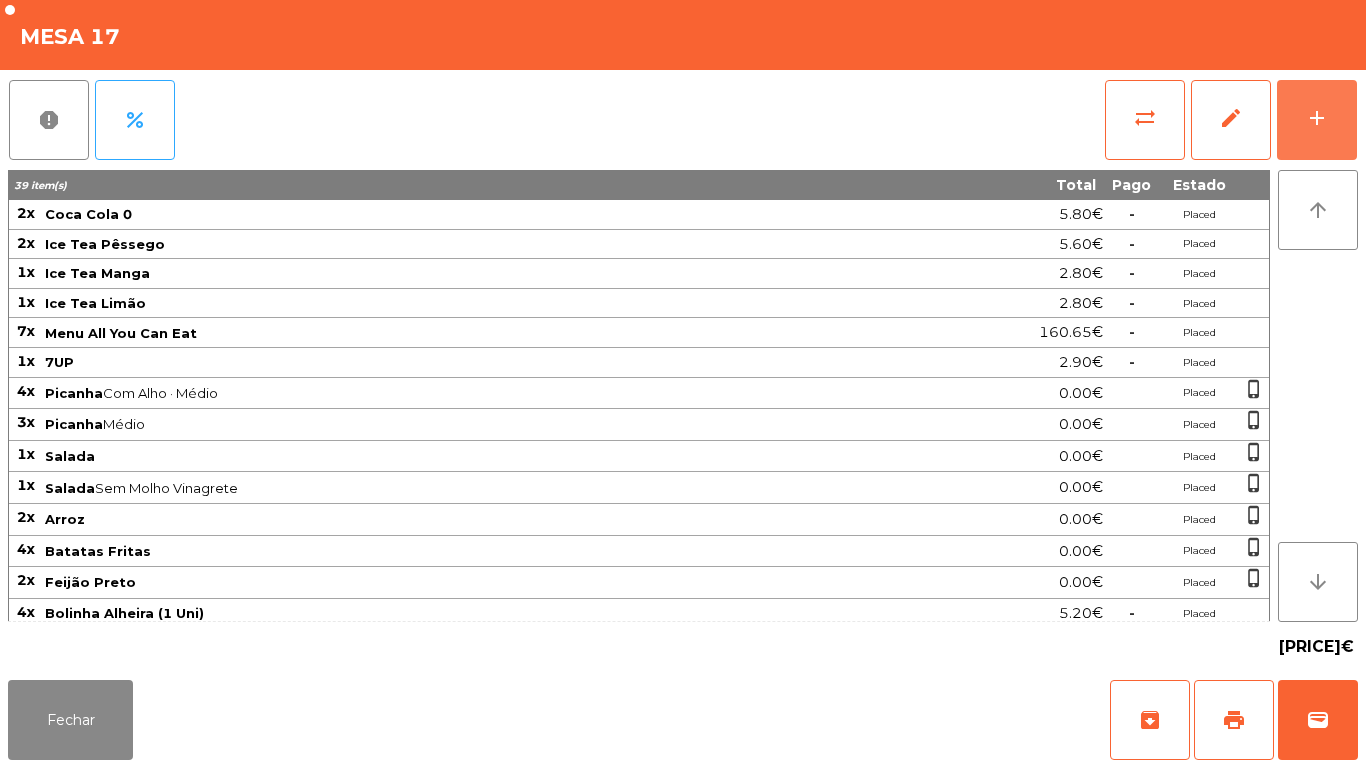 scroll, scrollTop: 126, scrollLeft: 0, axis: vertical 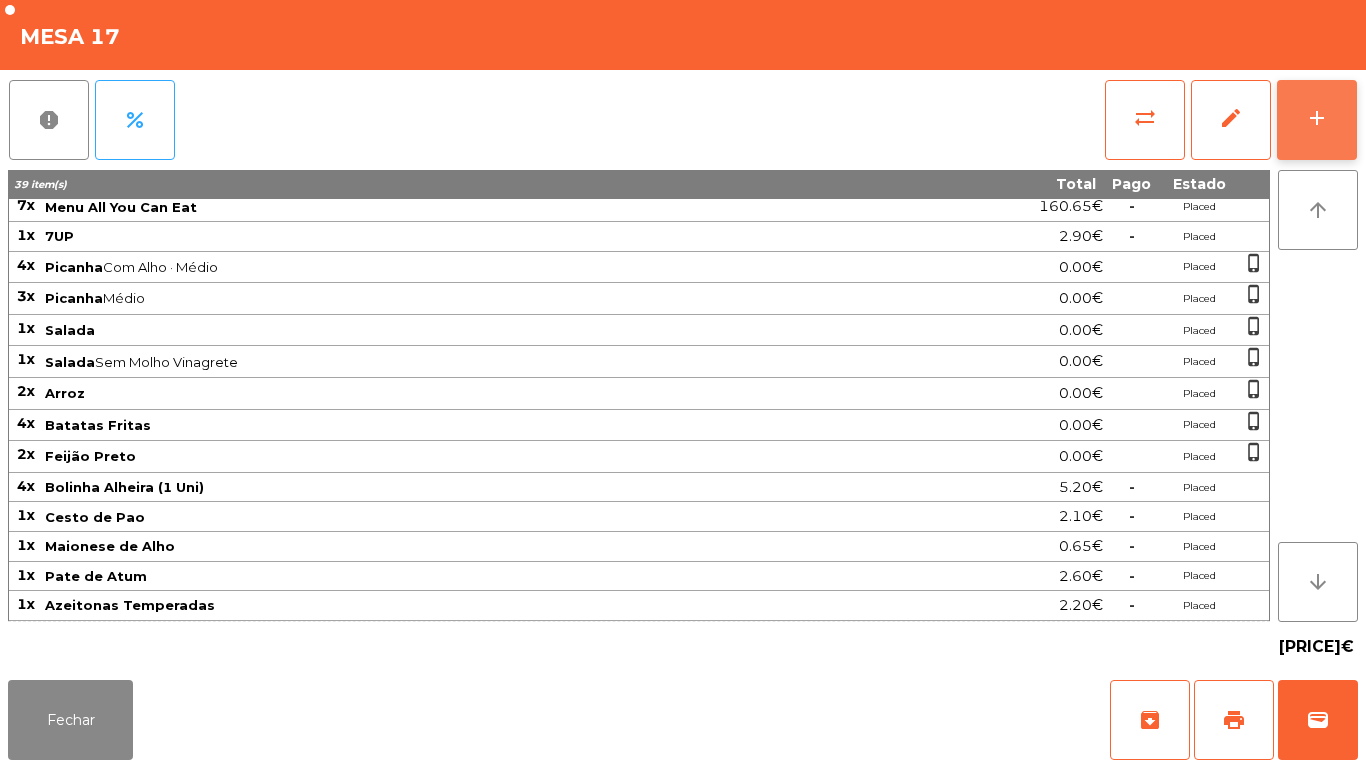click on "add" 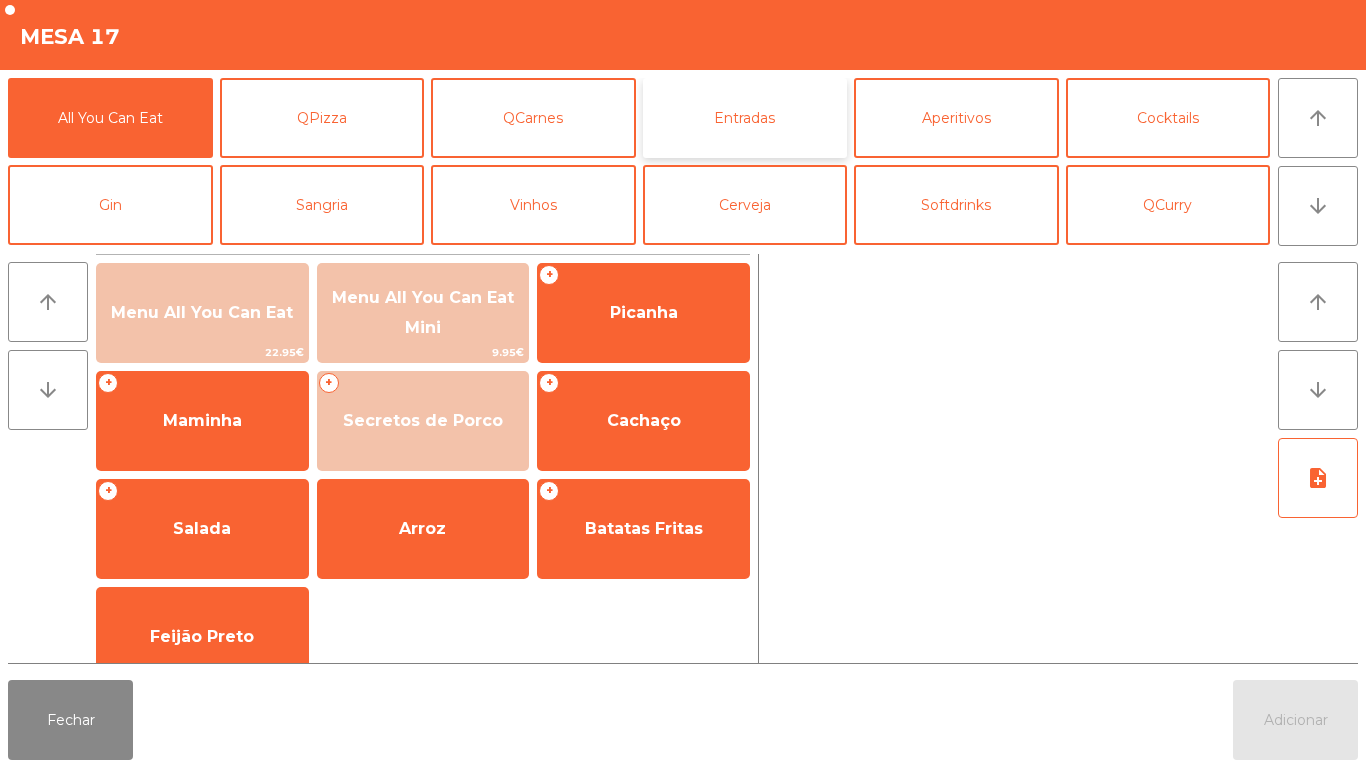 click on "Entradas" 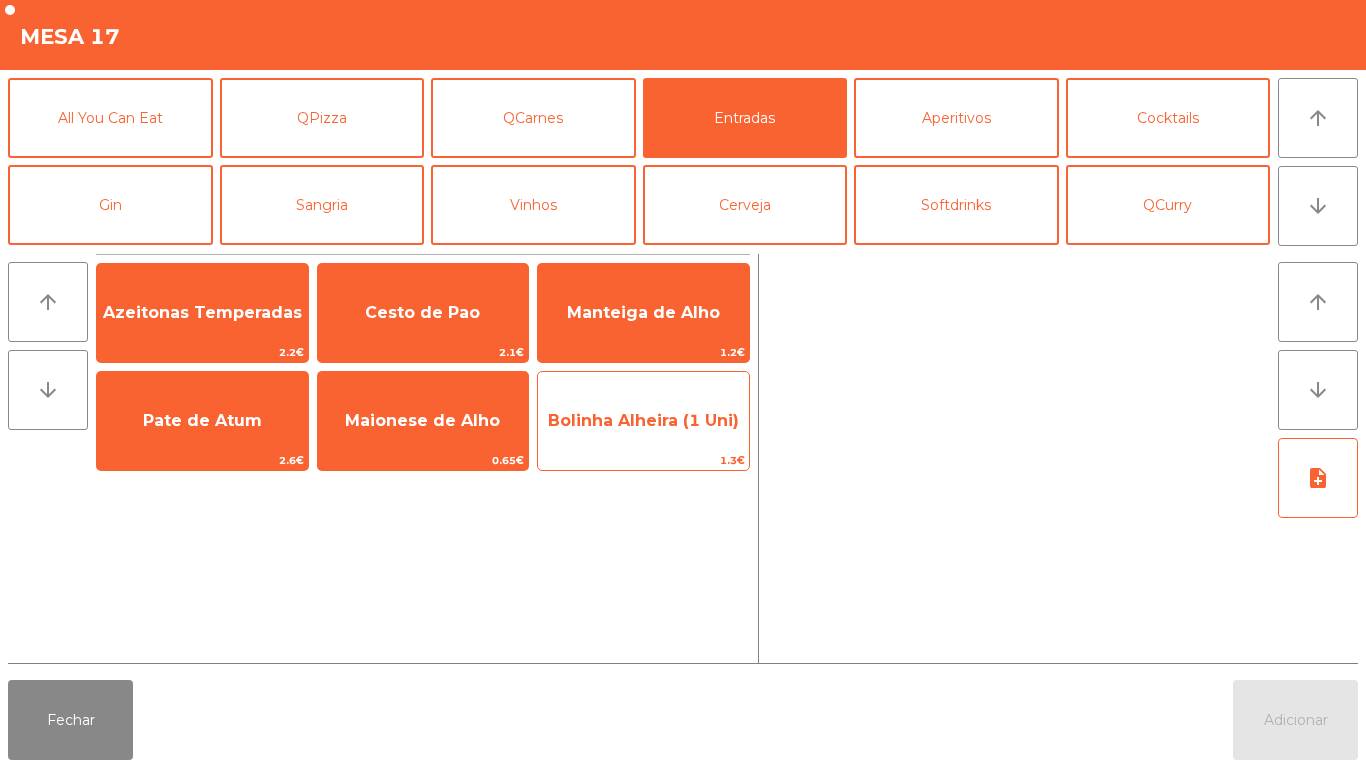click on "Bolinha Alheira (1 Uni)" 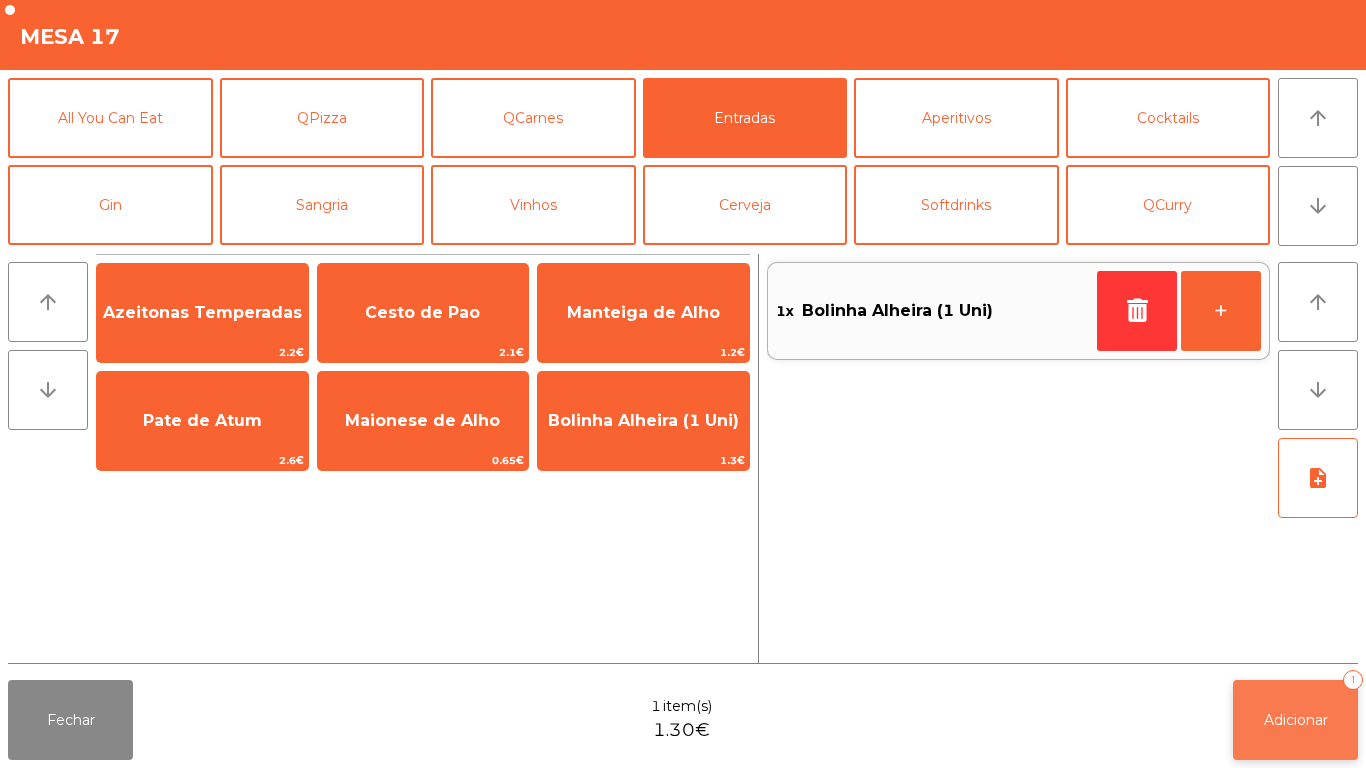 click on "Adicionar   1" 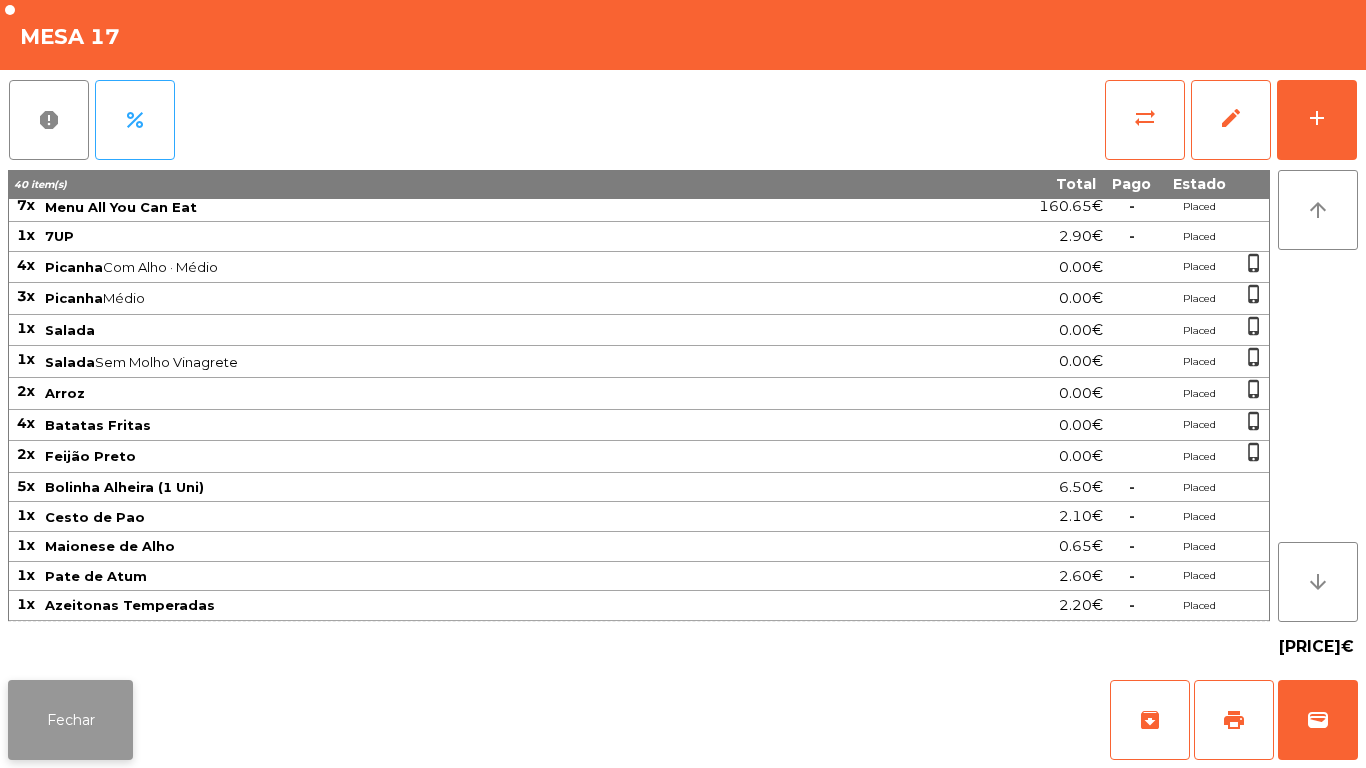 click on "Fechar" 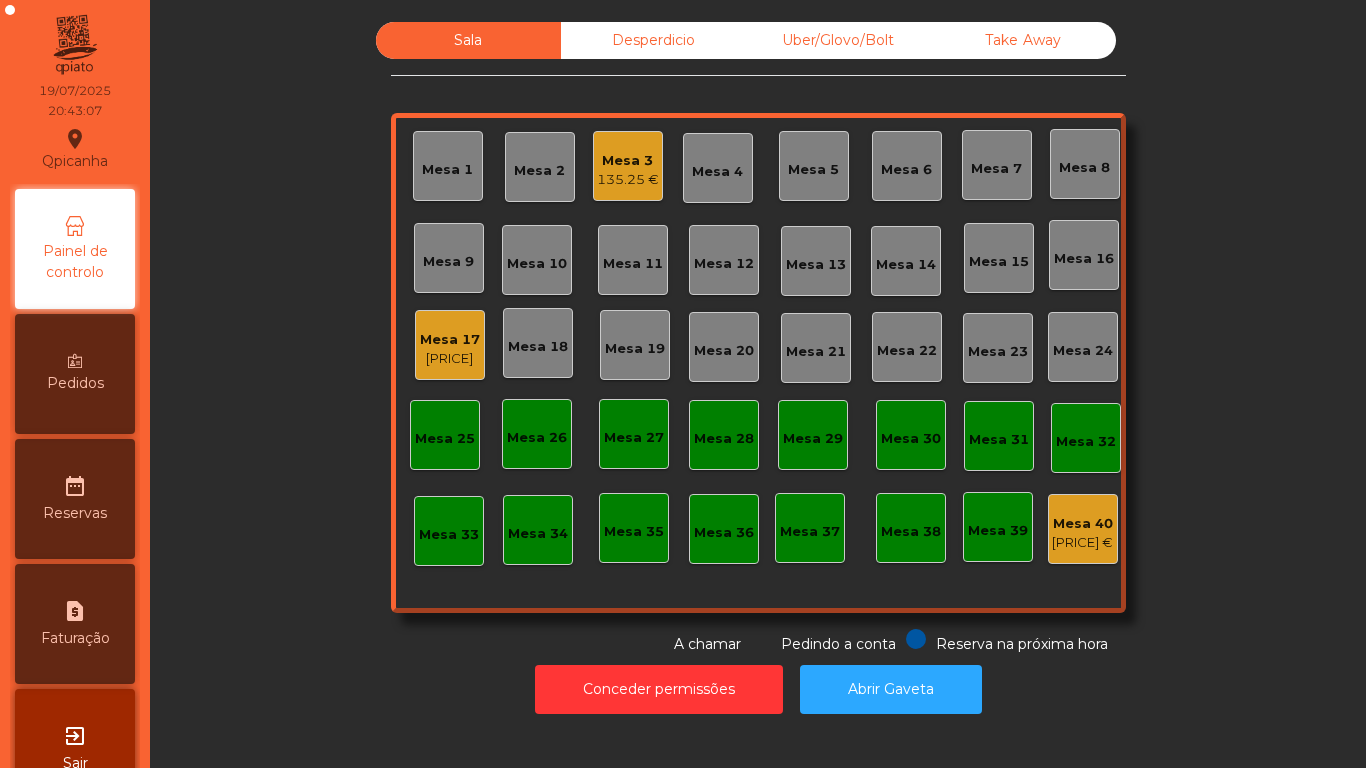 click on "[PRICE]" 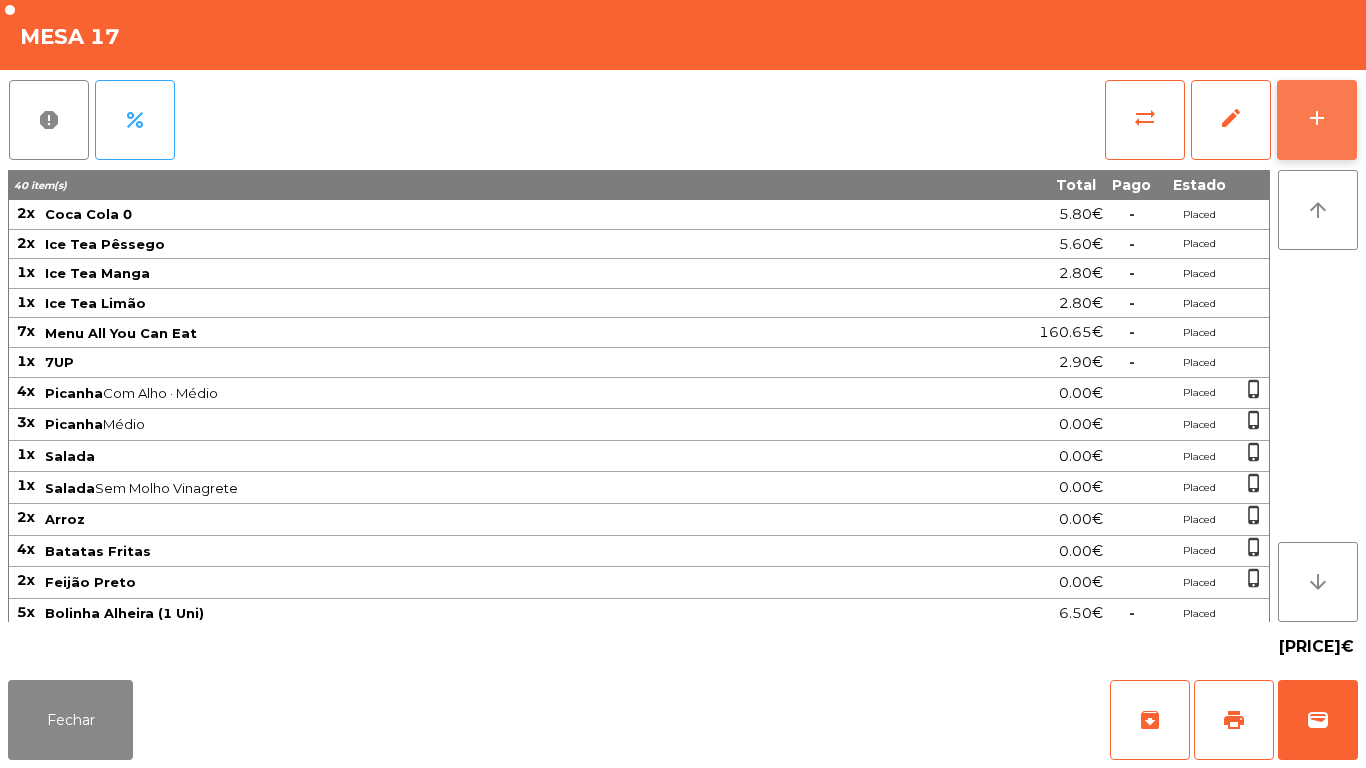 click on "add" 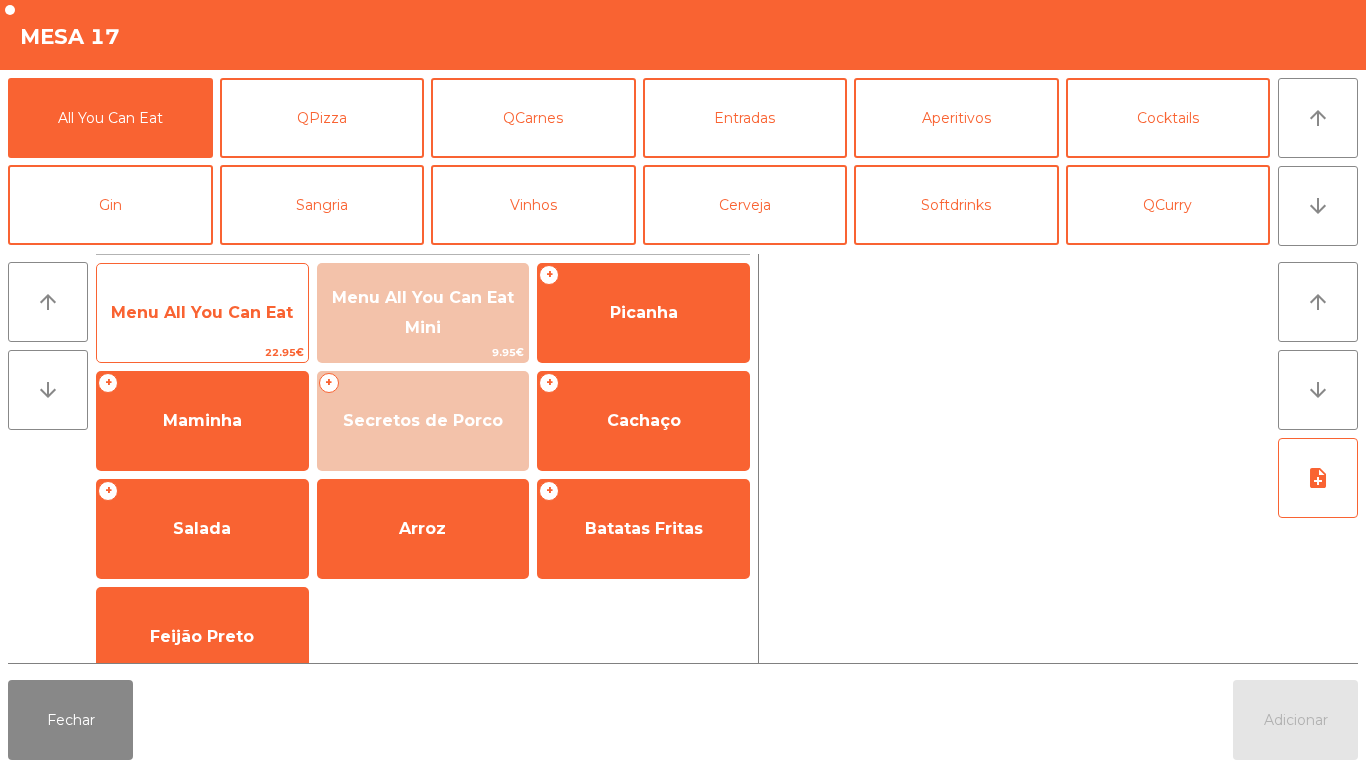 click on "Menu All You Can Eat" 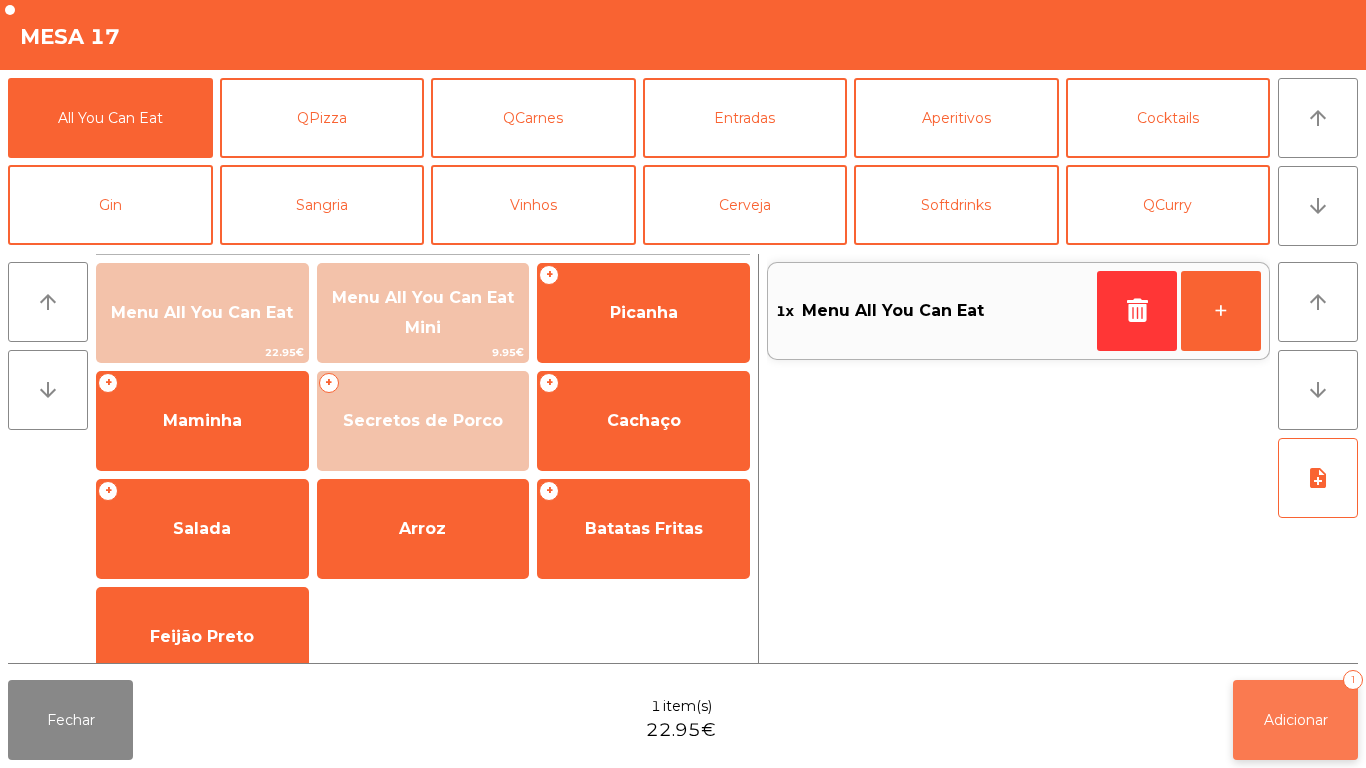 click on "Adicionar" 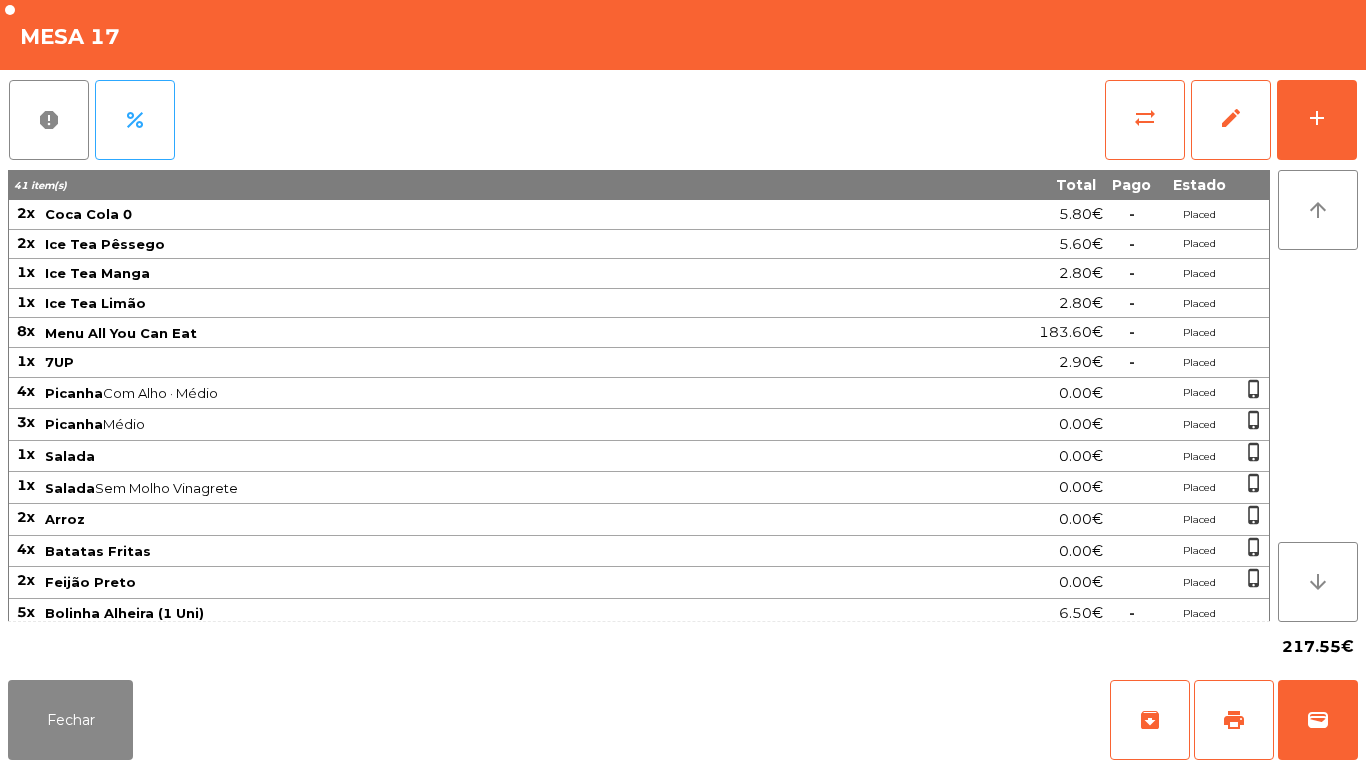 click on "Fechar   archive   print   wallet" 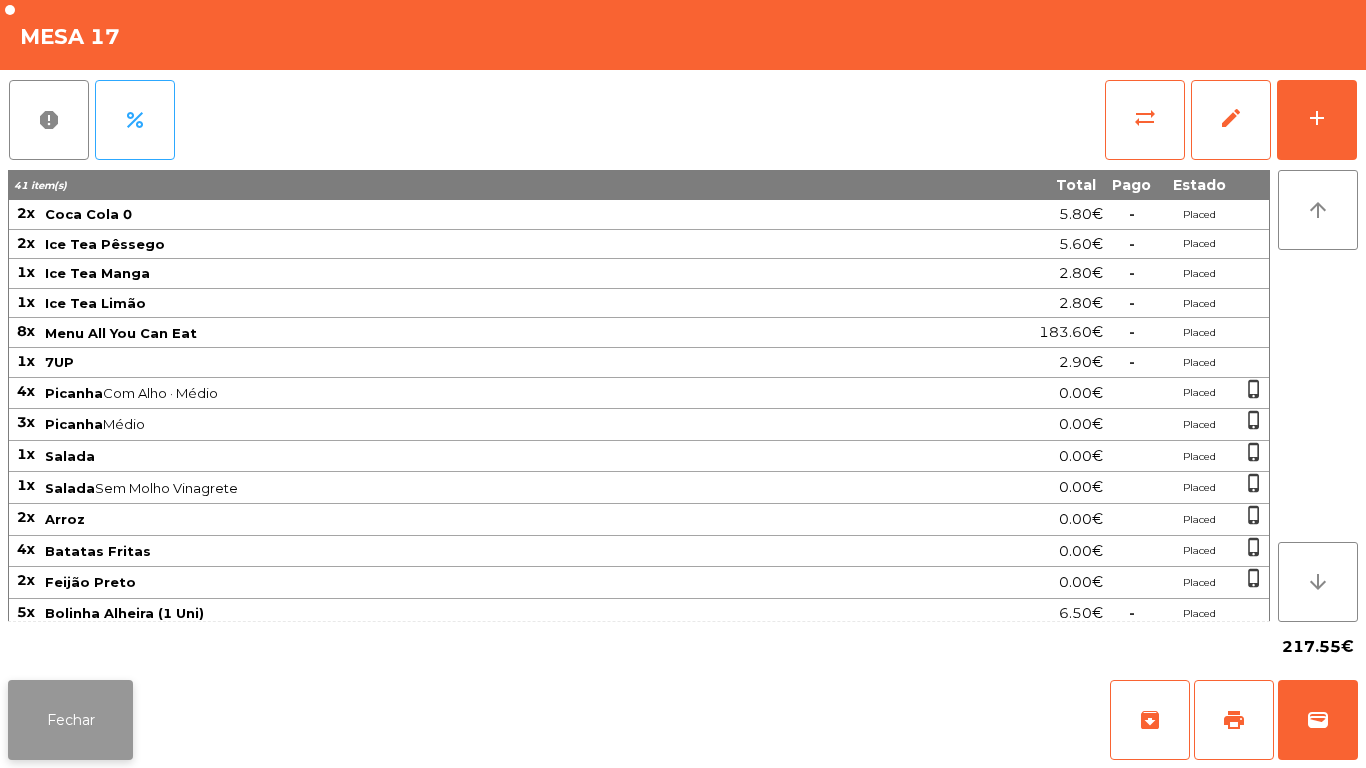 click on "Fechar" 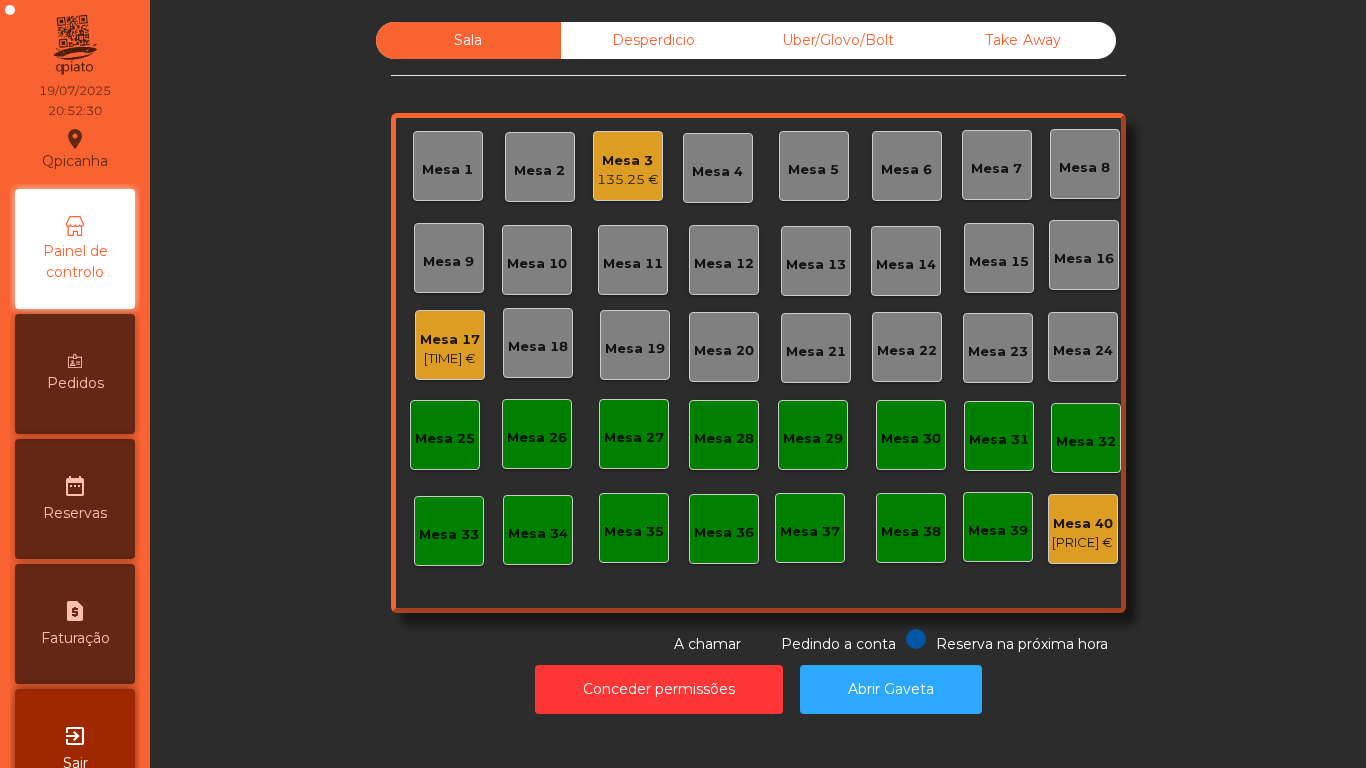 click on "Mesa 2" 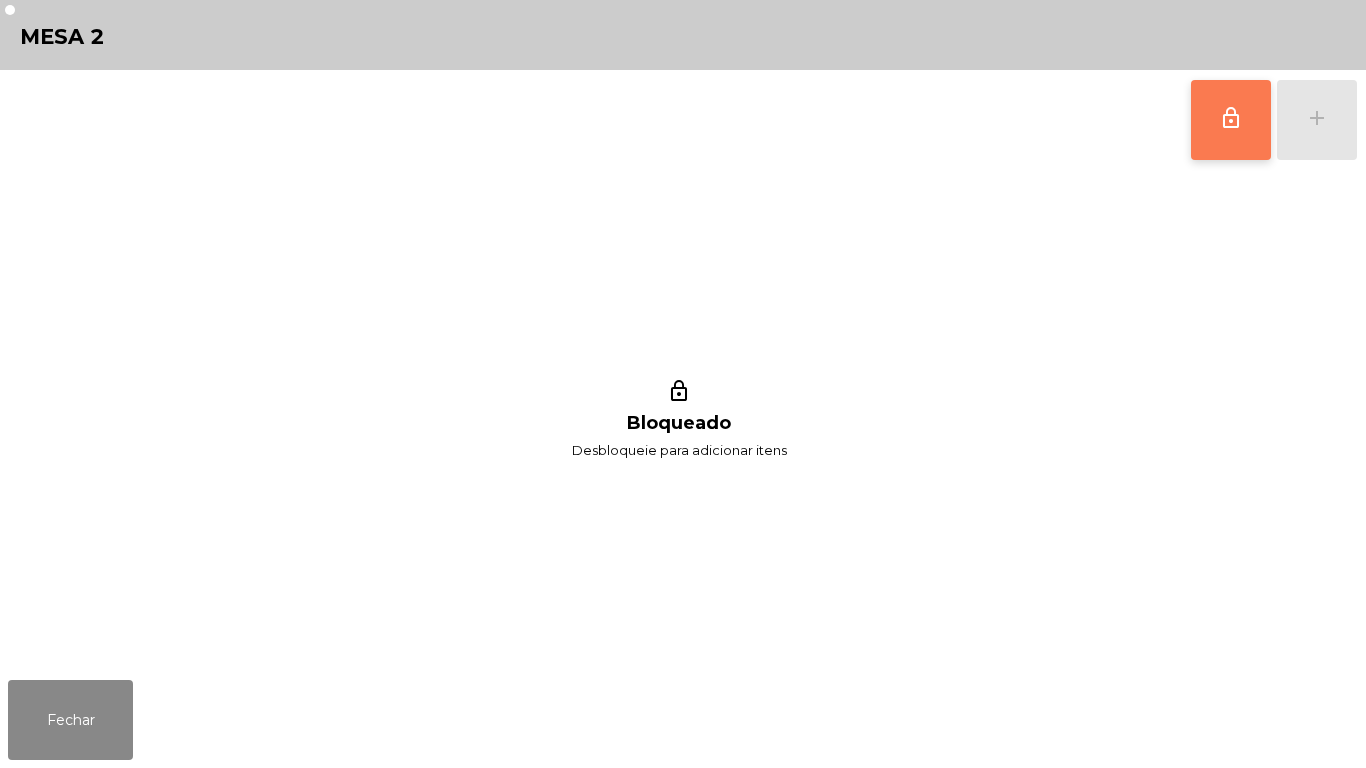 click on "lock_outline" 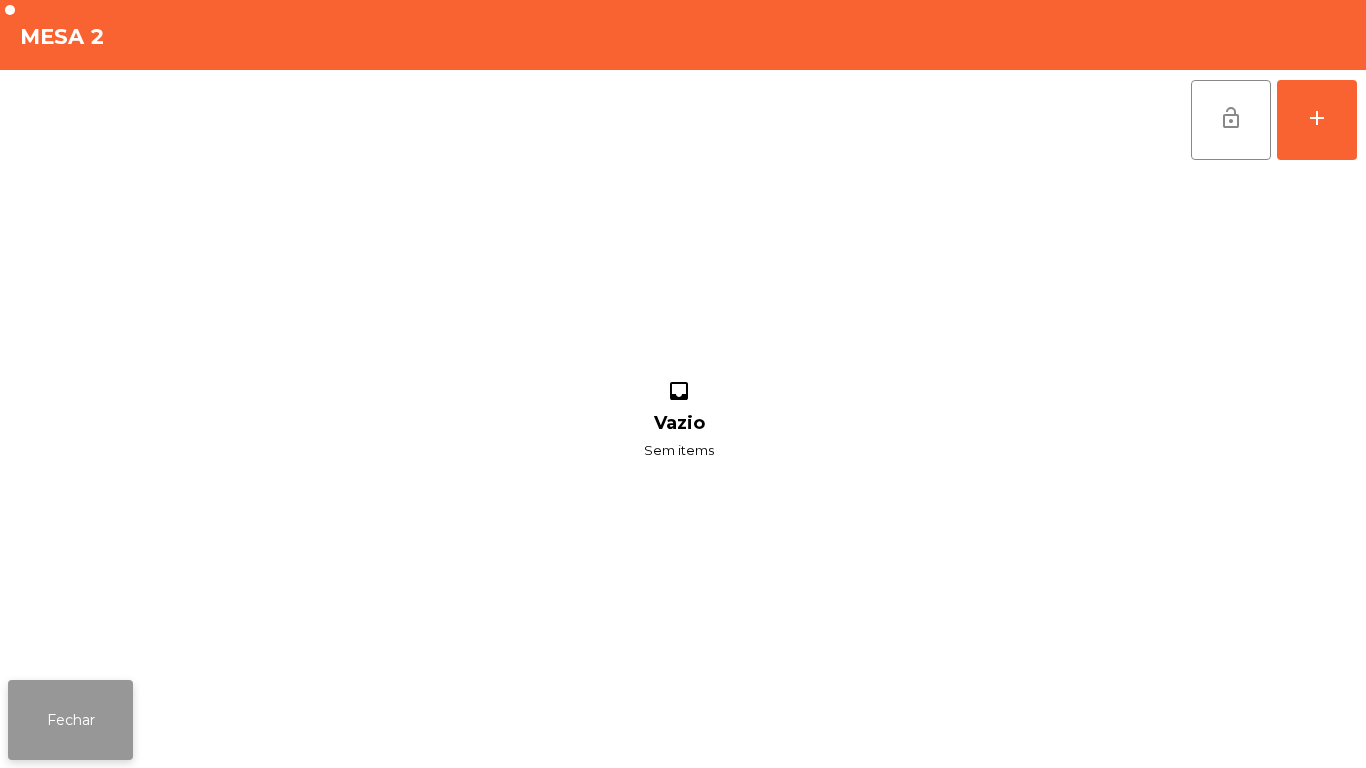 click on "Fechar" 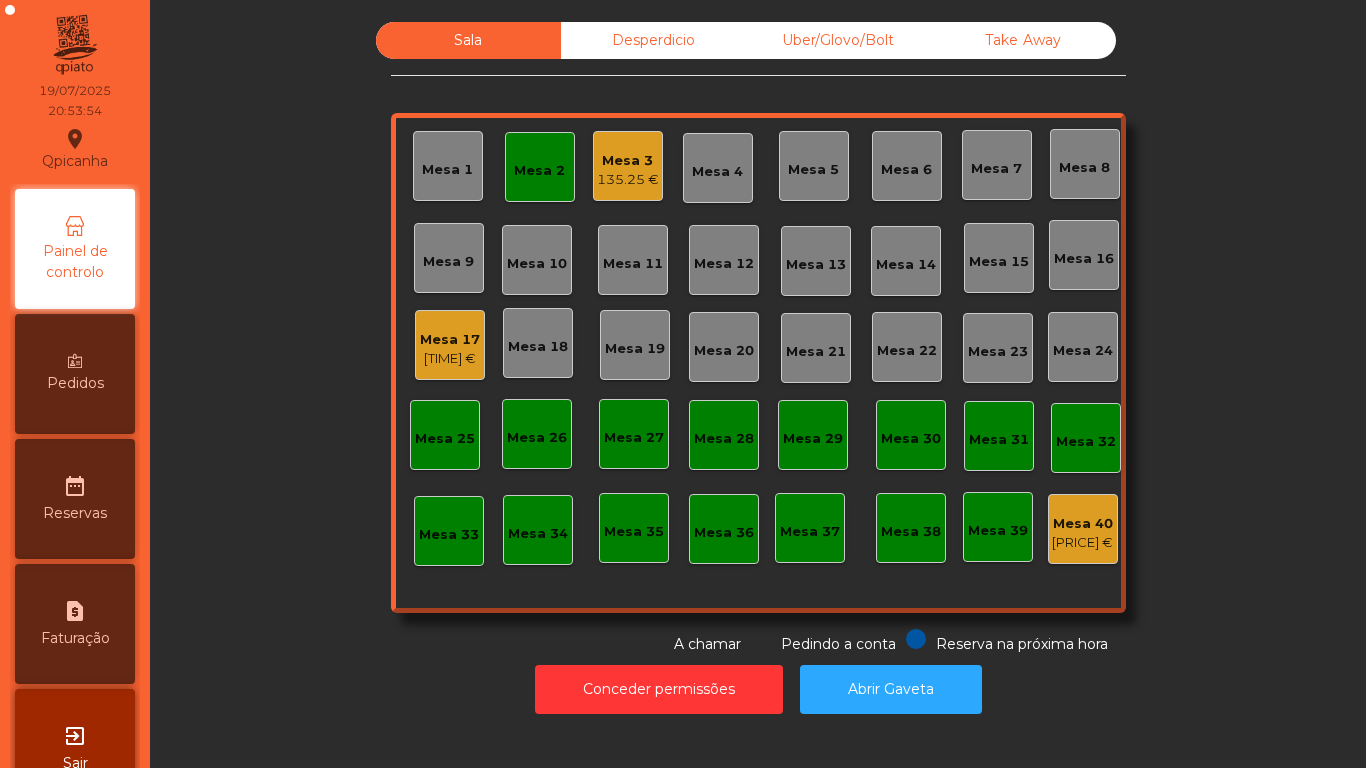 click on "Mesa 2" 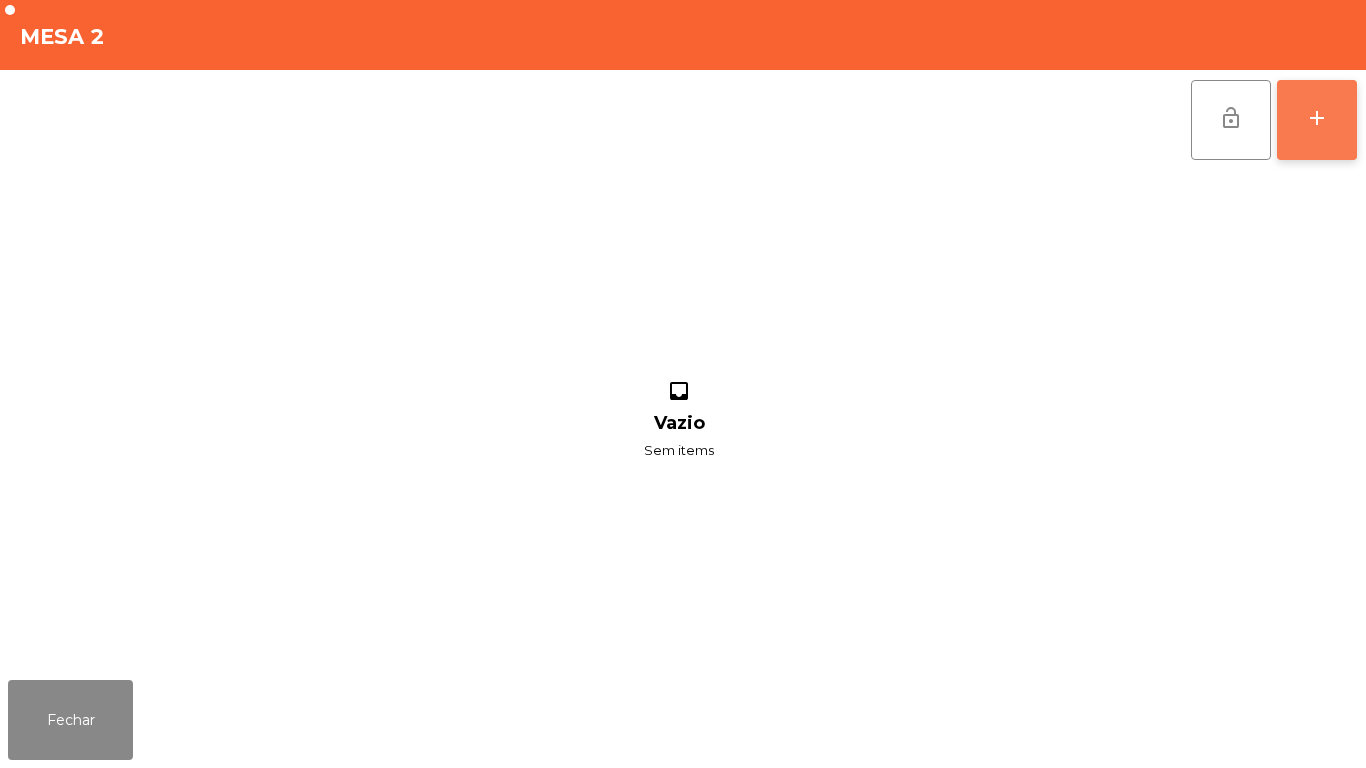 click on "add" 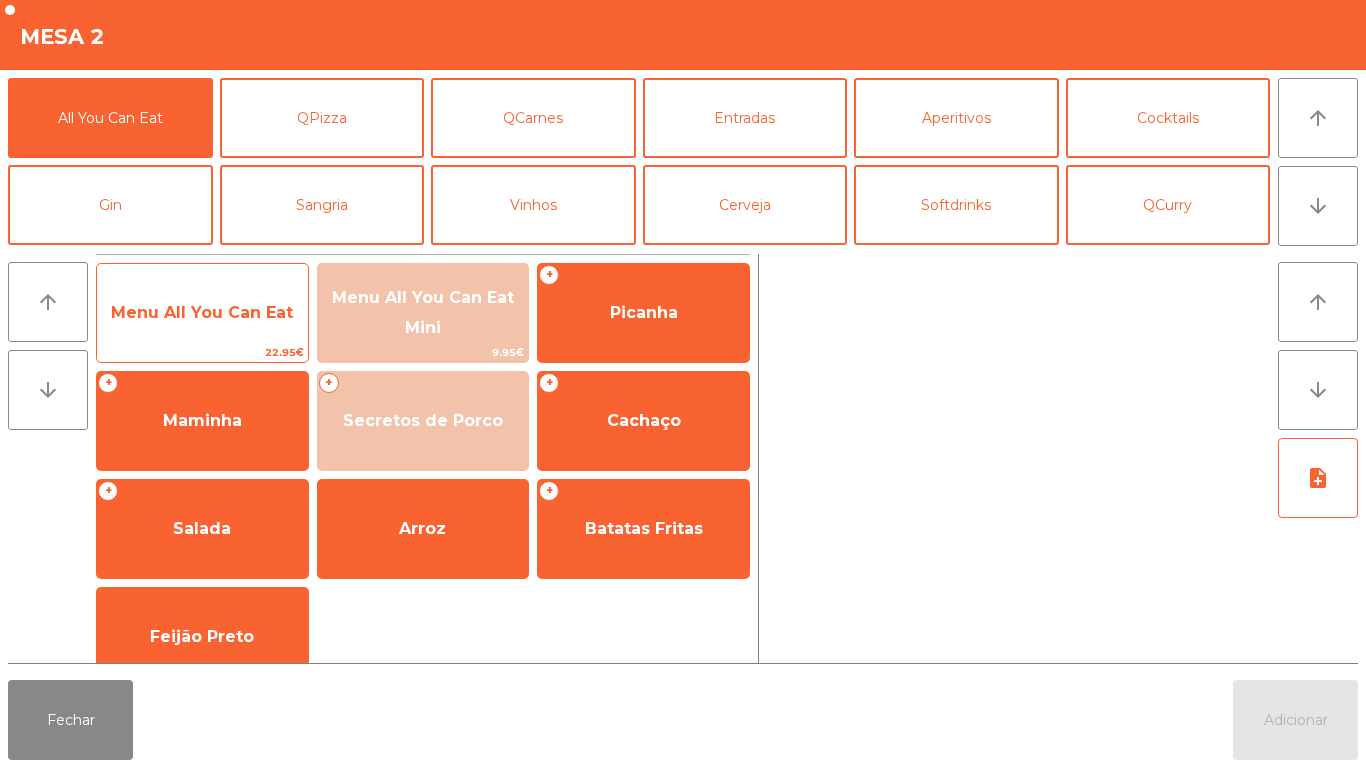 click on "Menu All You Can Eat" 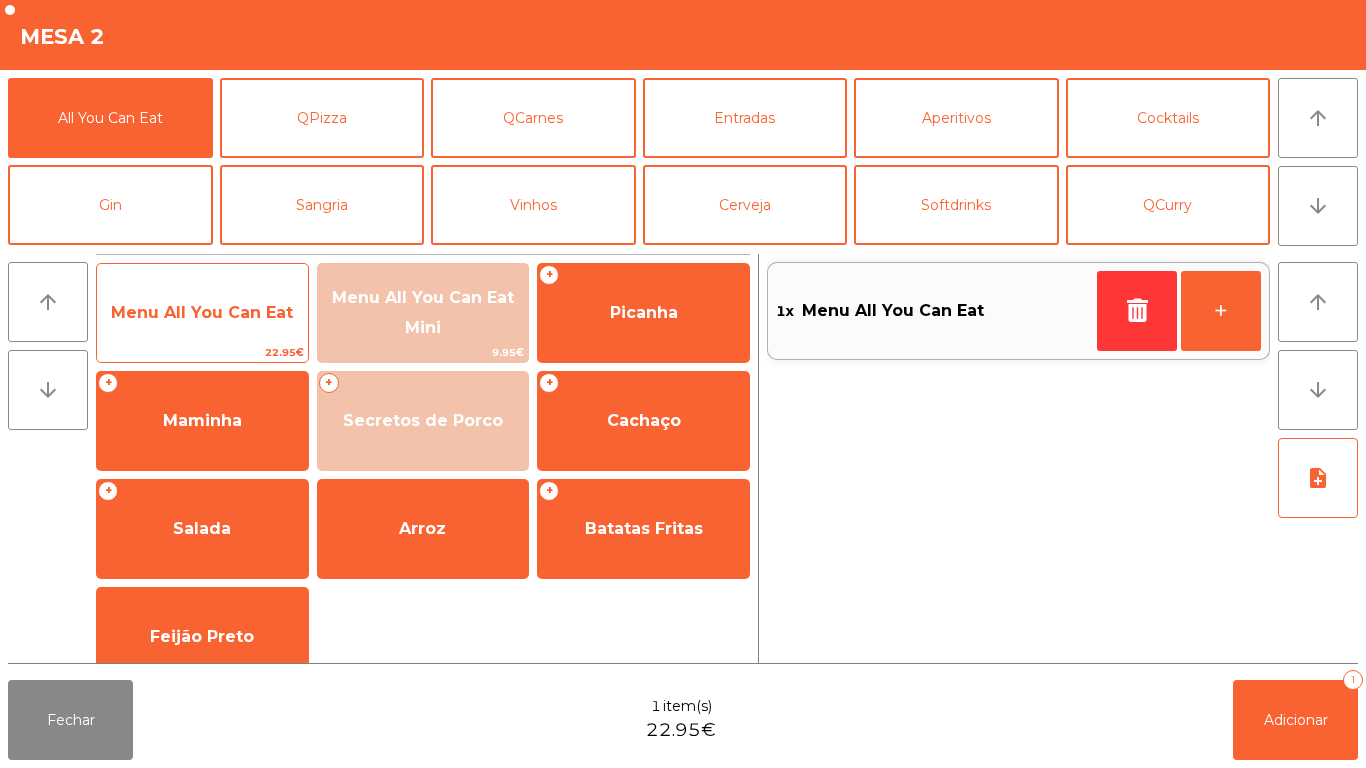 click on "Menu All You Can Eat" 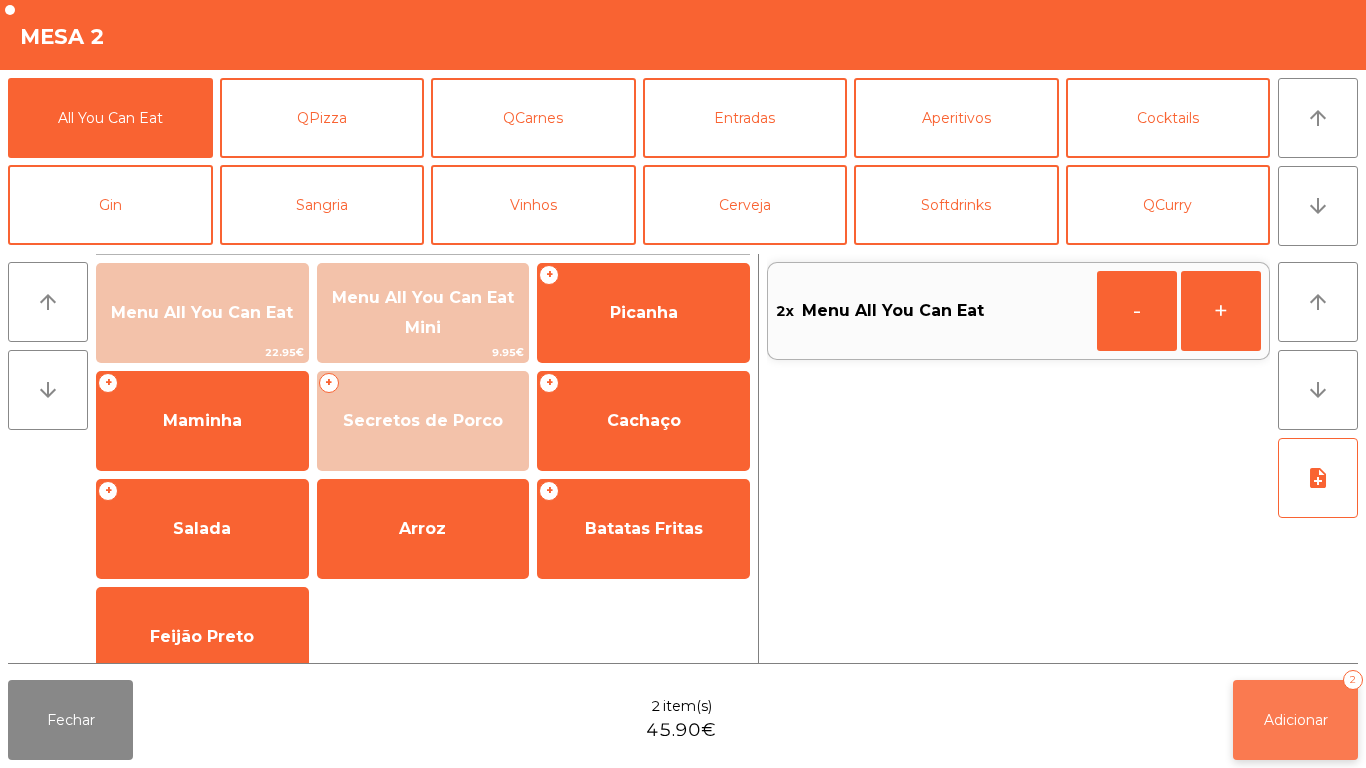 click on "Adicionar   2" 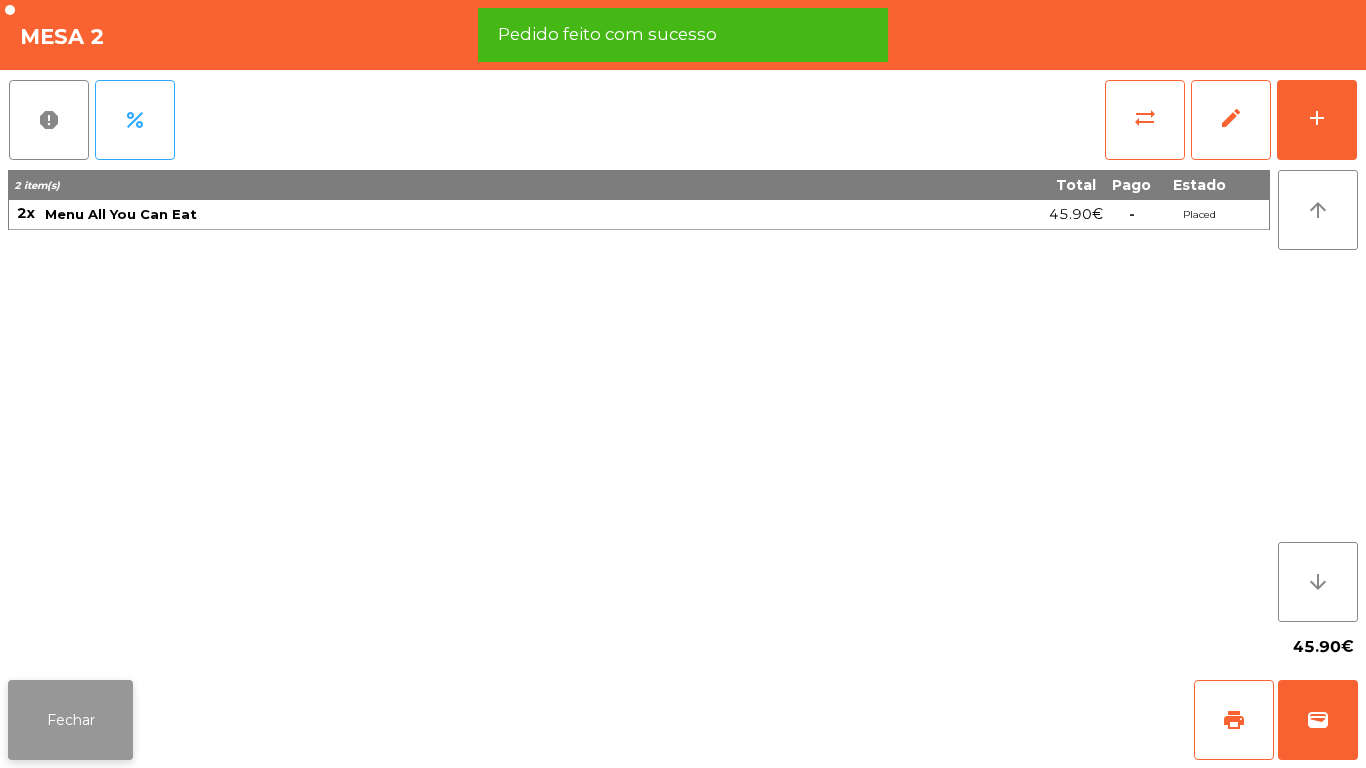 click on "Fechar" 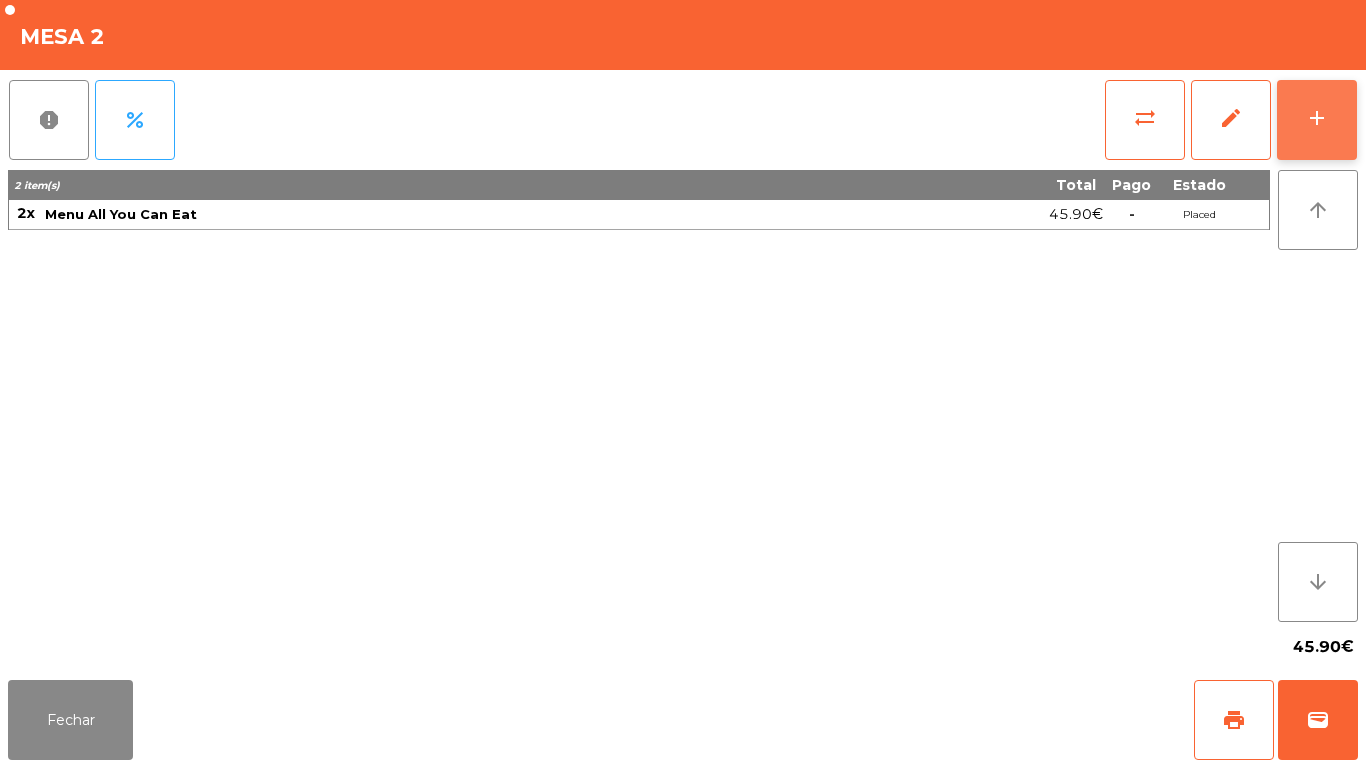 click on "add" 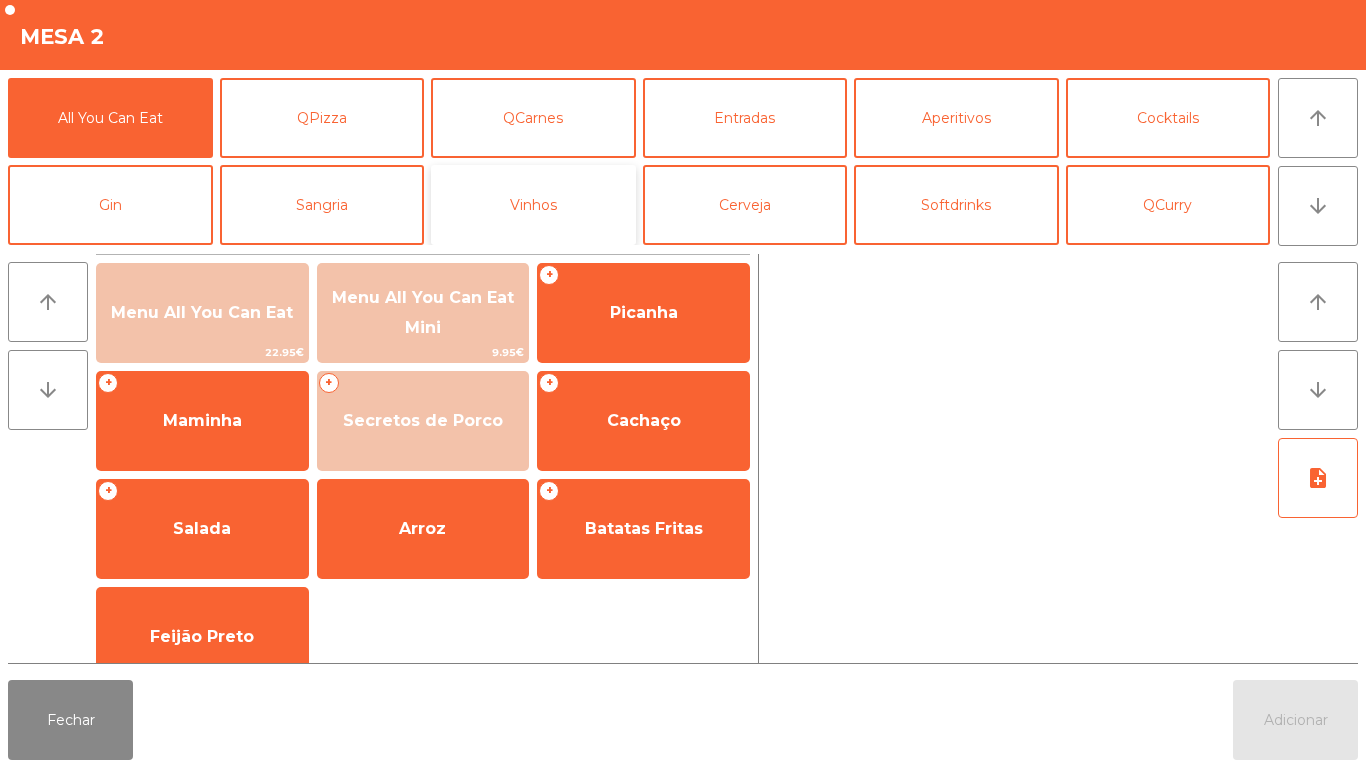 click on "Vinhos" 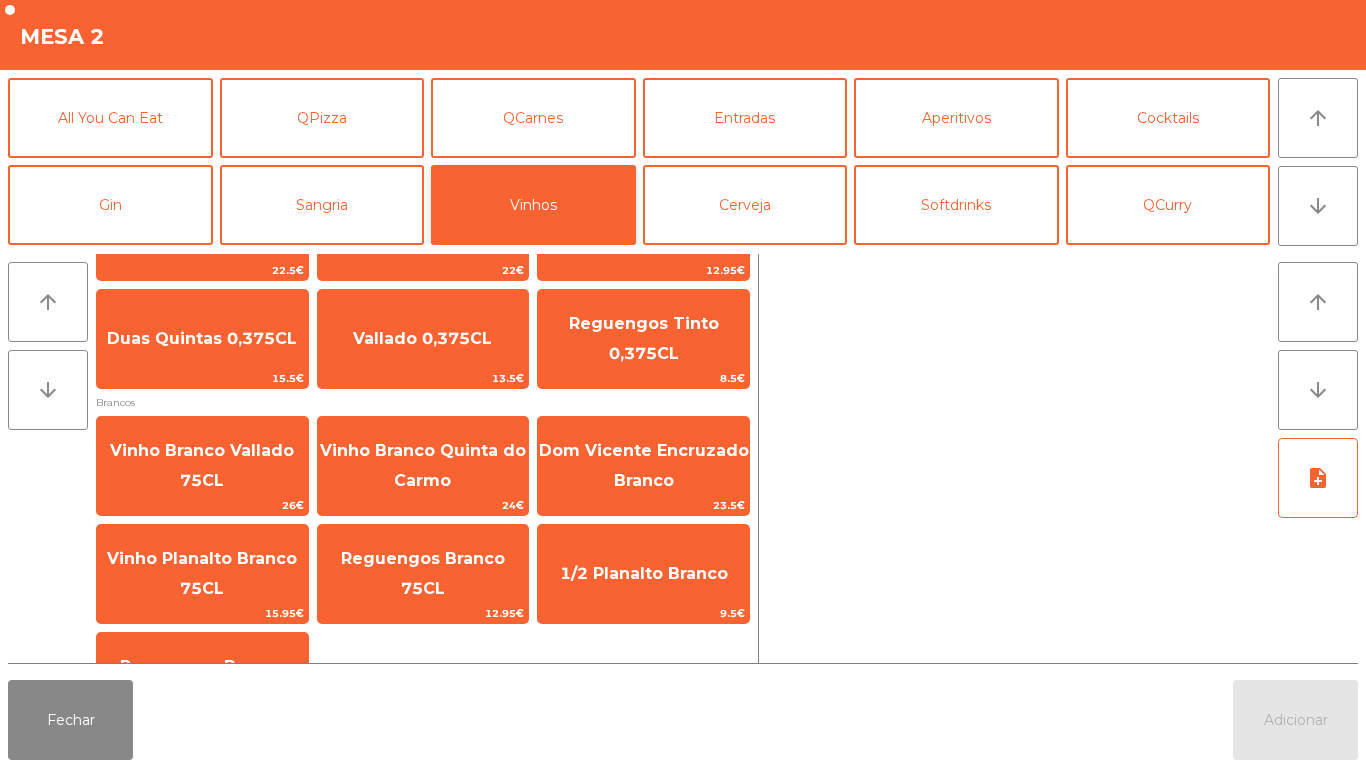 scroll, scrollTop: 318, scrollLeft: 0, axis: vertical 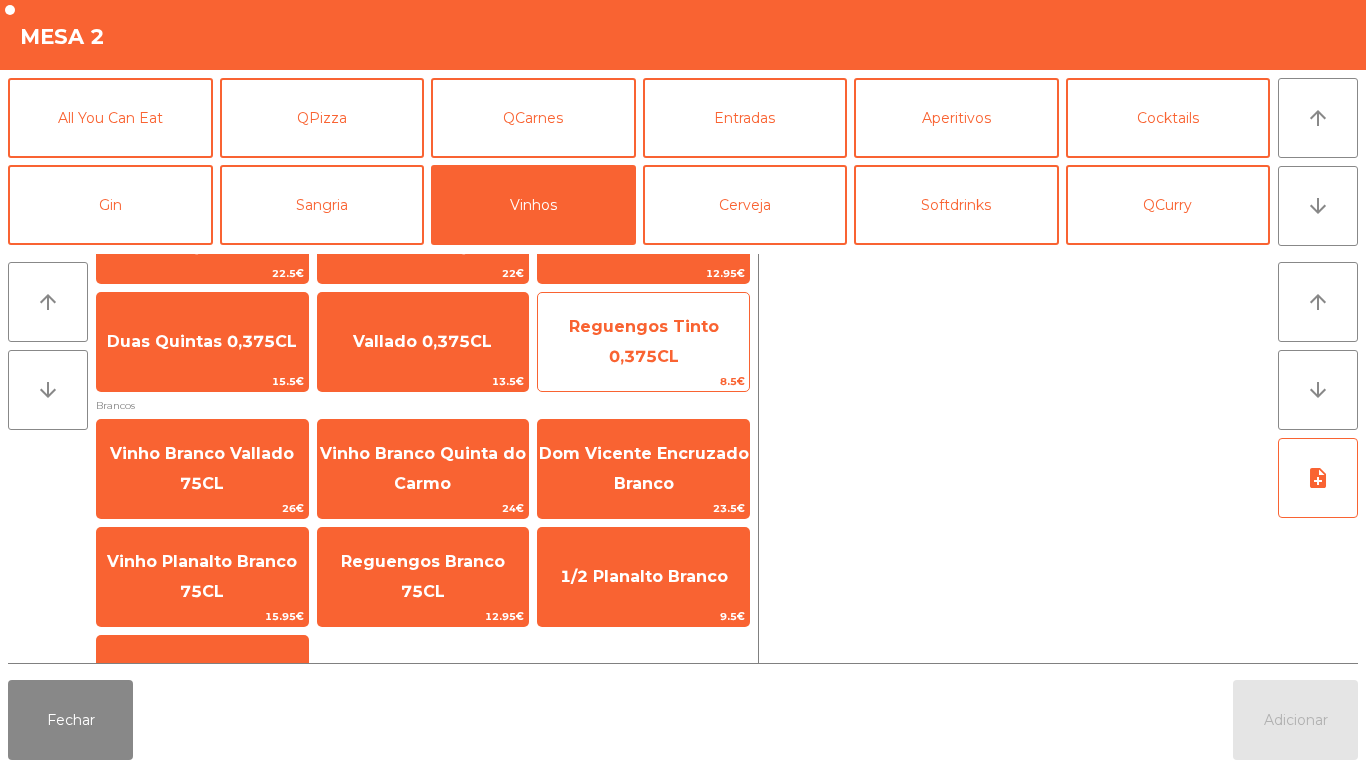 click on "Reguengos Tinto 0,375CL" 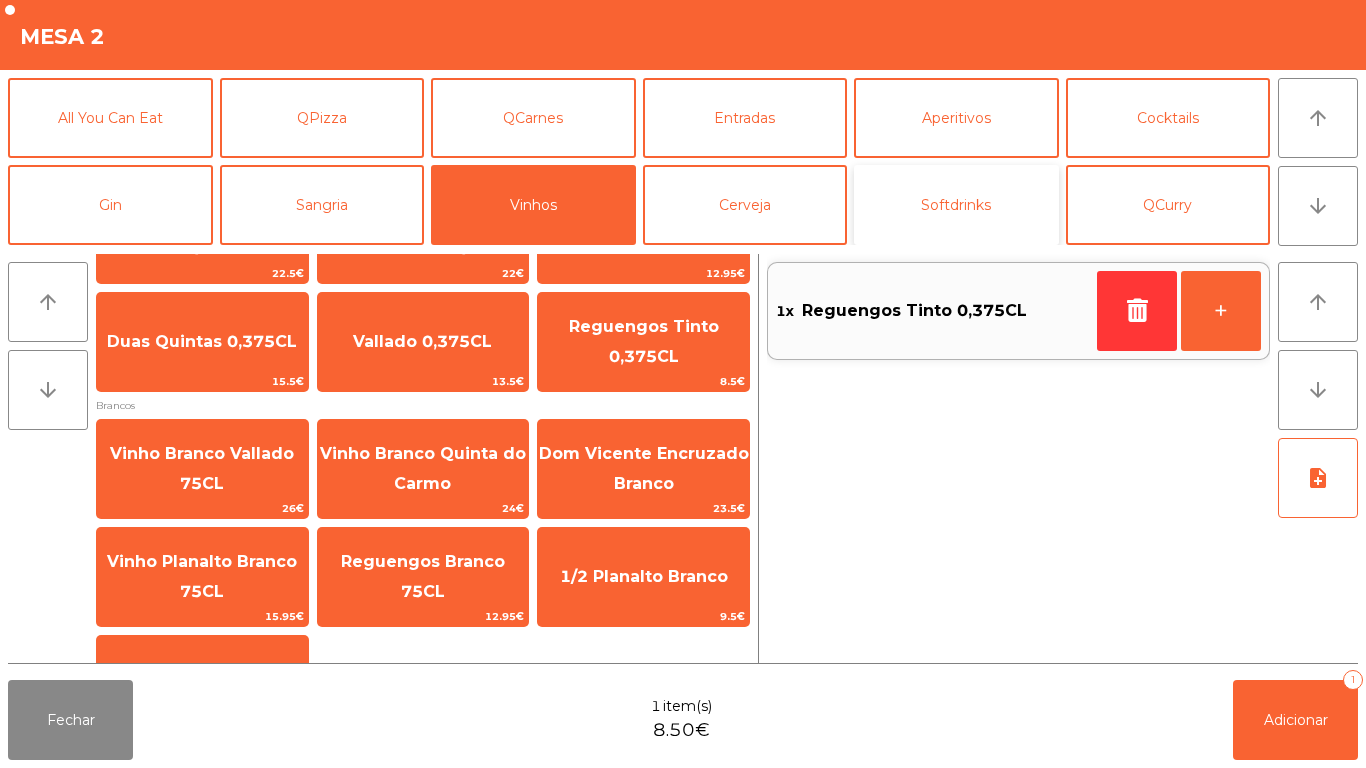 click on "Softdrinks" 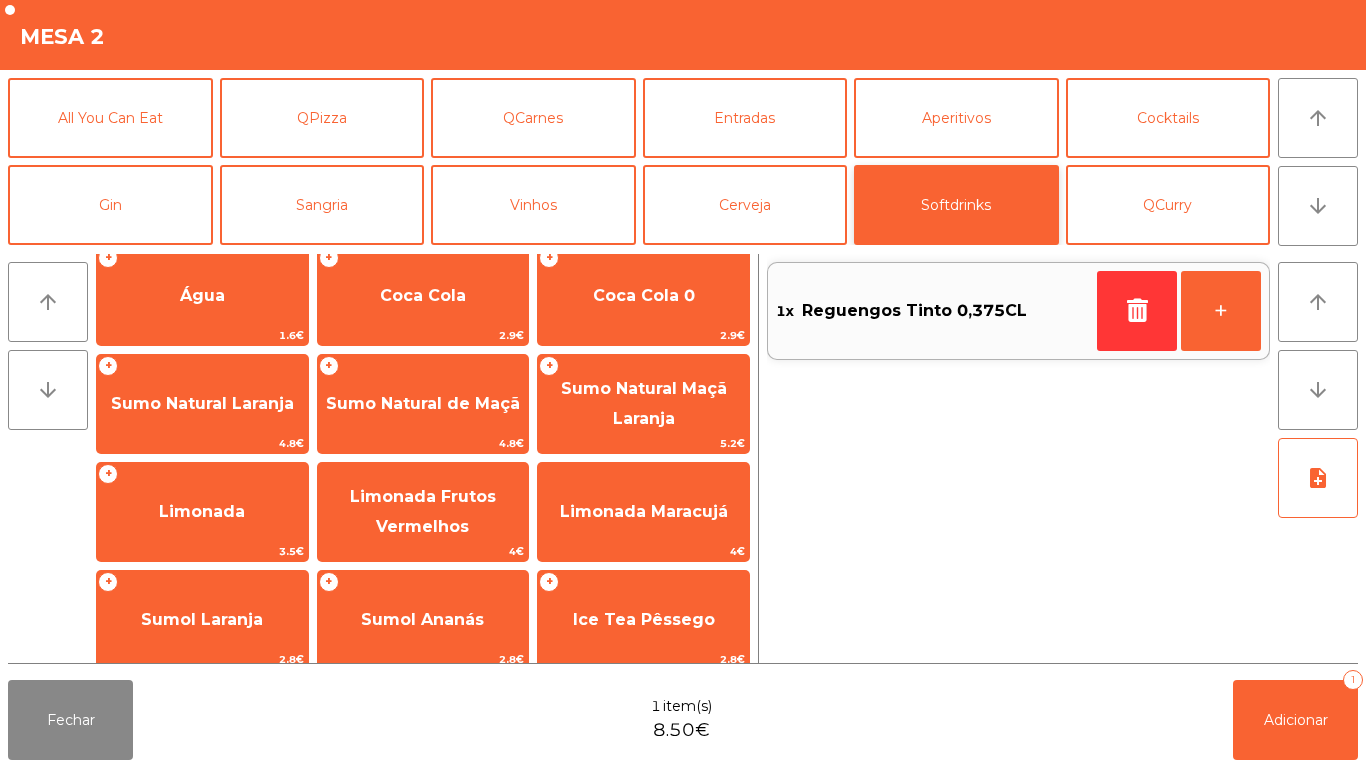 scroll, scrollTop: 77, scrollLeft: 0, axis: vertical 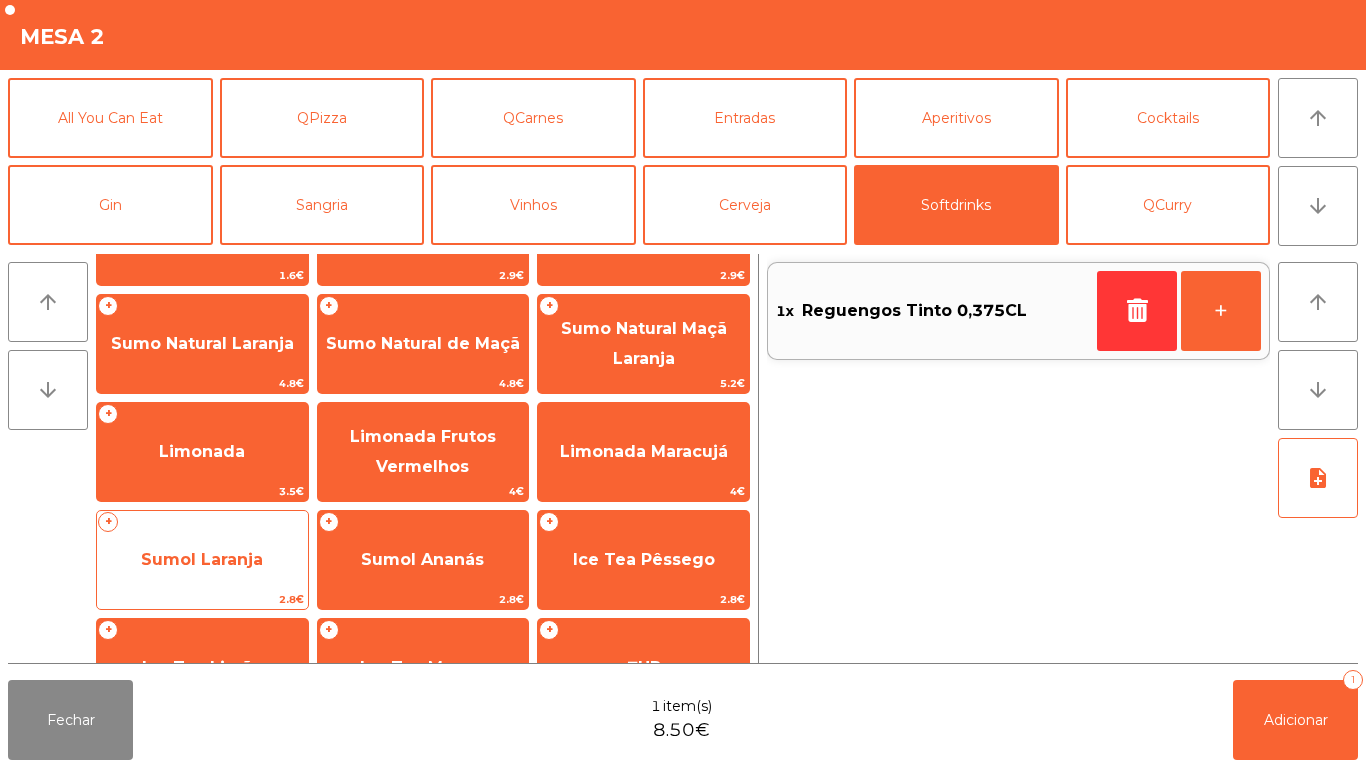 click on "Sumol Laranja" 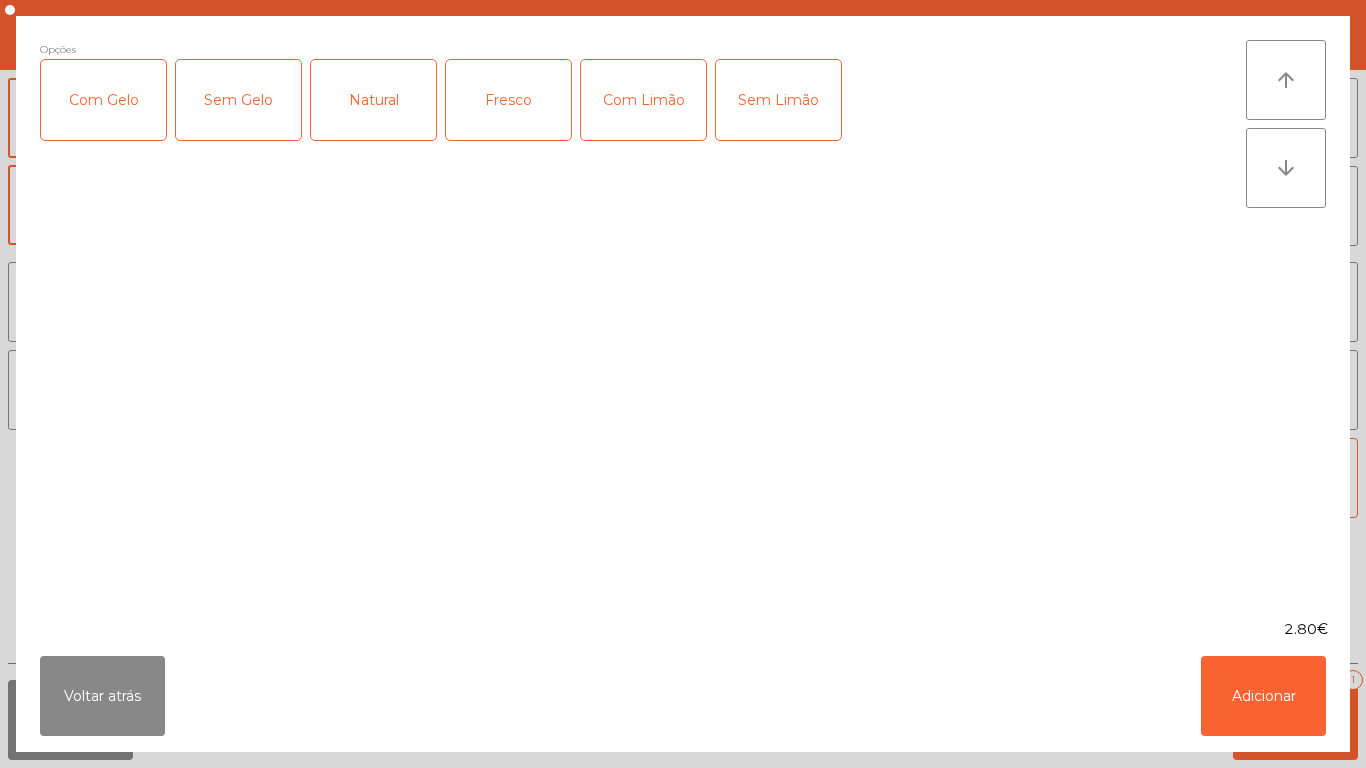 click on "Voltar atrás   Adicionar" 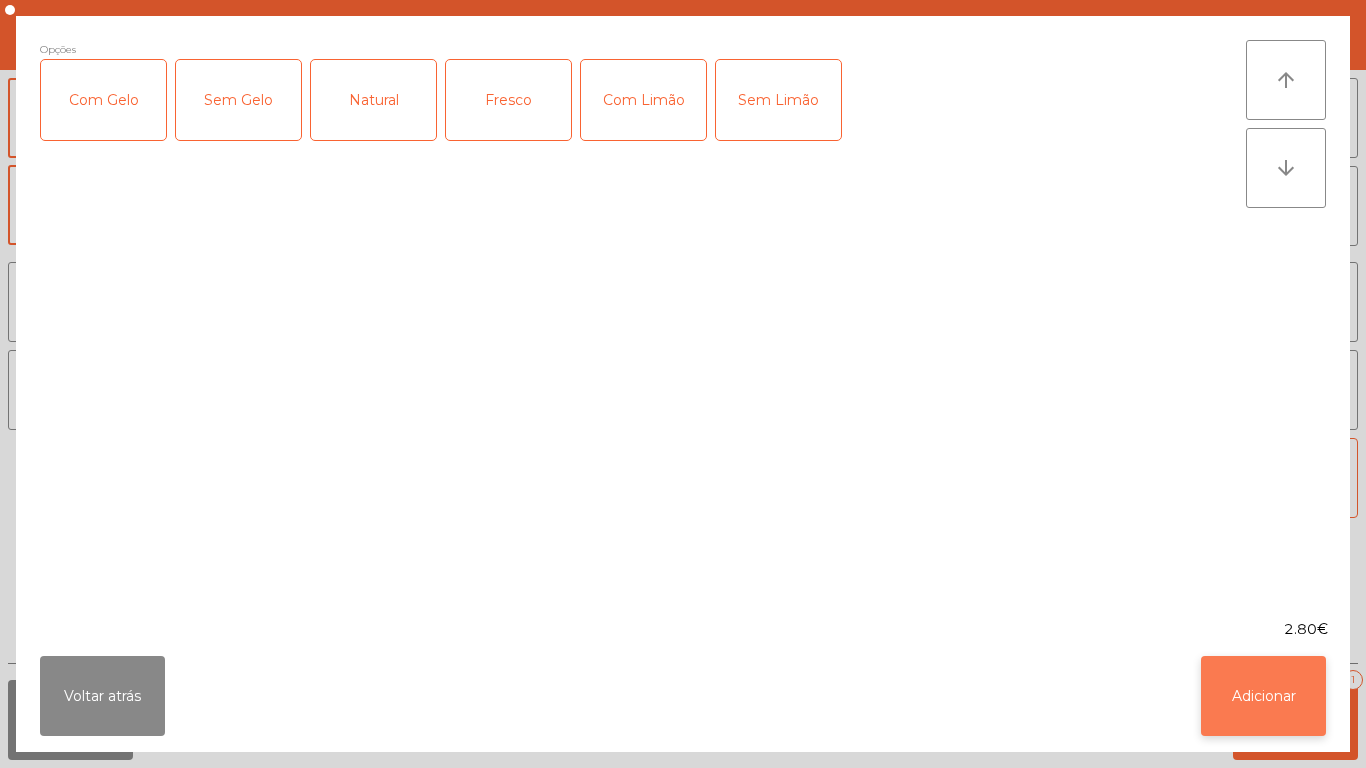 click on "Adicionar" 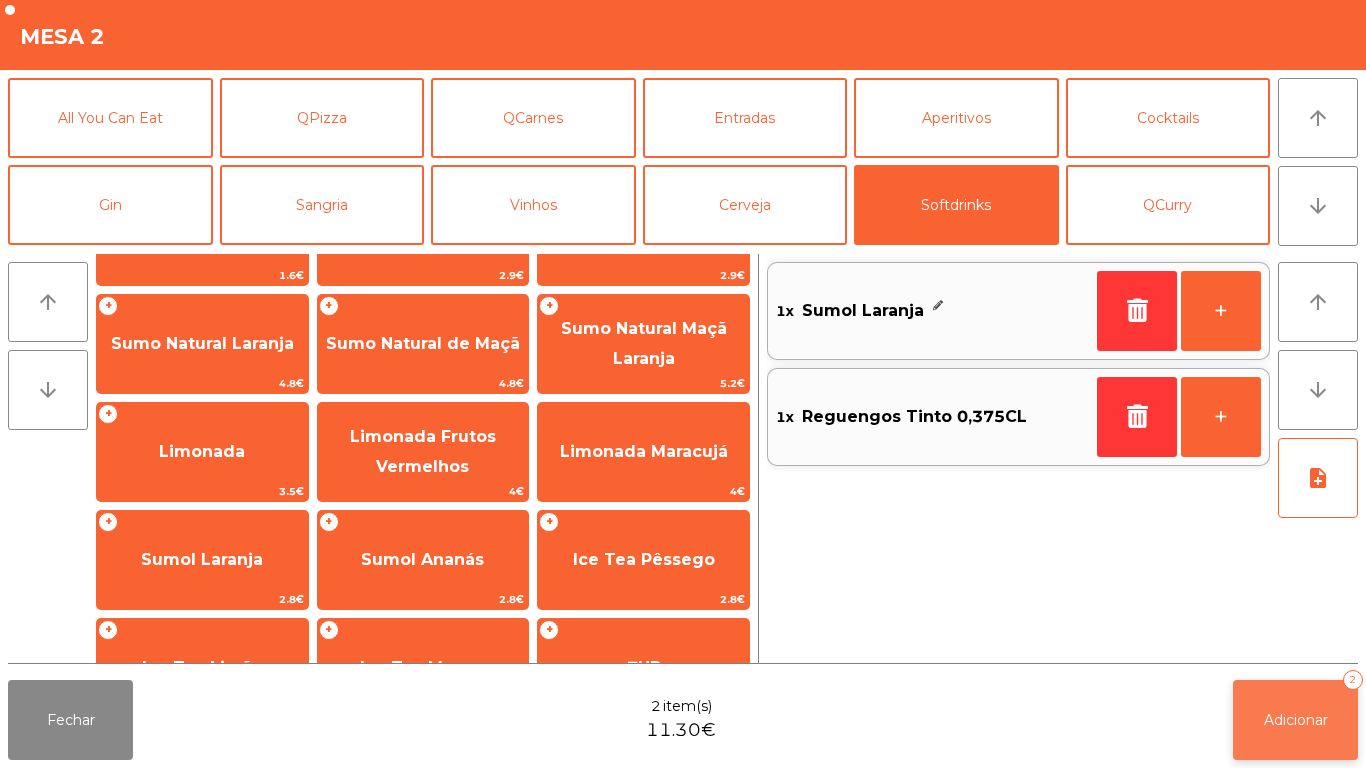 click on "Adicionar   2" 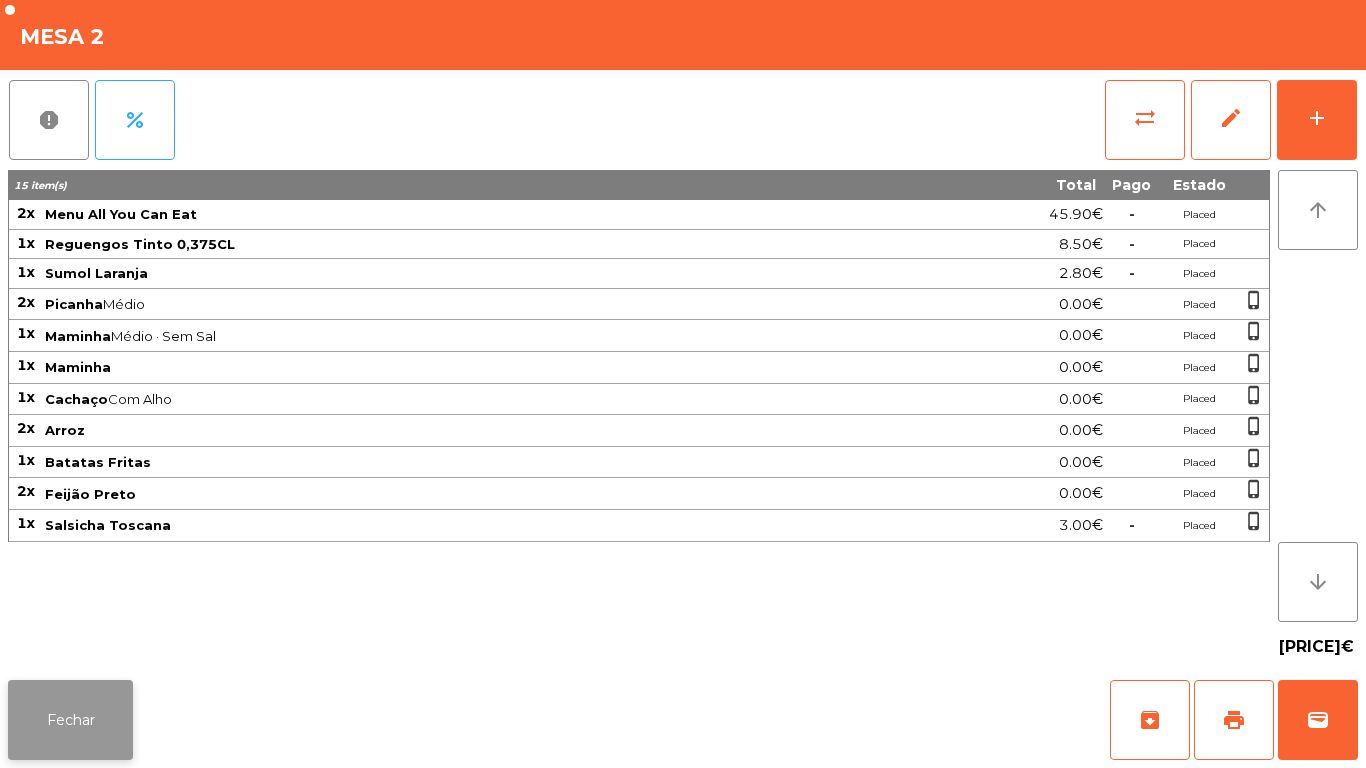 click on "Fechar" 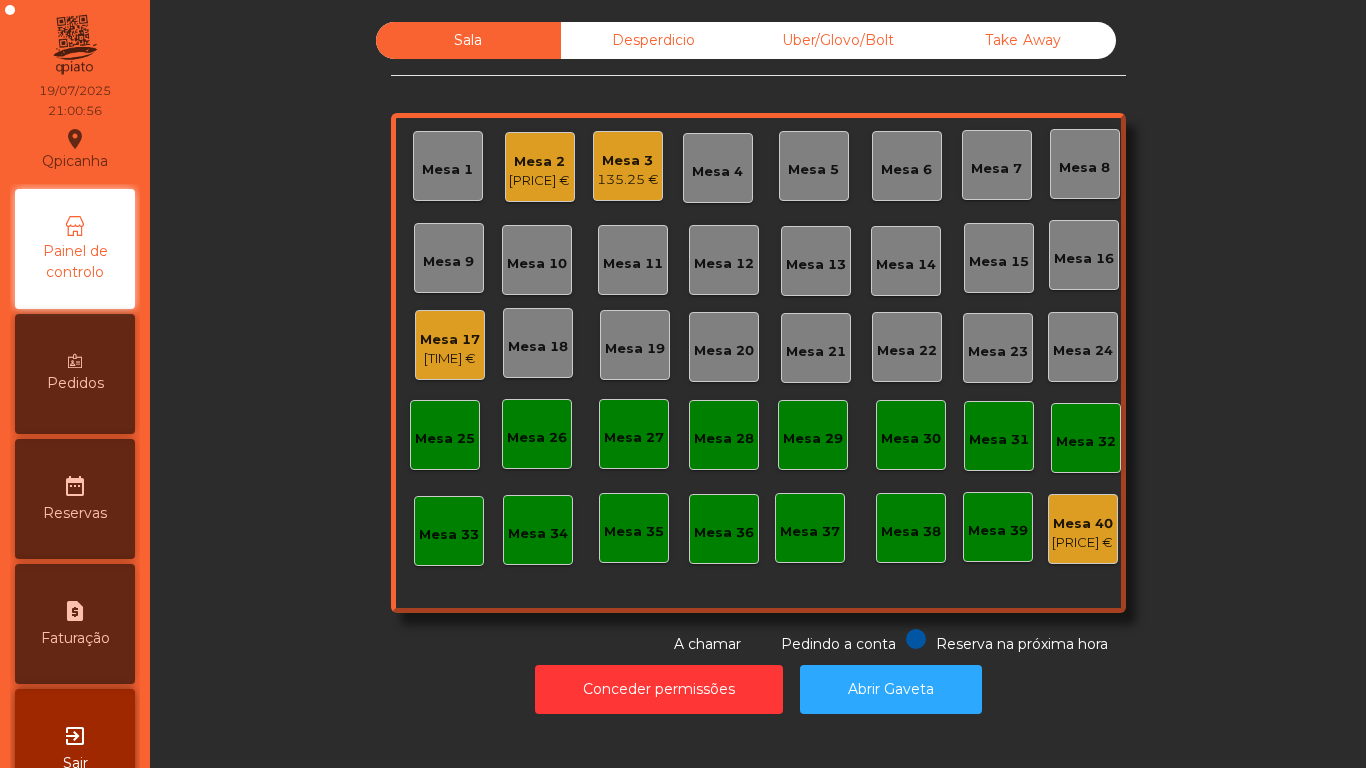 scroll, scrollTop: 0, scrollLeft: 0, axis: both 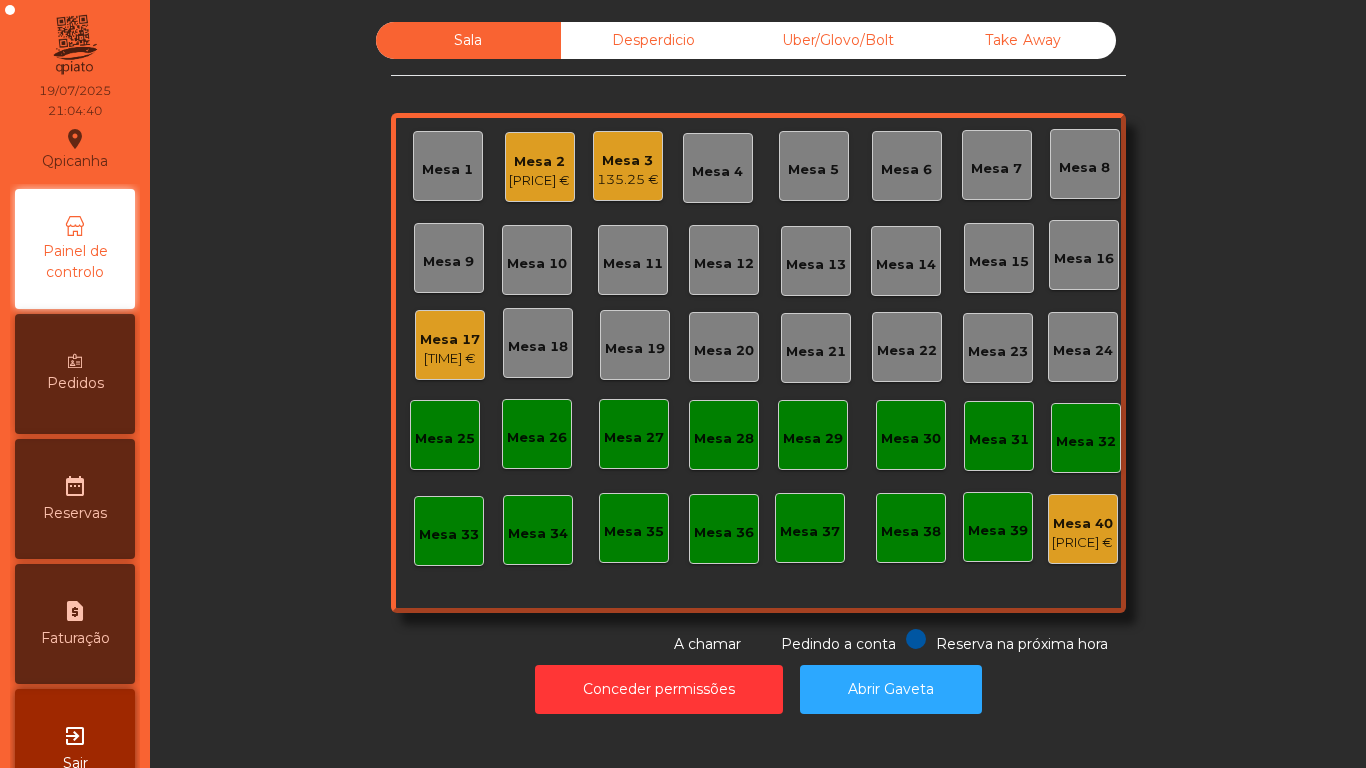 click on "Pedidos" at bounding box center (75, 374) 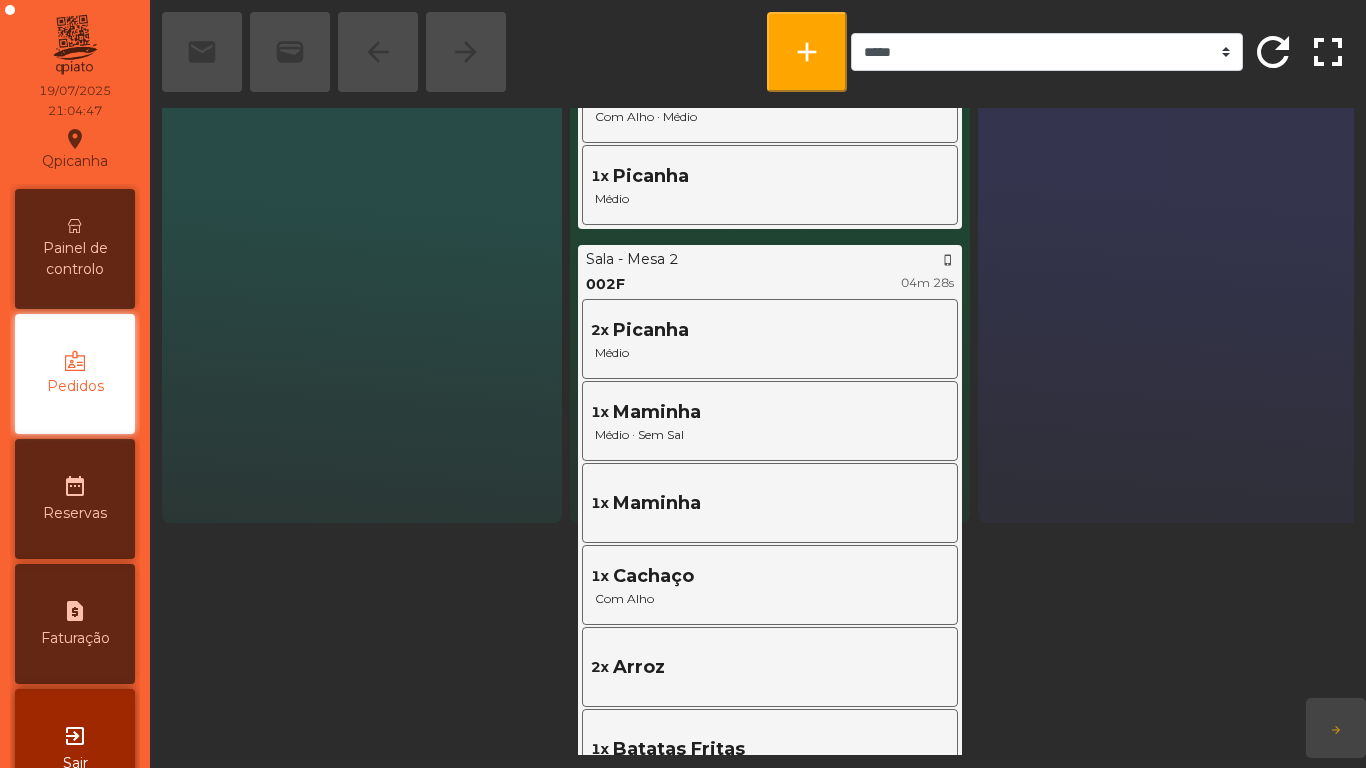 scroll, scrollTop: 0, scrollLeft: 0, axis: both 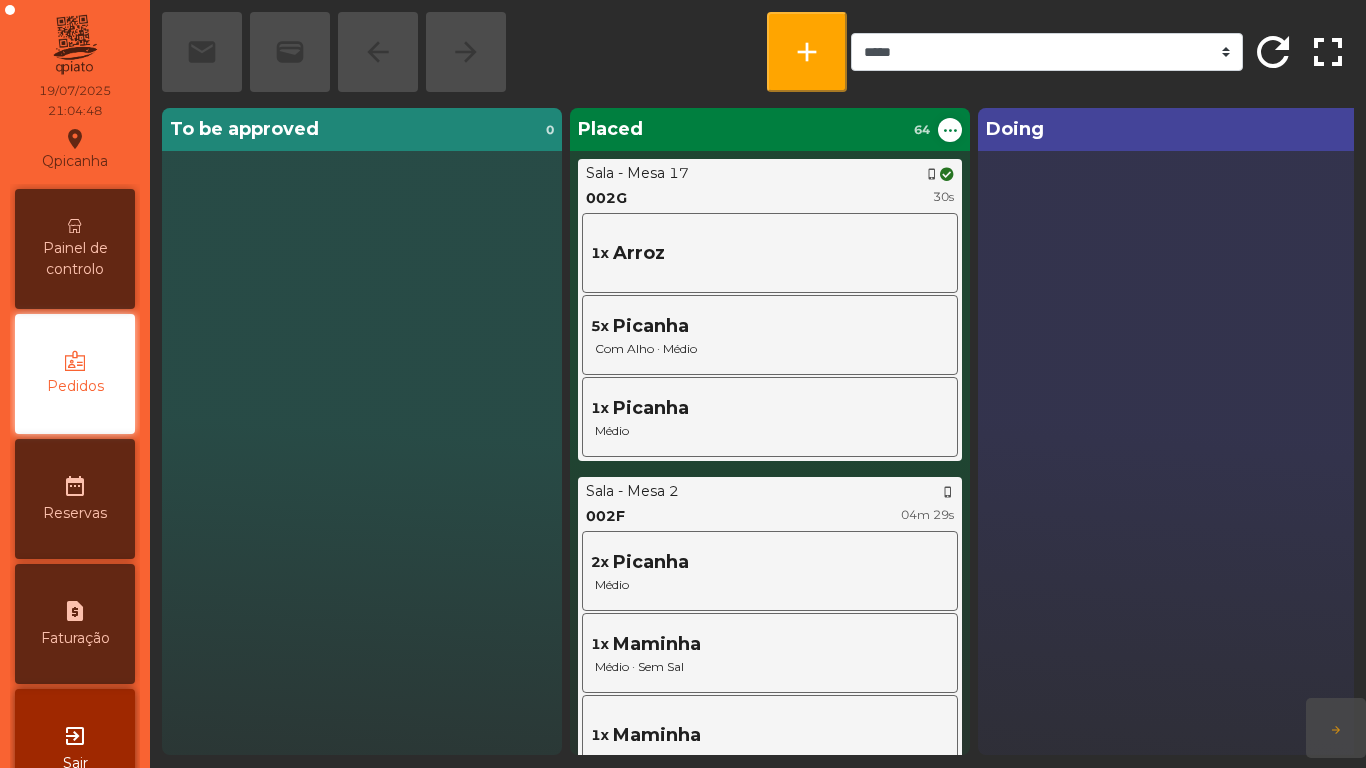 click on "To be approved  0" 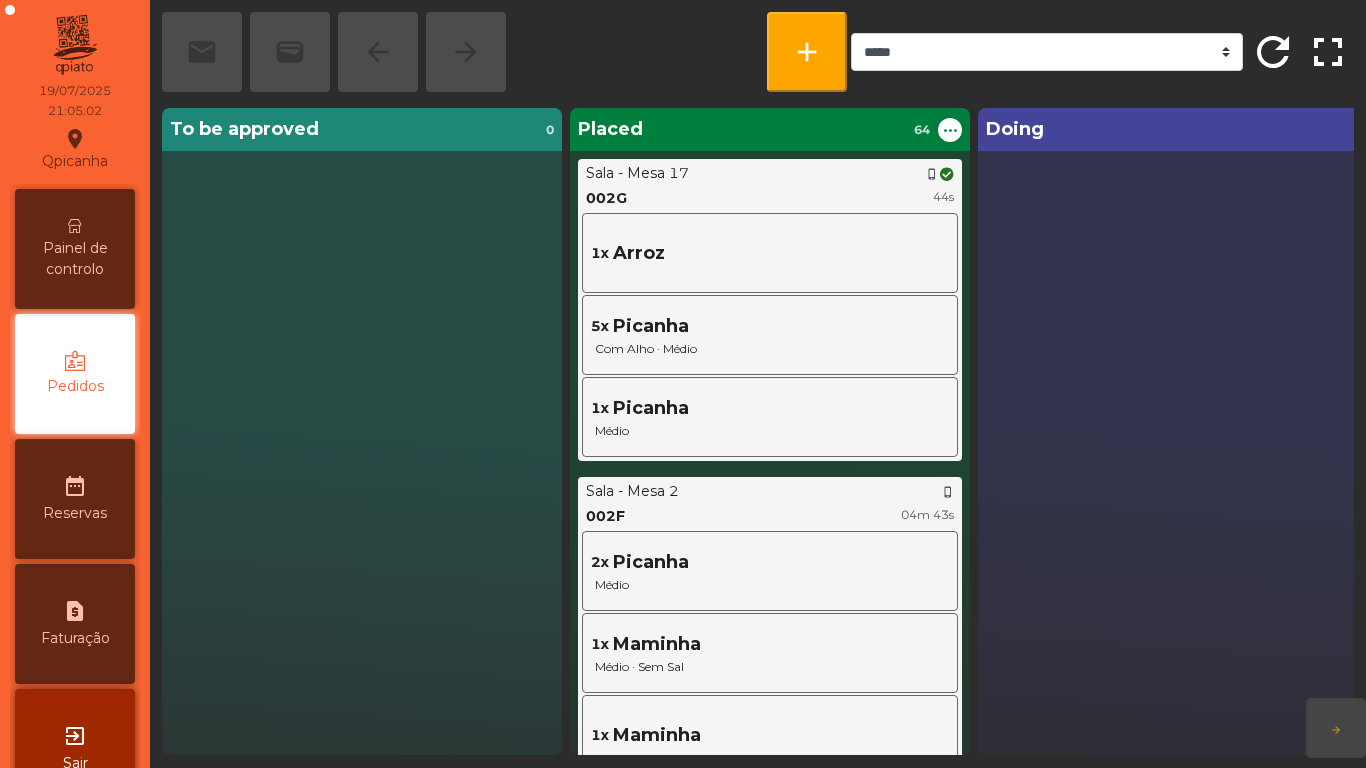 click on "Painel de controlo" at bounding box center [75, 259] 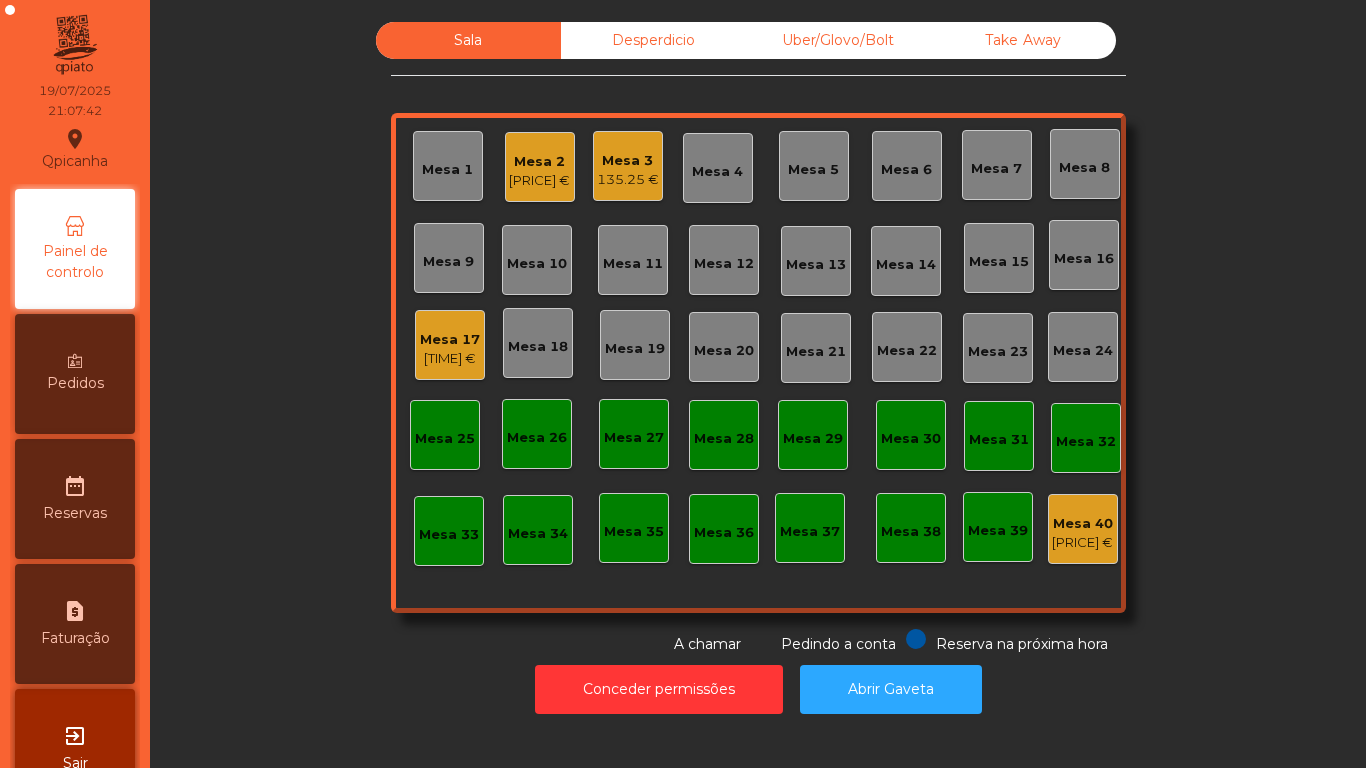 click on "Mesa 2" 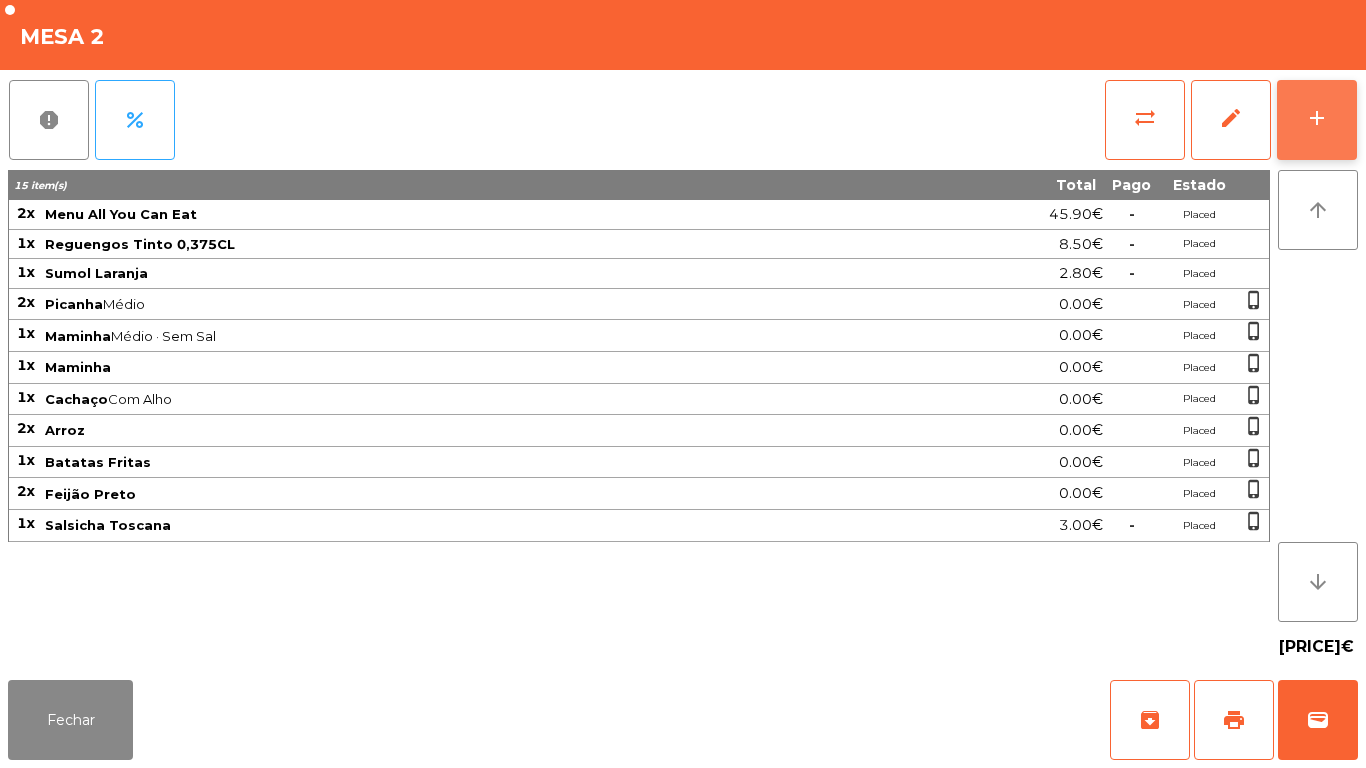 click on "add" 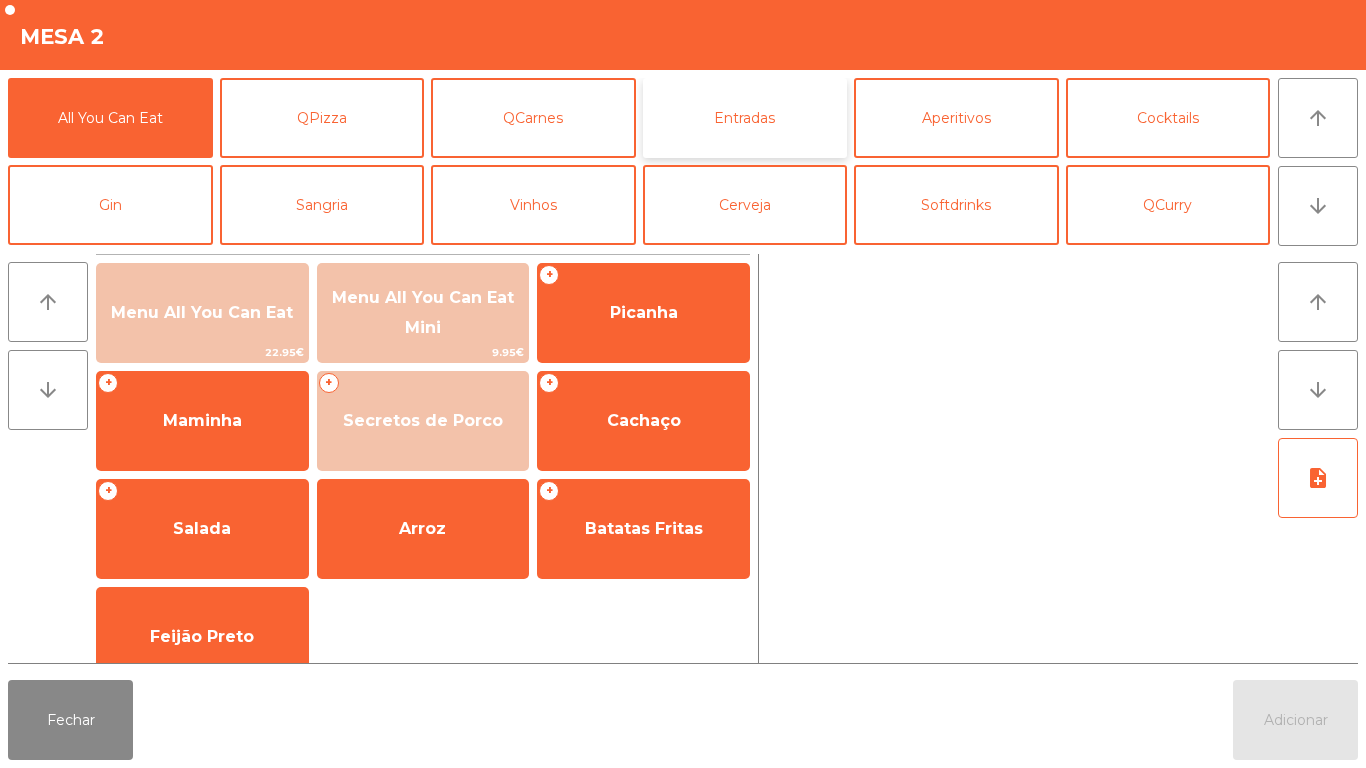 click on "Entradas" 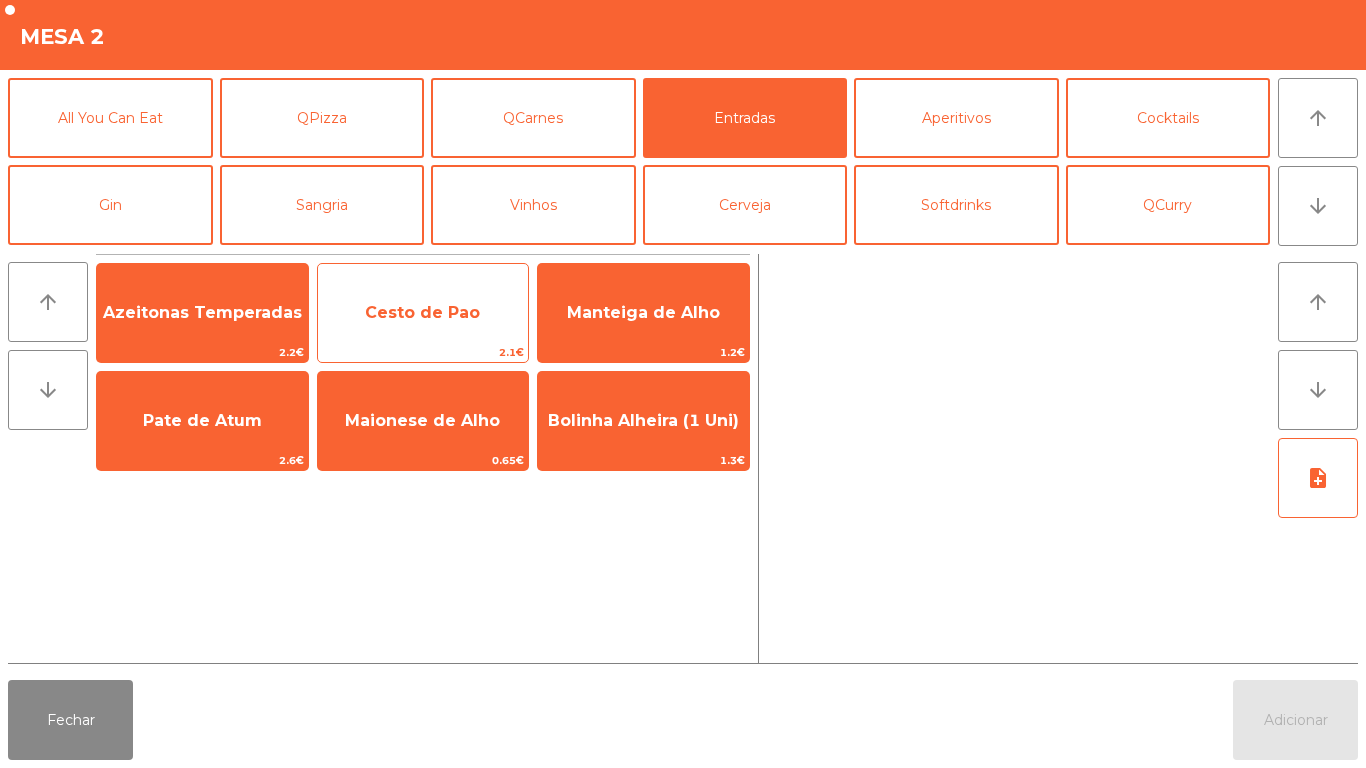 click on "Cesto de Pao" 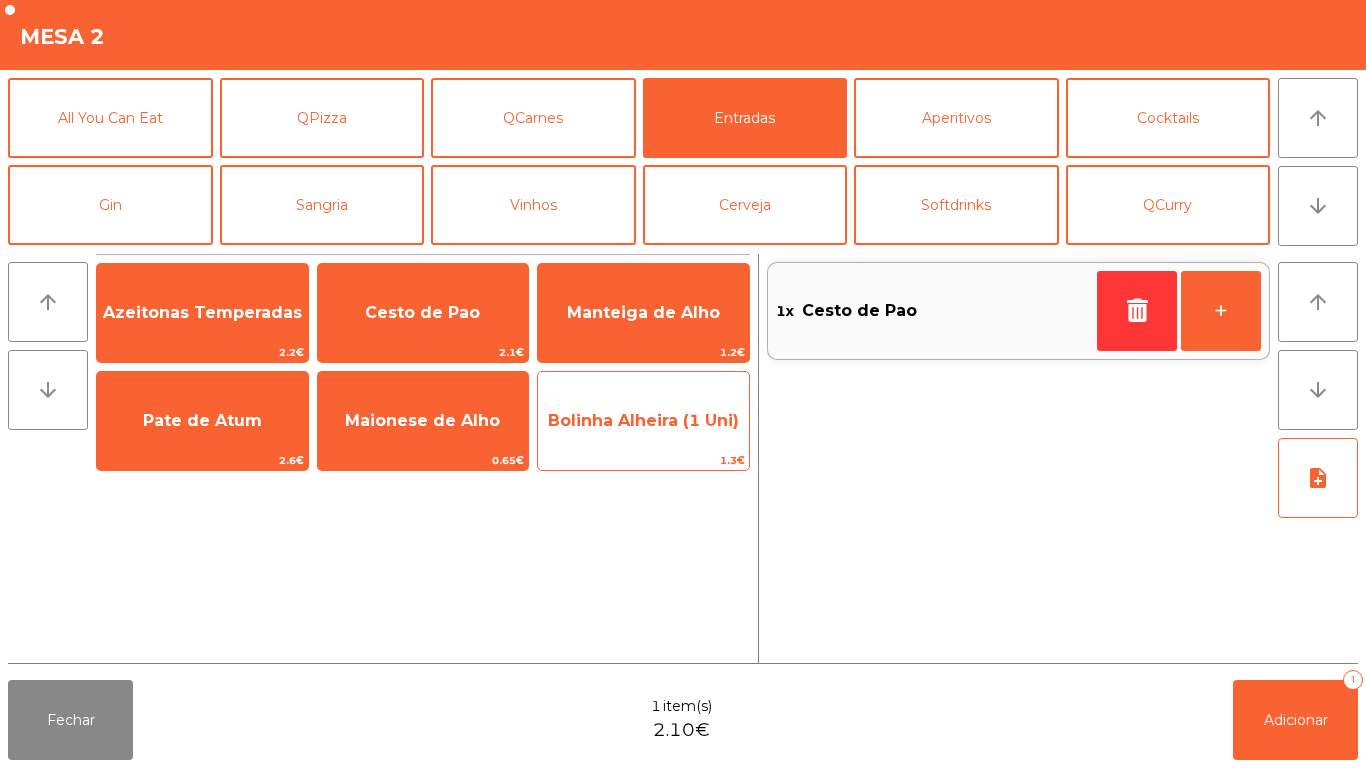 click on "Bolinha Alheira (1 Uni)" 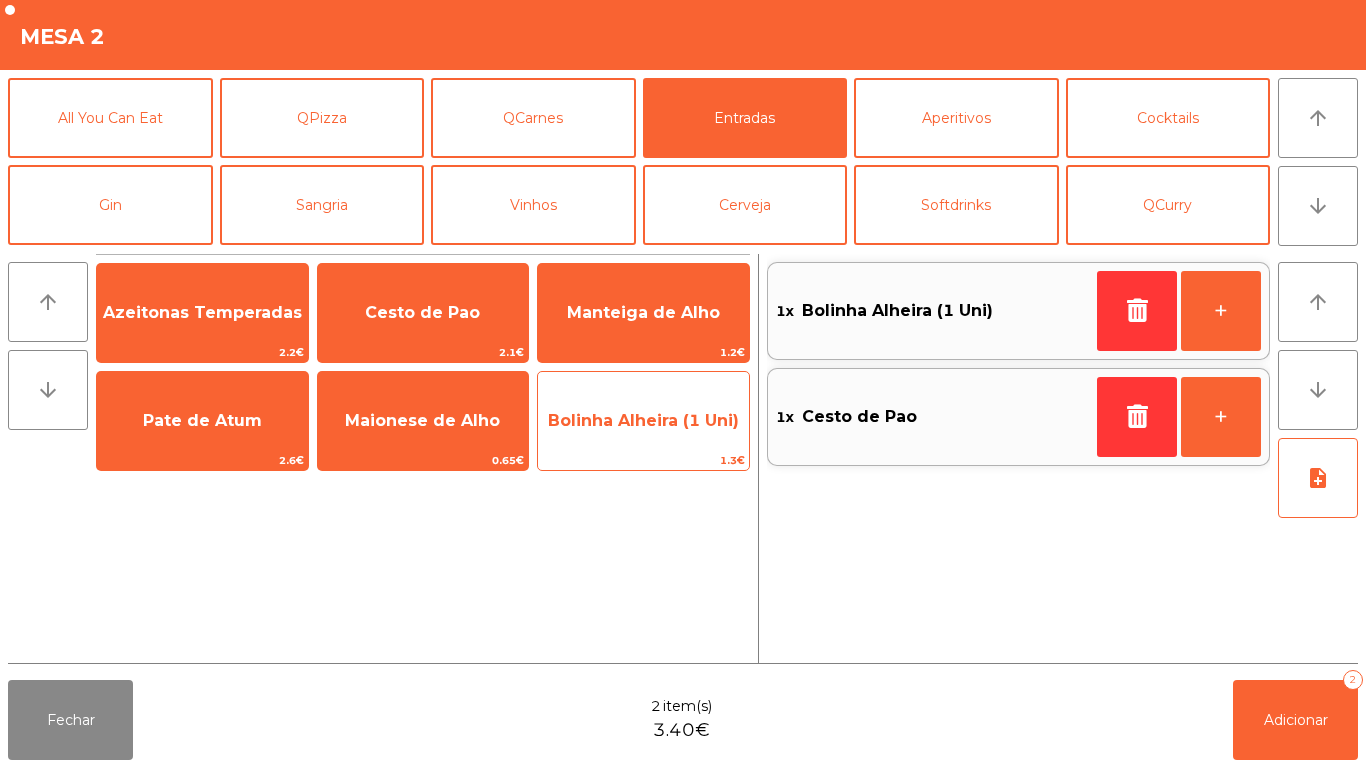 click on "Bolinha Alheira (1 Uni)   1.3€" 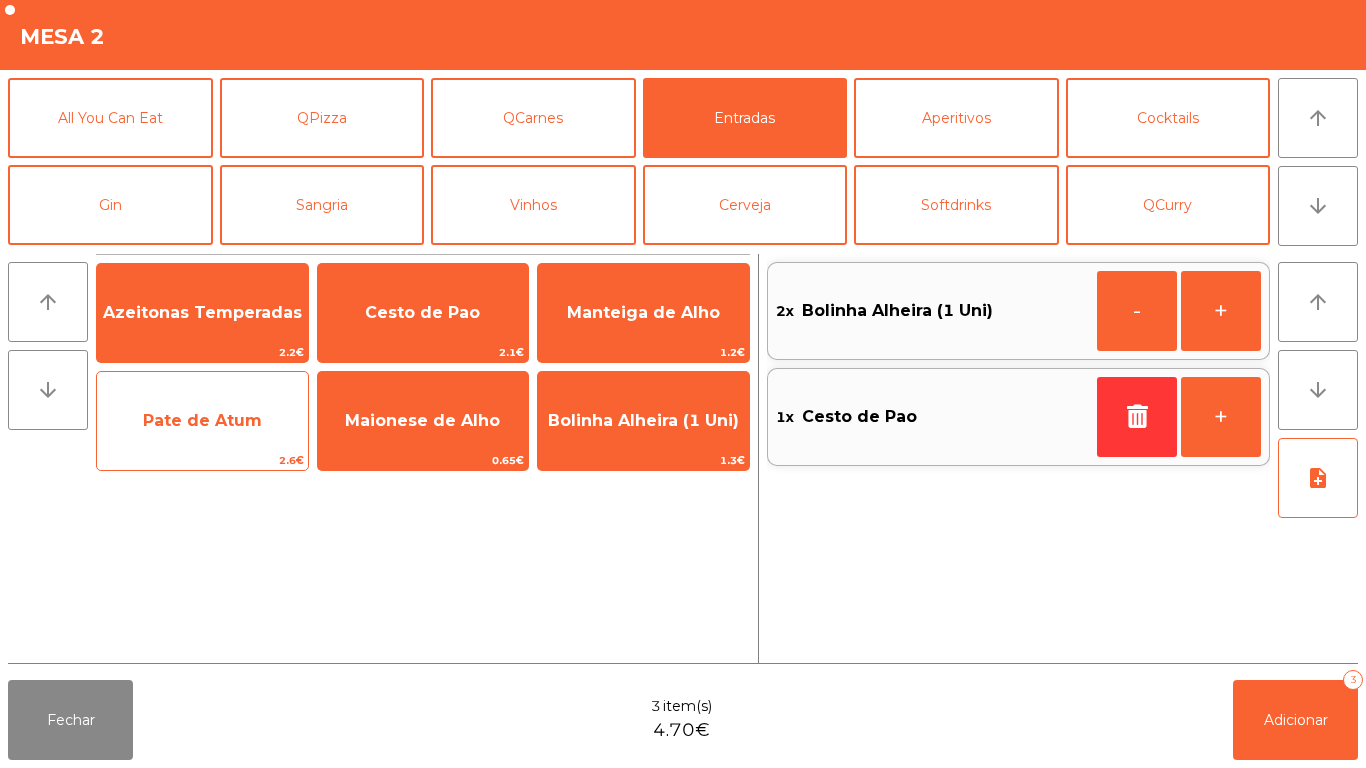 click on "Pate de Atum" 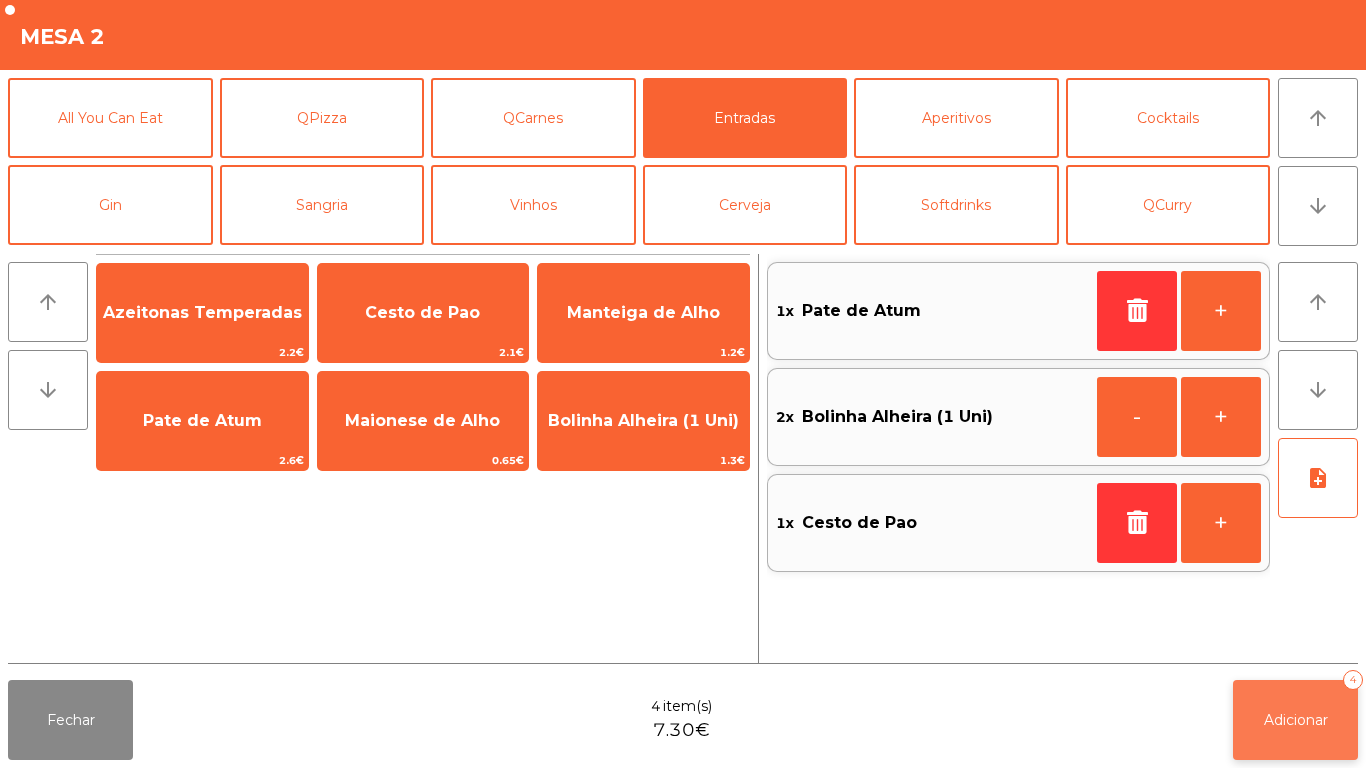 click on "Adicionar   4" 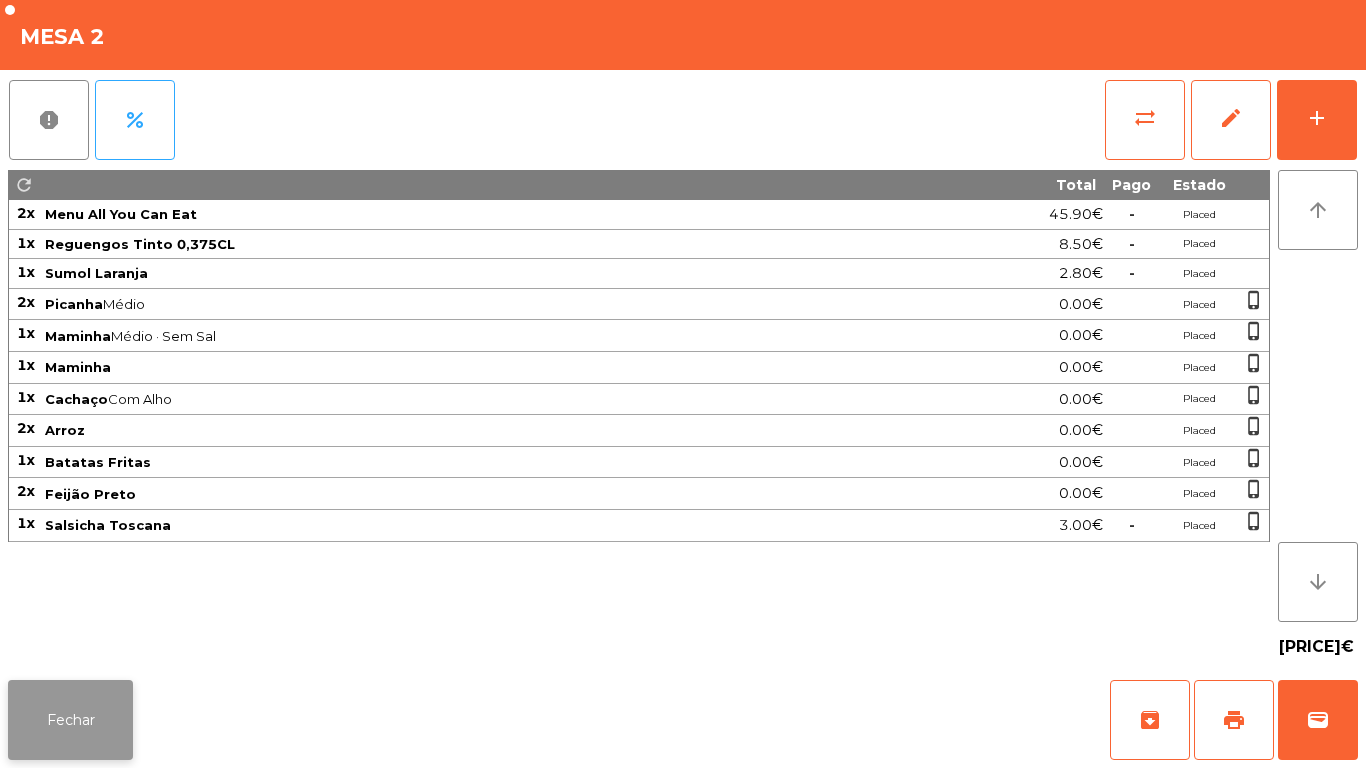 click on "Fechar" 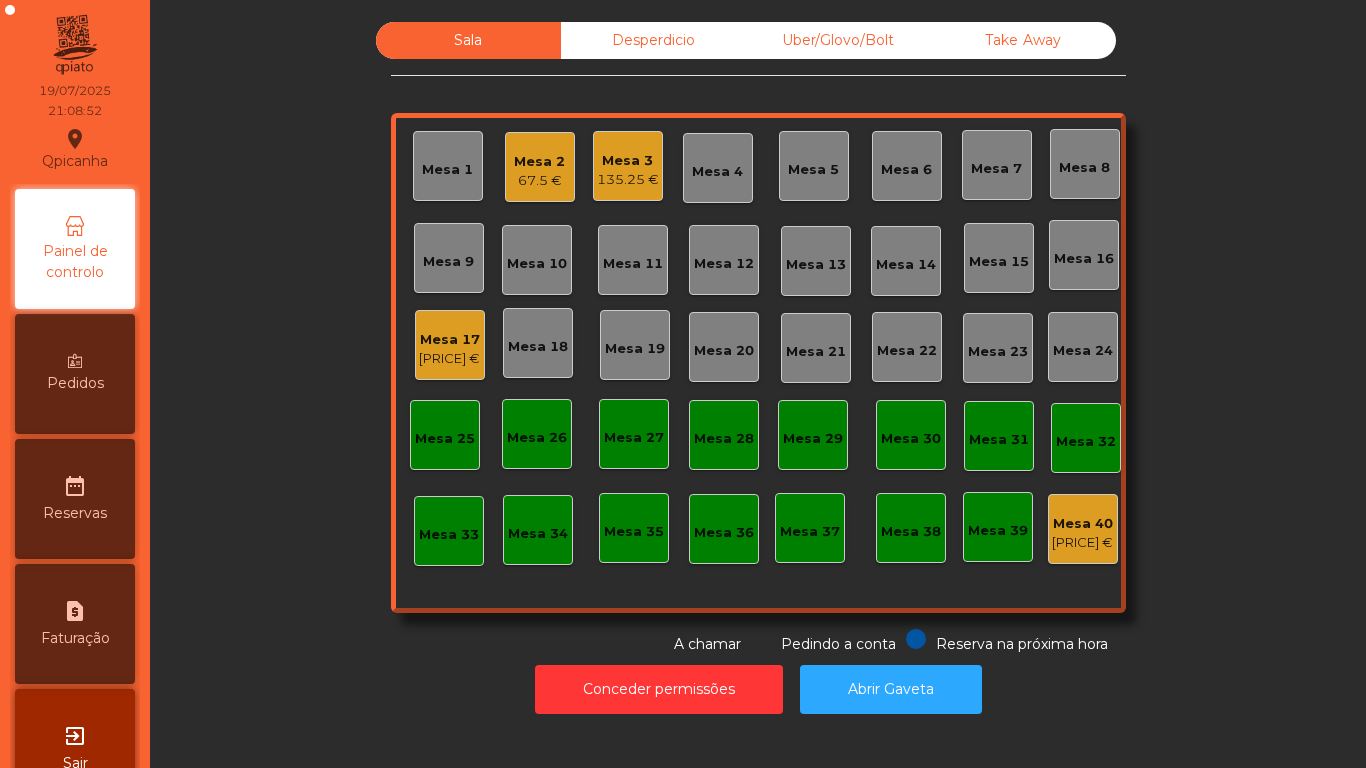 click on "135.25 €" 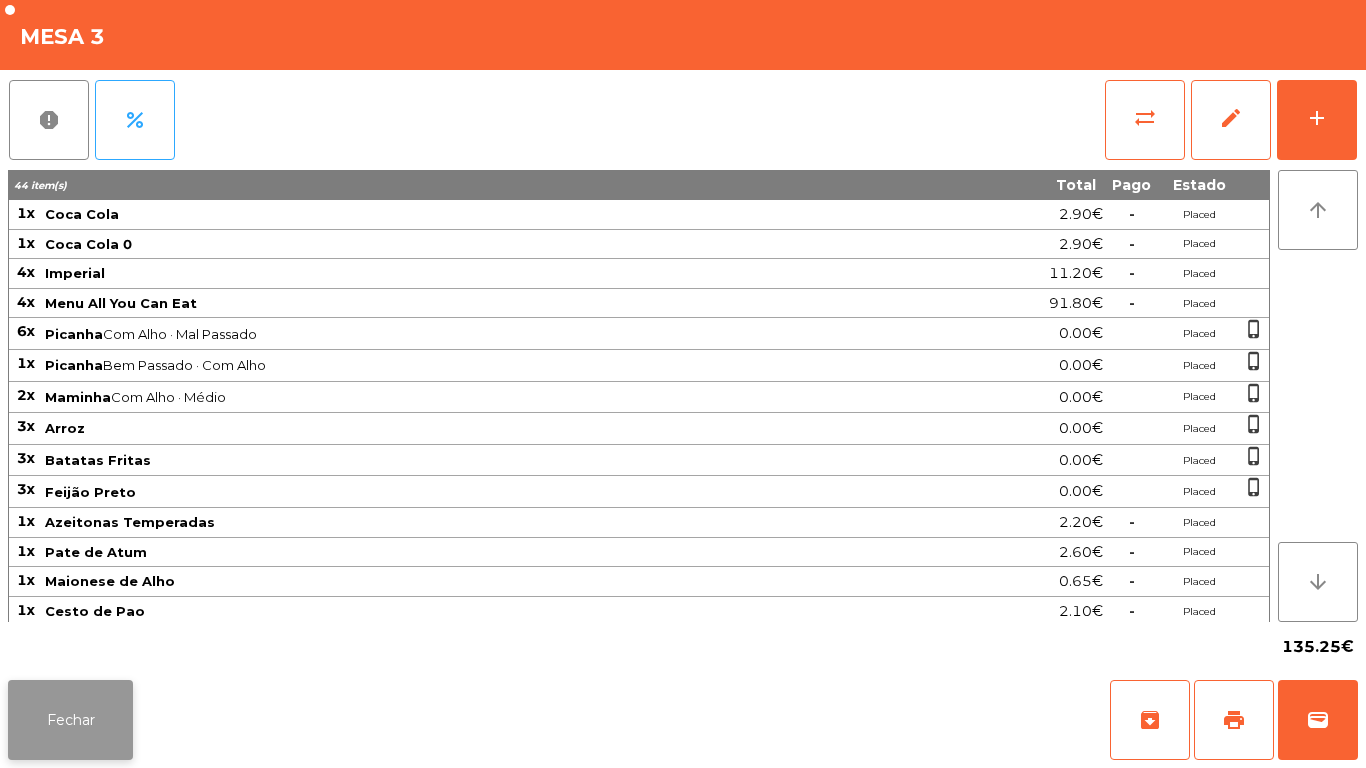 click on "Fechar" 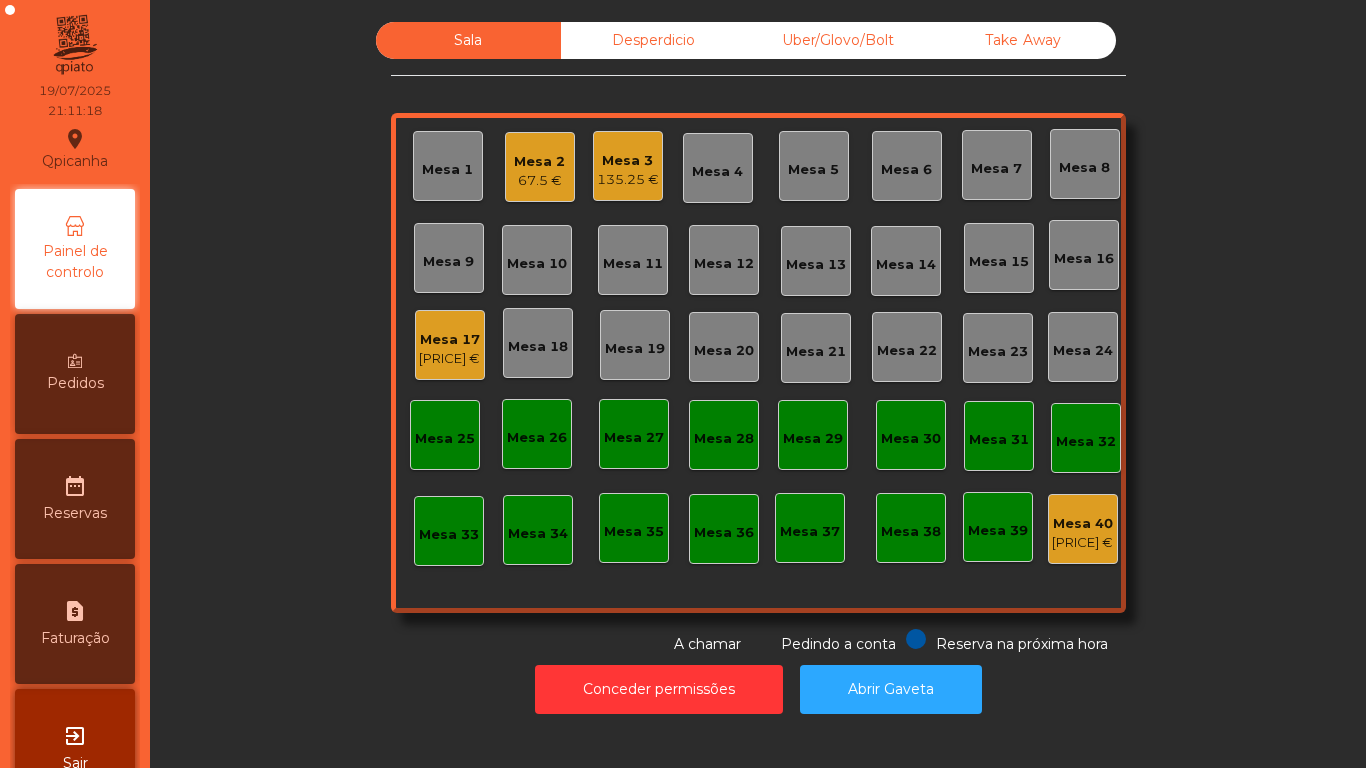 click on "Pedidos" at bounding box center [75, 374] 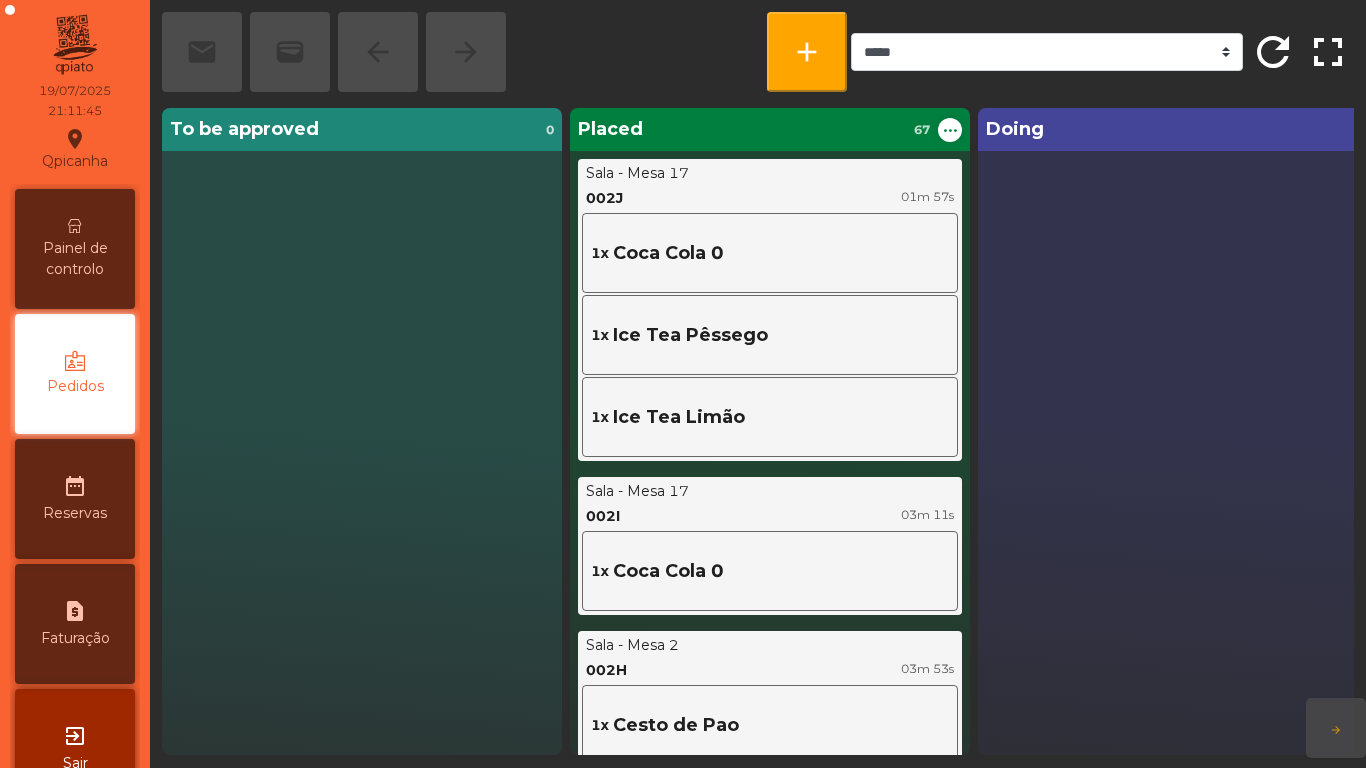 click on "Pedidos" at bounding box center (75, 374) 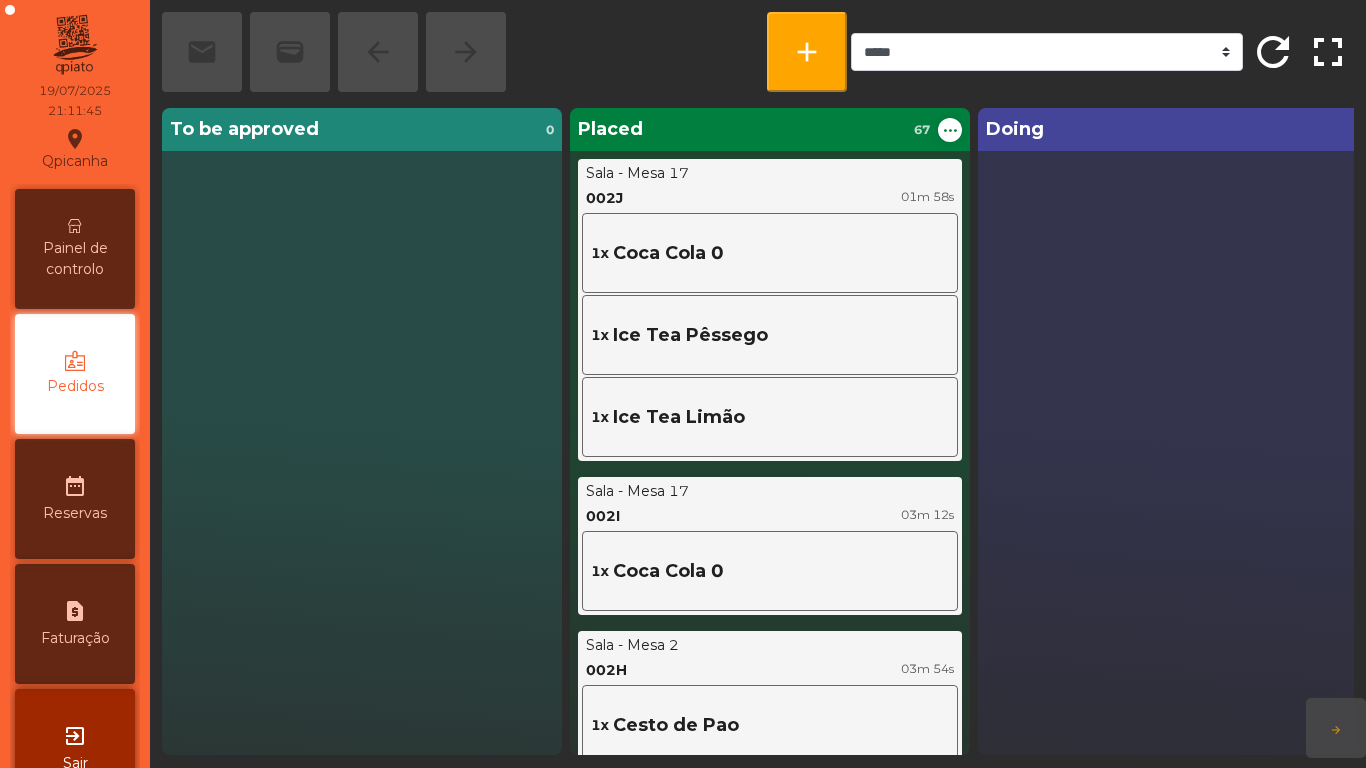 click on "Painel de controlo" at bounding box center (75, 259) 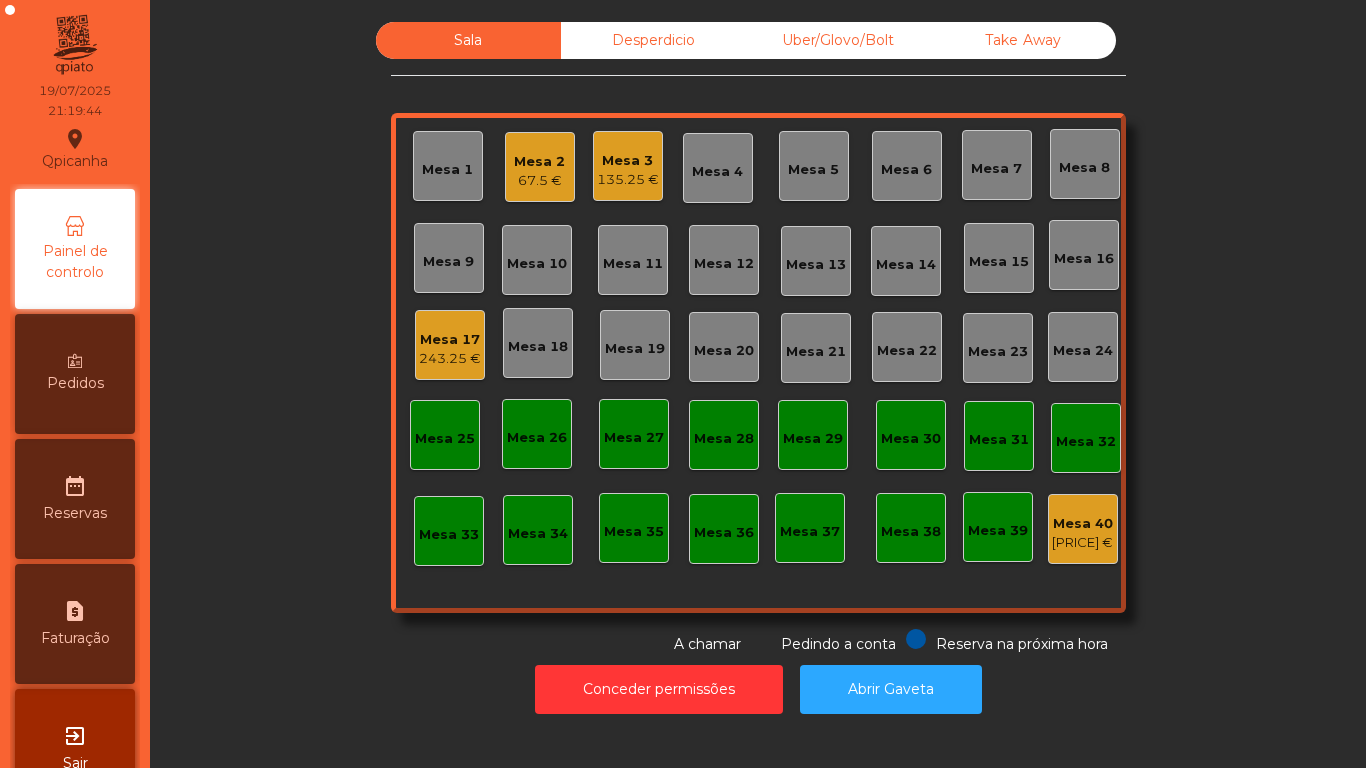 click on "Pedidos" at bounding box center (75, 383) 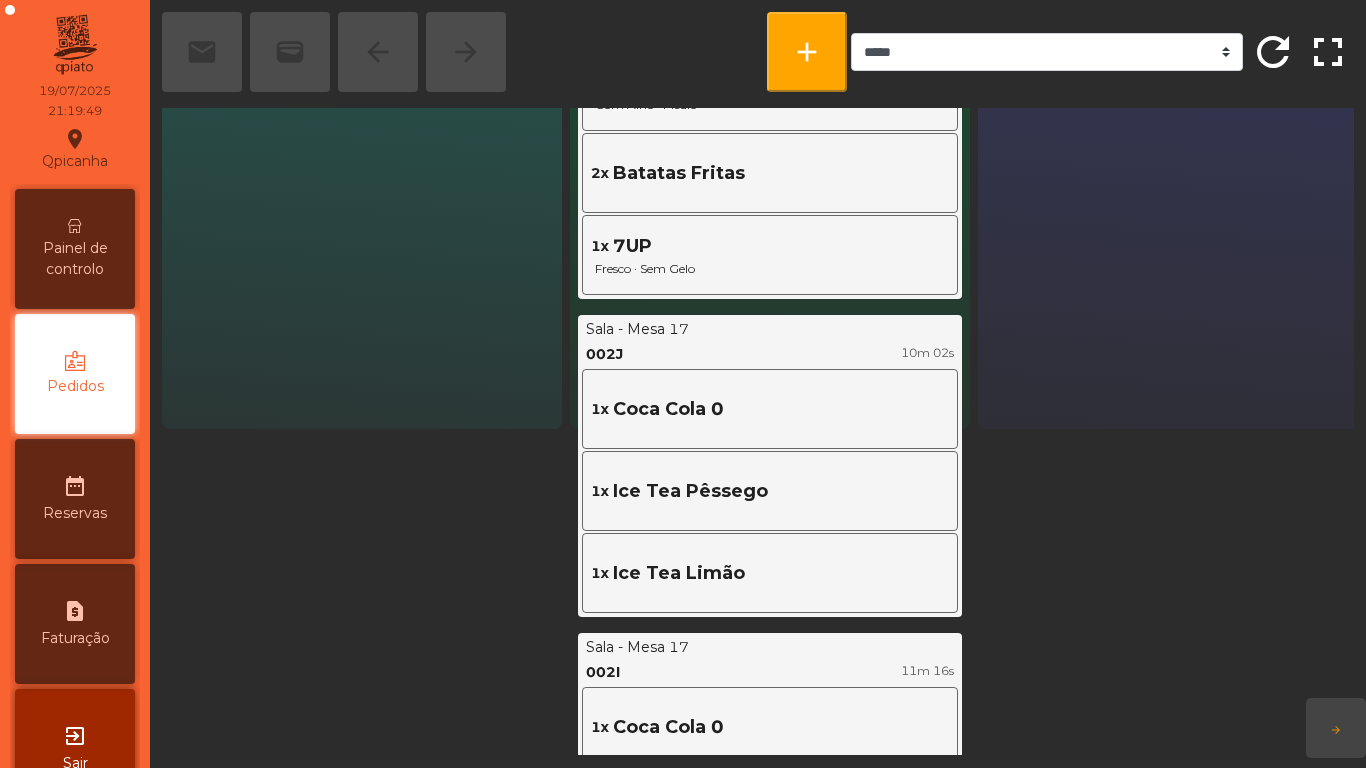 scroll, scrollTop: 327, scrollLeft: 0, axis: vertical 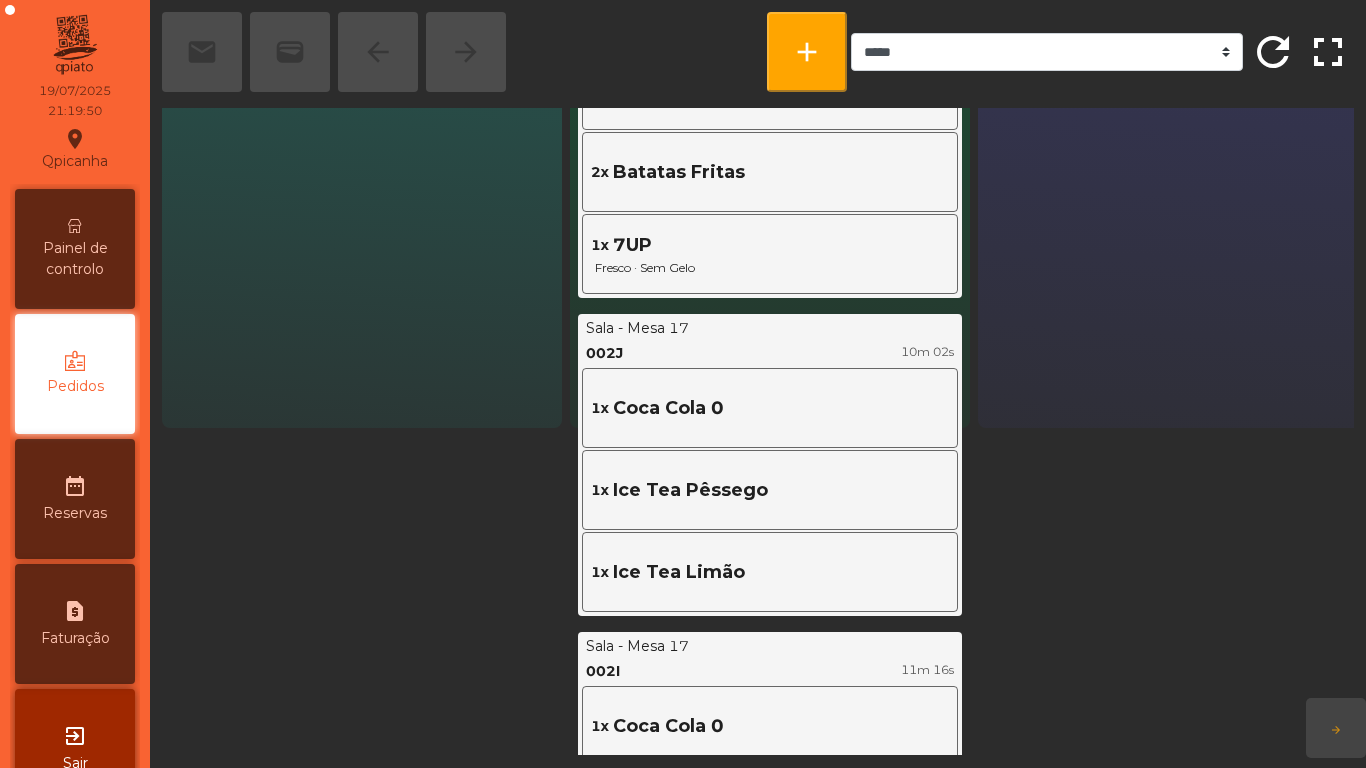 click on "Painel de controlo" at bounding box center [75, 259] 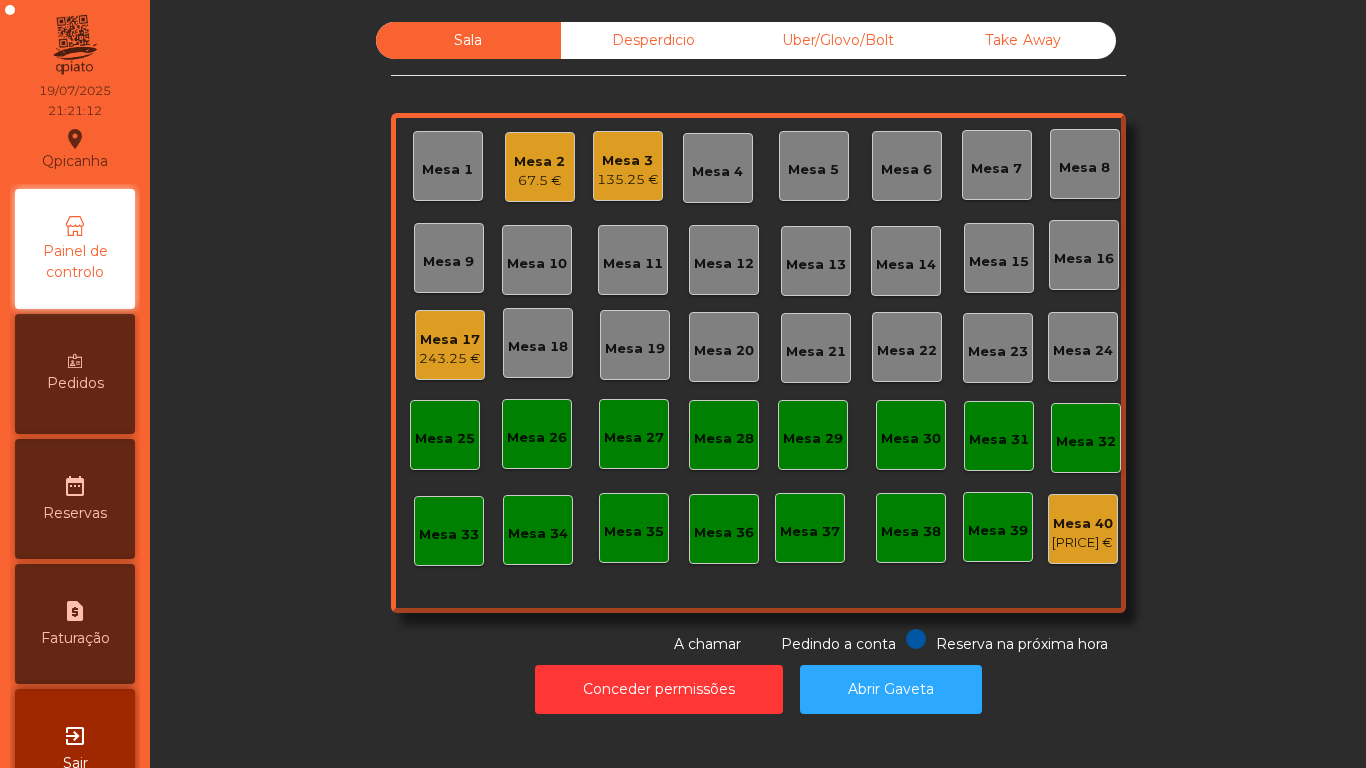 click on "135.25 €" 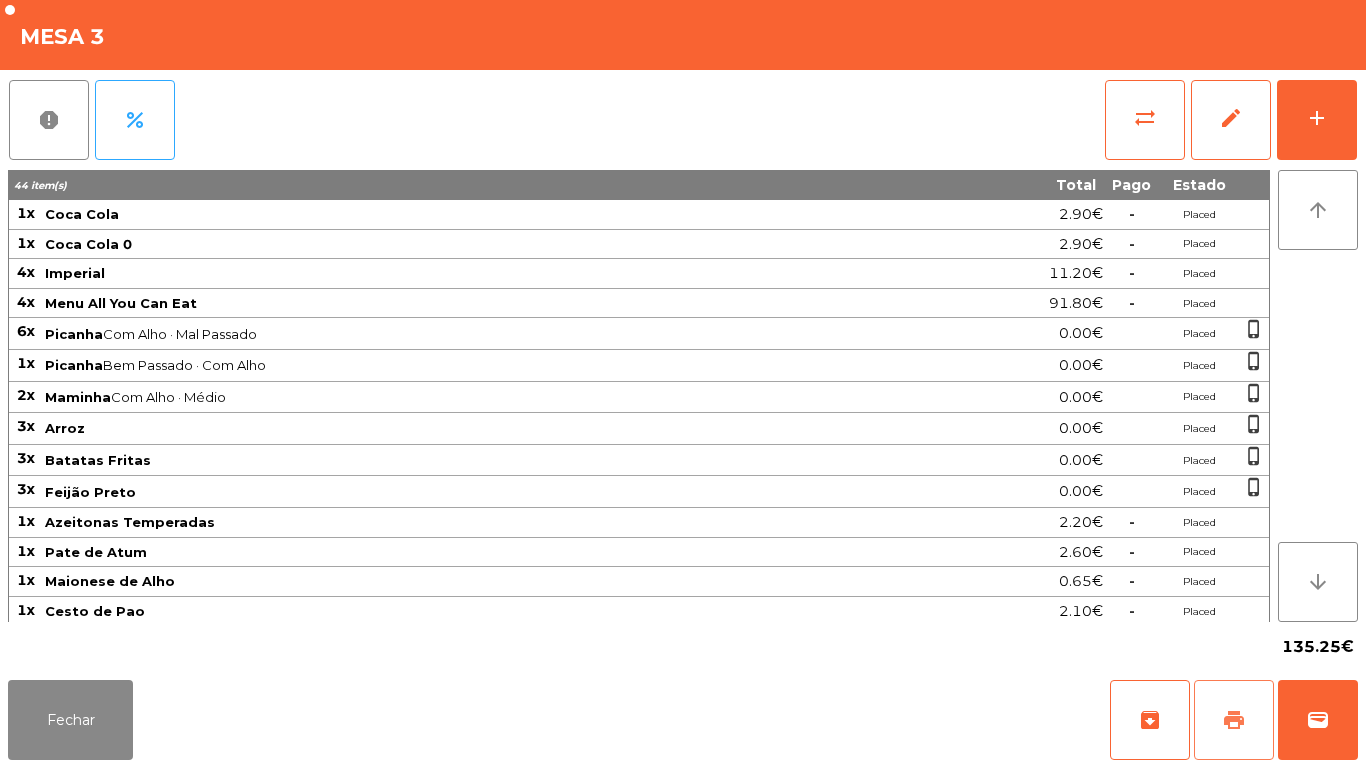 click on "print" 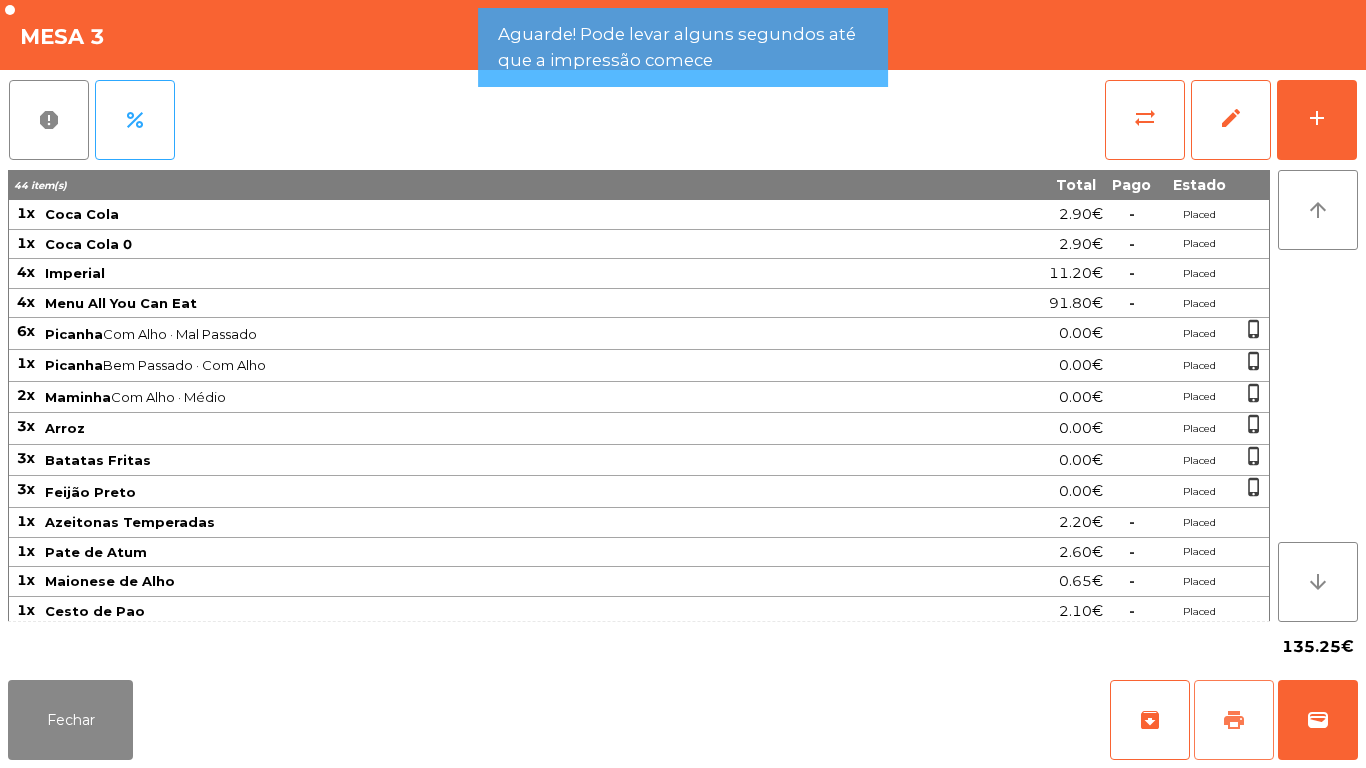 scroll, scrollTop: 185, scrollLeft: 0, axis: vertical 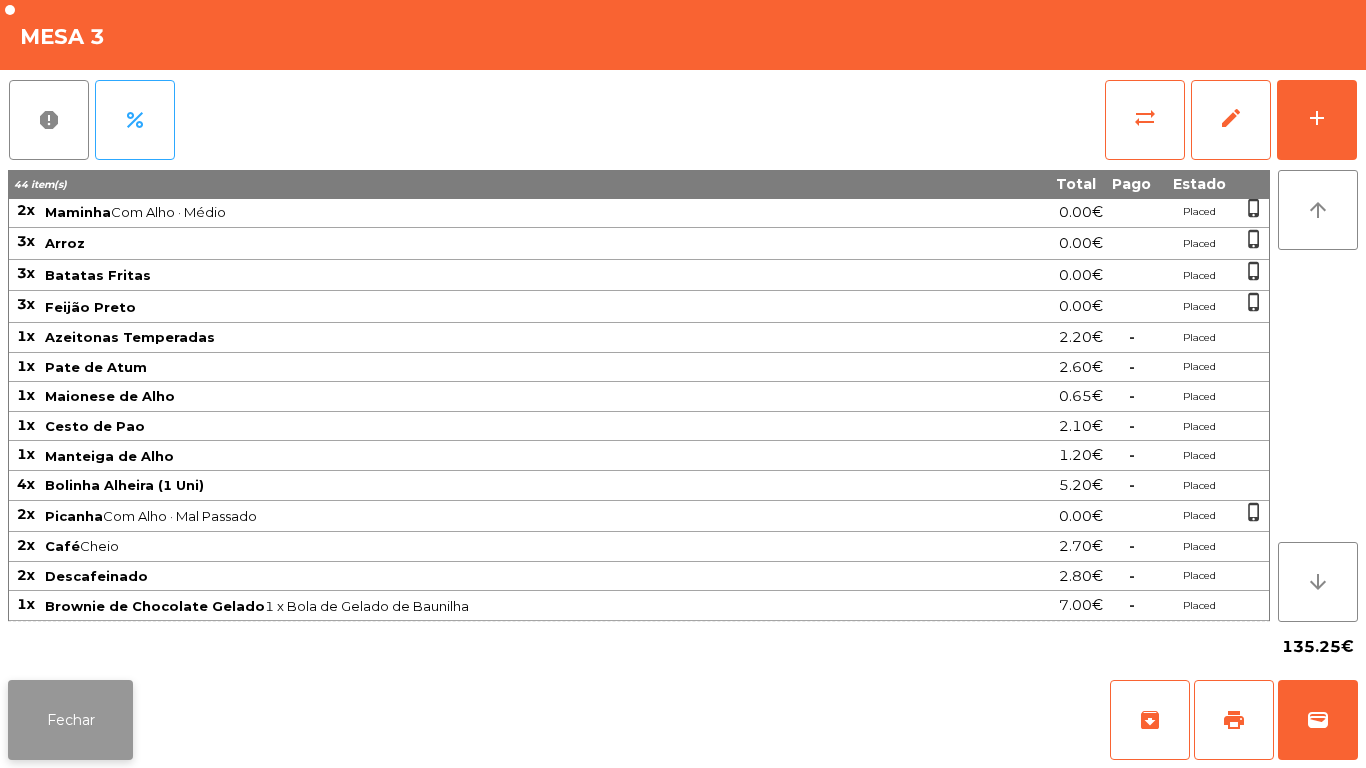 click on "Fechar" 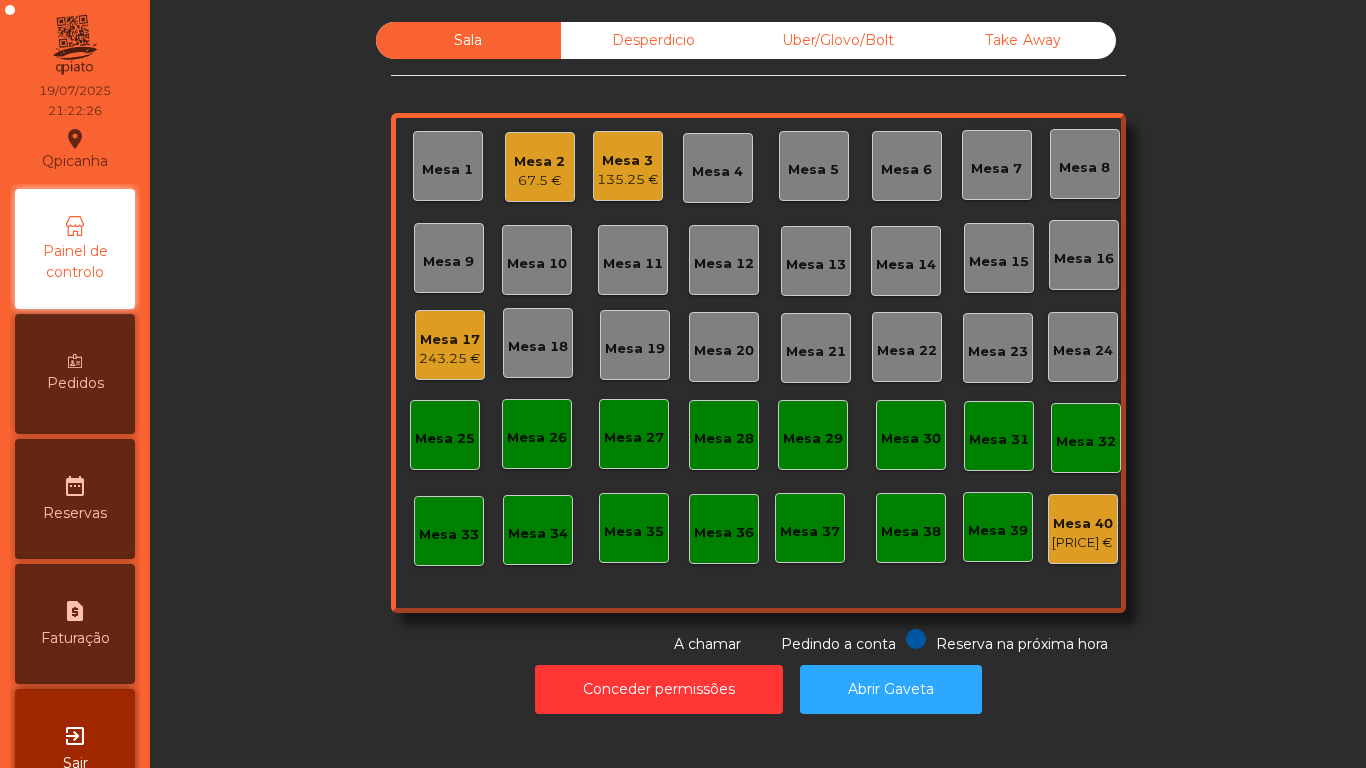 click on "135.25 €" 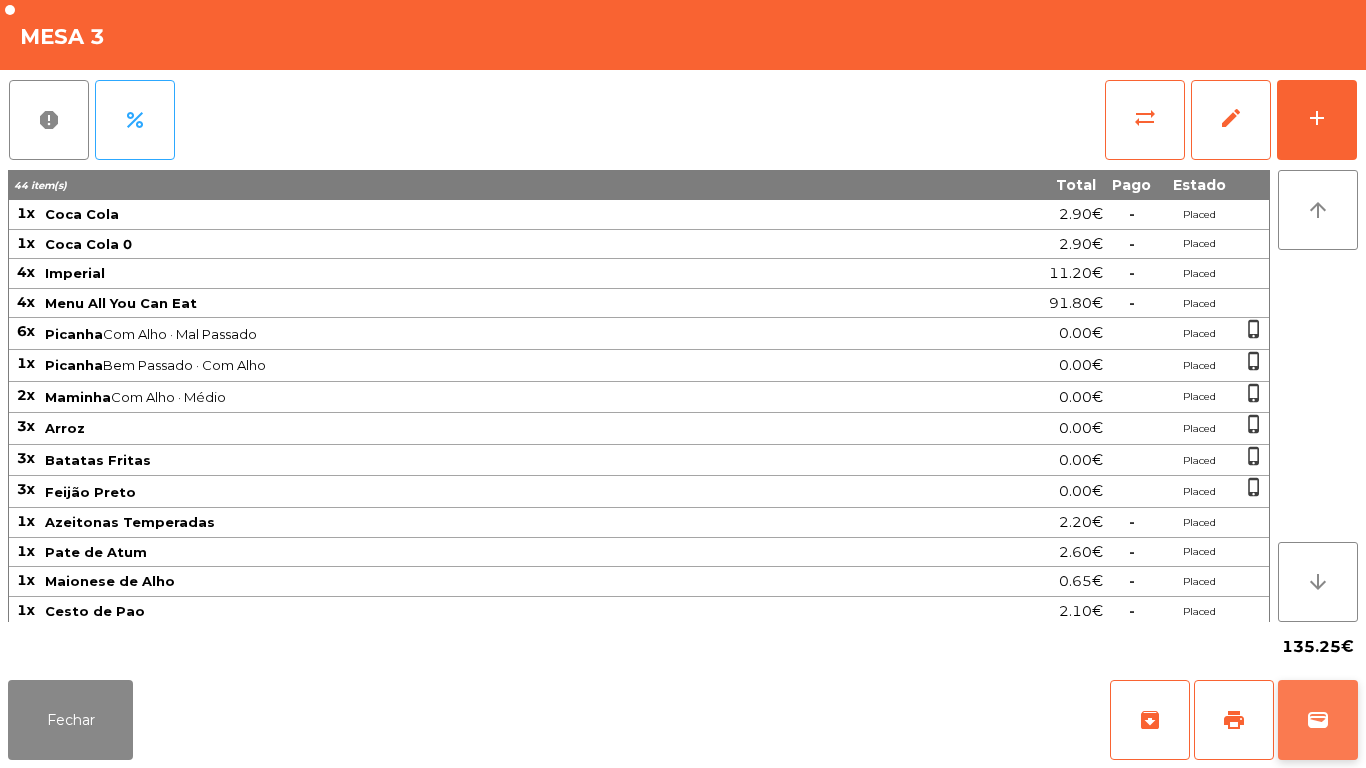 click on "wallet" 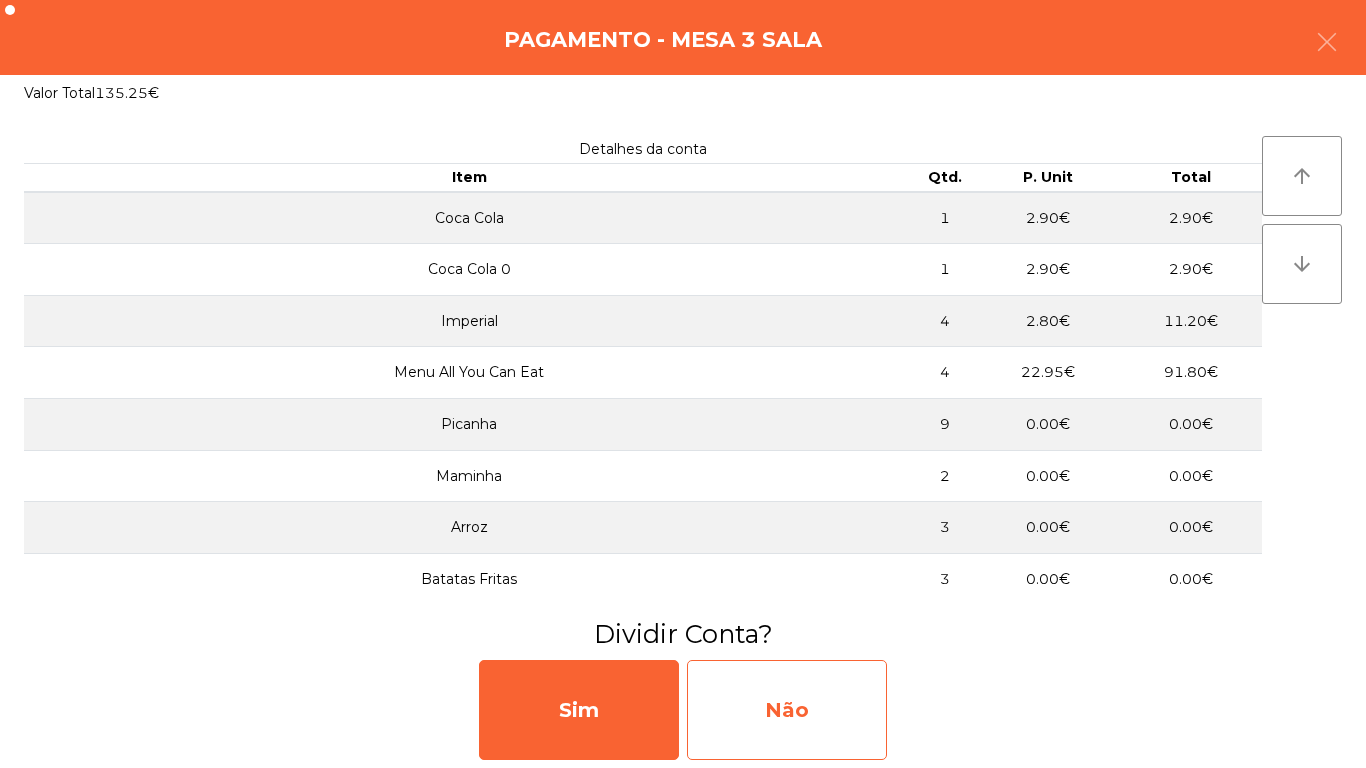 click on "Não" 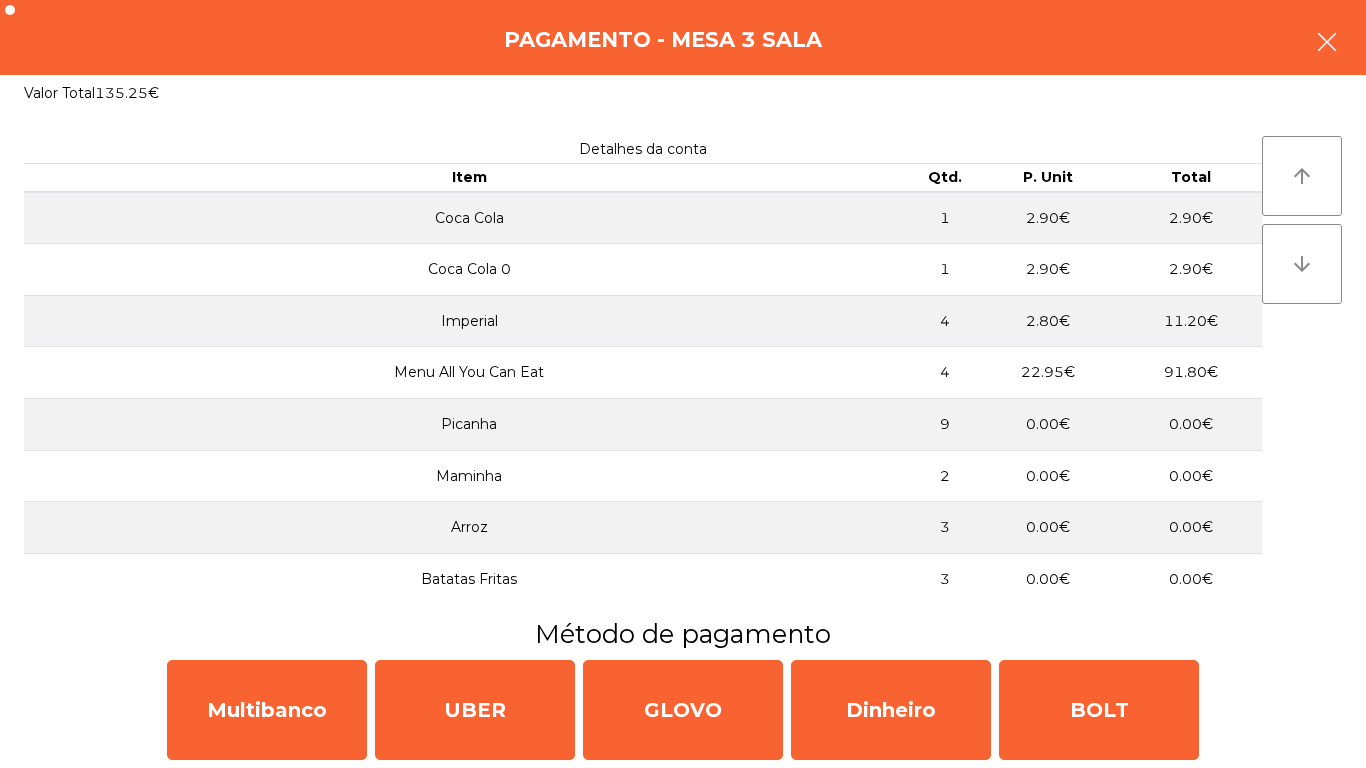 click 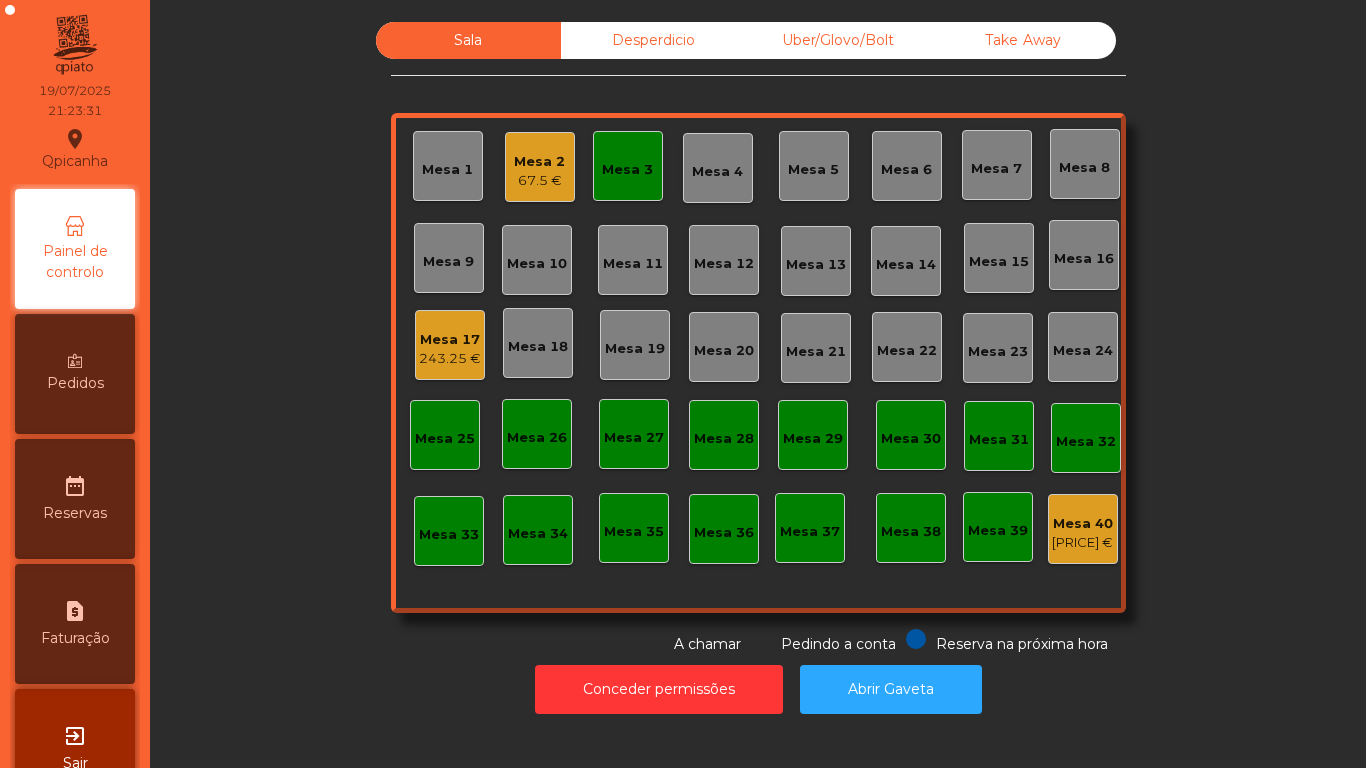 click on "Mesa 3" 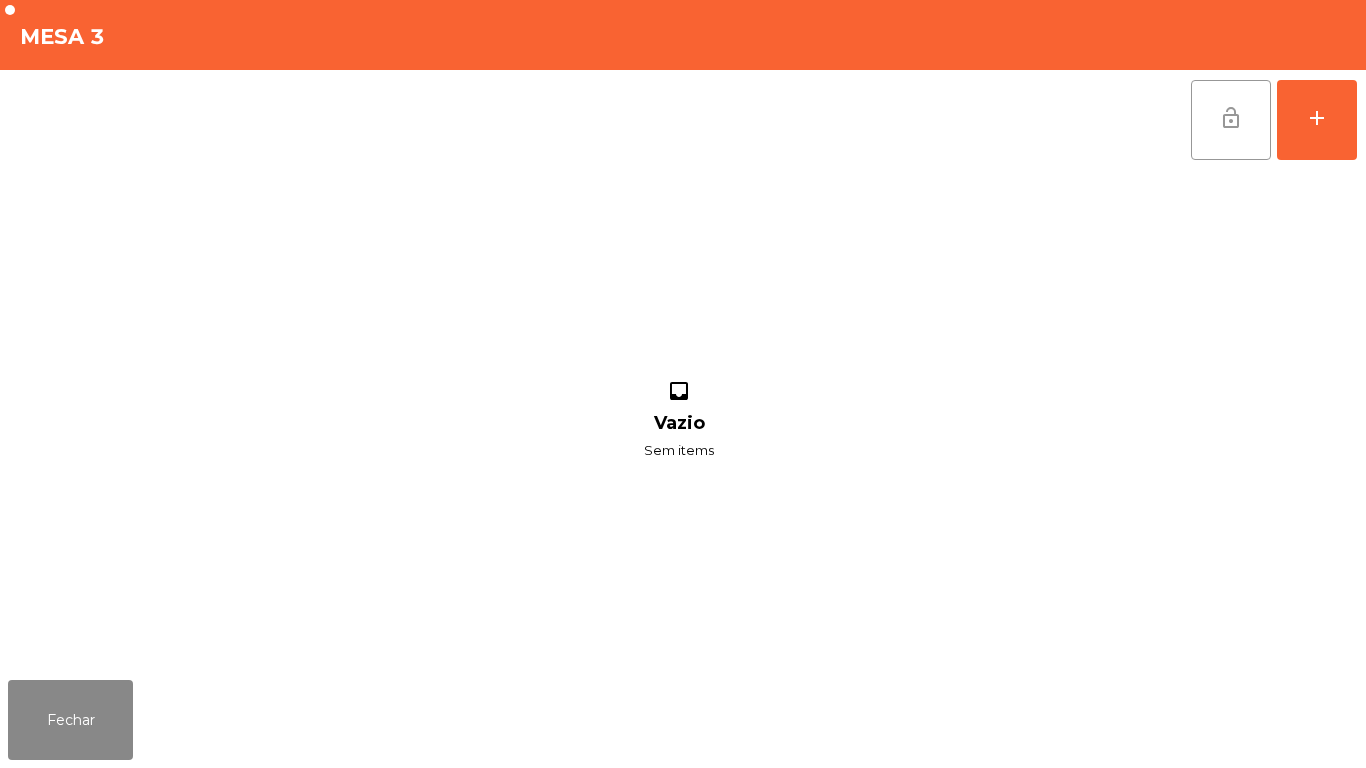 click on "lock_open" 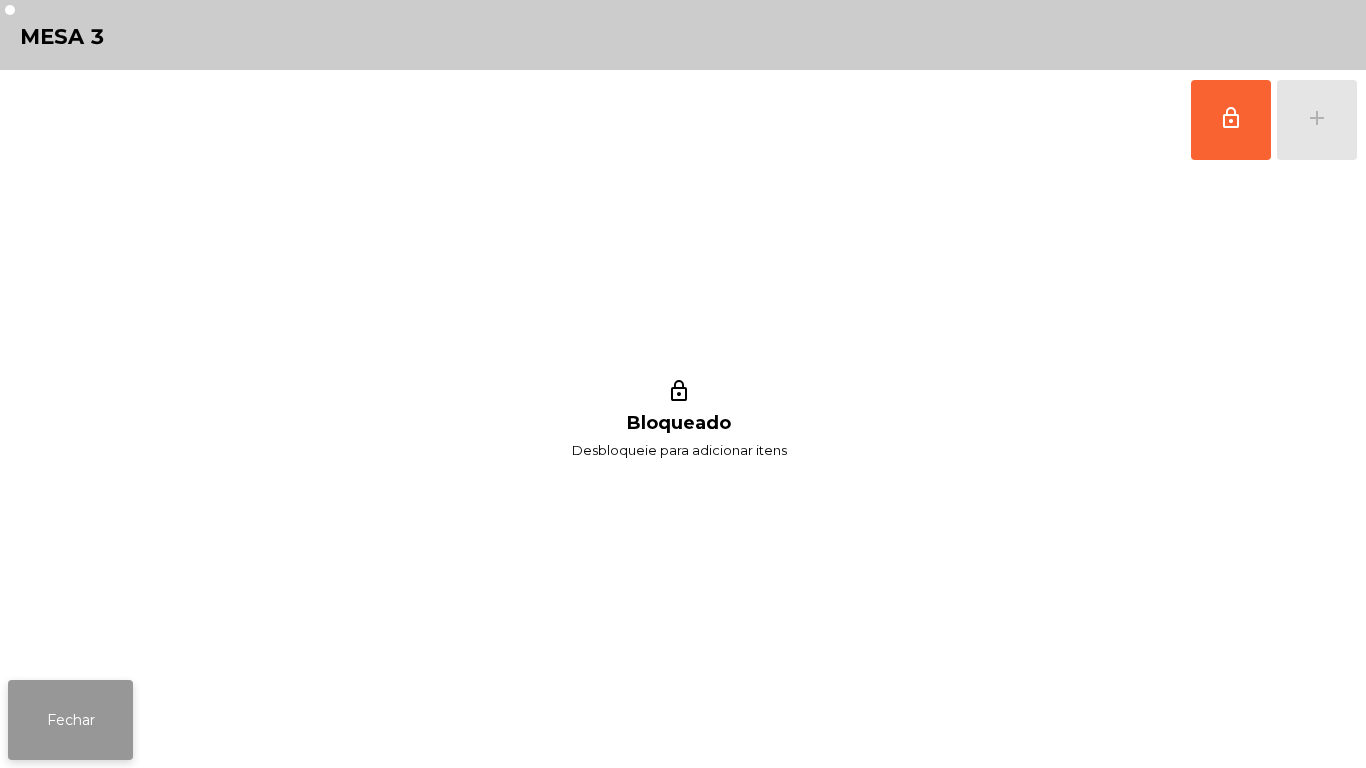 click on "Fechar" 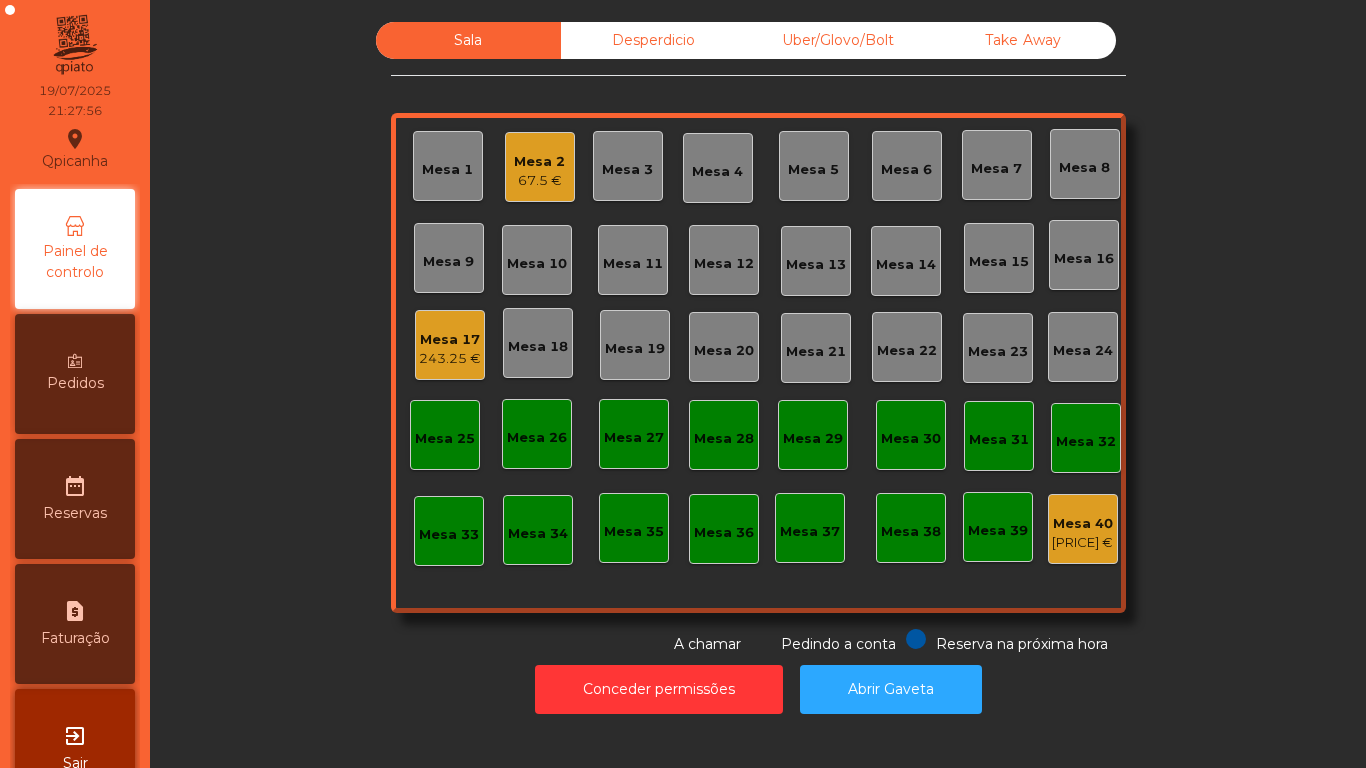 click on "Mesa 17   243.25 €" 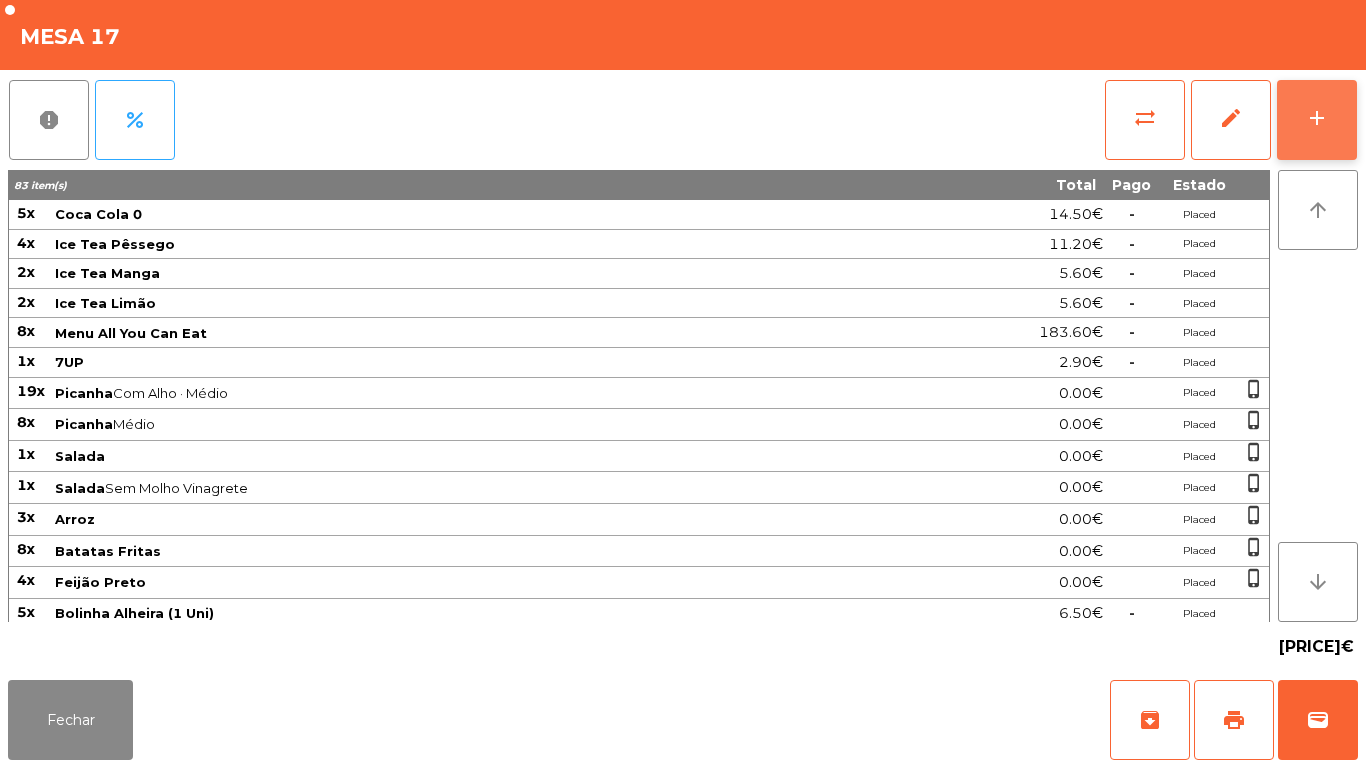 click on "add" 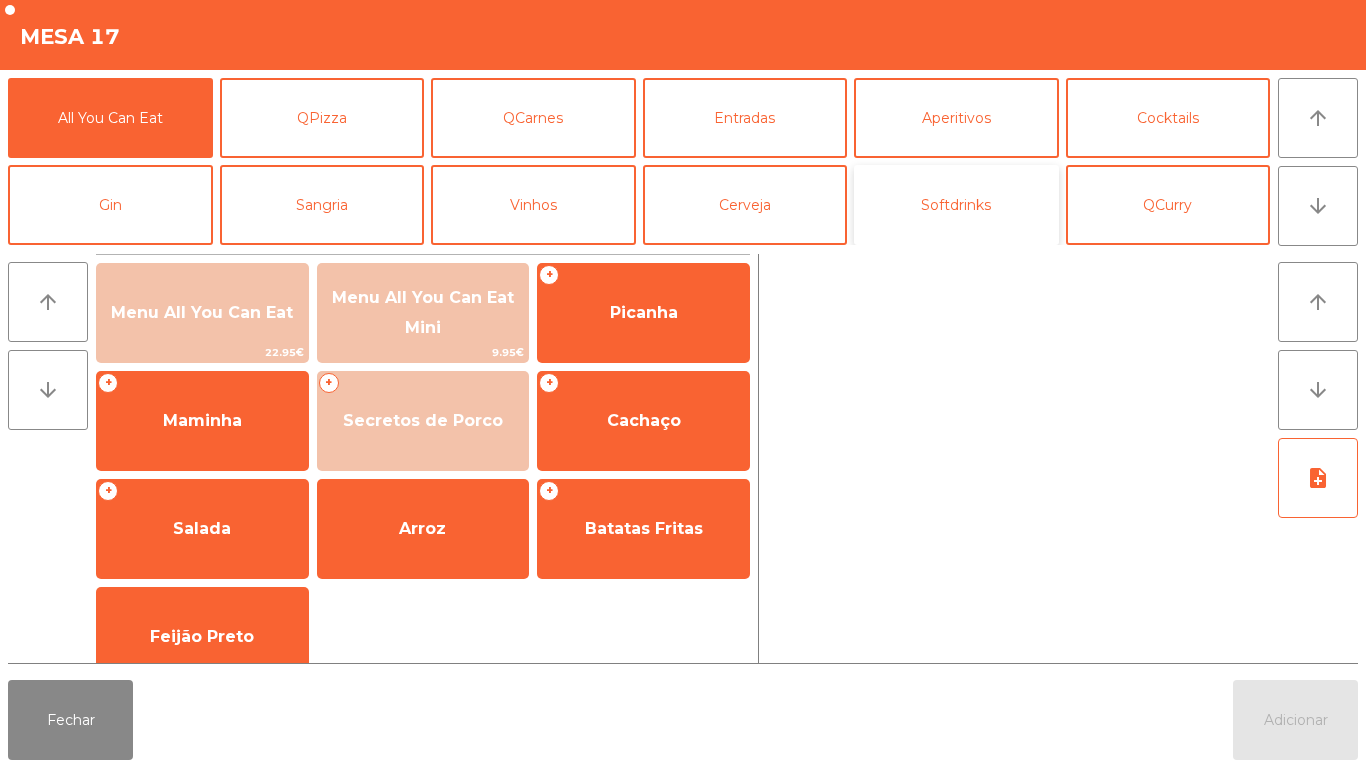 click on "Softdrinks" 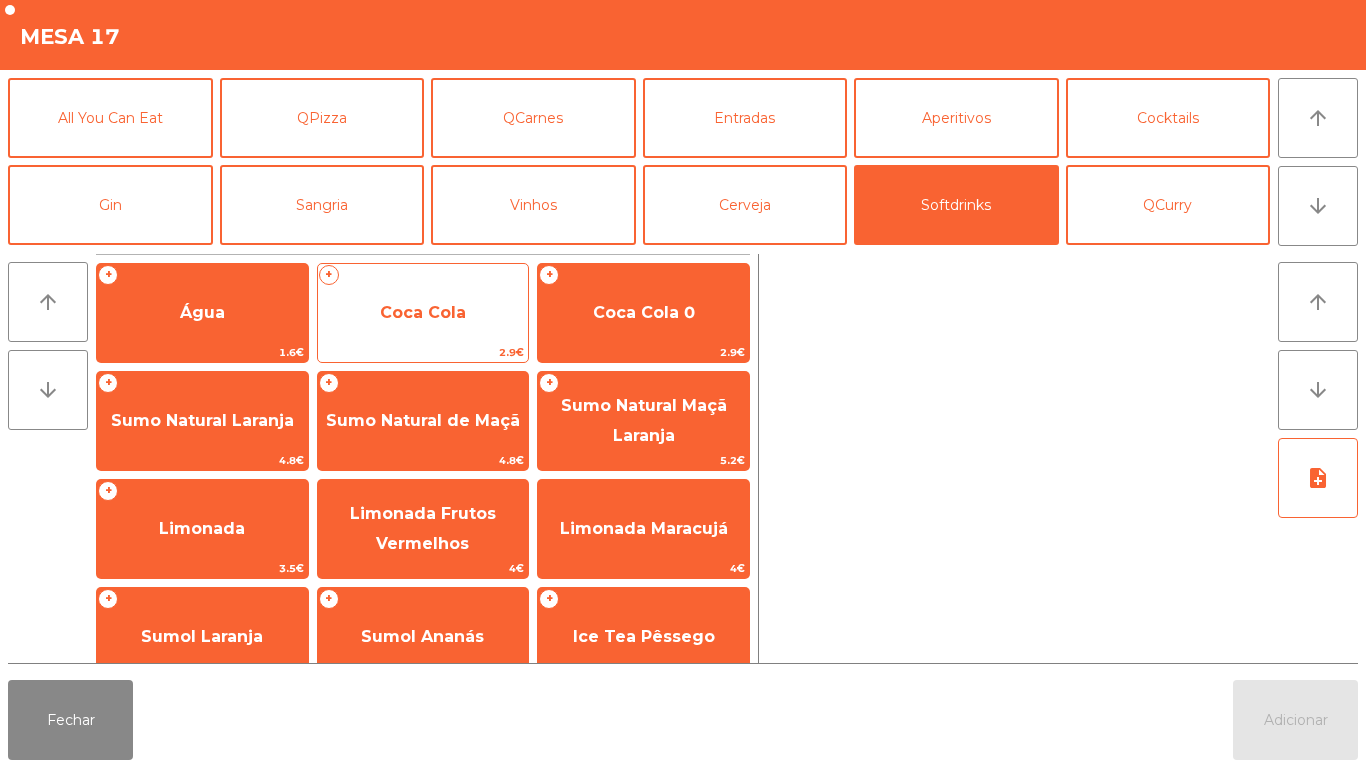click on "Coca Cola" 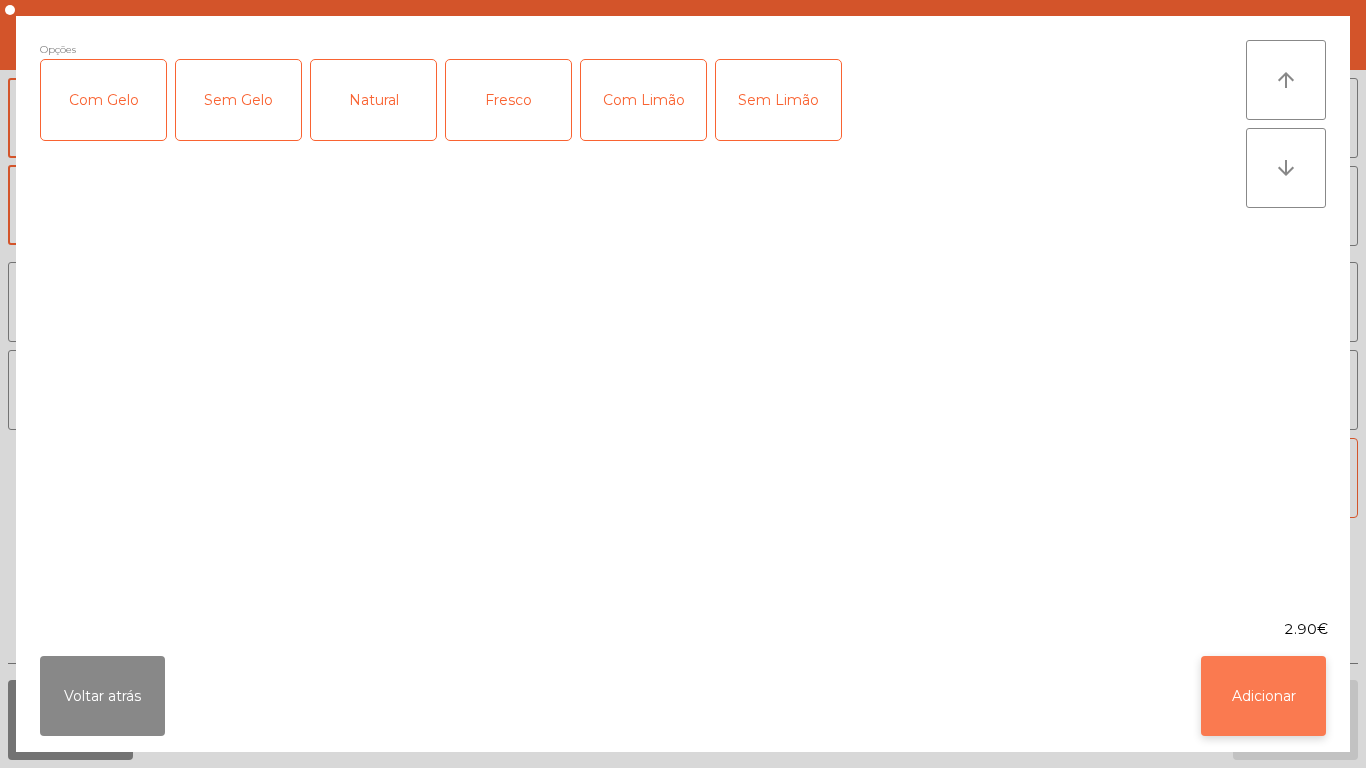 click on "Adicionar" 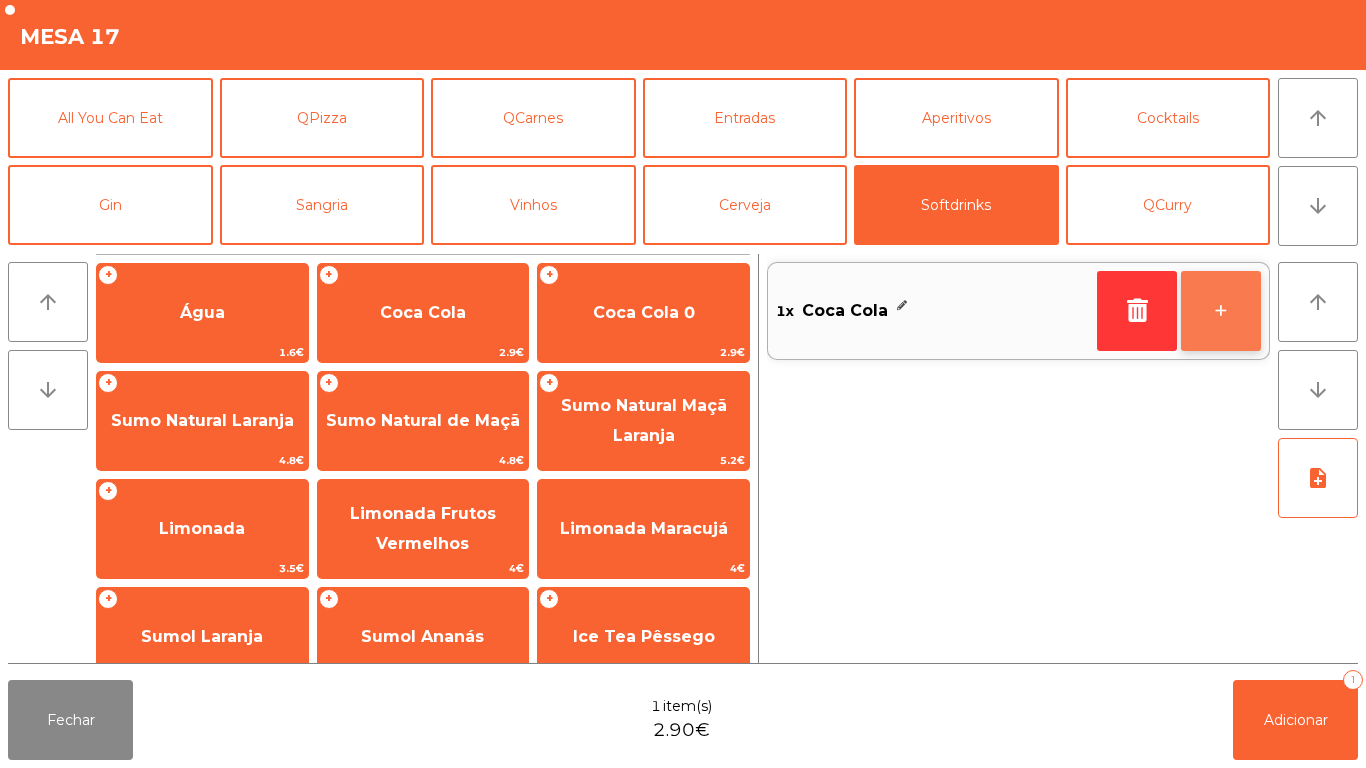 click on "+" 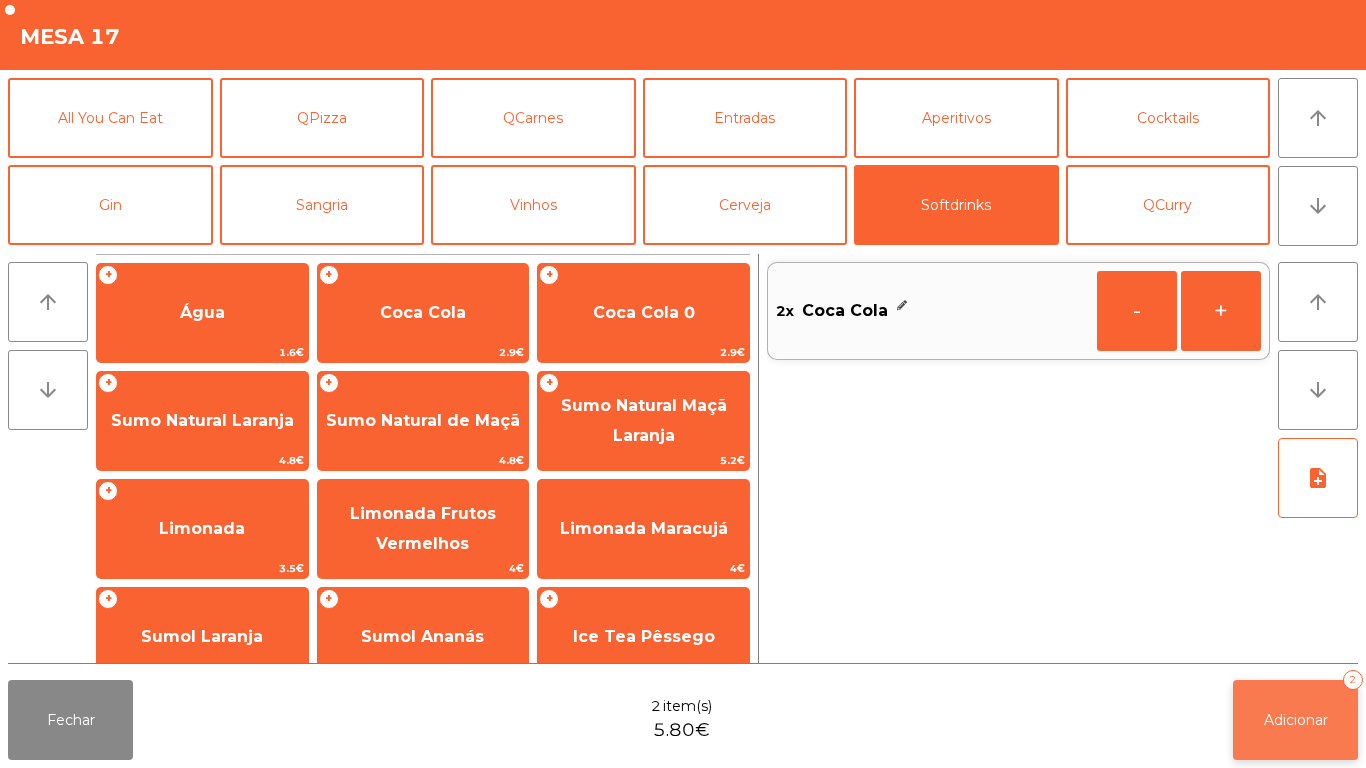 click on "Adicionar   2" 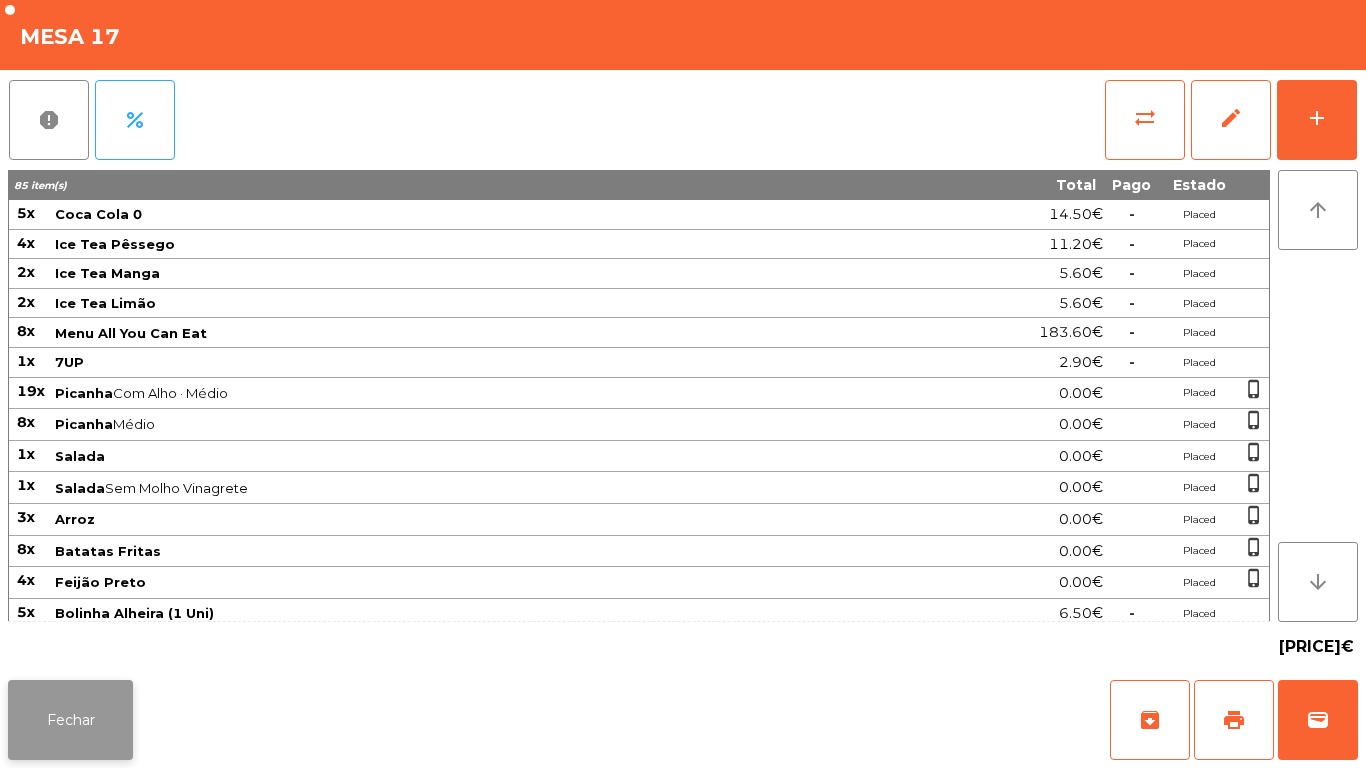 click on "Fechar" 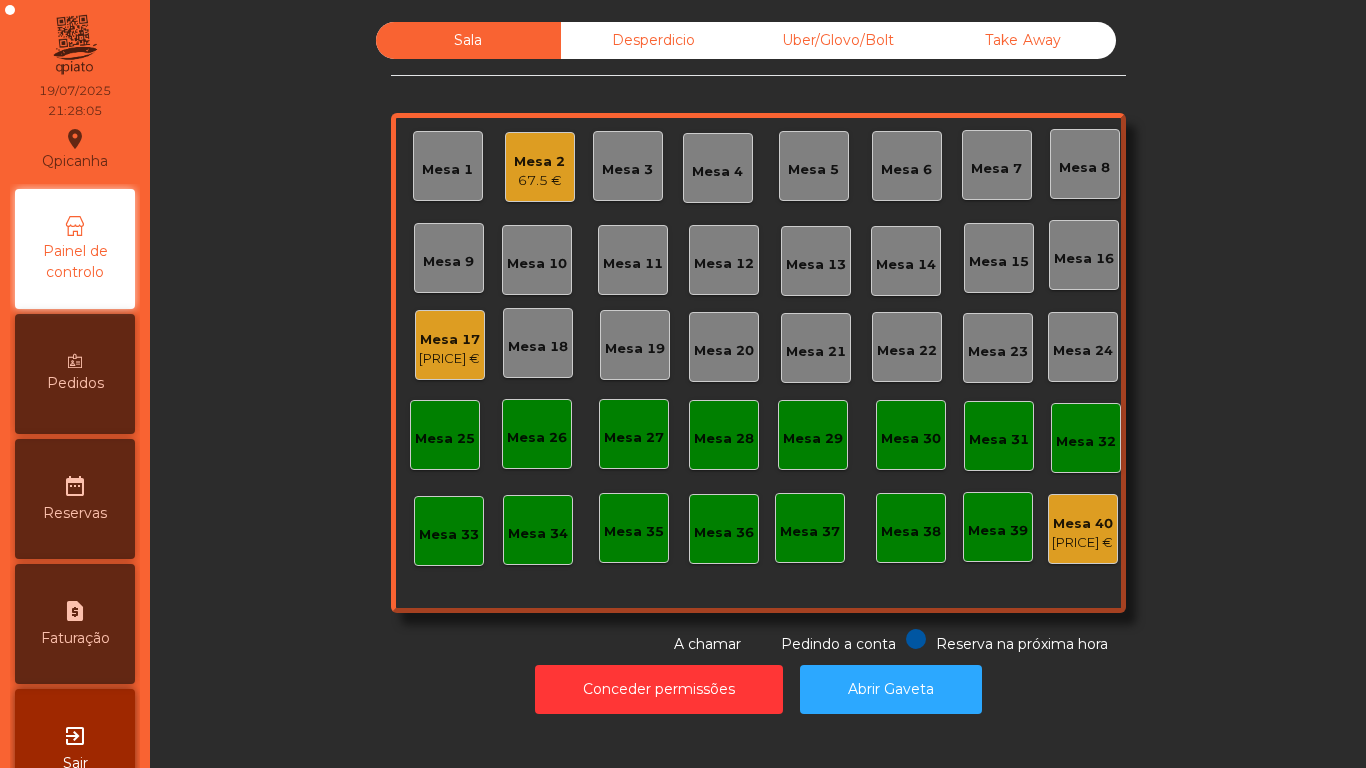 click on "Pedidos" at bounding box center [75, 374] 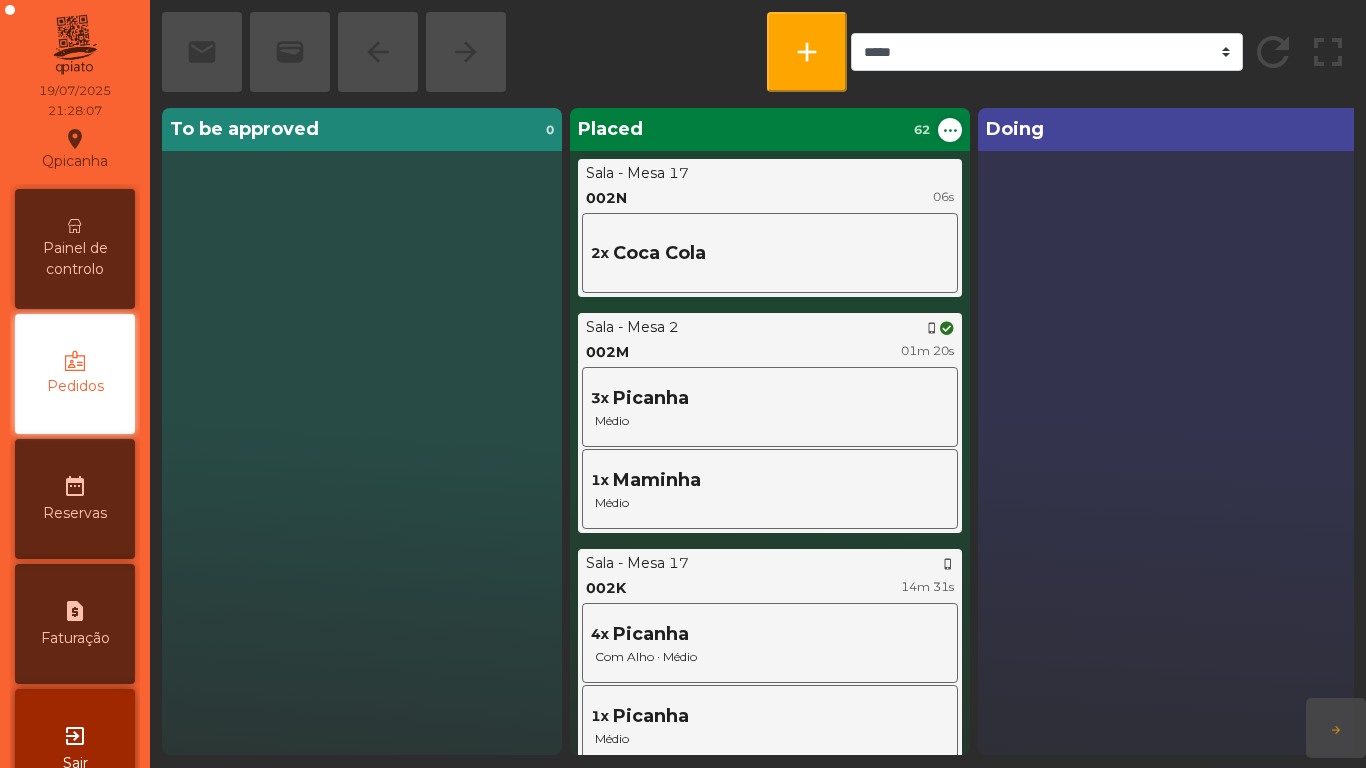 click on "Painel de controlo" at bounding box center (75, 259) 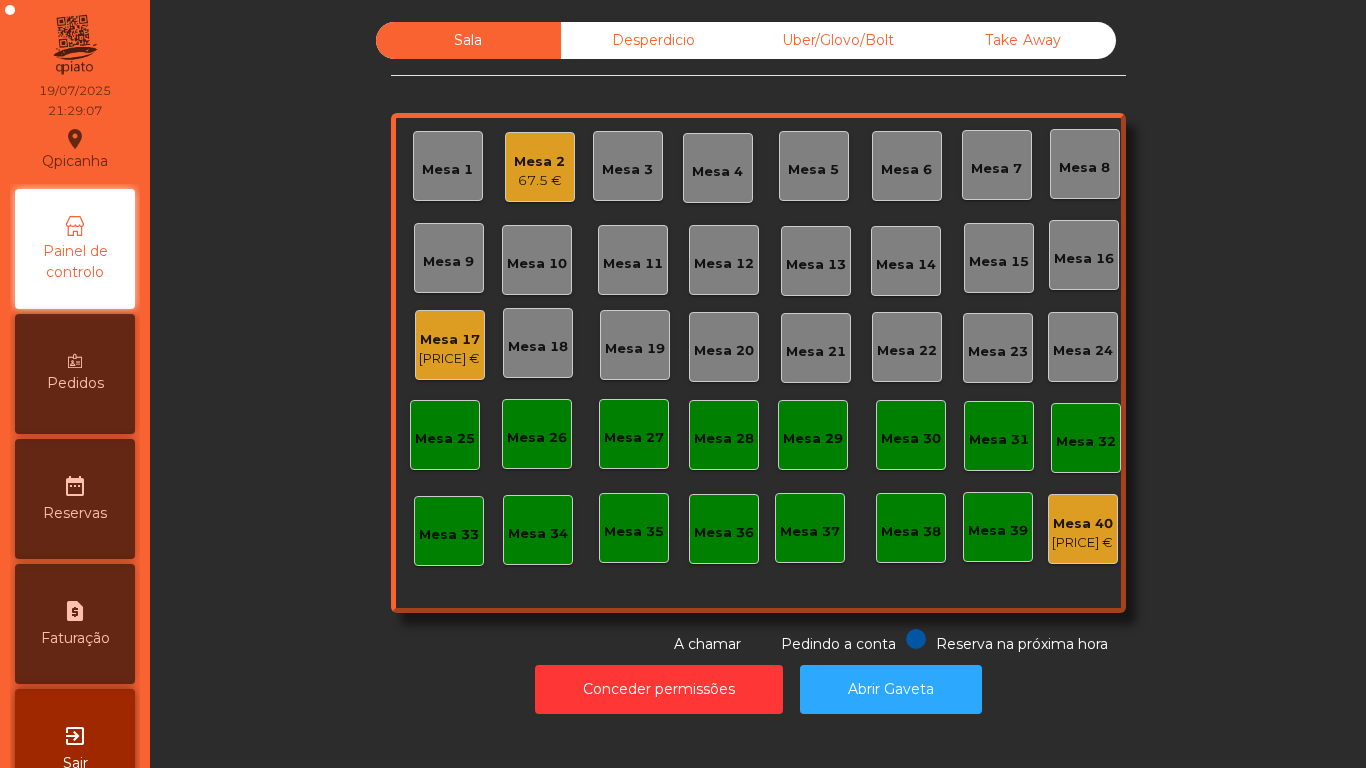 click on "Pedidos" at bounding box center [75, 374] 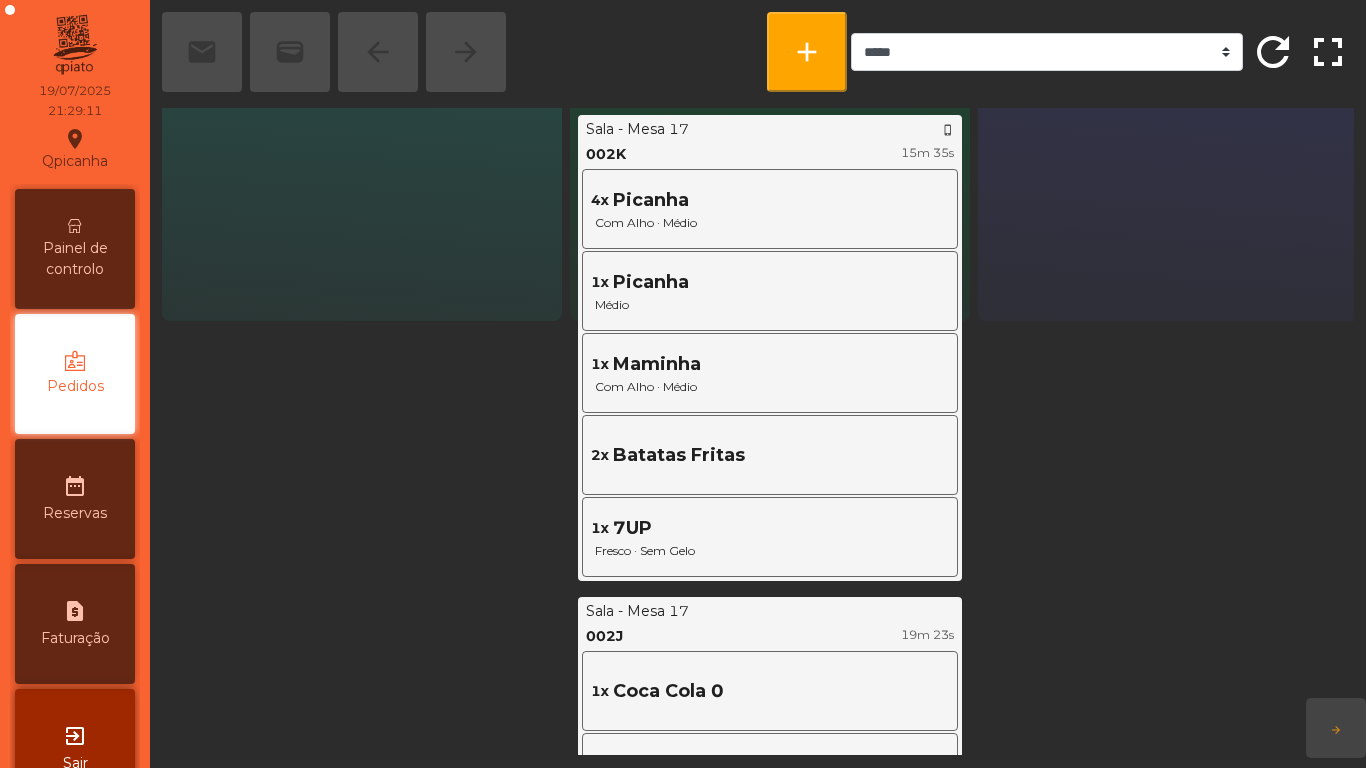 scroll, scrollTop: 456, scrollLeft: 0, axis: vertical 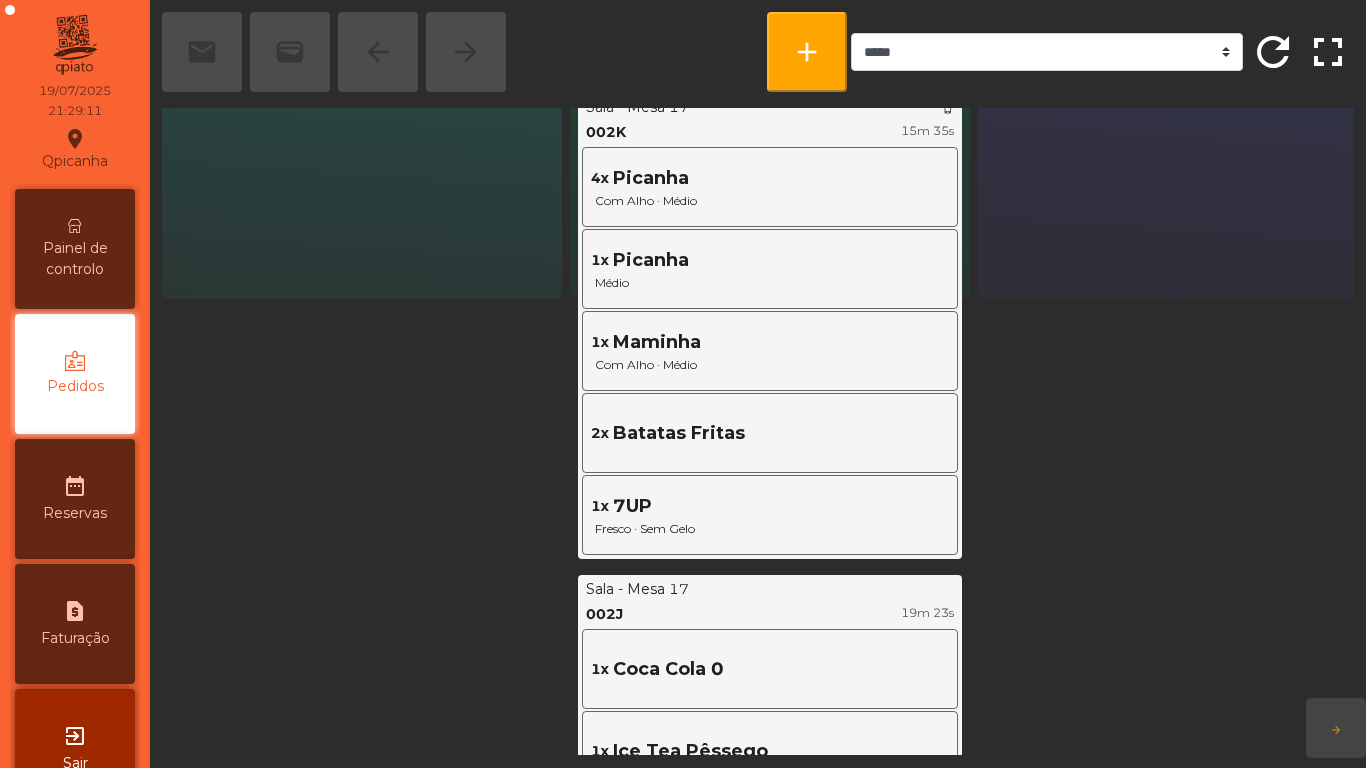 click on "Painel de controlo" at bounding box center (75, 249) 